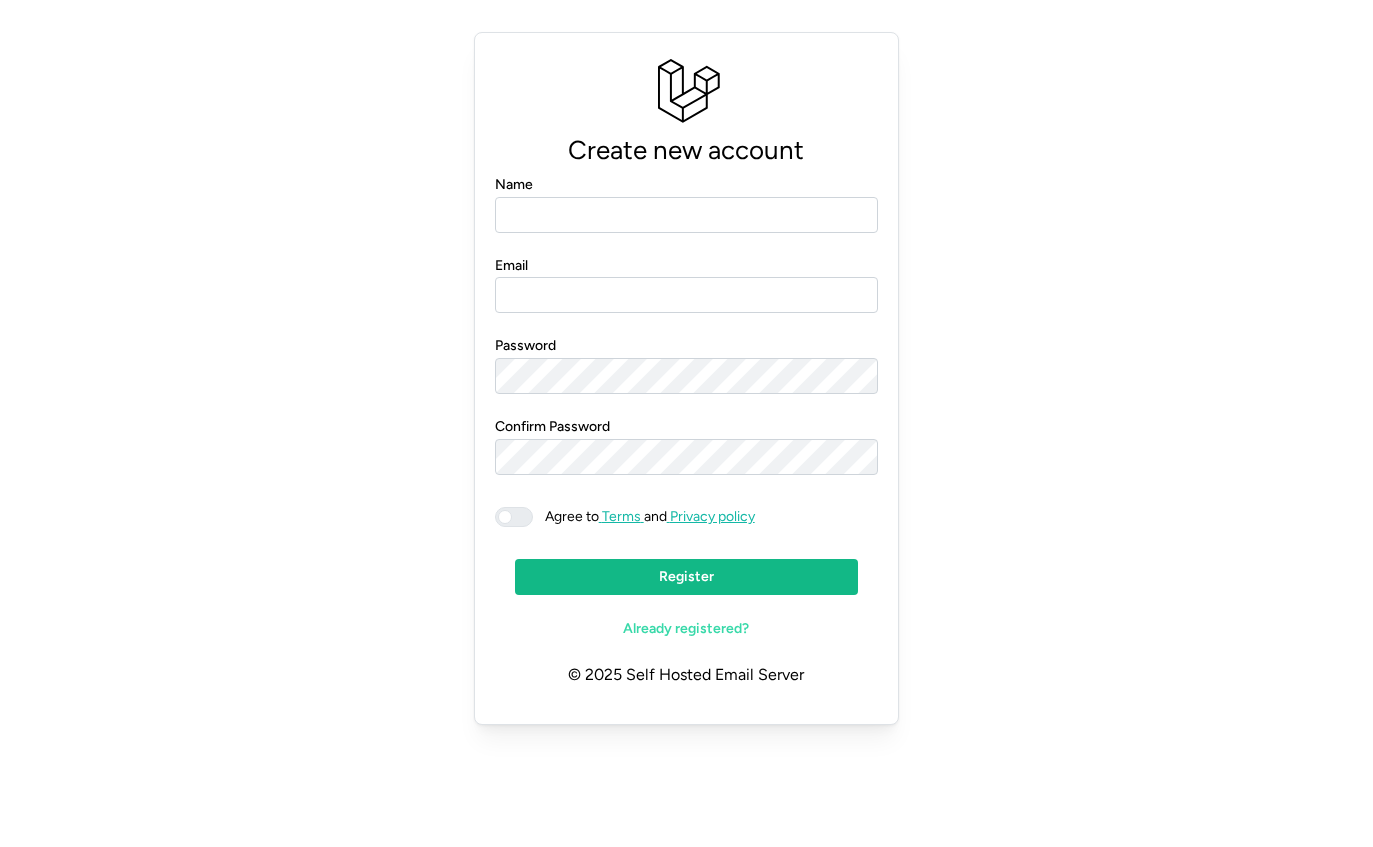 scroll, scrollTop: 0, scrollLeft: 0, axis: both 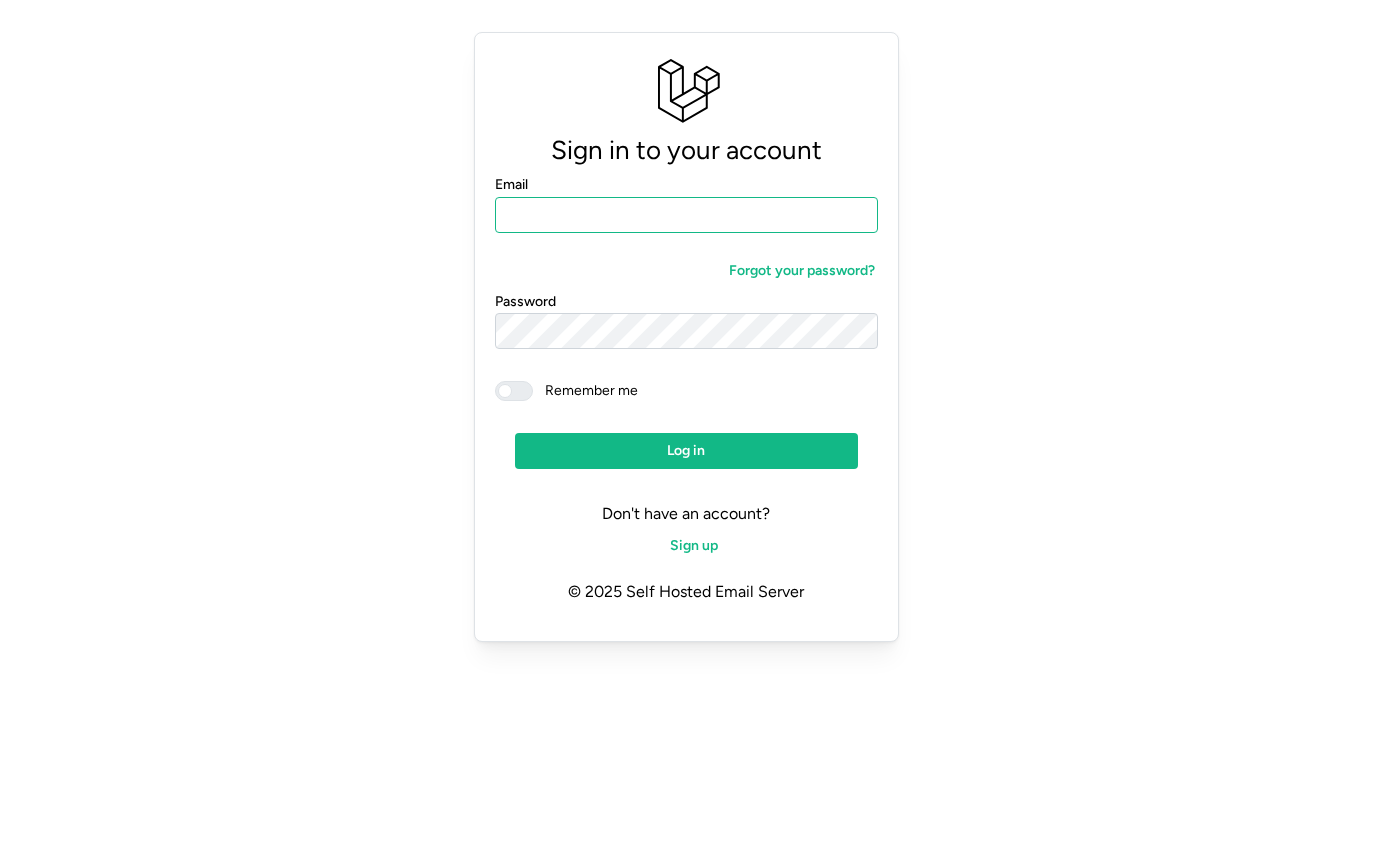 type on "**********" 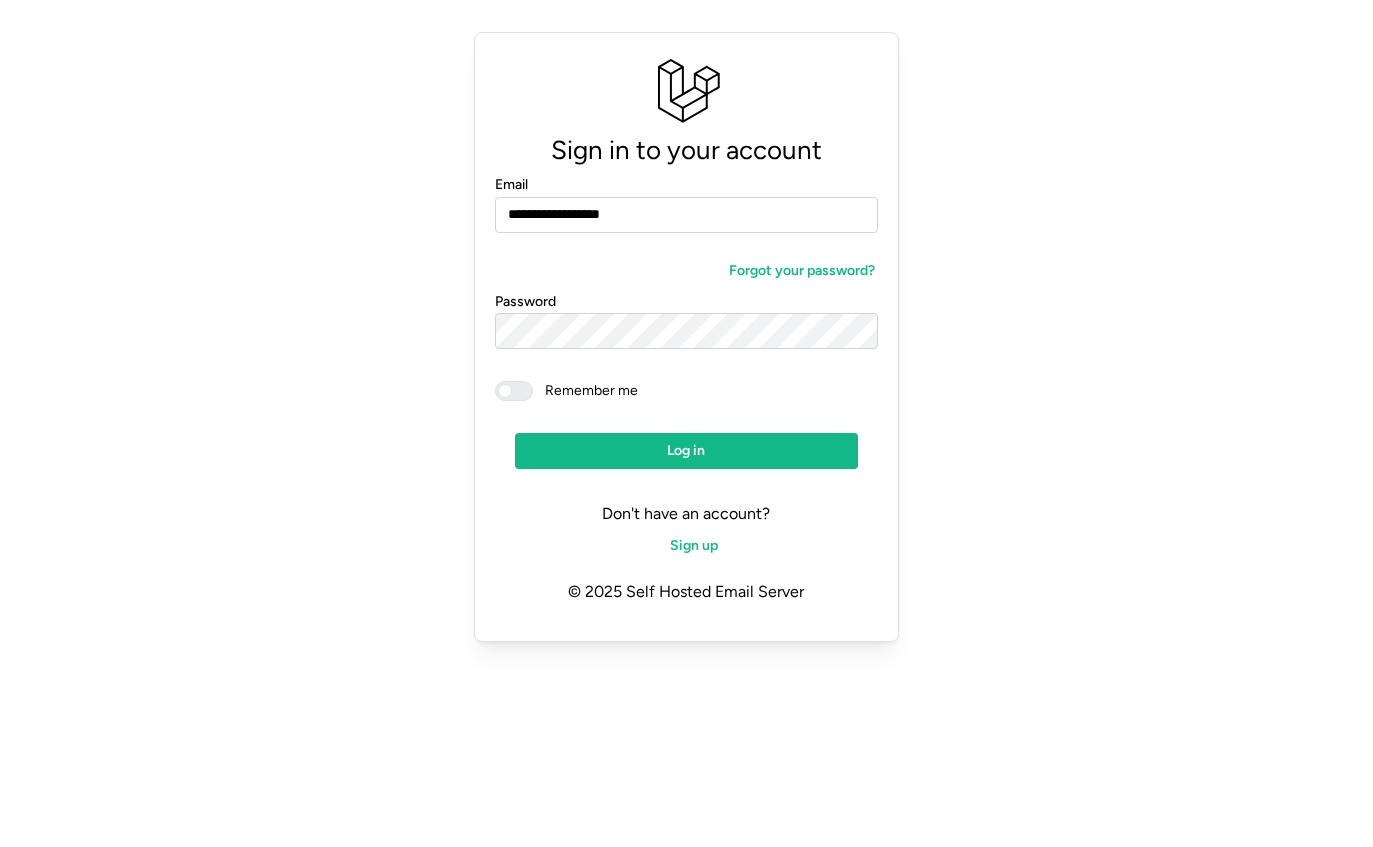 click on "Log in" 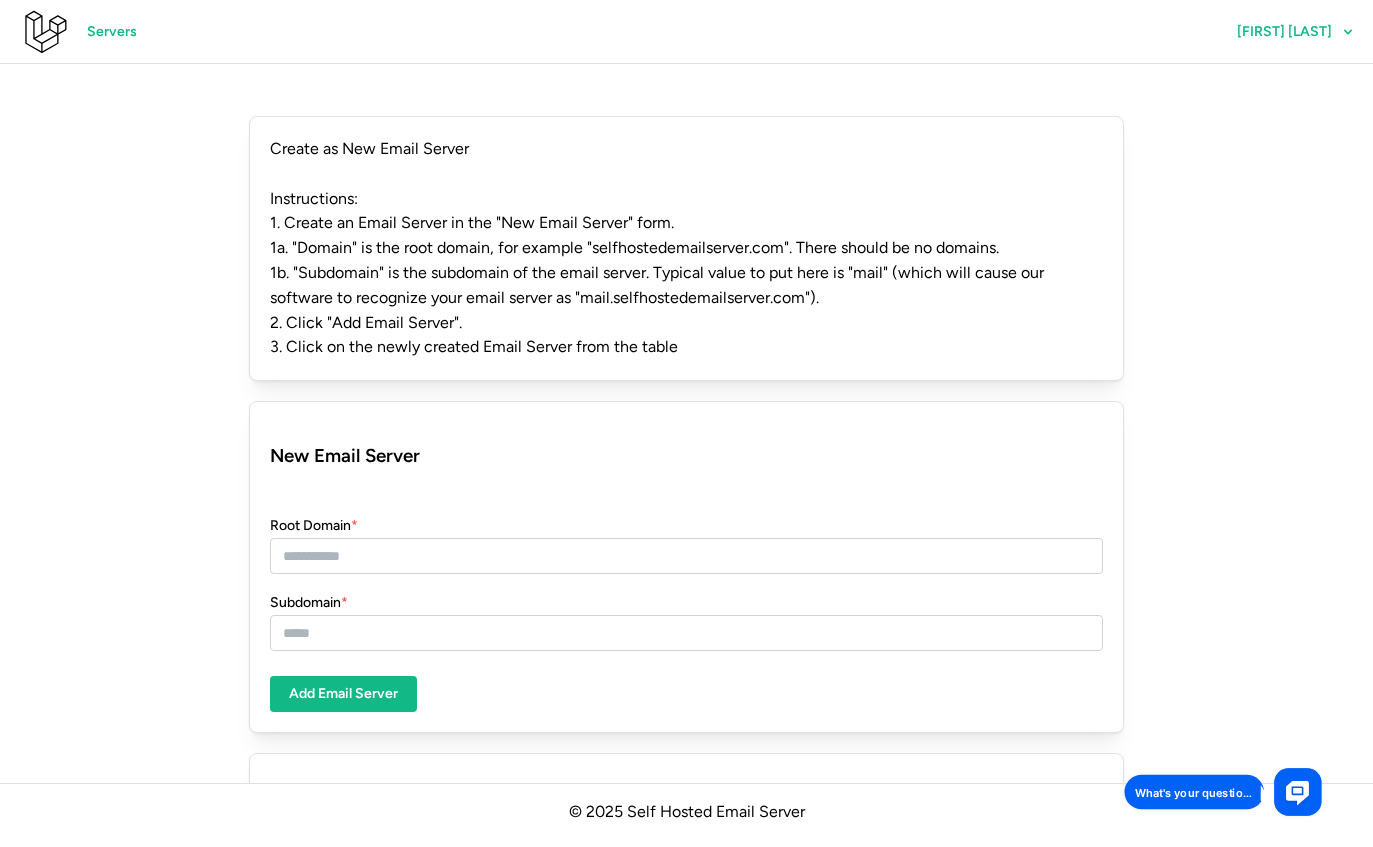 scroll, scrollTop: 0, scrollLeft: 0, axis: both 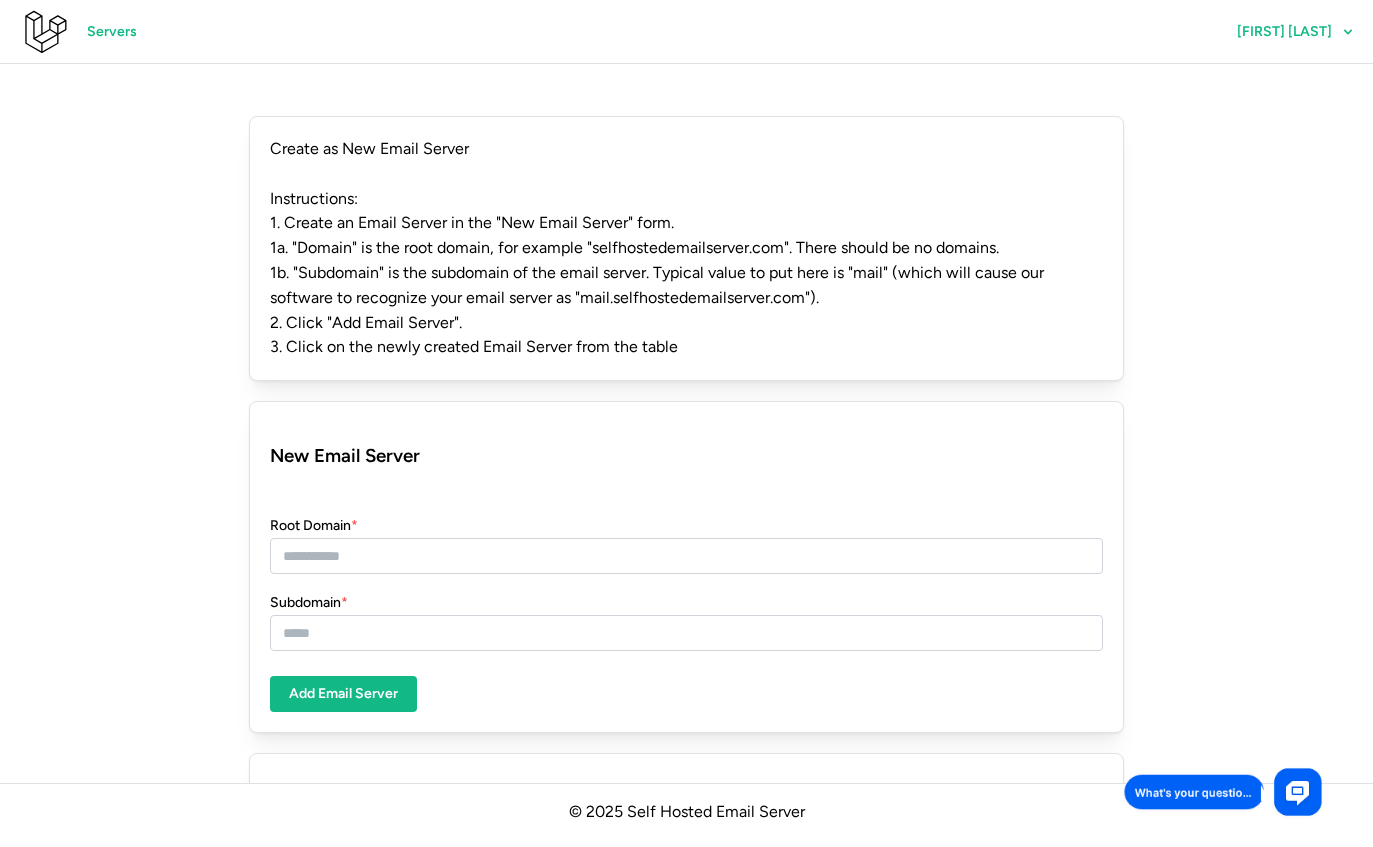 click on "[FIRST] [LAST]" 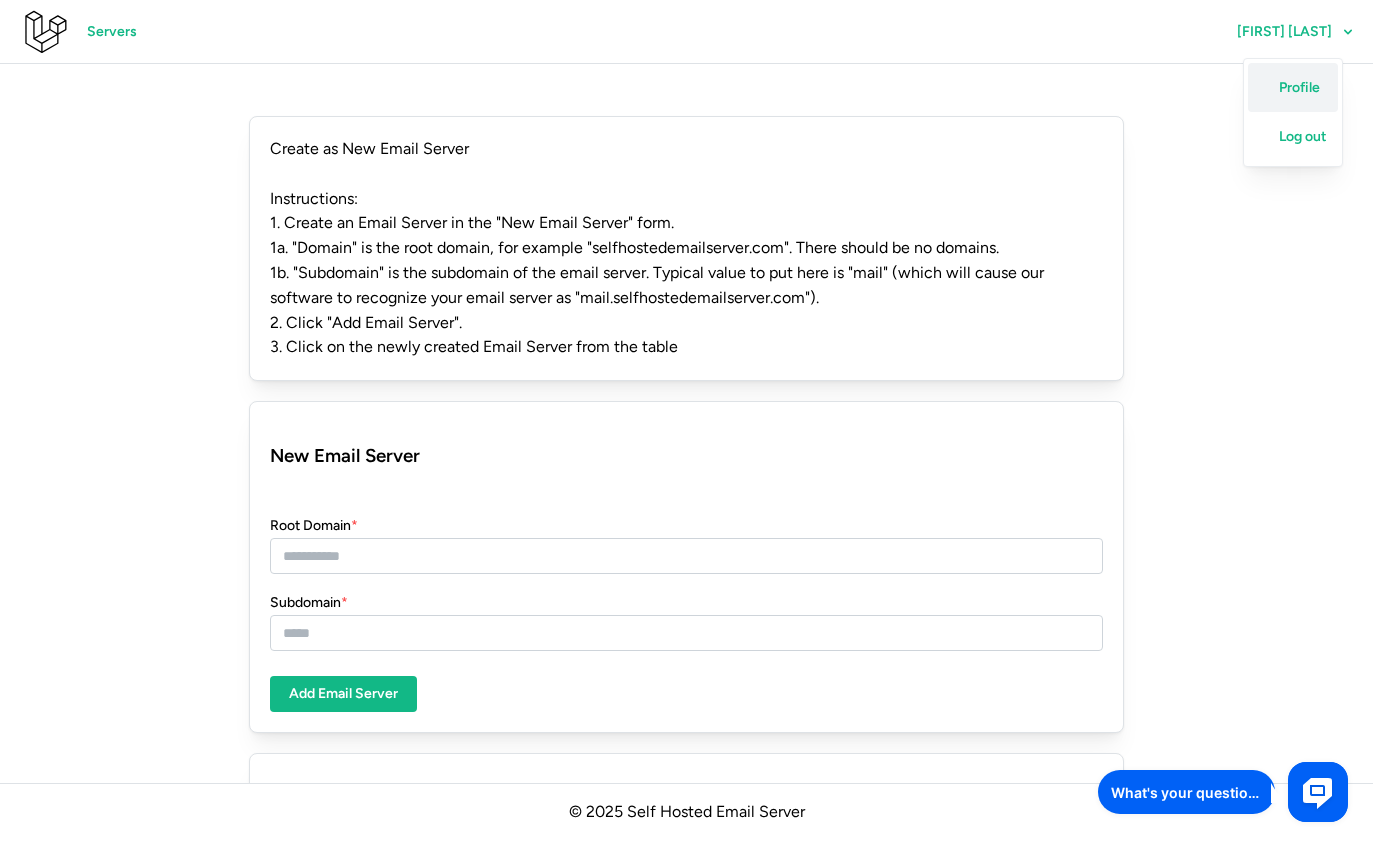 click on "Profile" at bounding box center [1293, 87] 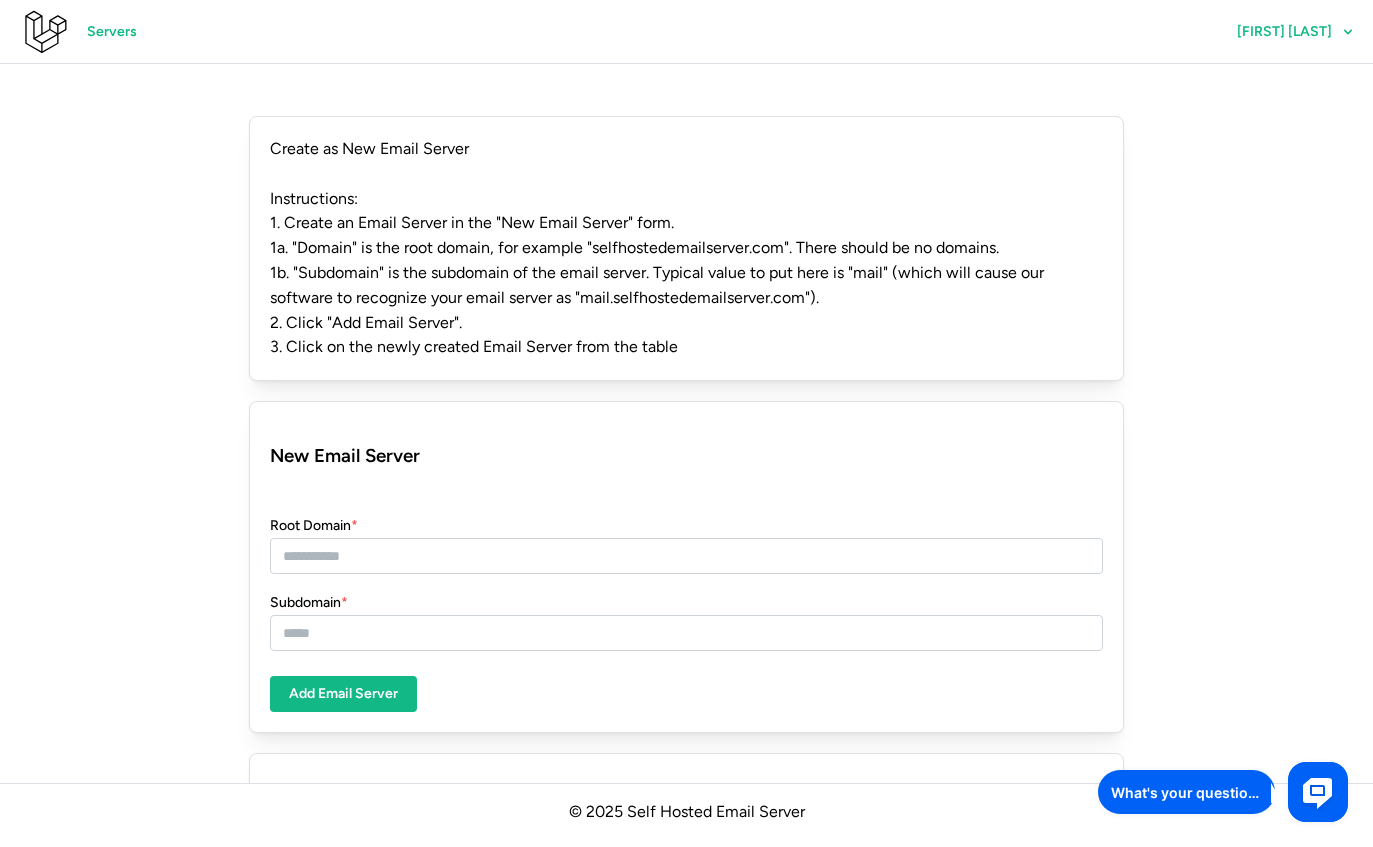 click on "Servers" 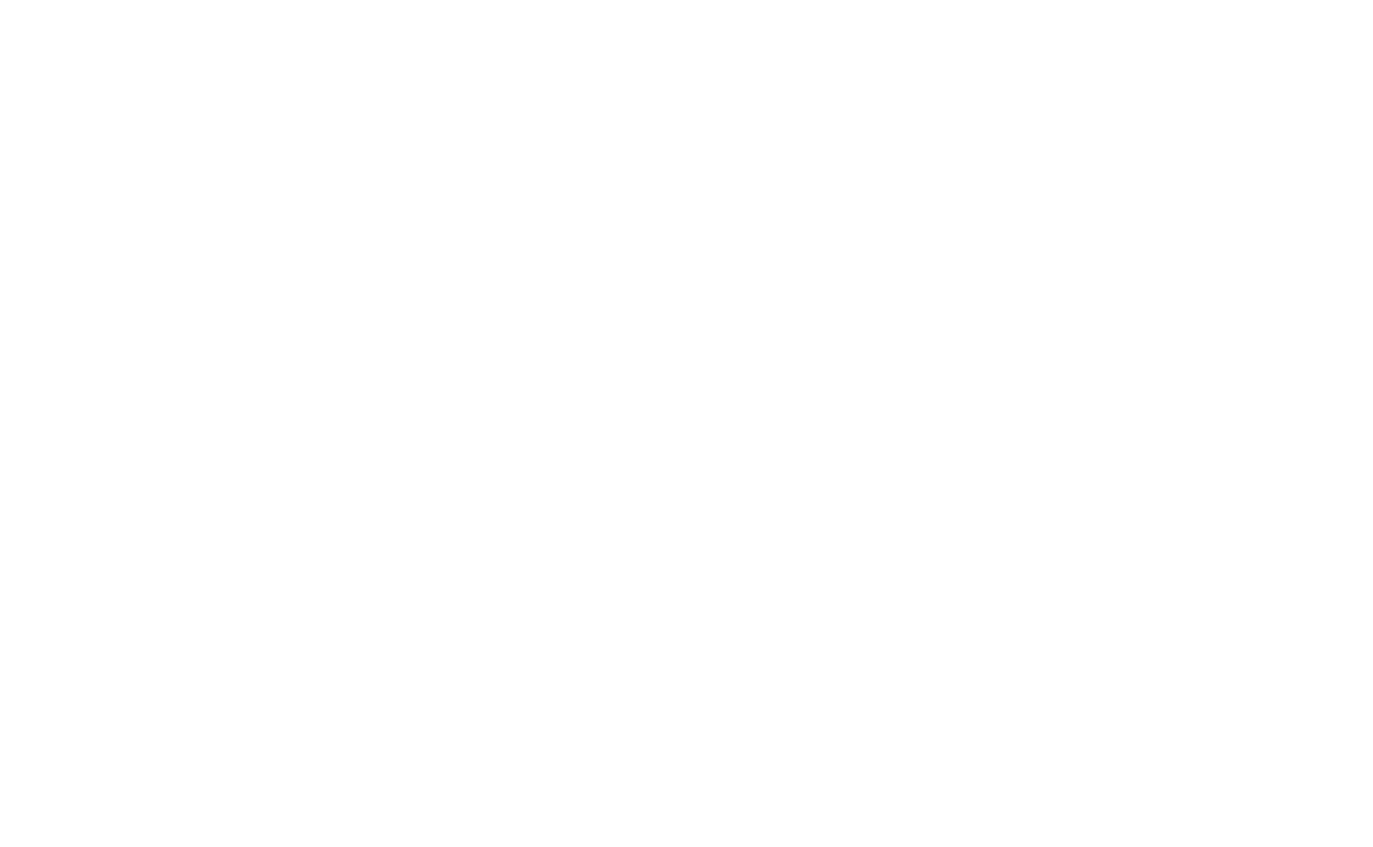 scroll, scrollTop: 0, scrollLeft: 0, axis: both 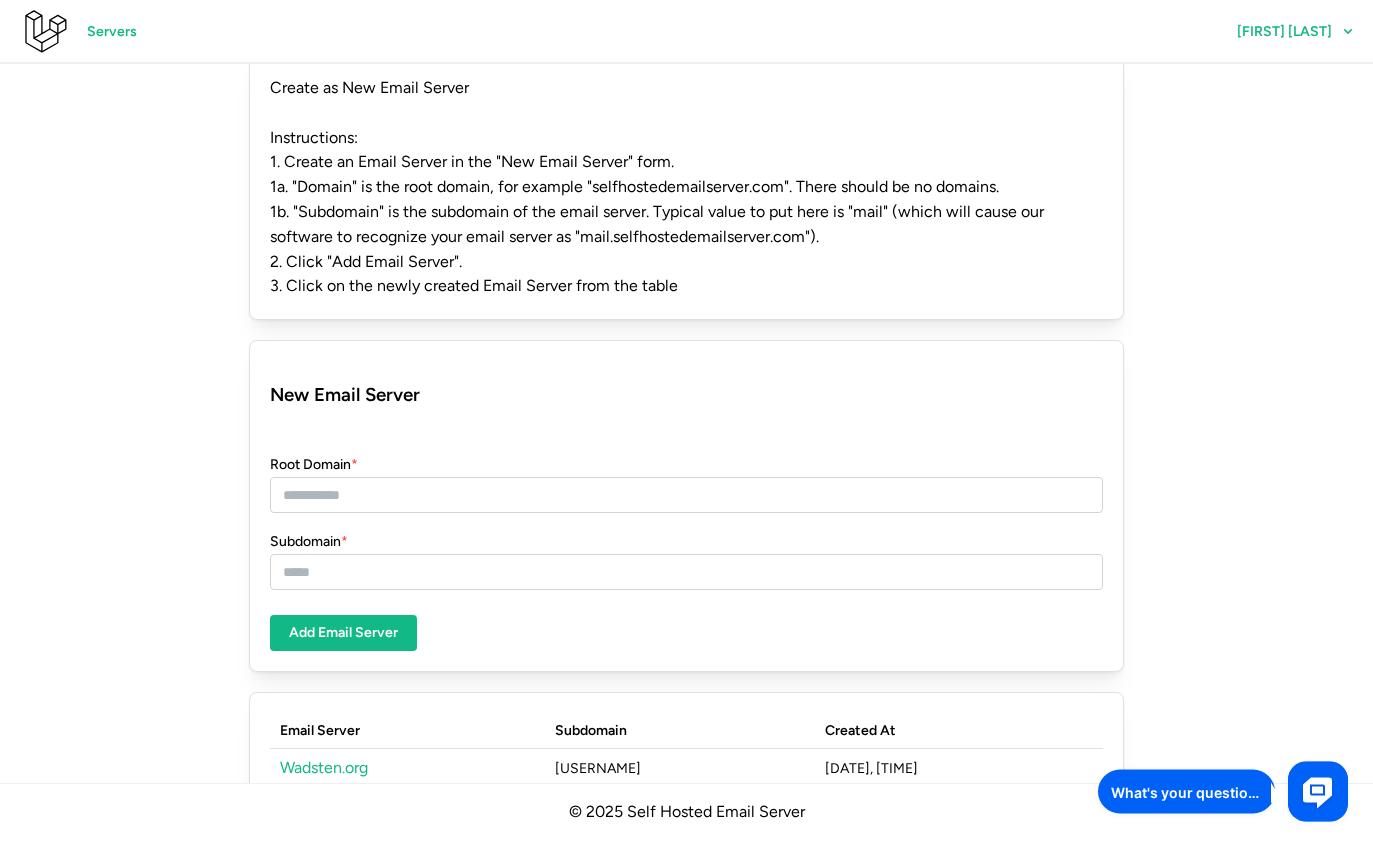 click on "Wadsten.org" 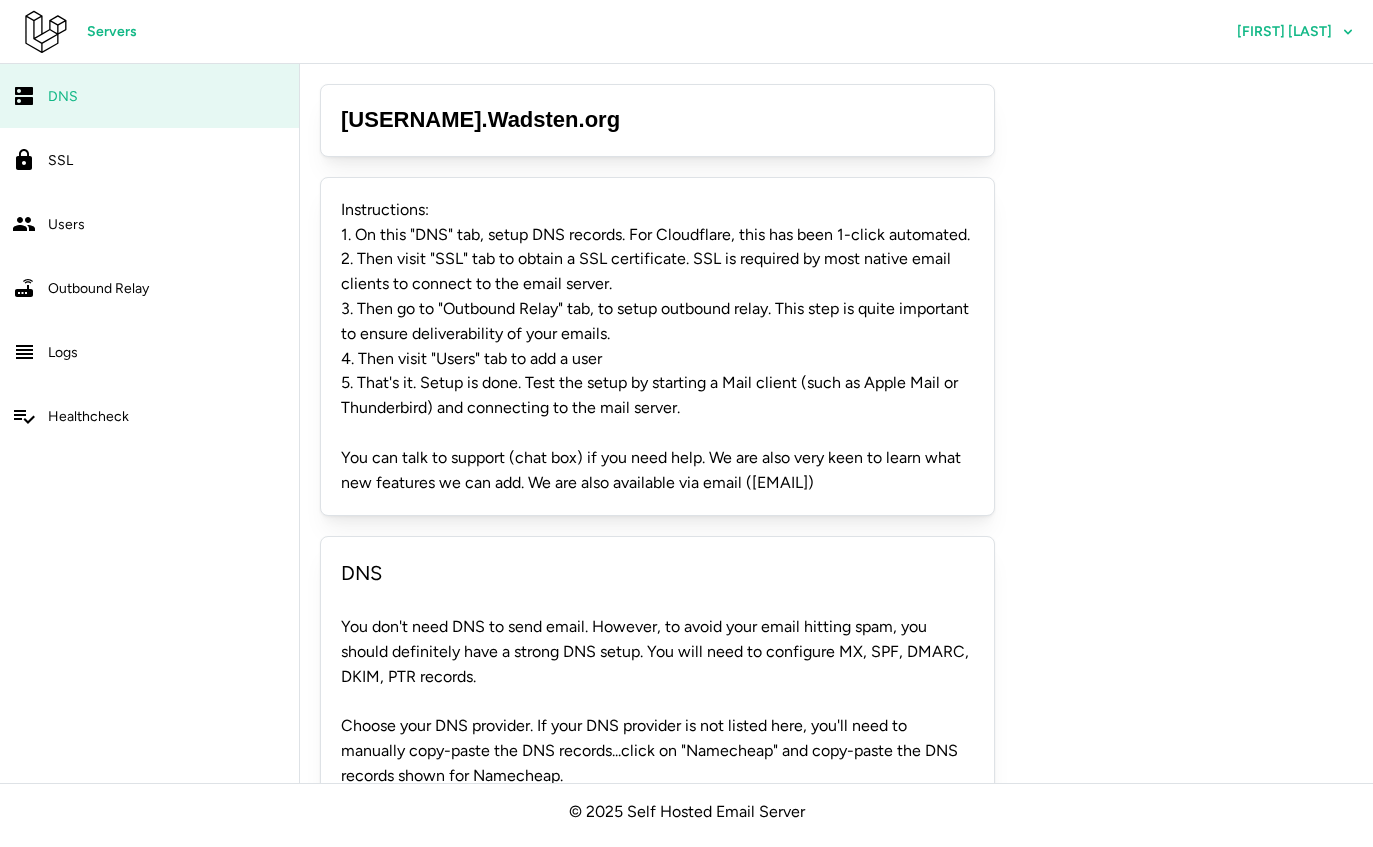 scroll, scrollTop: 0, scrollLeft: 0, axis: both 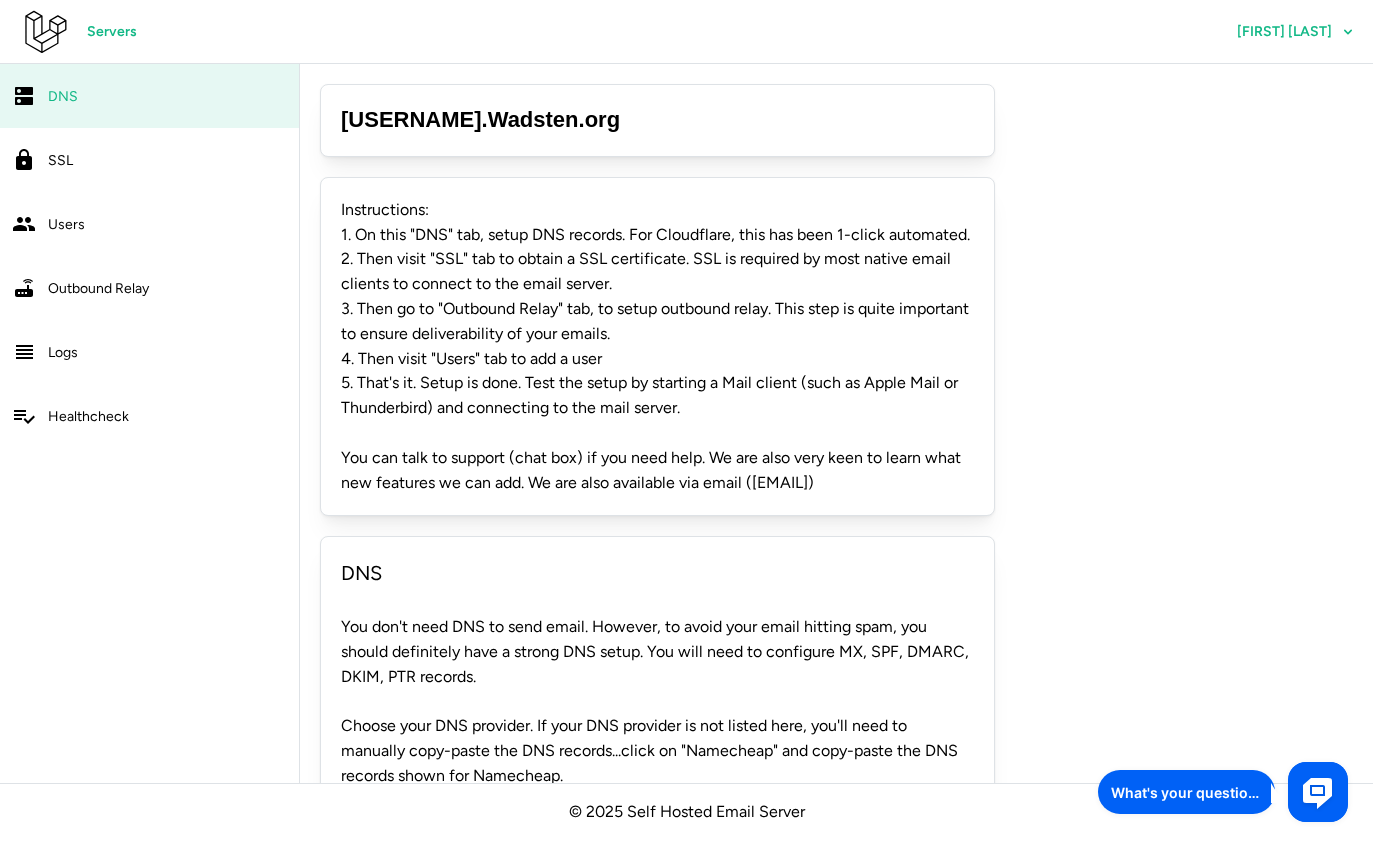 click on "Servers Martin Wadsten" 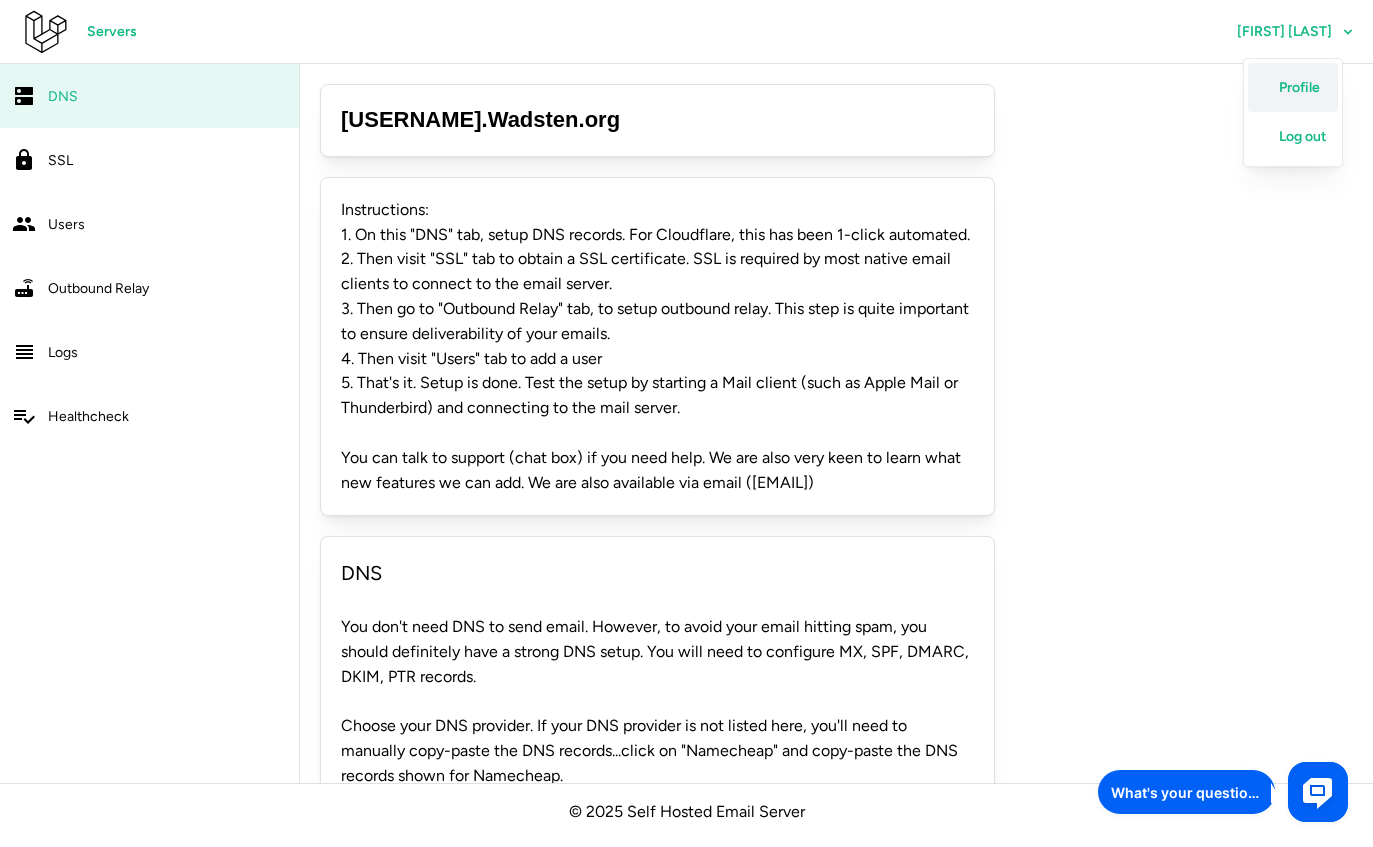 click on "Profile" at bounding box center (1299, 88) 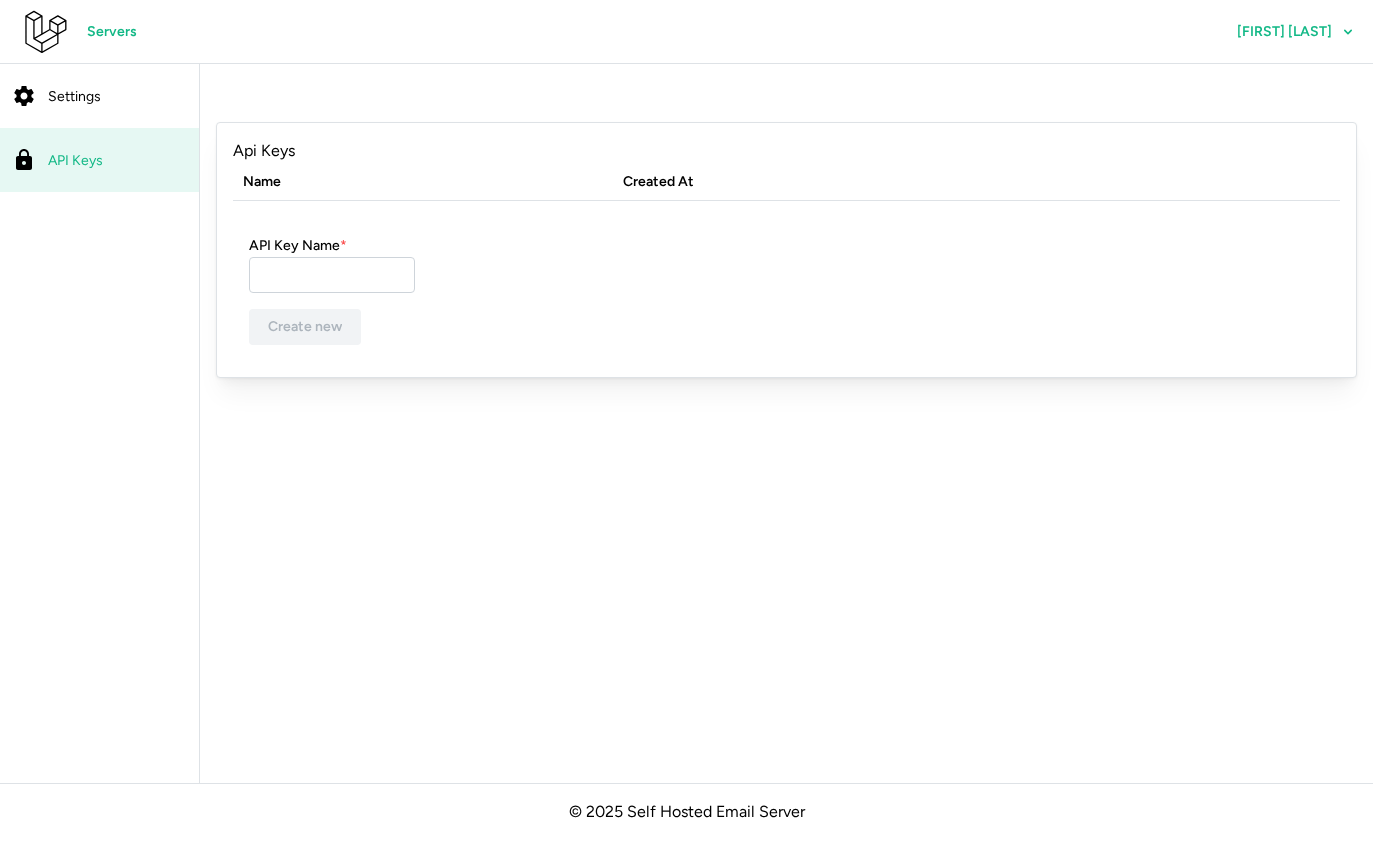 scroll, scrollTop: 0, scrollLeft: 0, axis: both 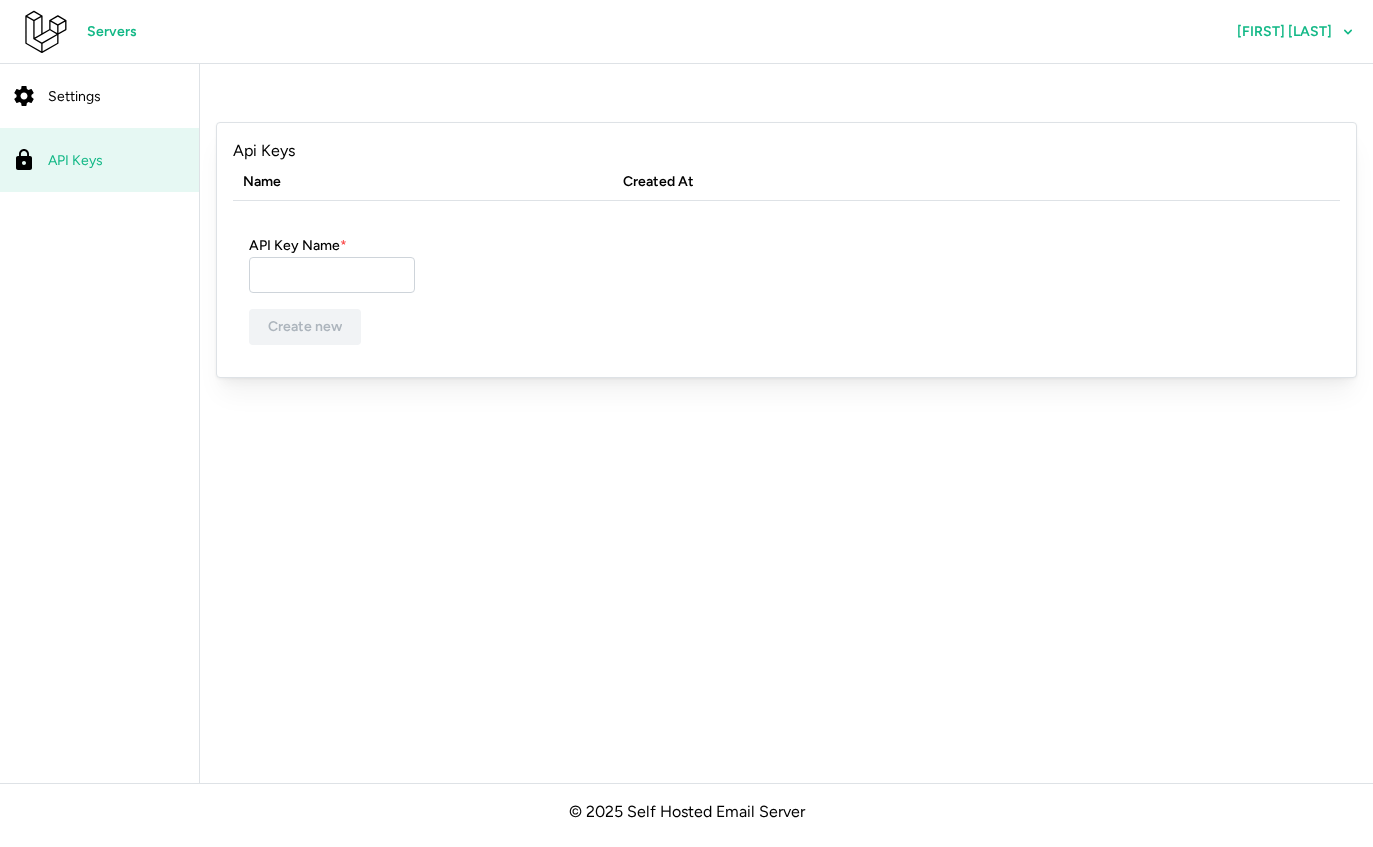 click on "Settings" 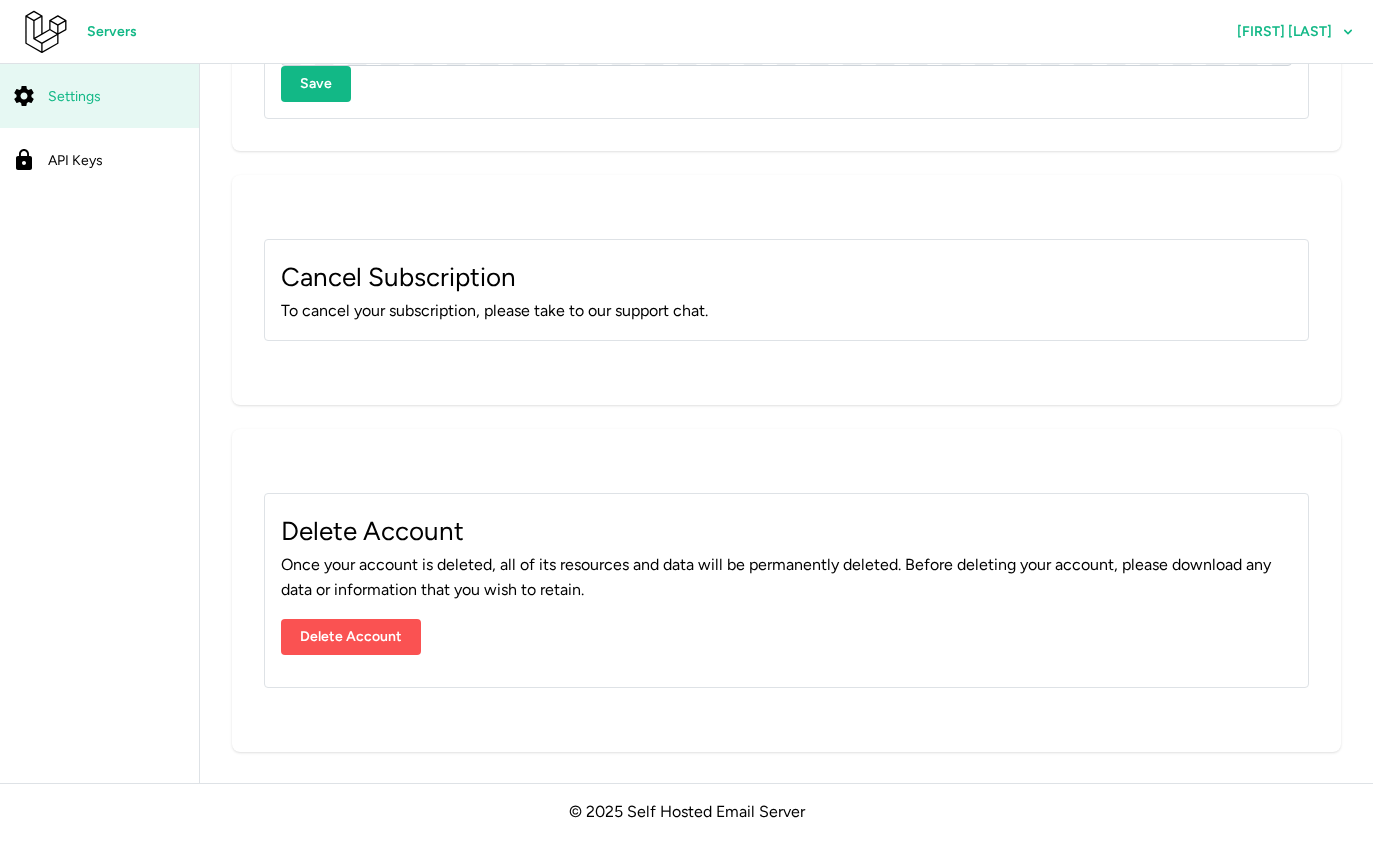 scroll, scrollTop: 1007, scrollLeft: 0, axis: vertical 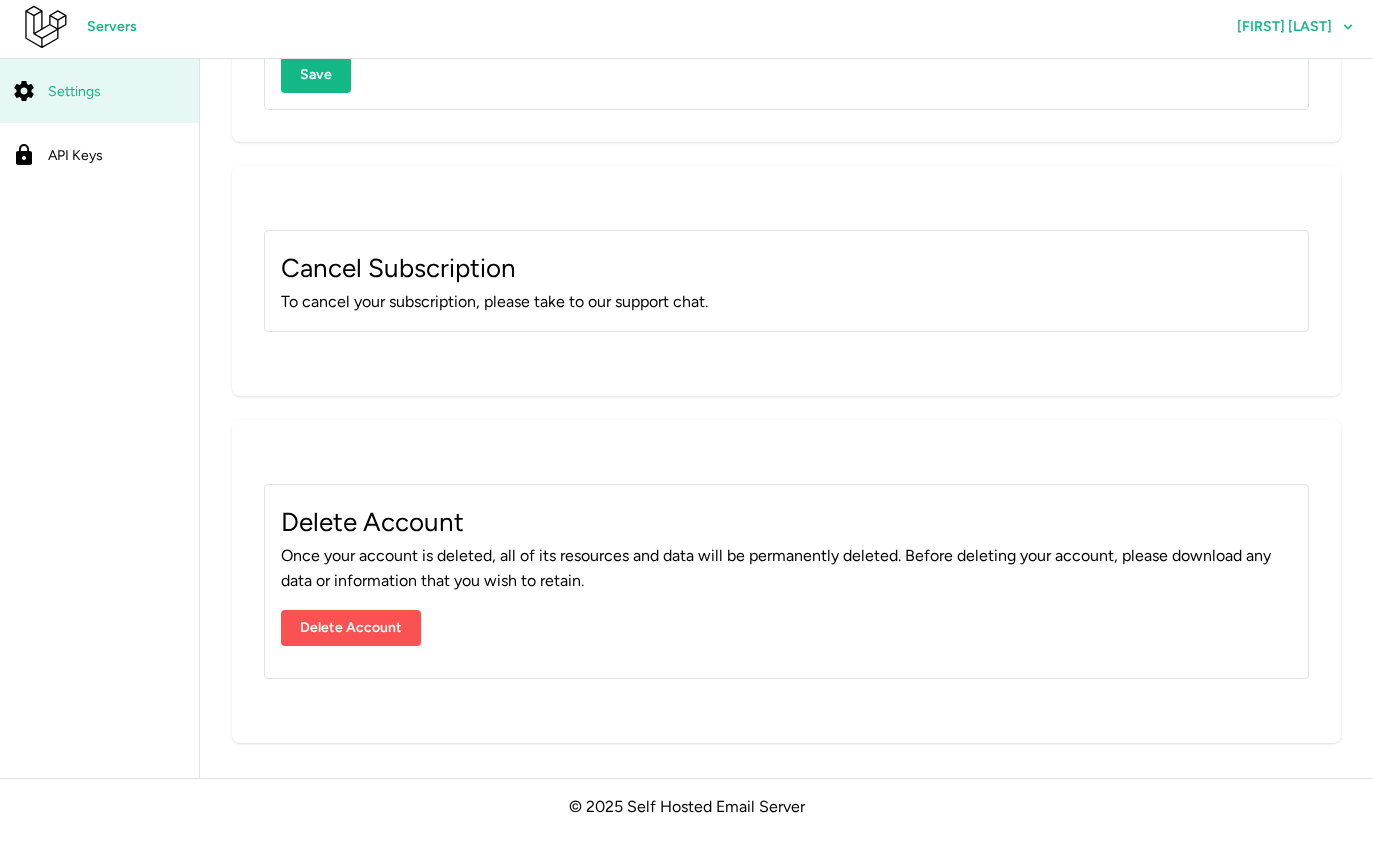 click on "Delete Account" 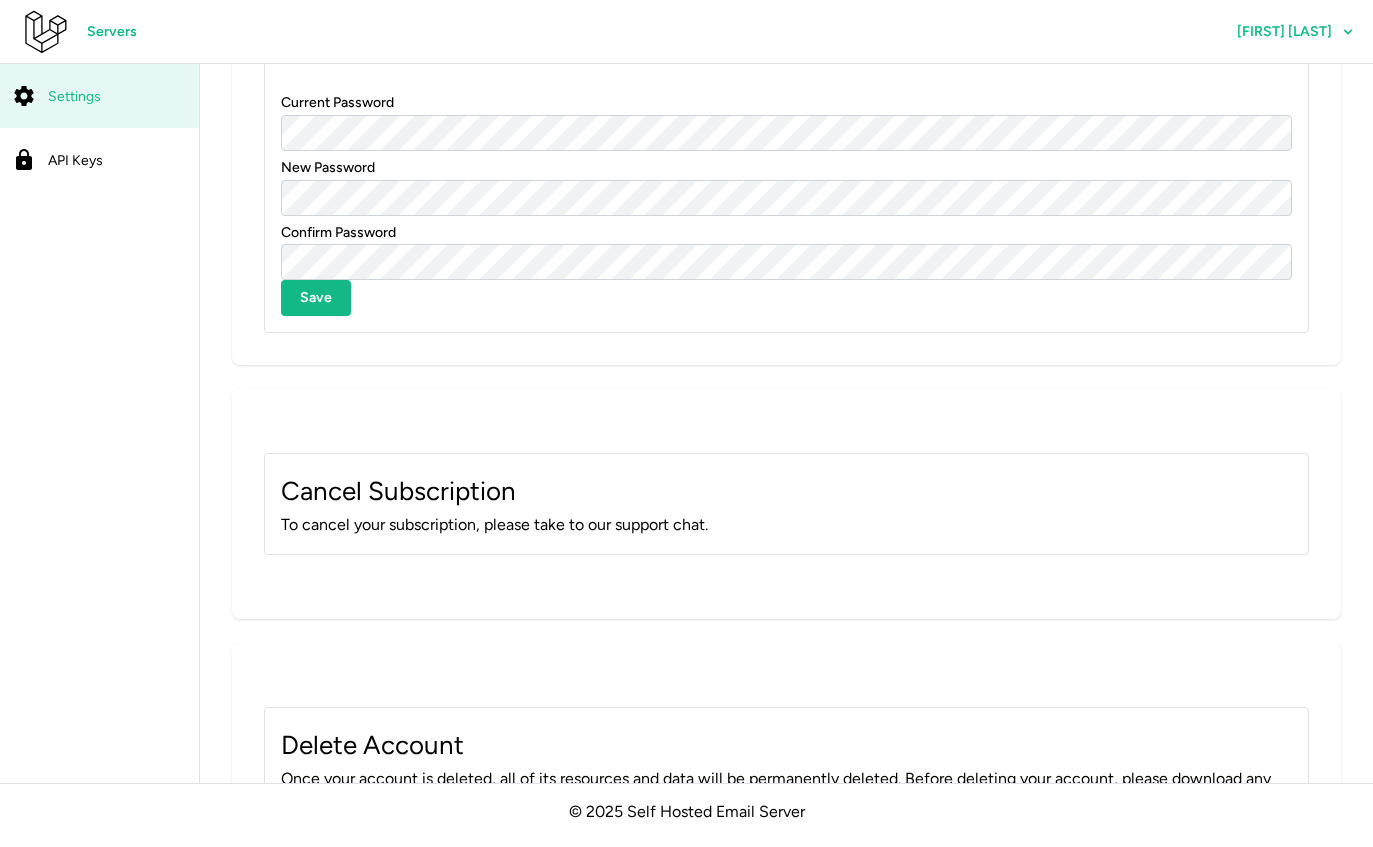 scroll, scrollTop: 940, scrollLeft: 0, axis: vertical 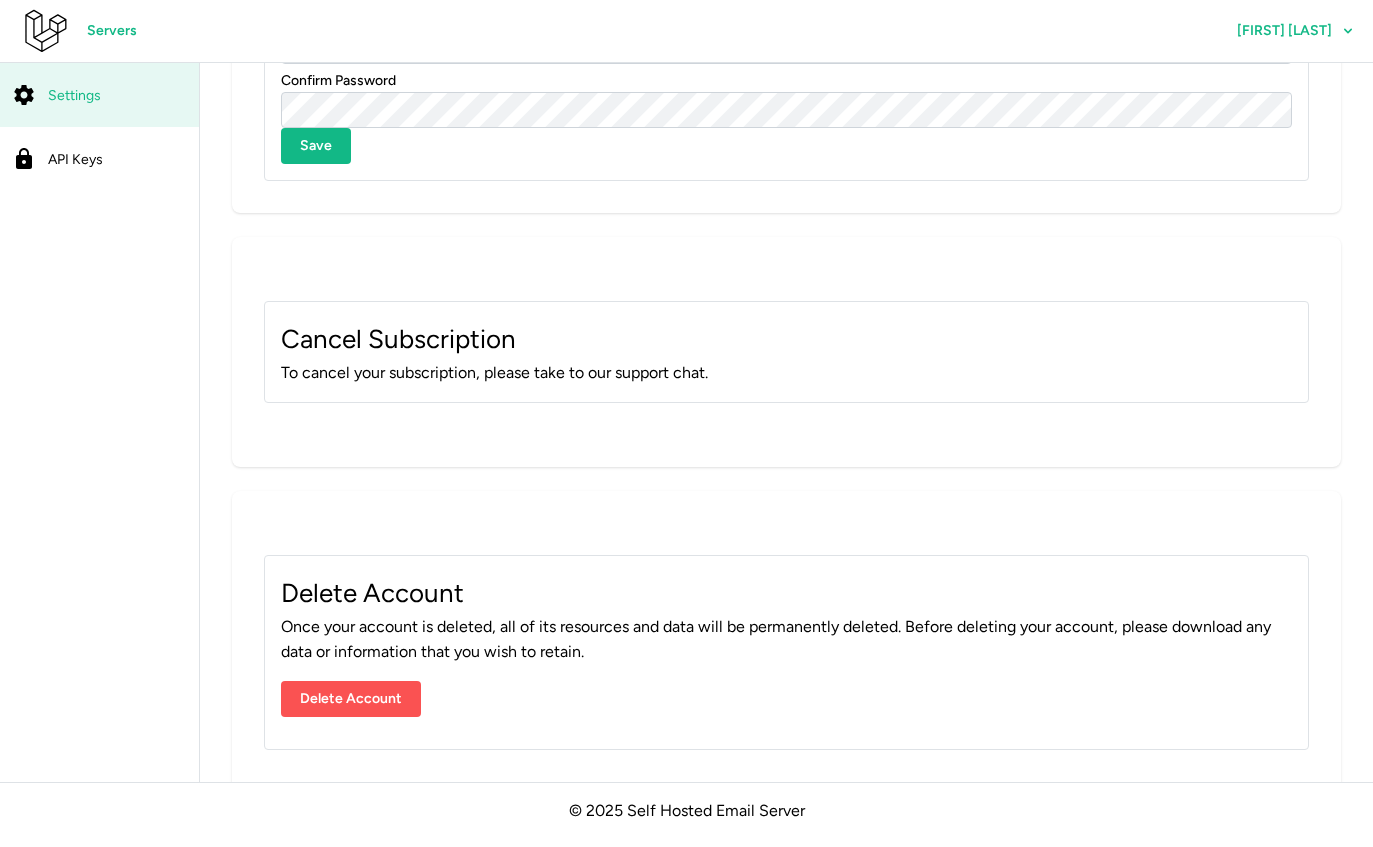 click on "Delete Account" 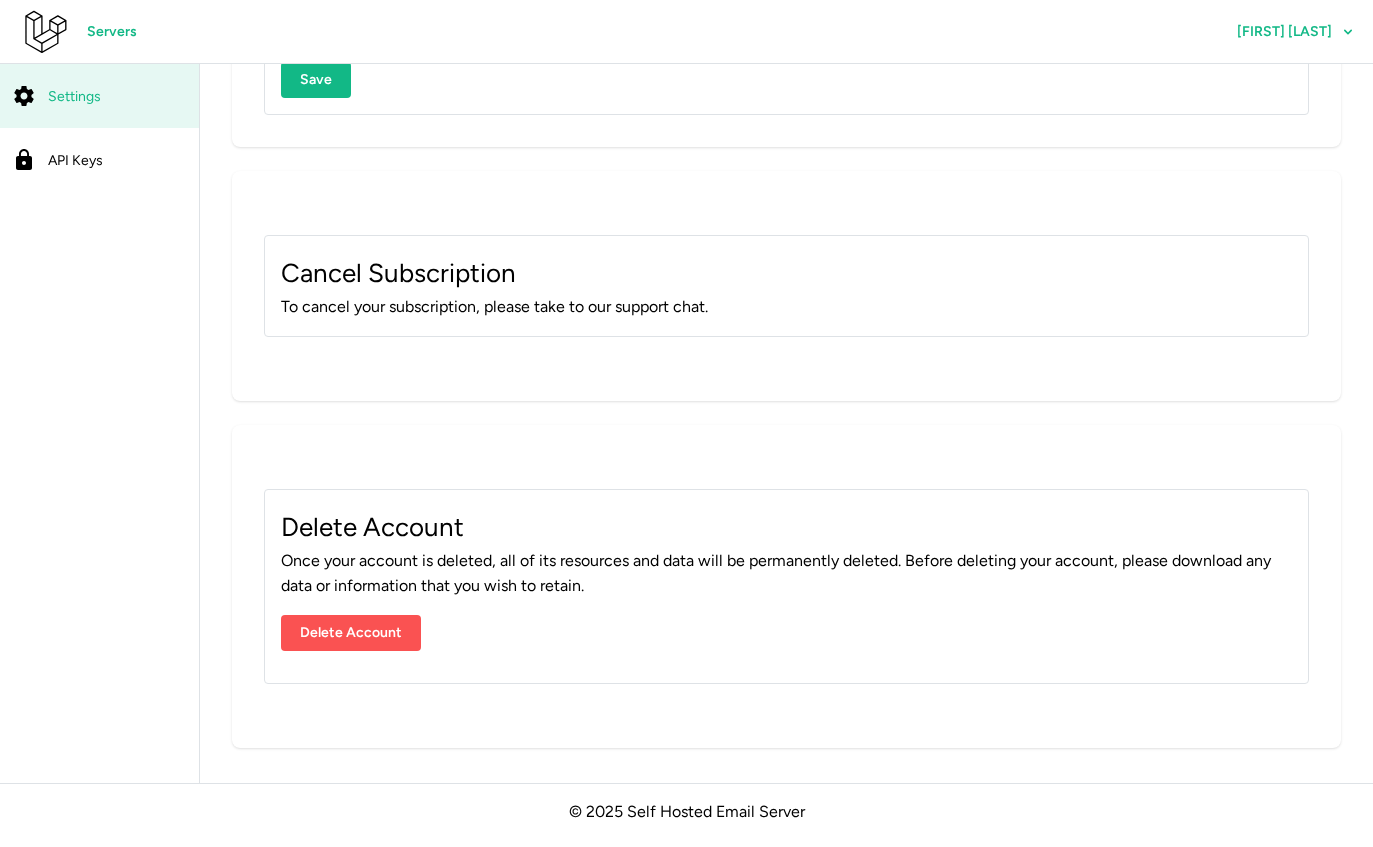click on "Servers" 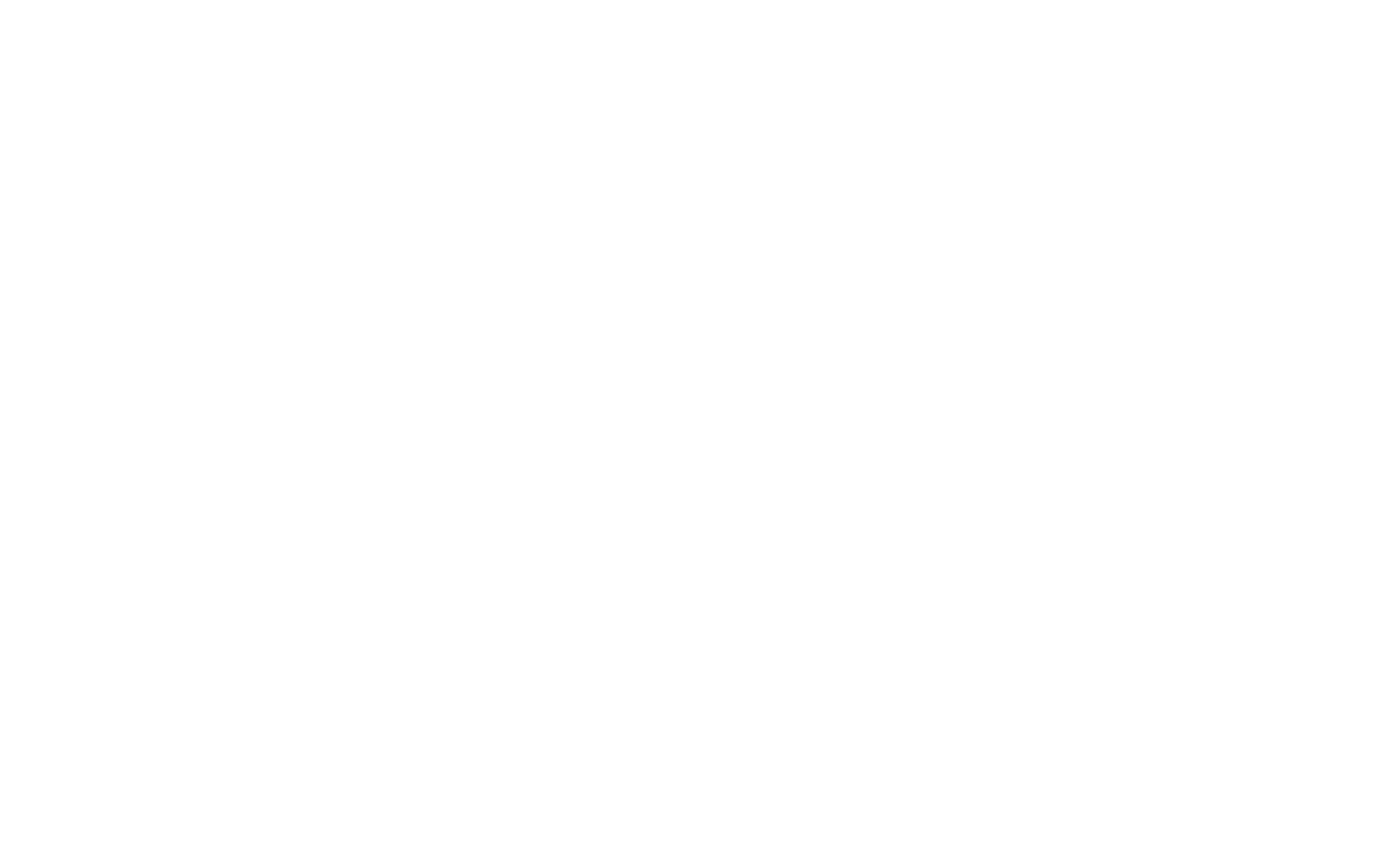scroll, scrollTop: 0, scrollLeft: 0, axis: both 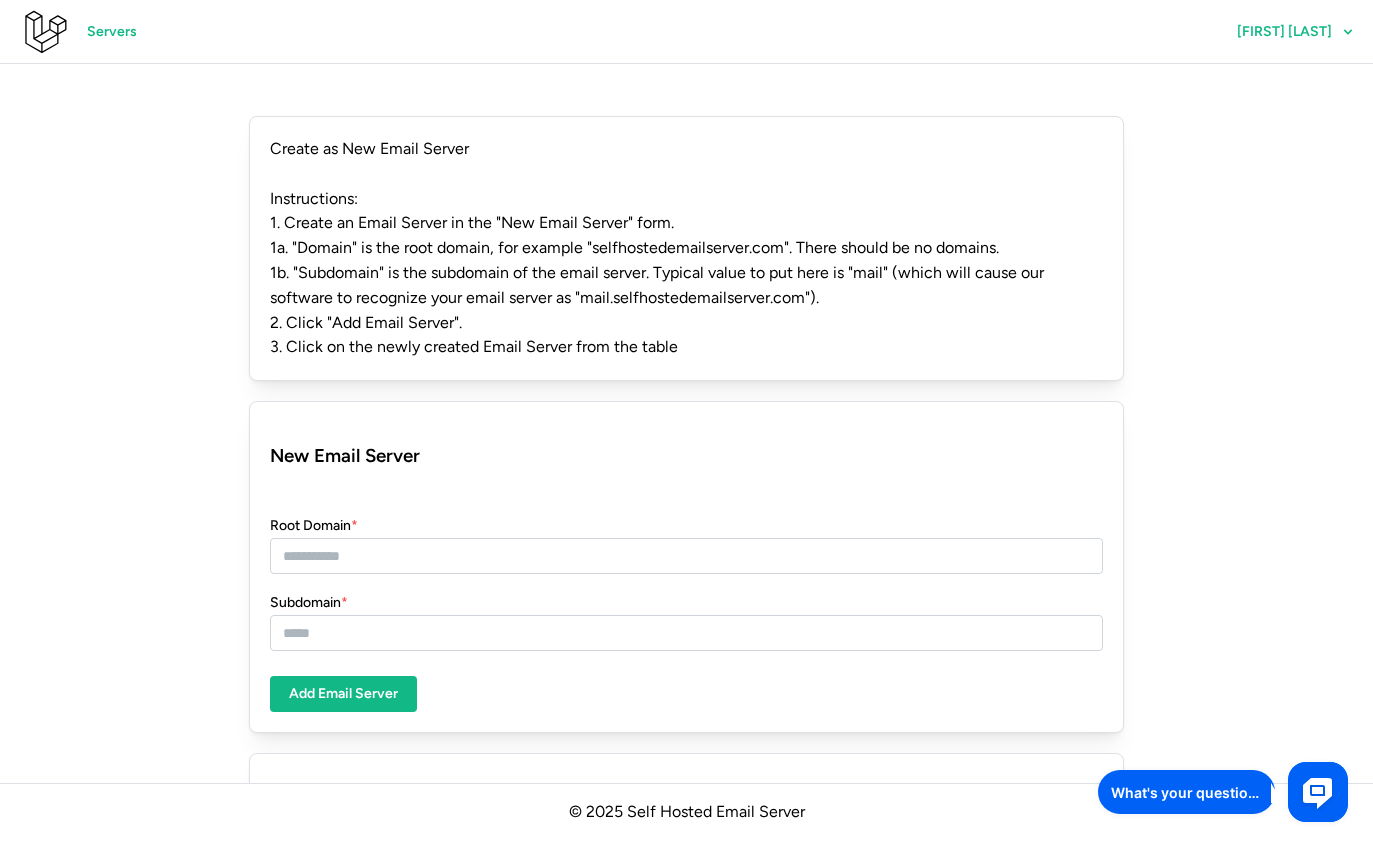 click 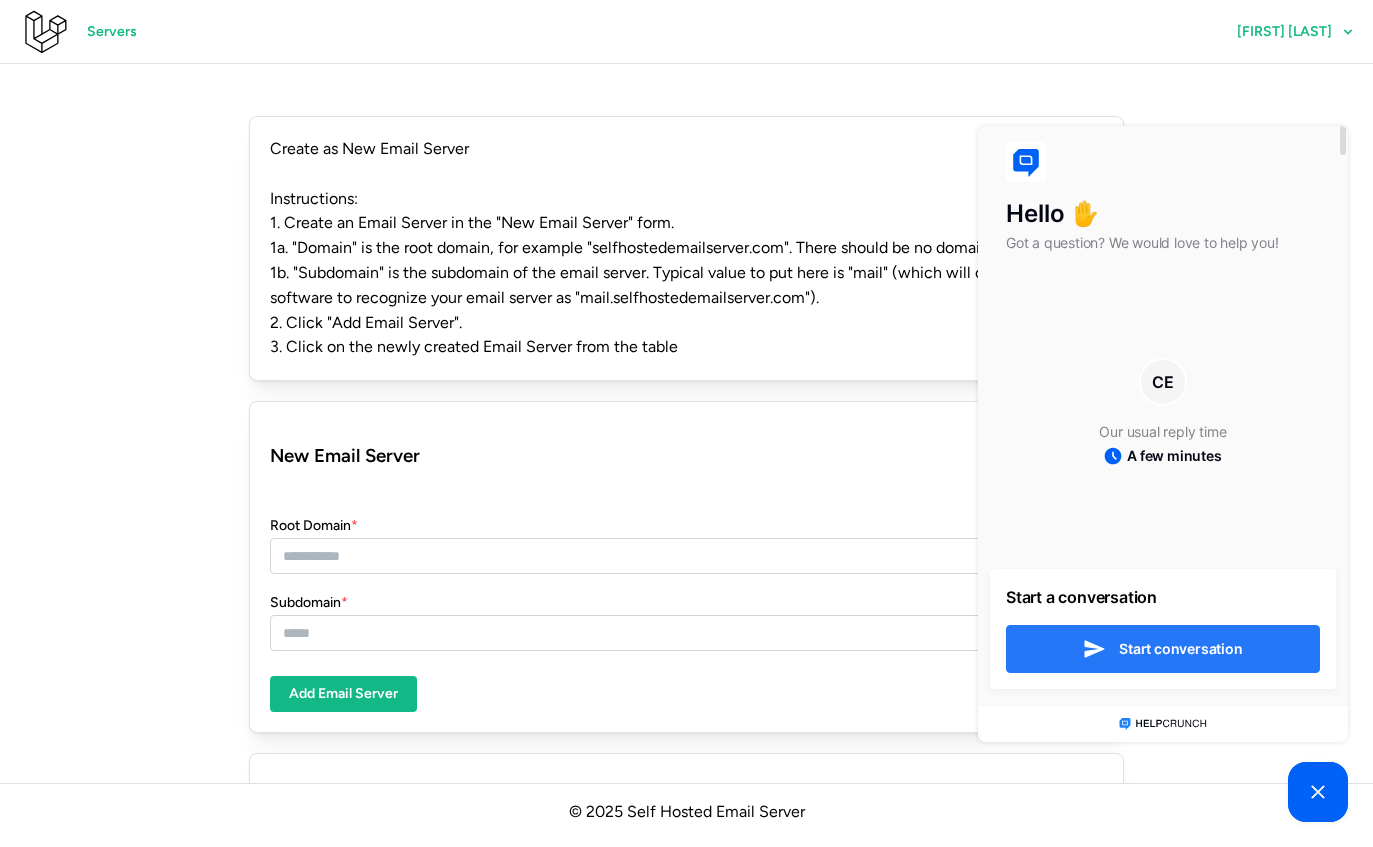 click on "Start conversation" at bounding box center [1180, 649] 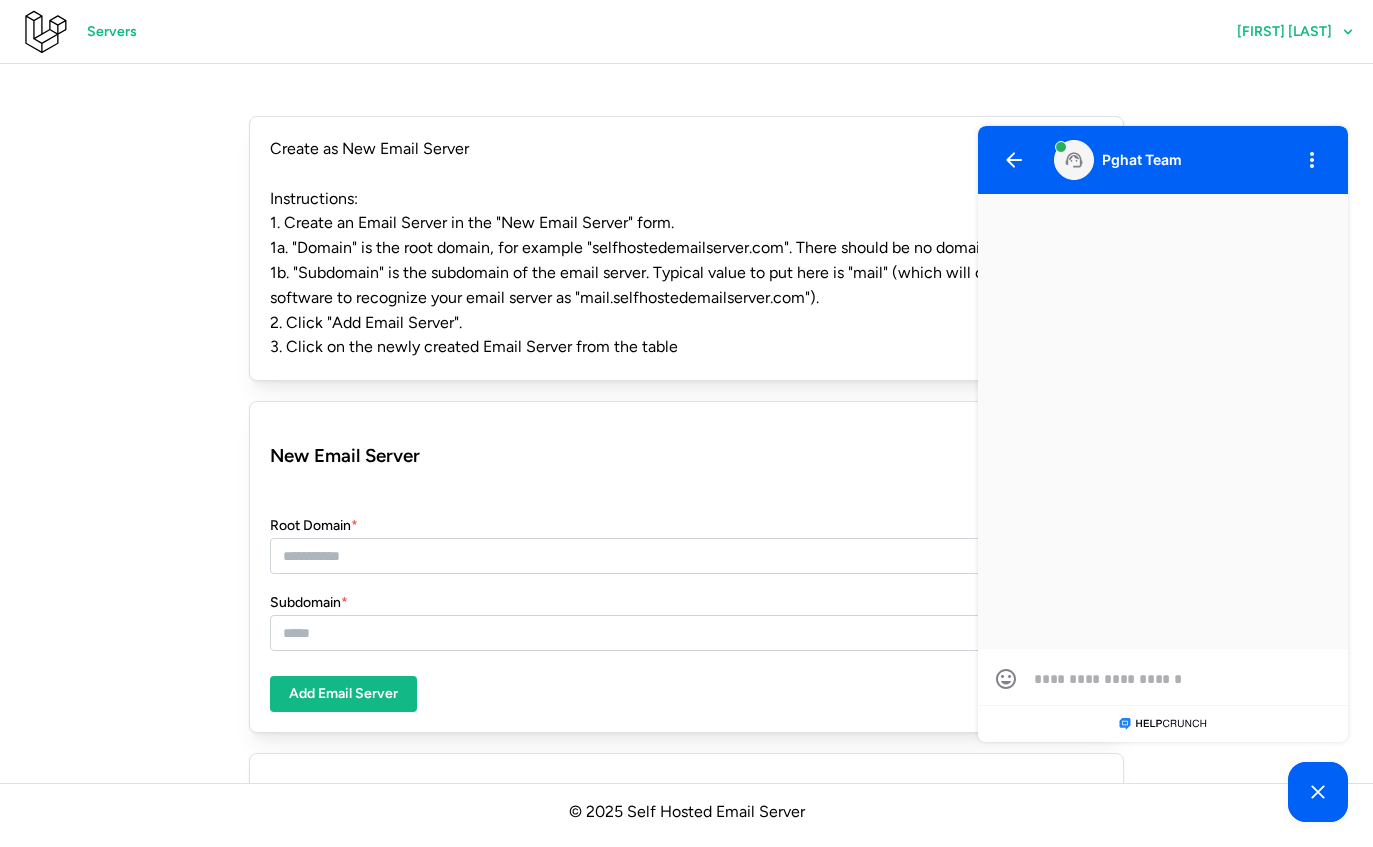 type on "*" 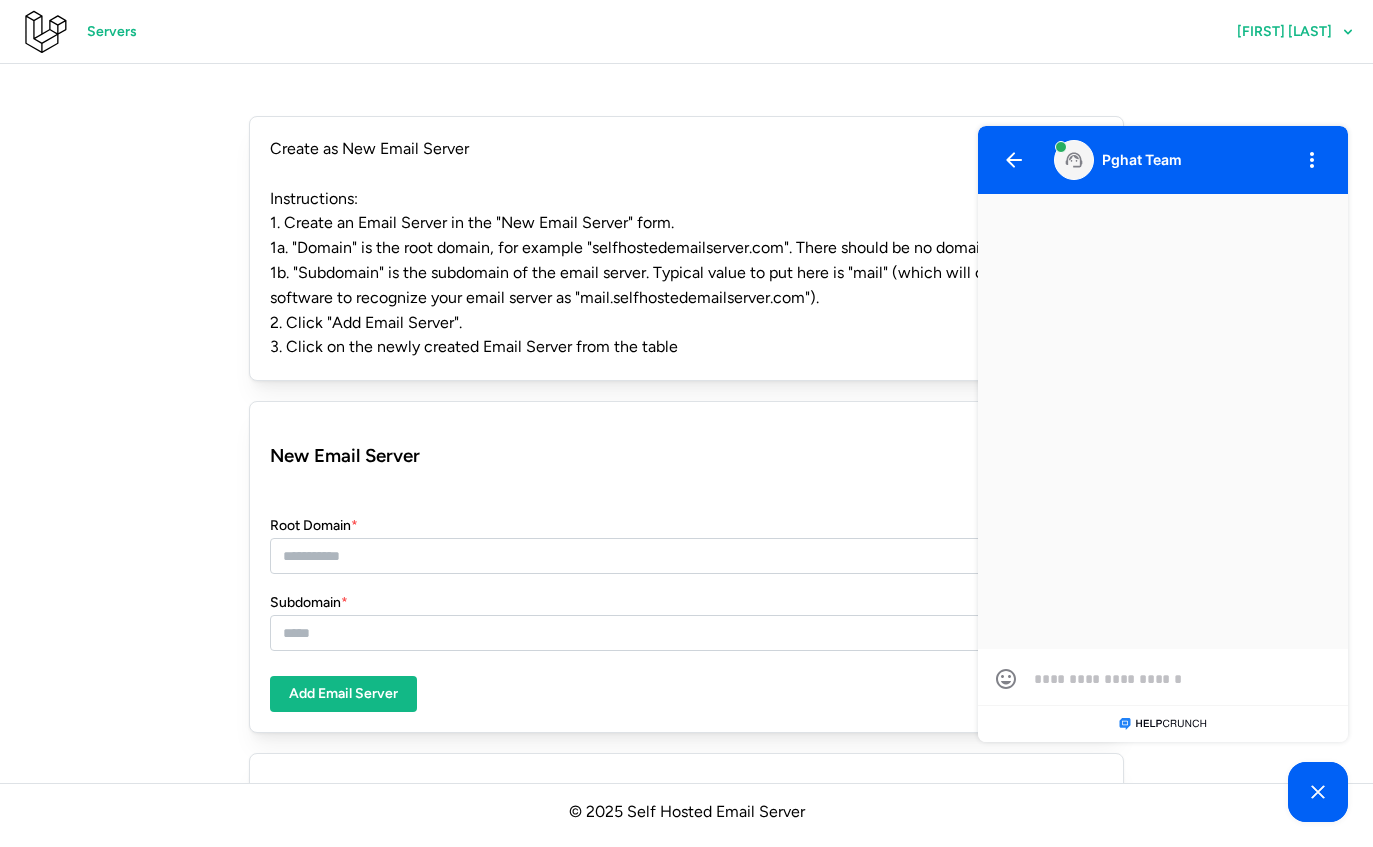 type on "*" 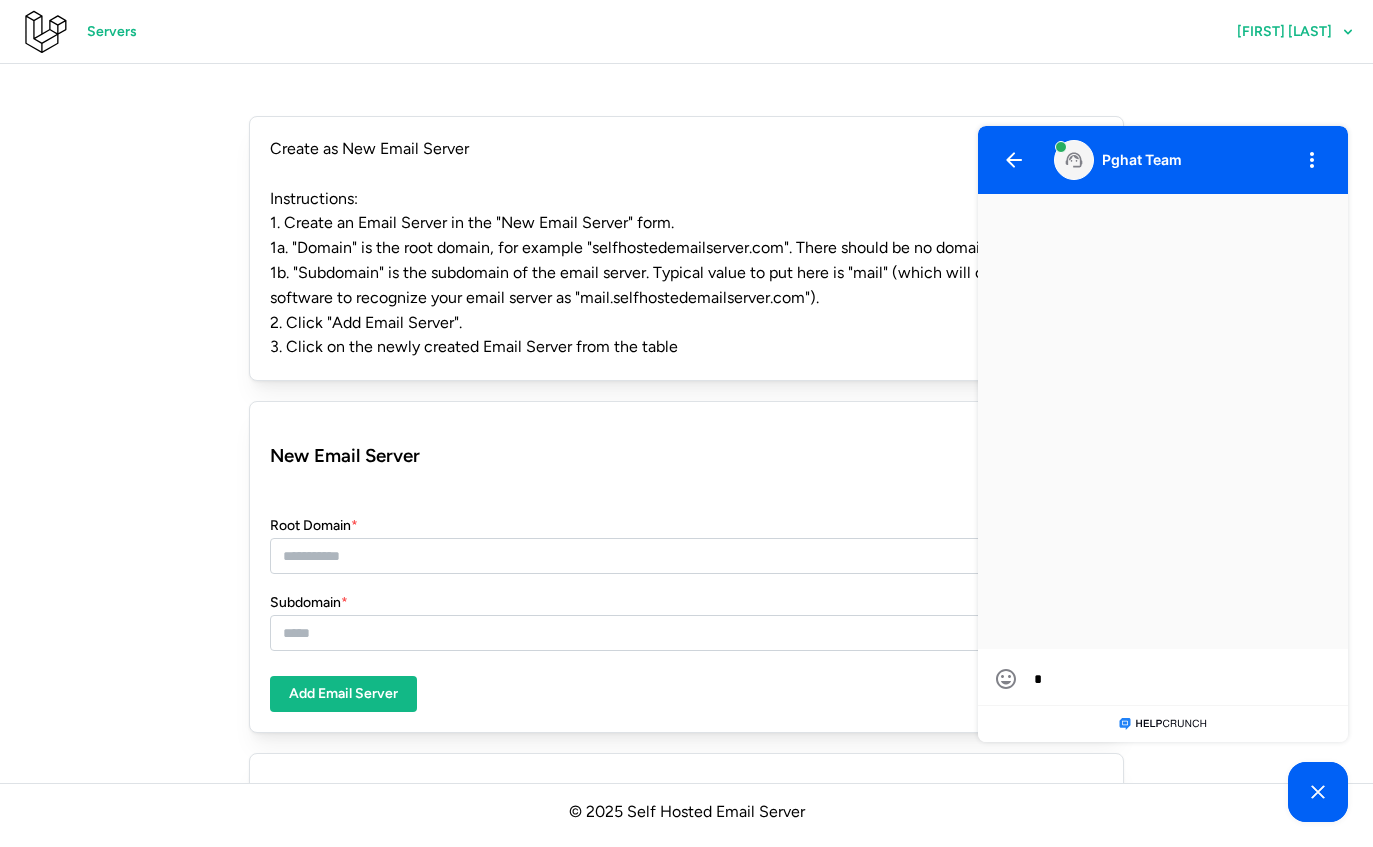 type on "*" 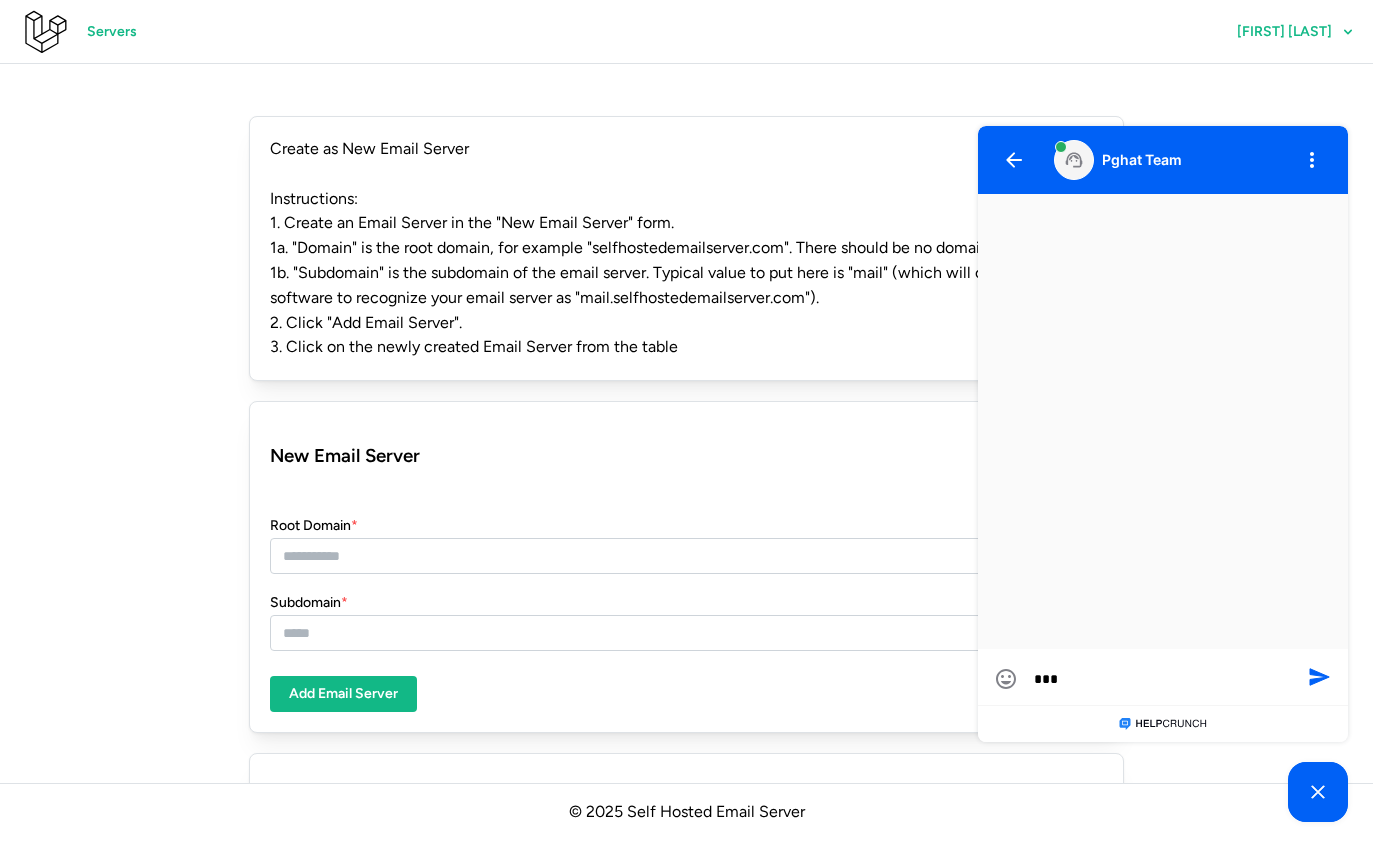 type on "****" 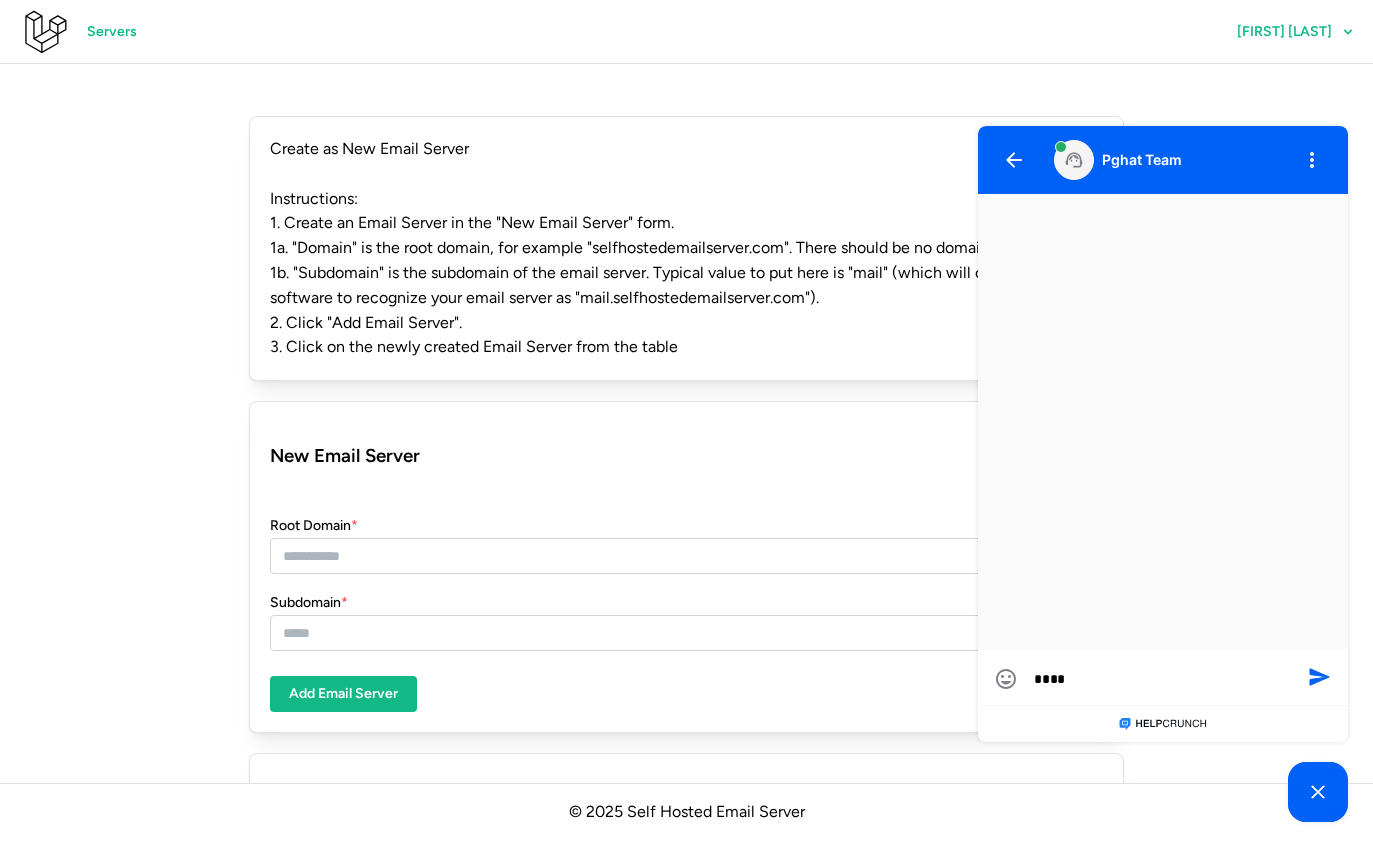 type on "*****" 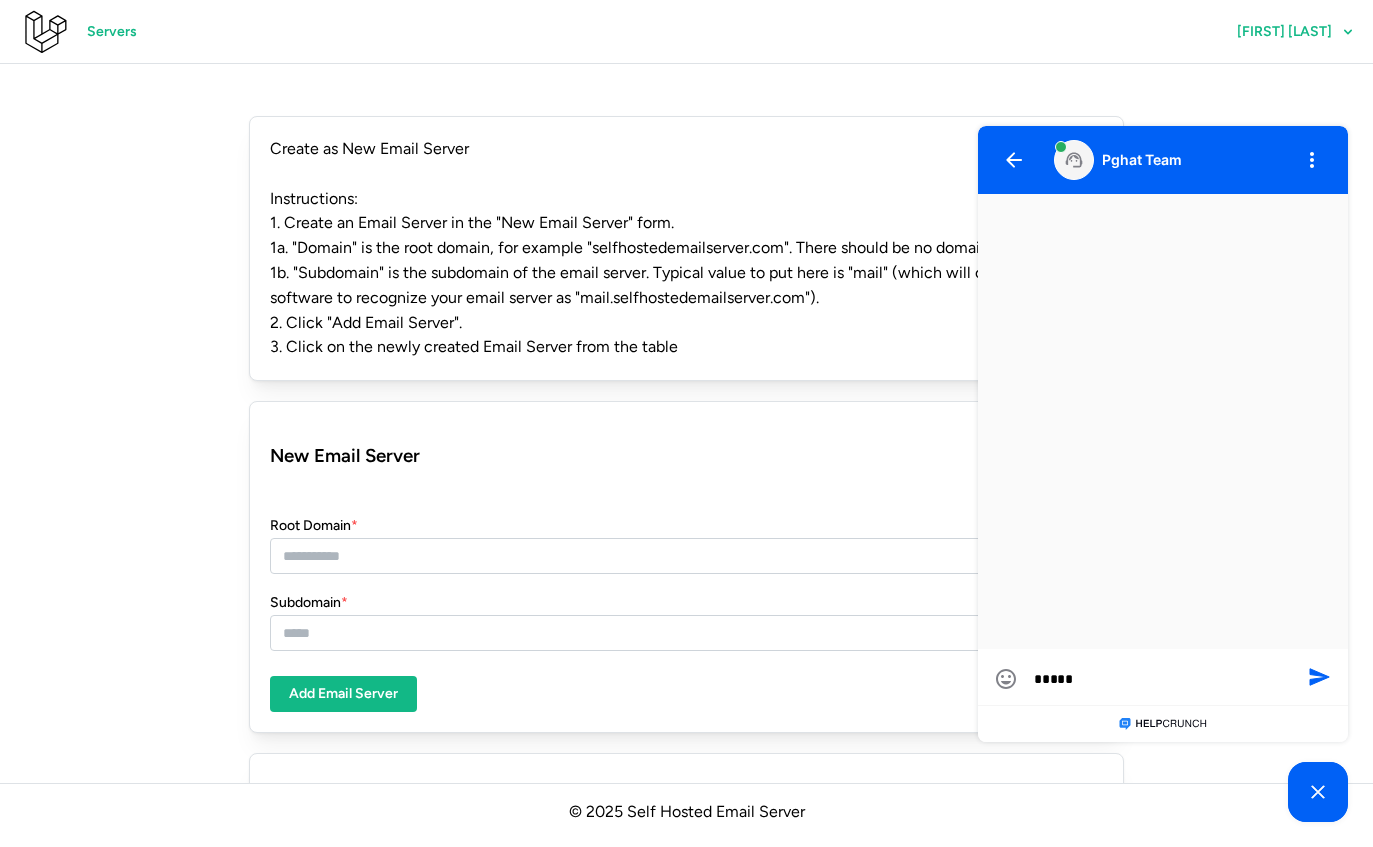 type on "******" 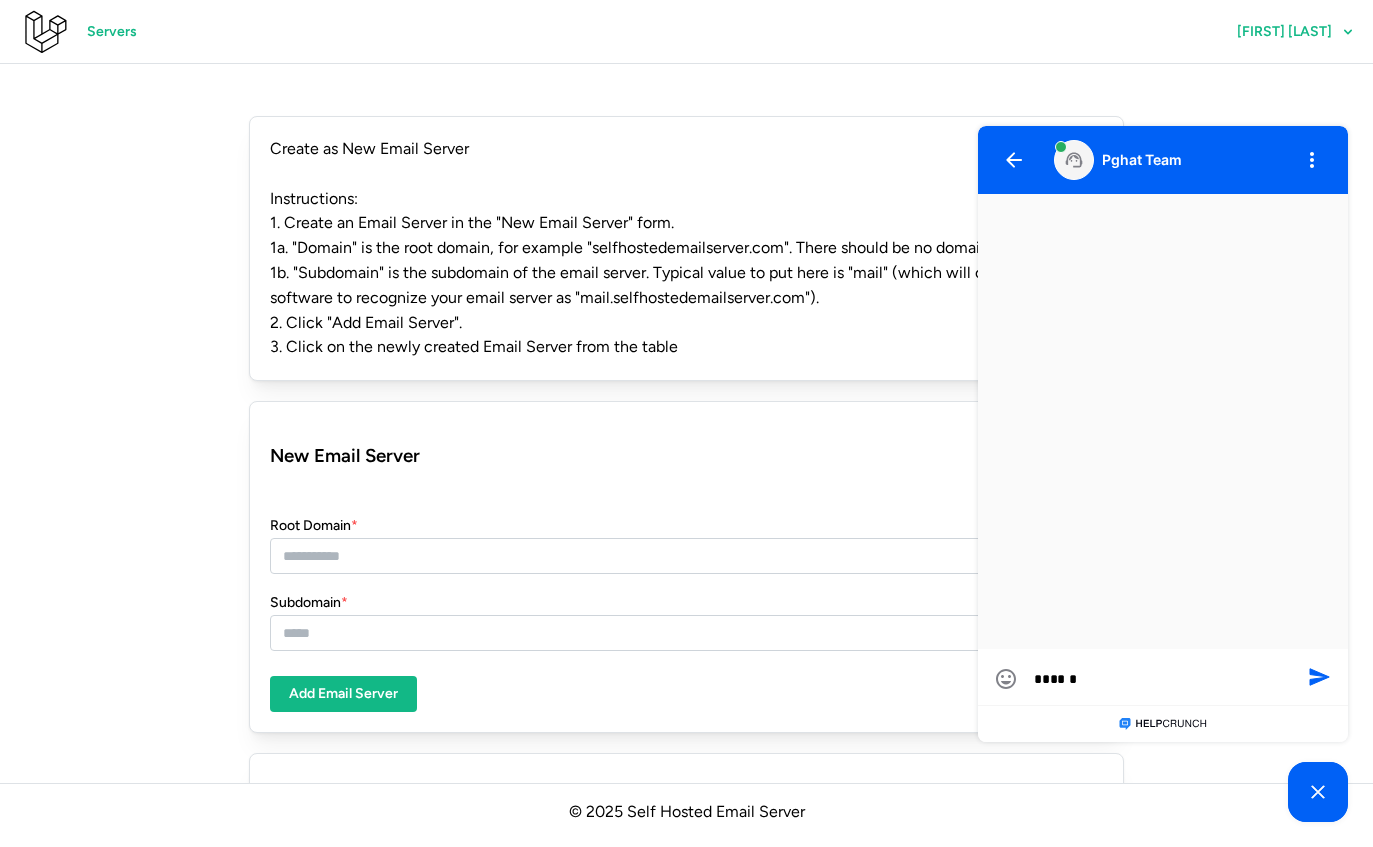 type on "******" 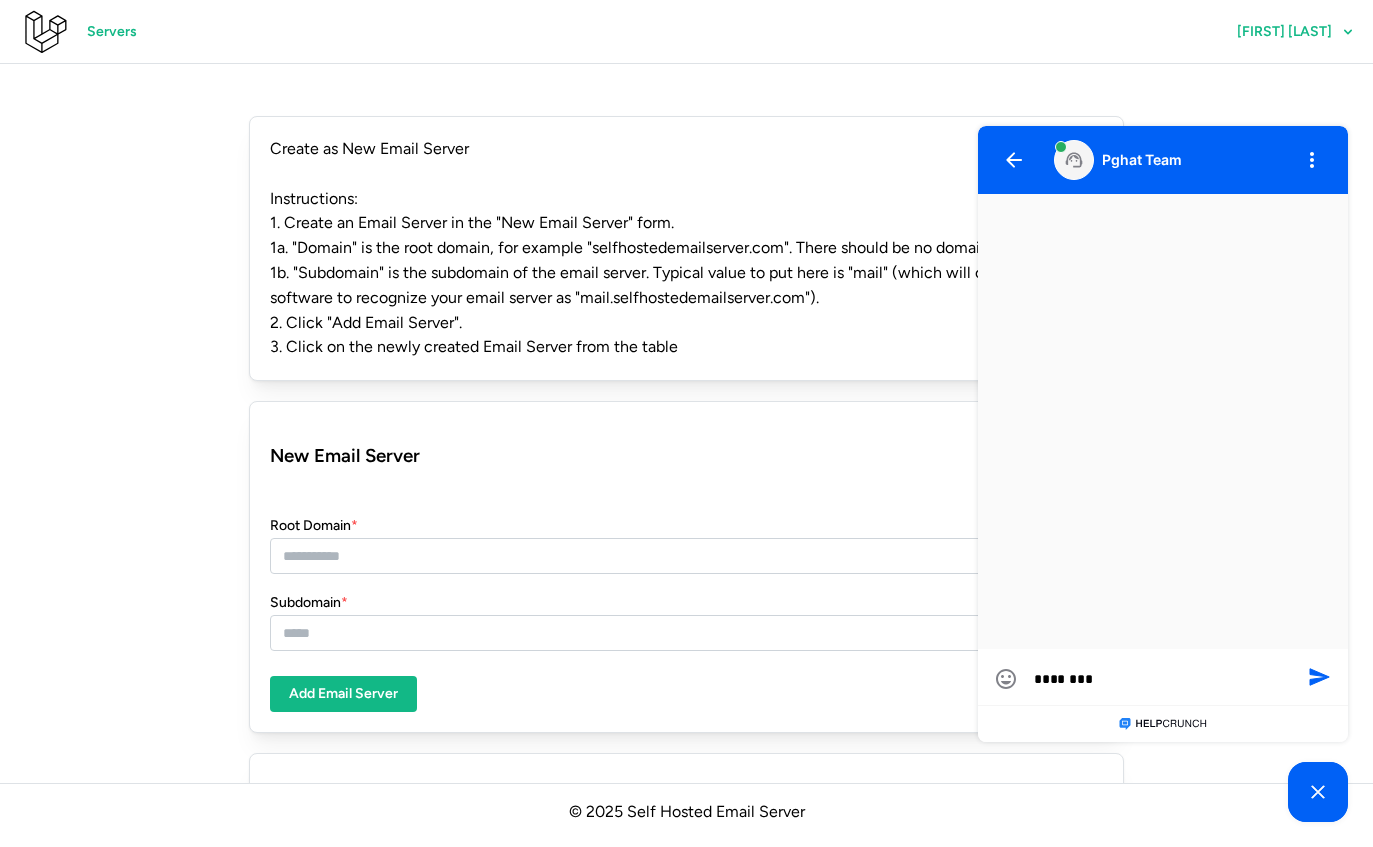 type on "*********" 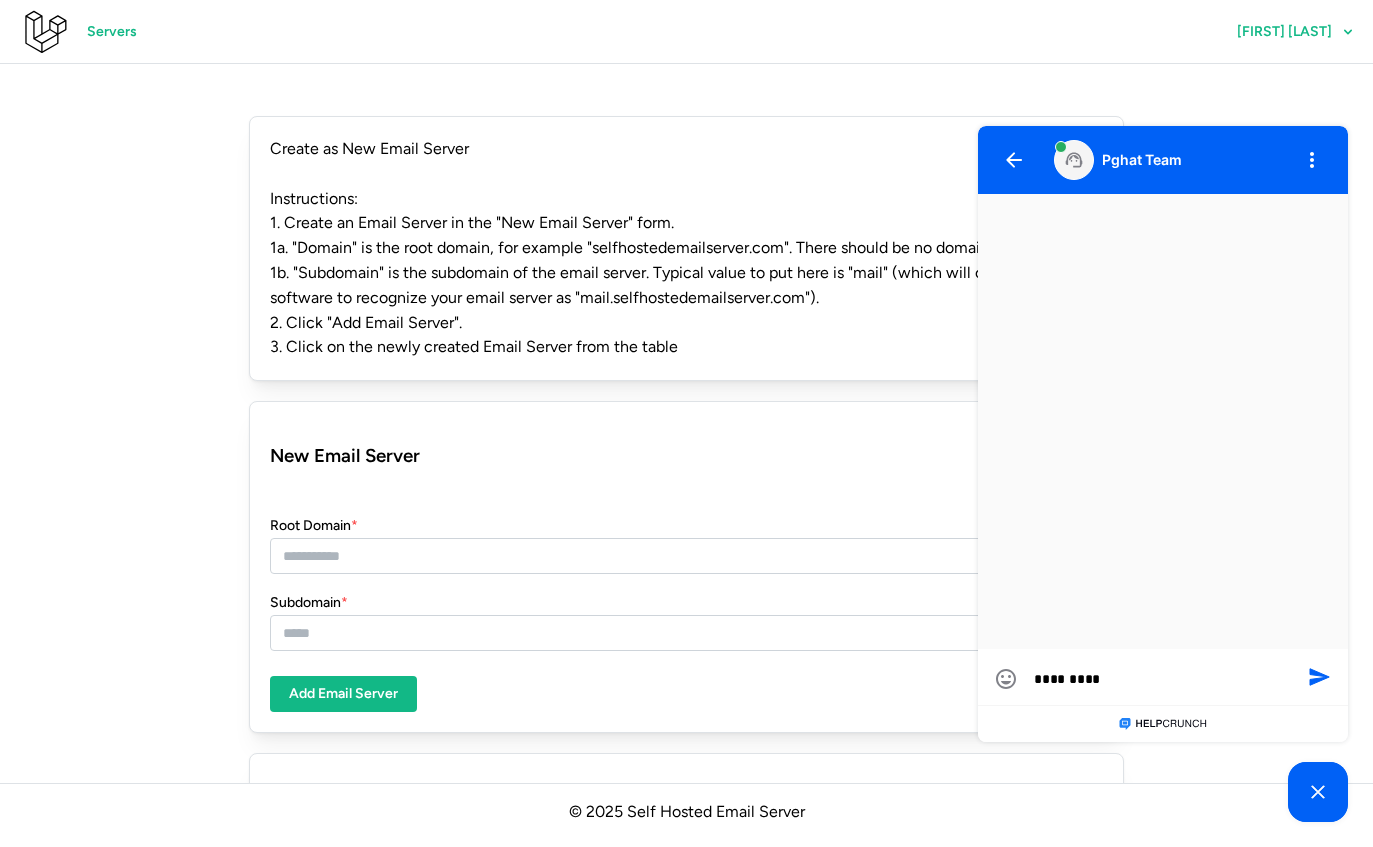 type on "*********" 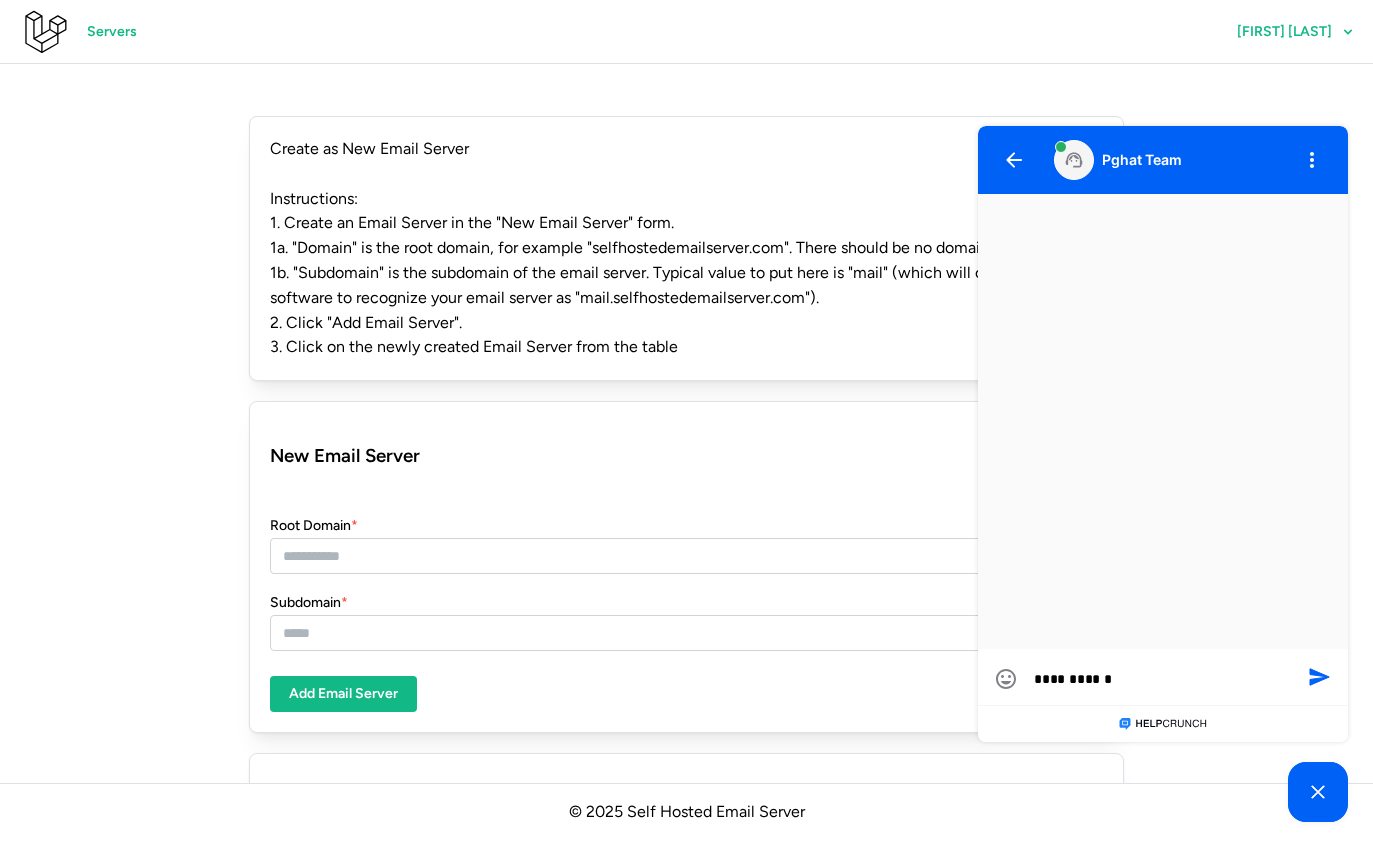 type on "**********" 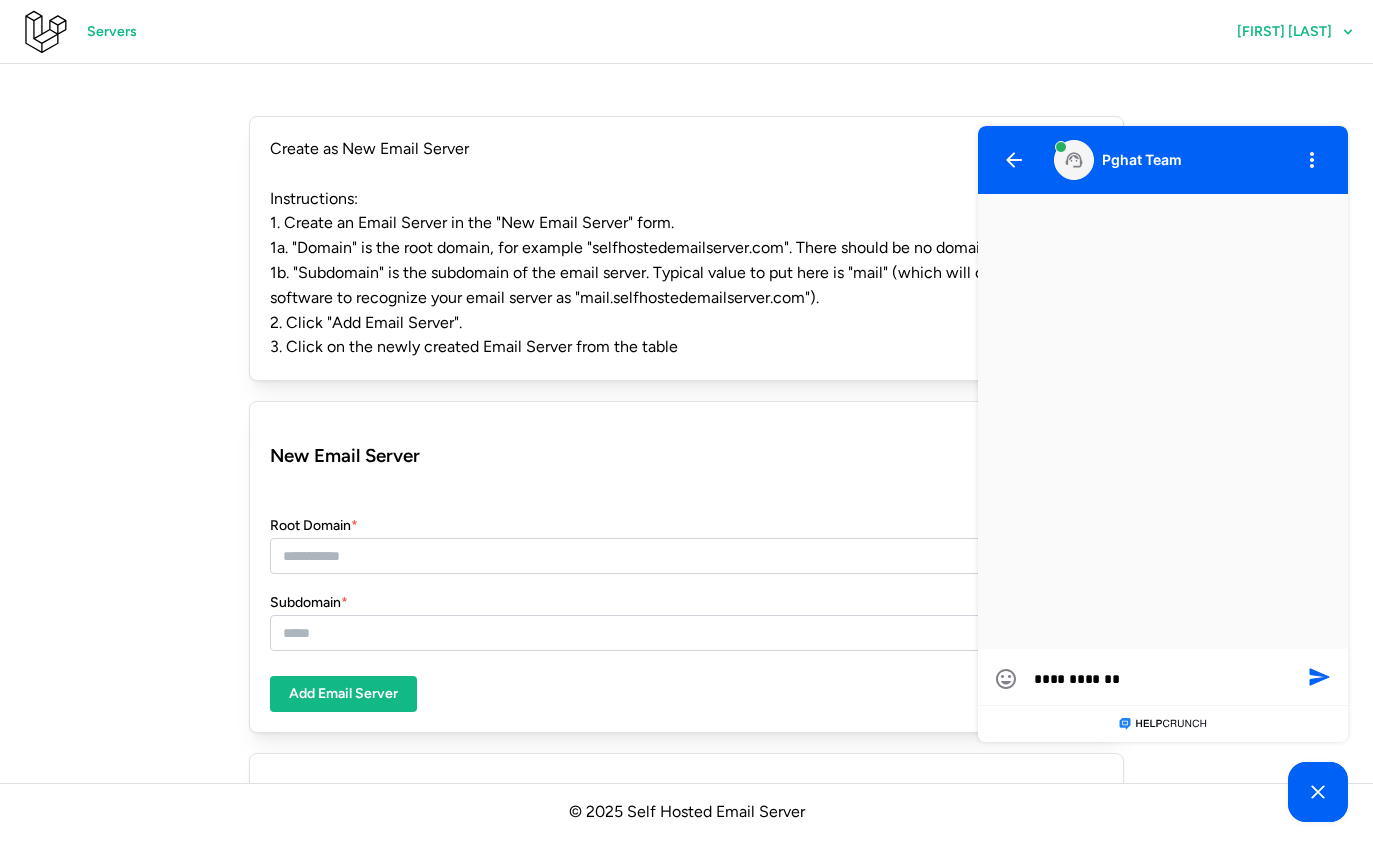 type on "**********" 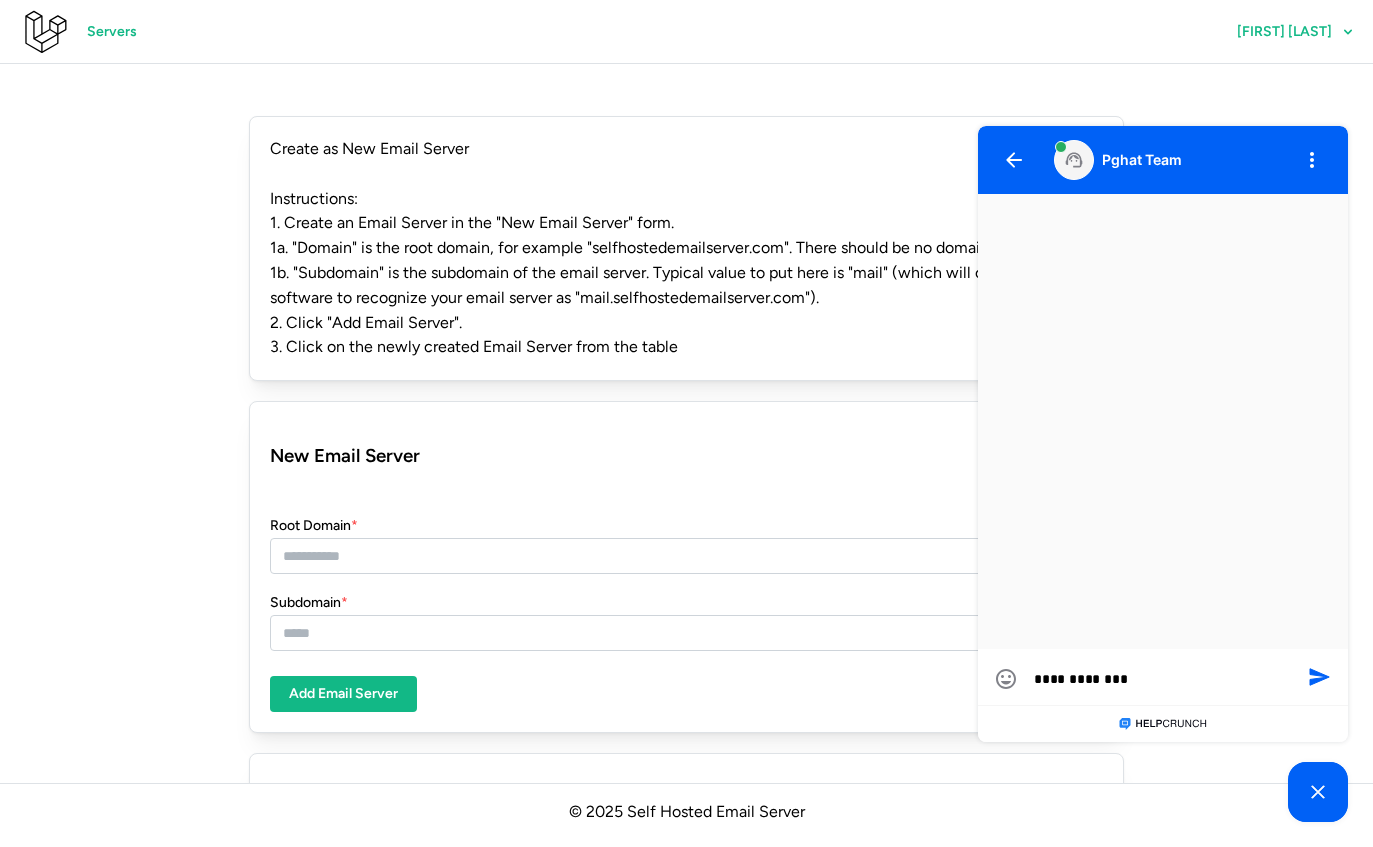 type on "**********" 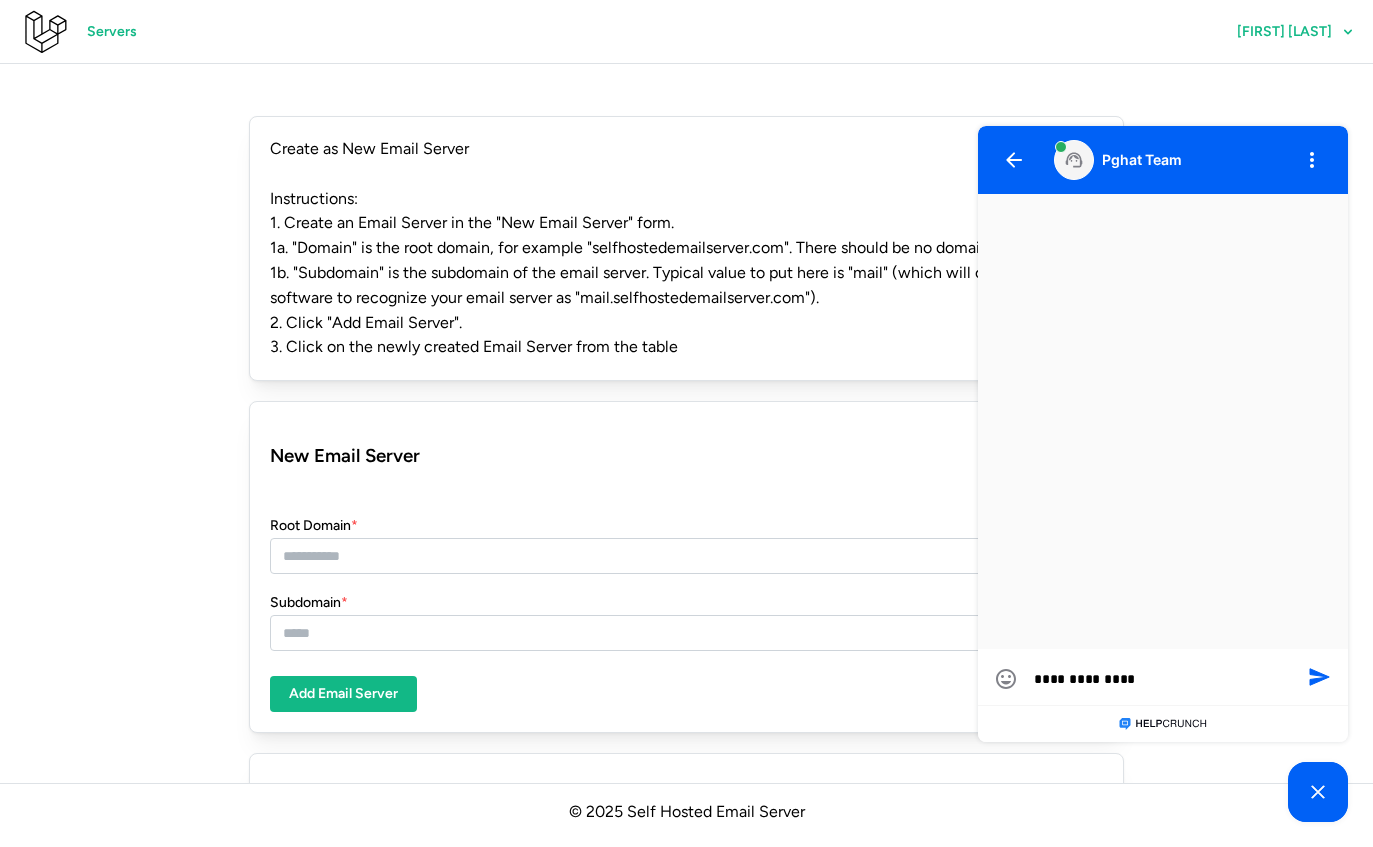 type on "**********" 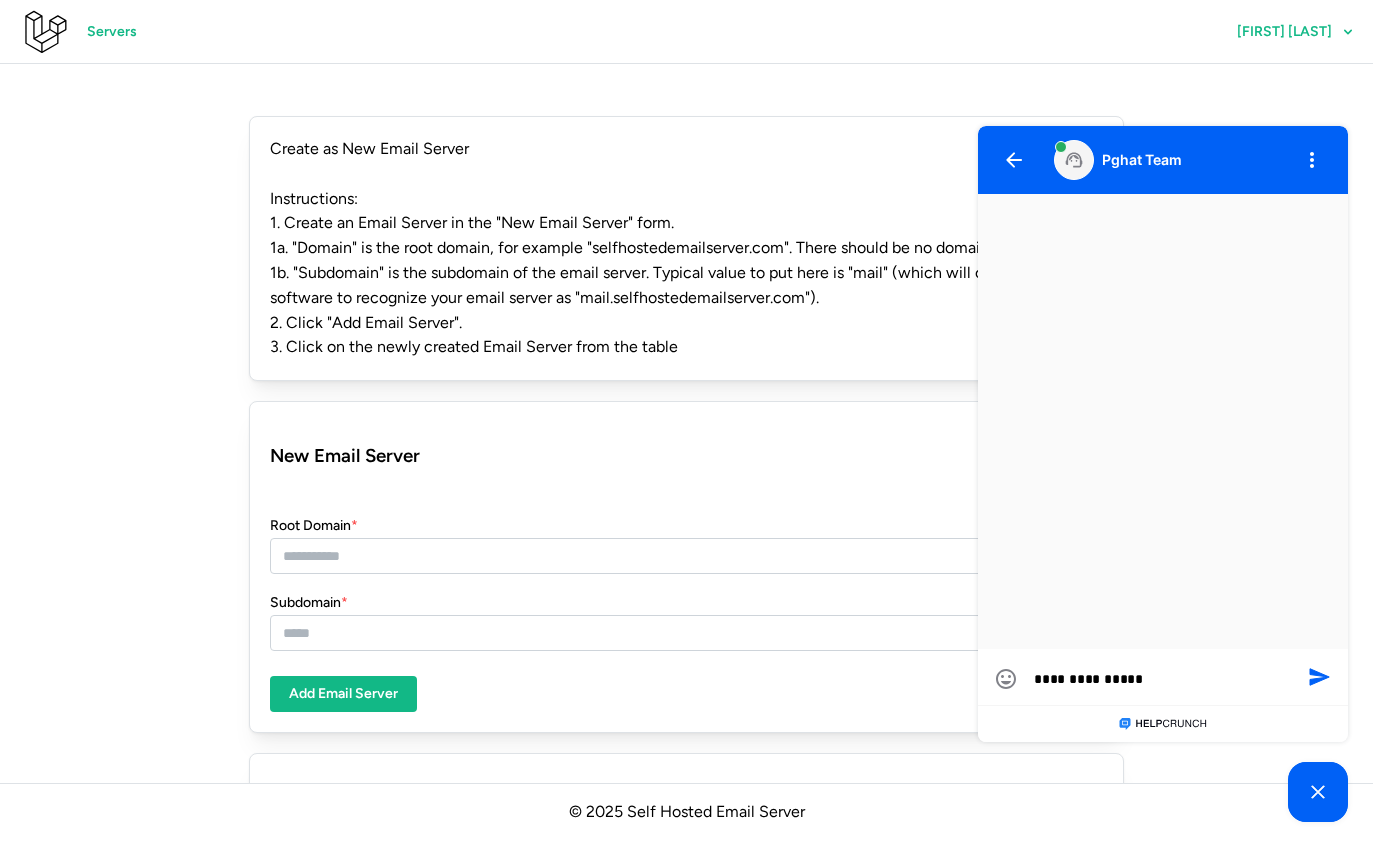 type on "**********" 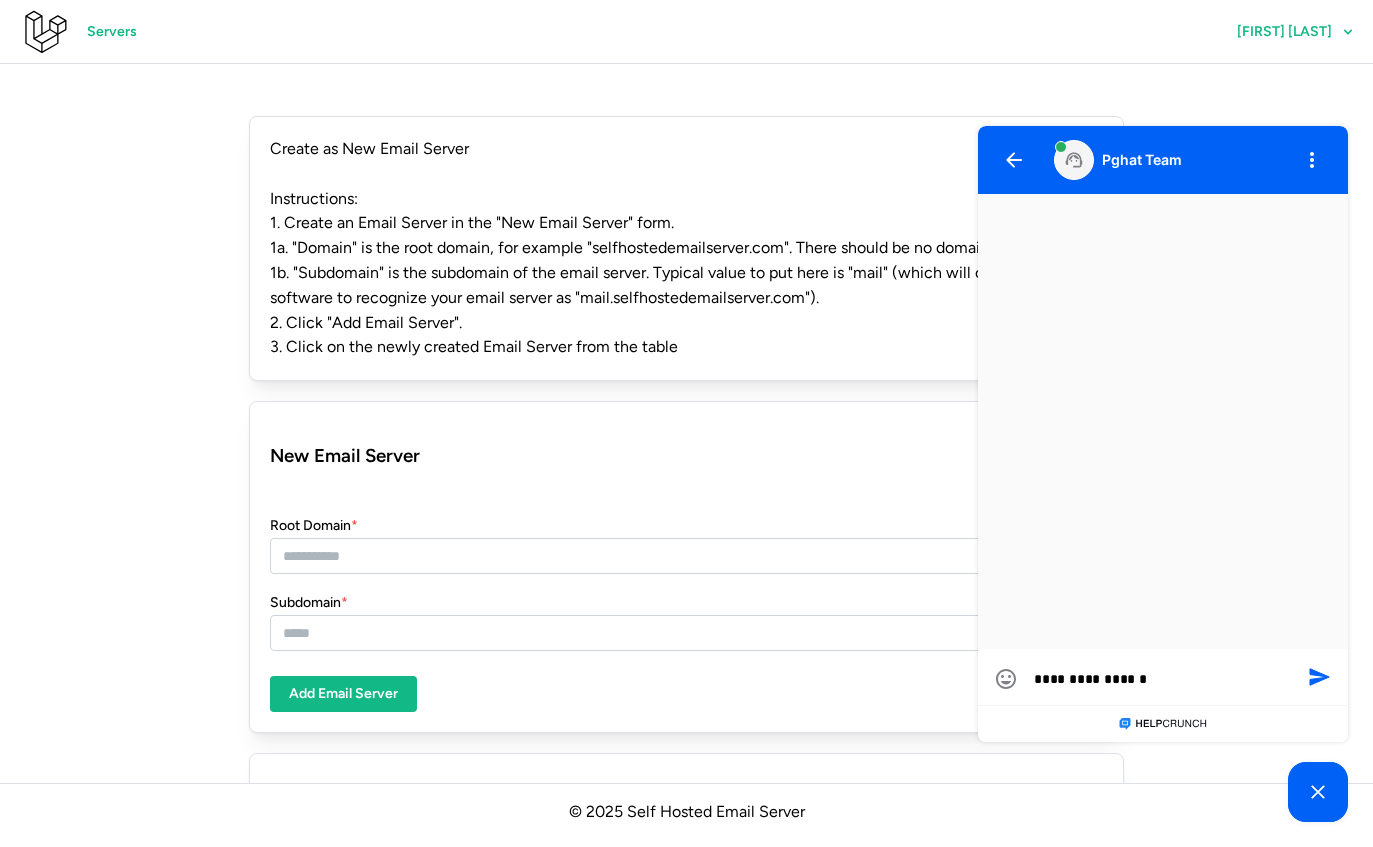 type on "**********" 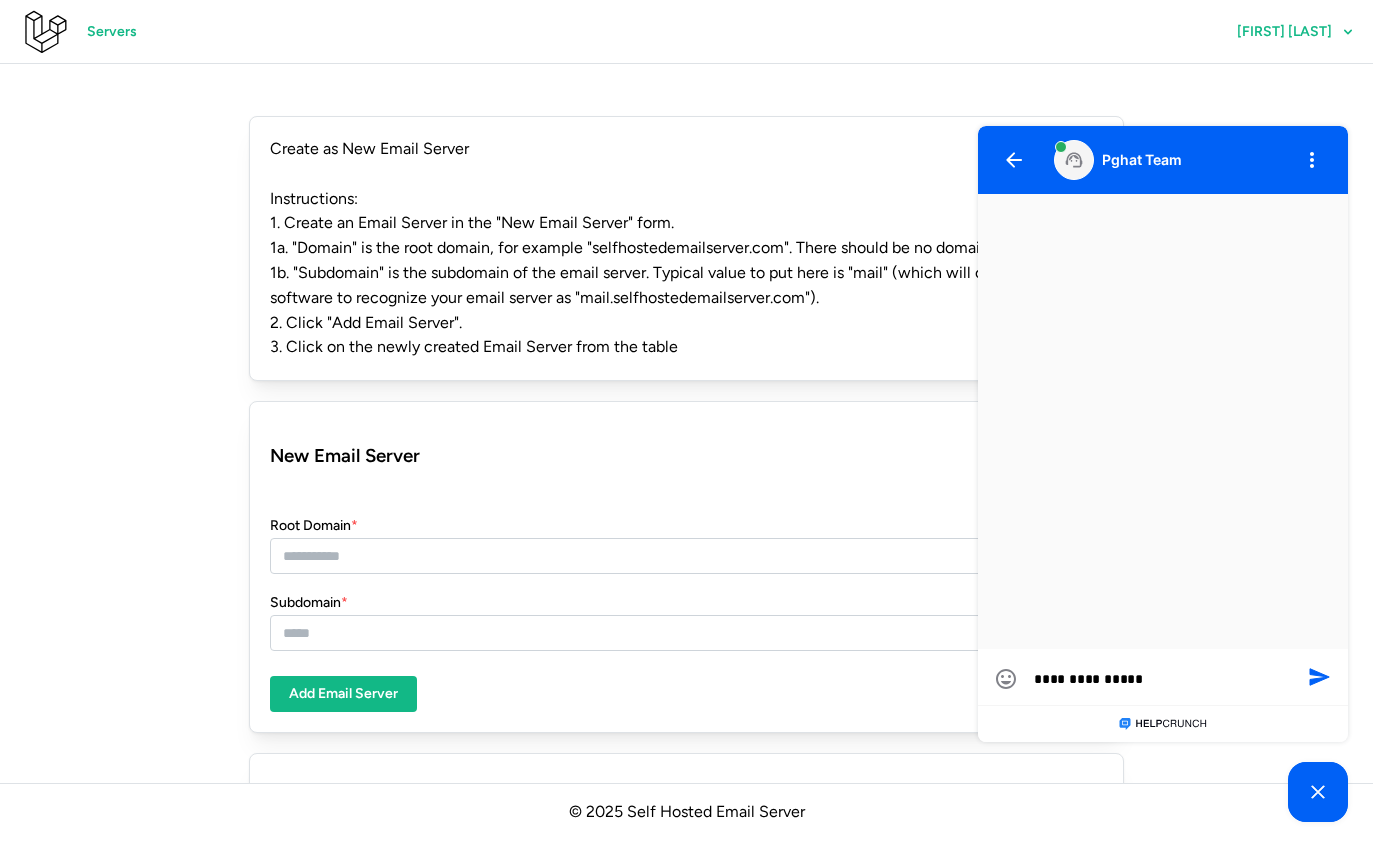type on "**********" 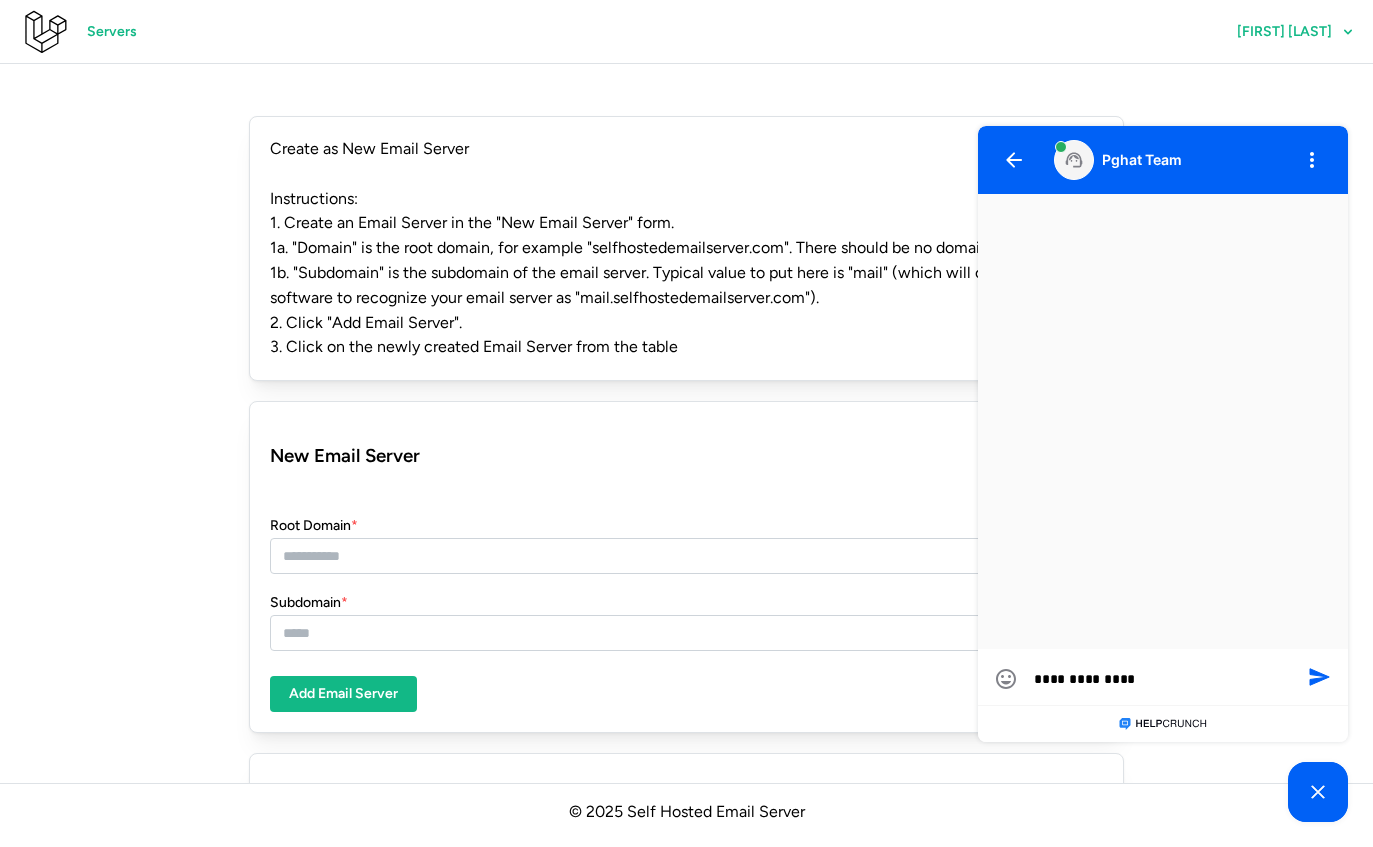 type on "**********" 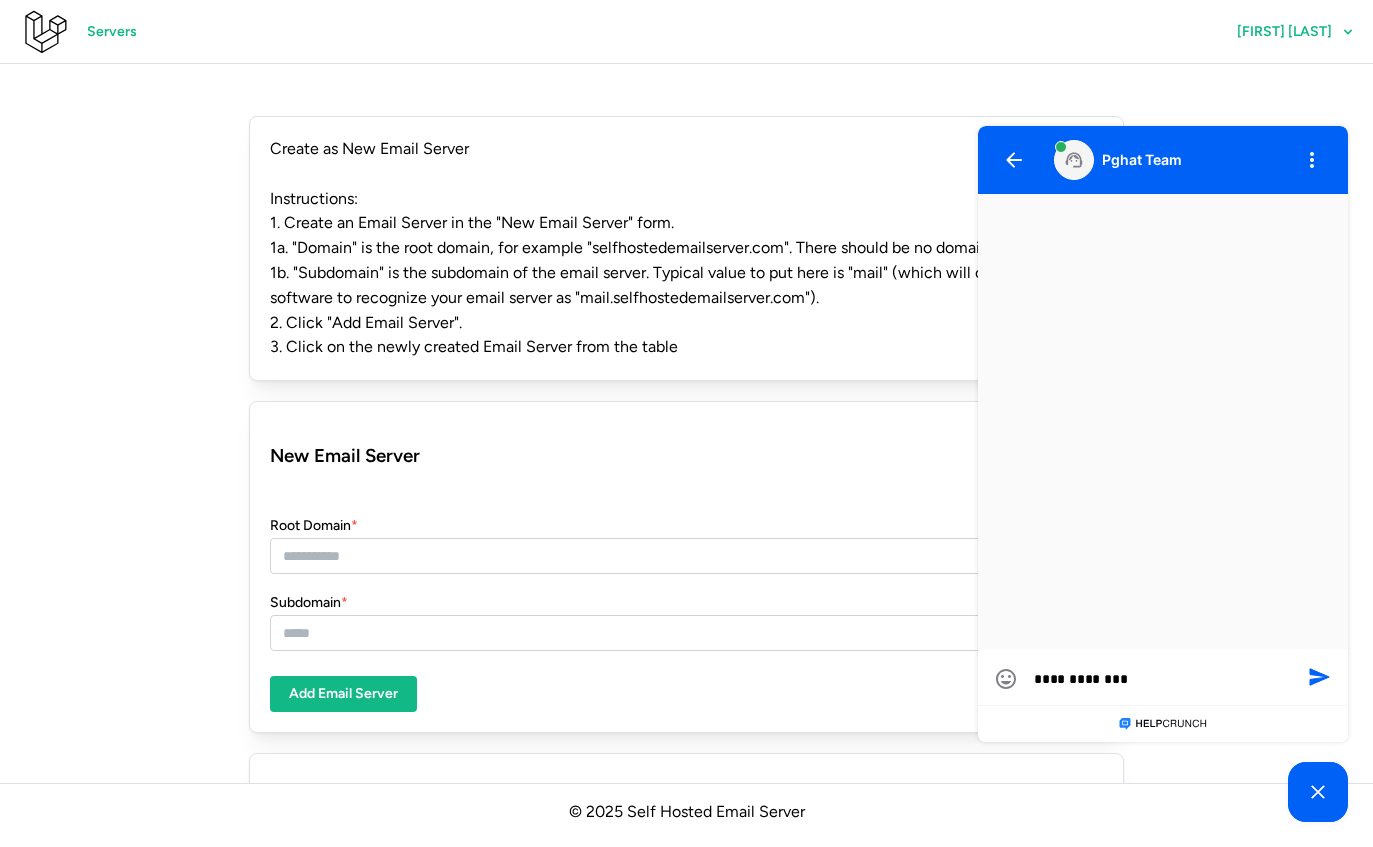 type on "**********" 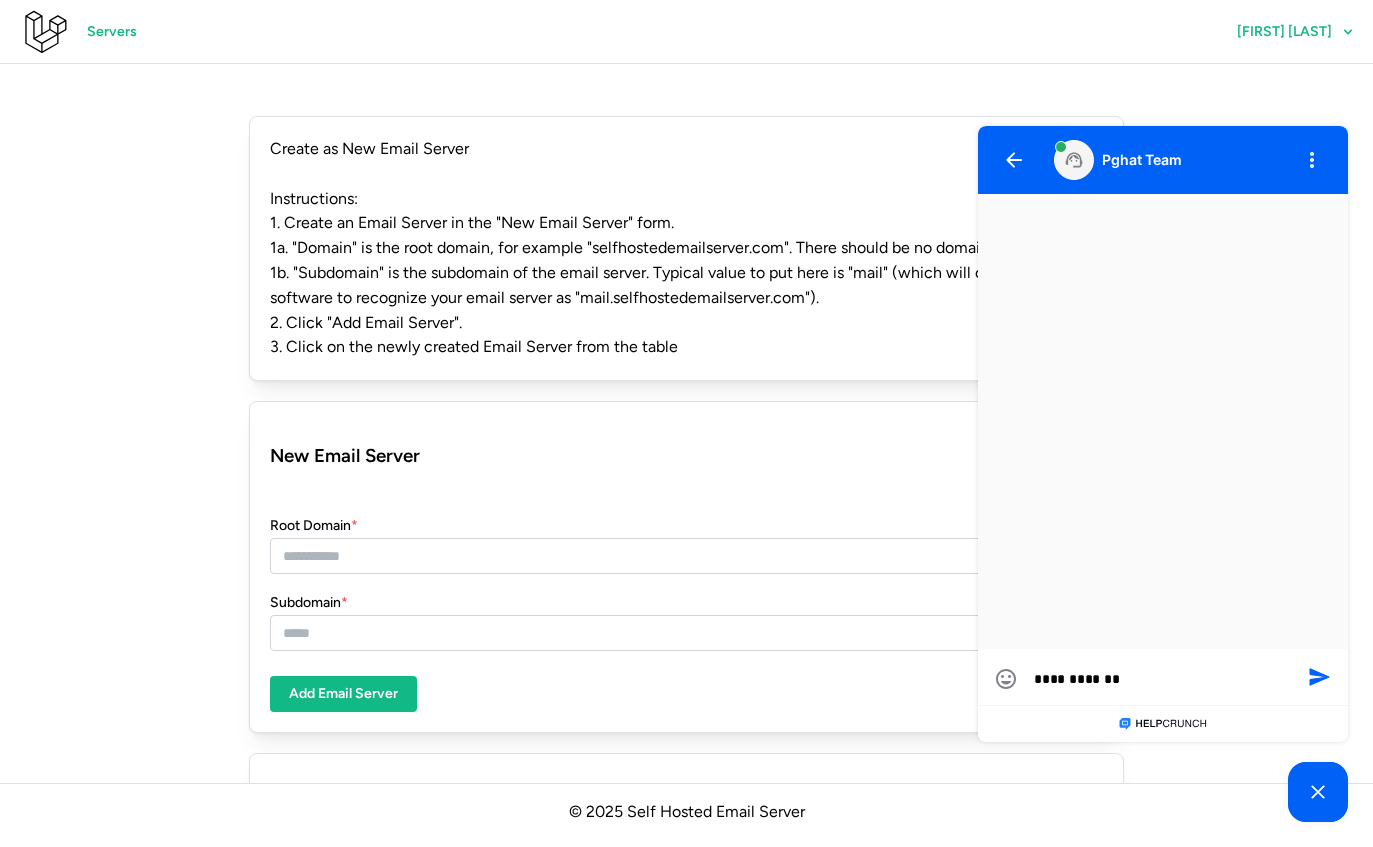 type on "**********" 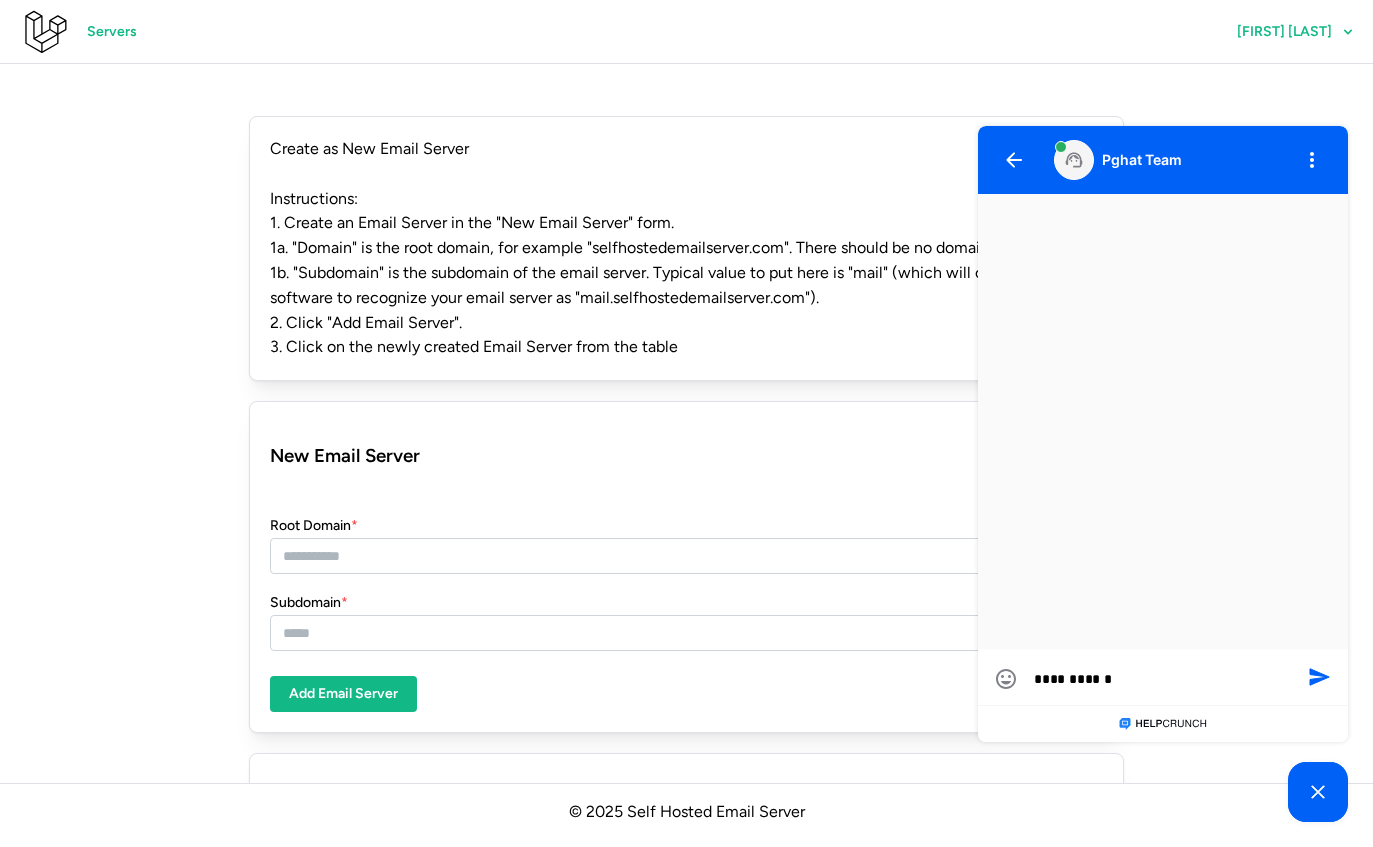 type on "*********" 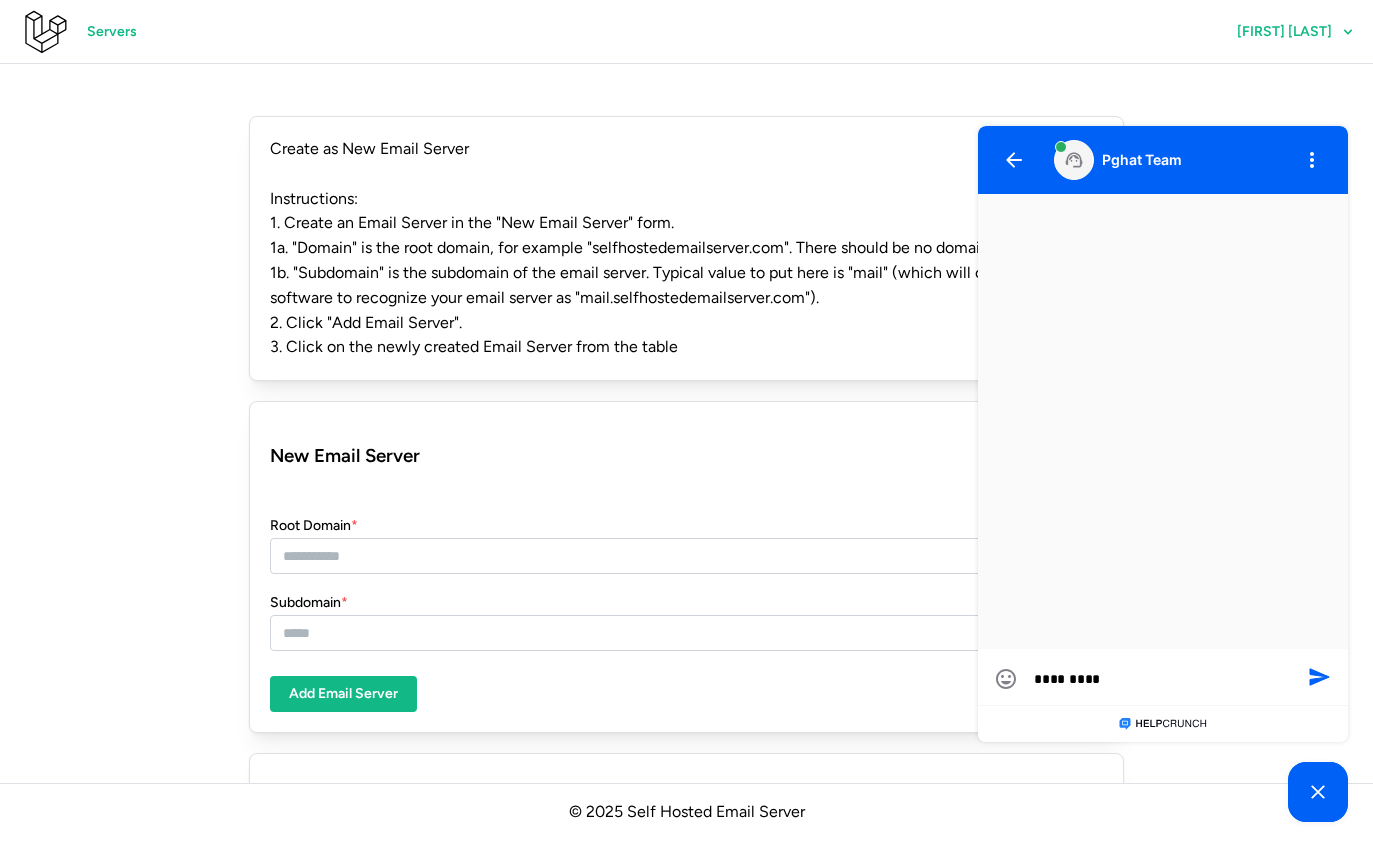 type on "**********" 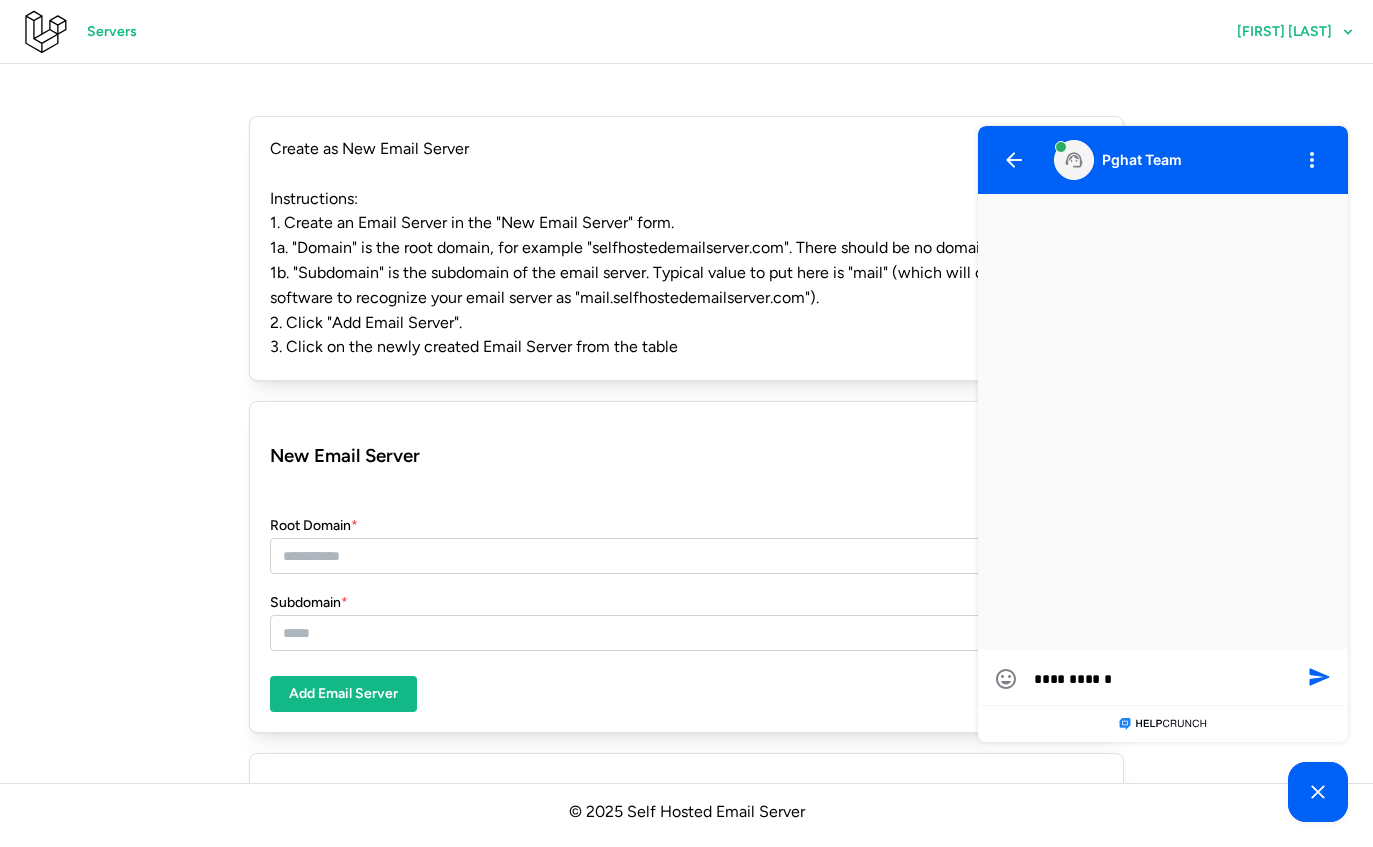 type on "**********" 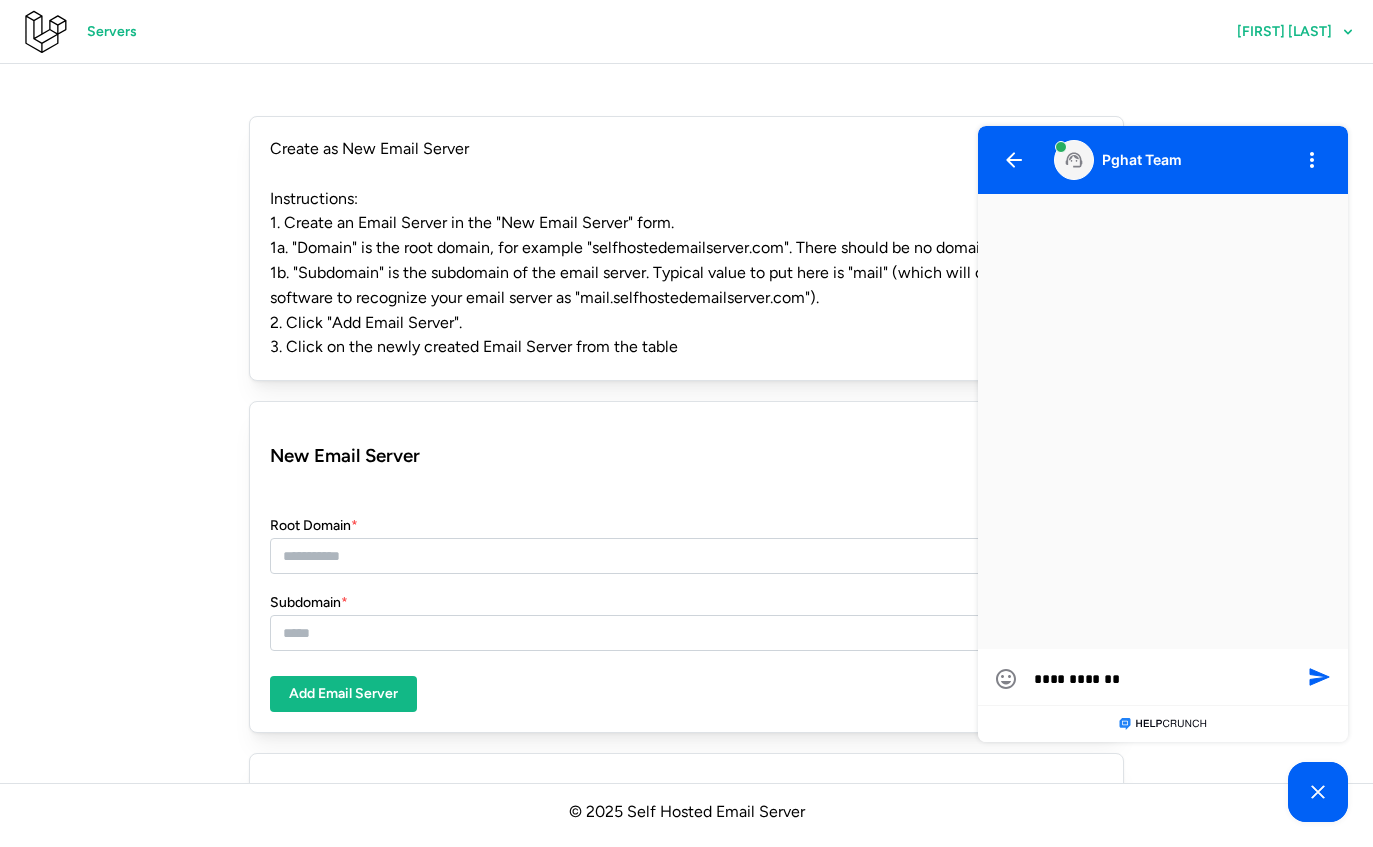 type on "**********" 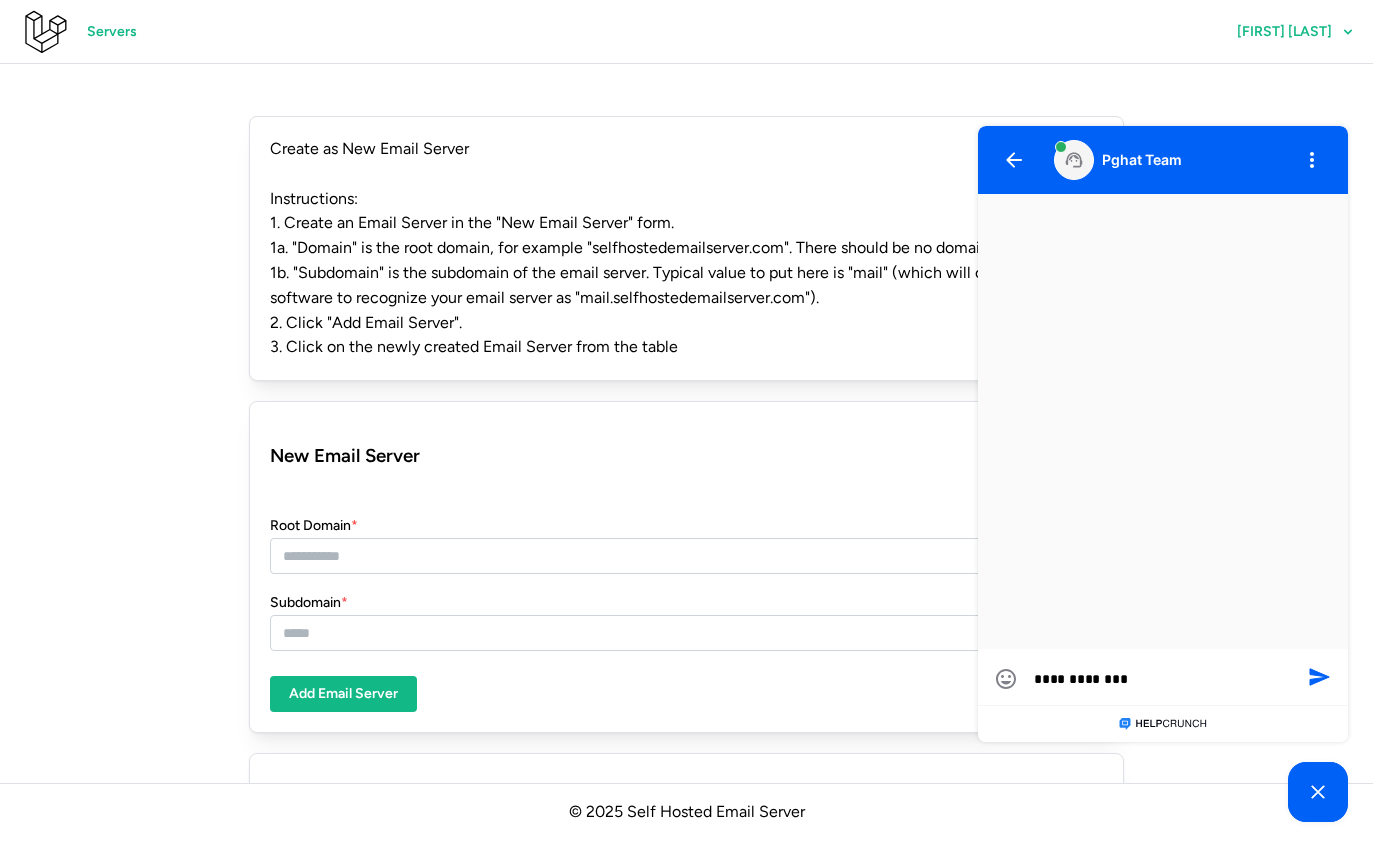 type on "**********" 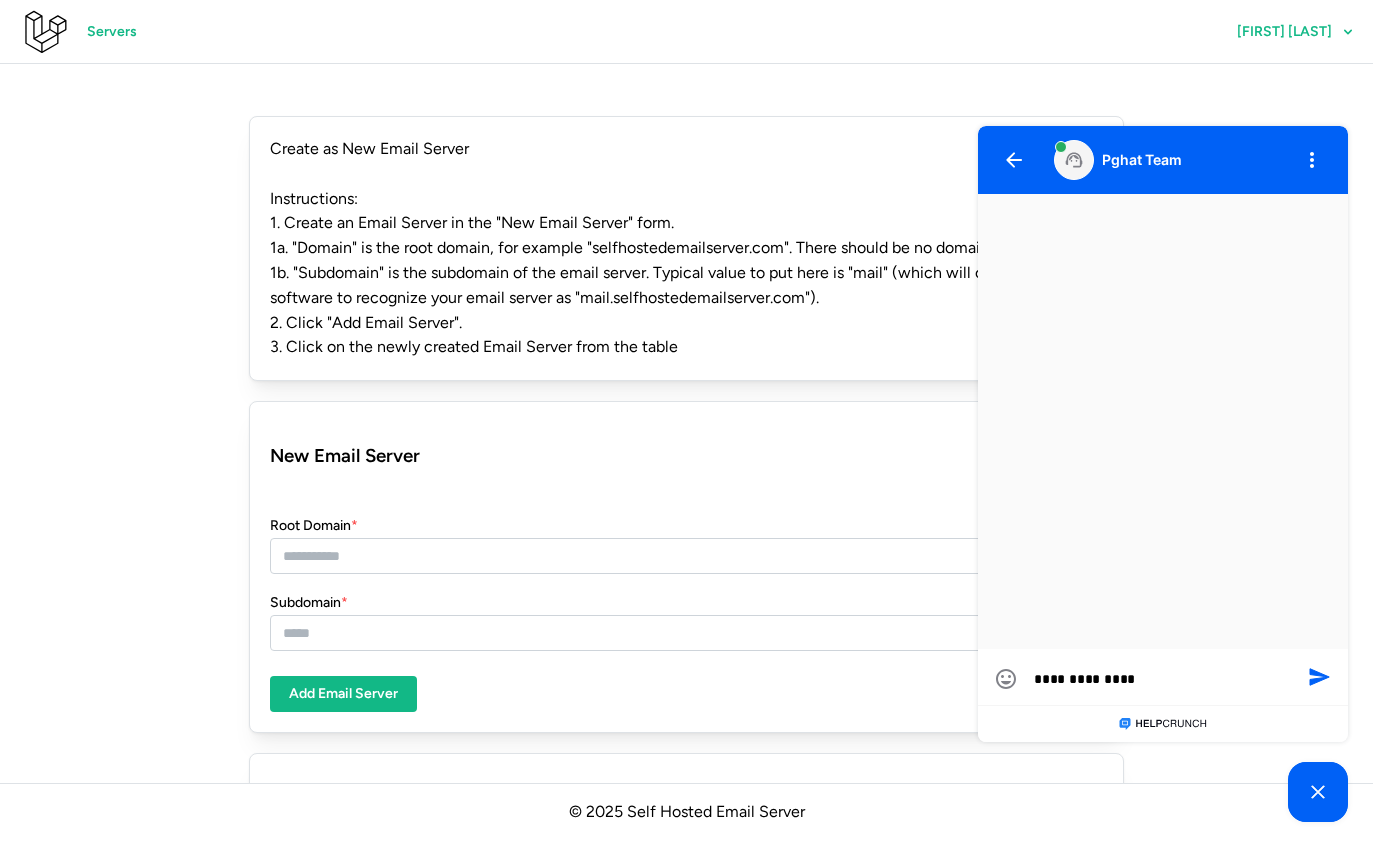 type on "**********" 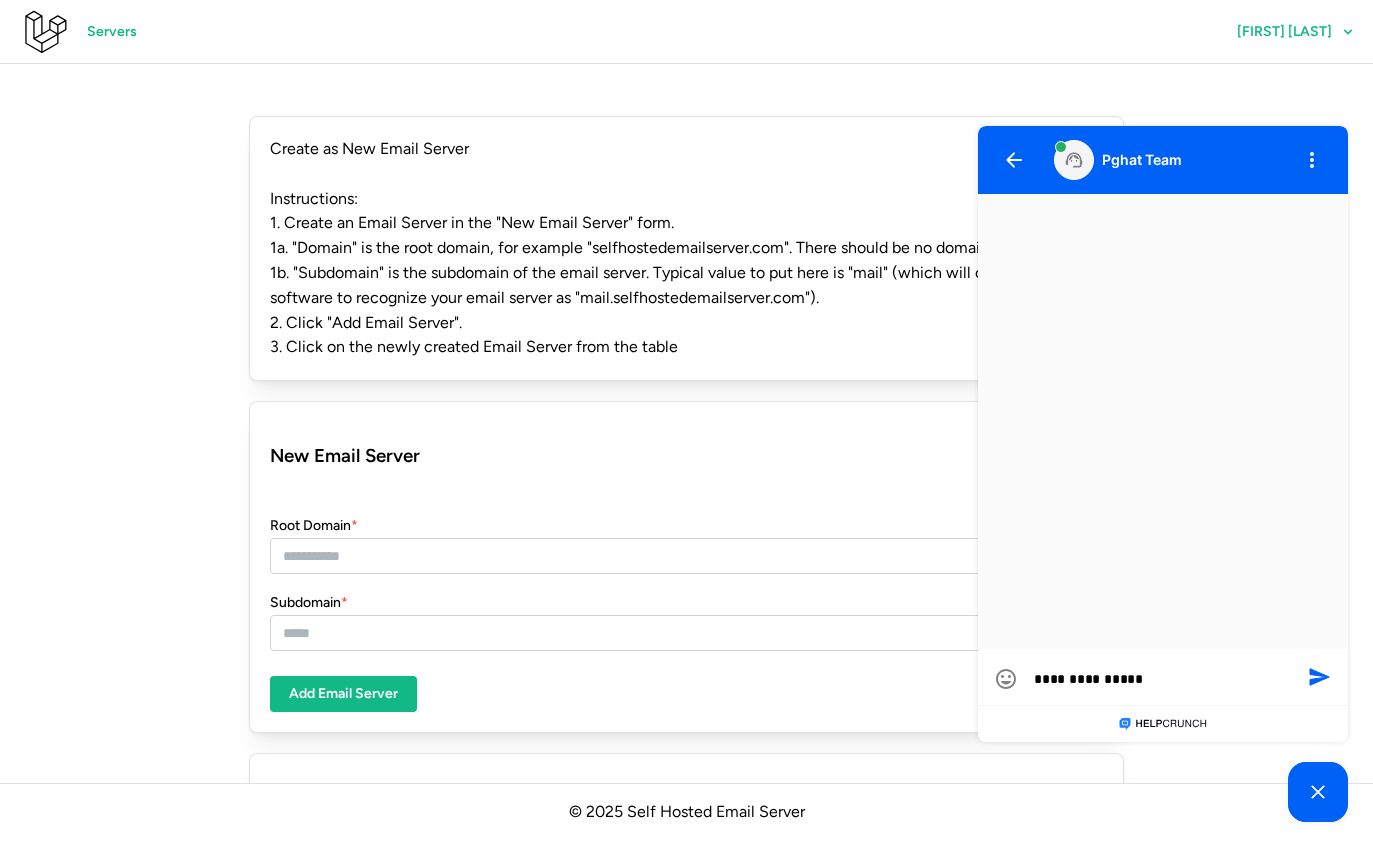 type on "**********" 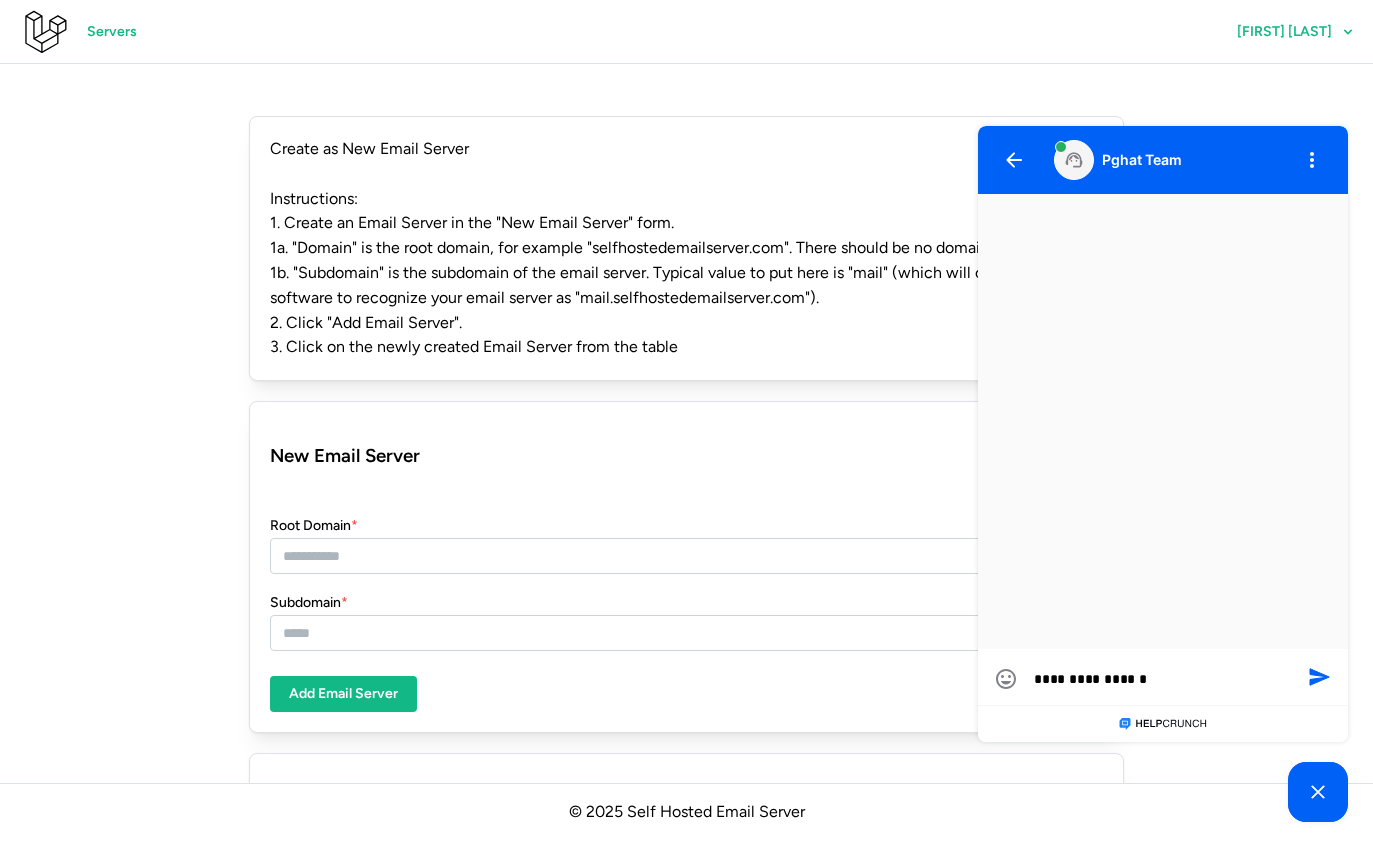 type on "**********" 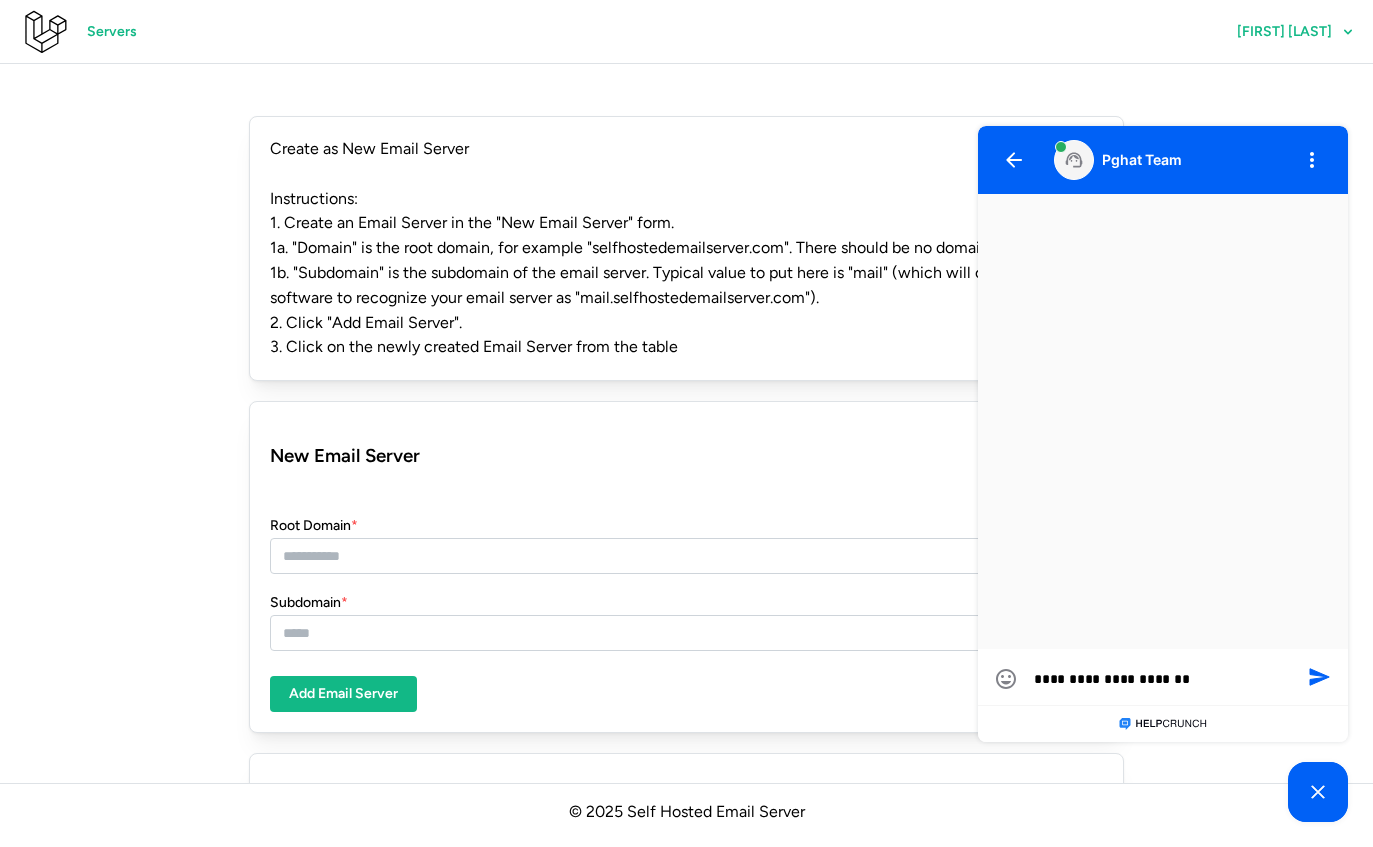 type on "**********" 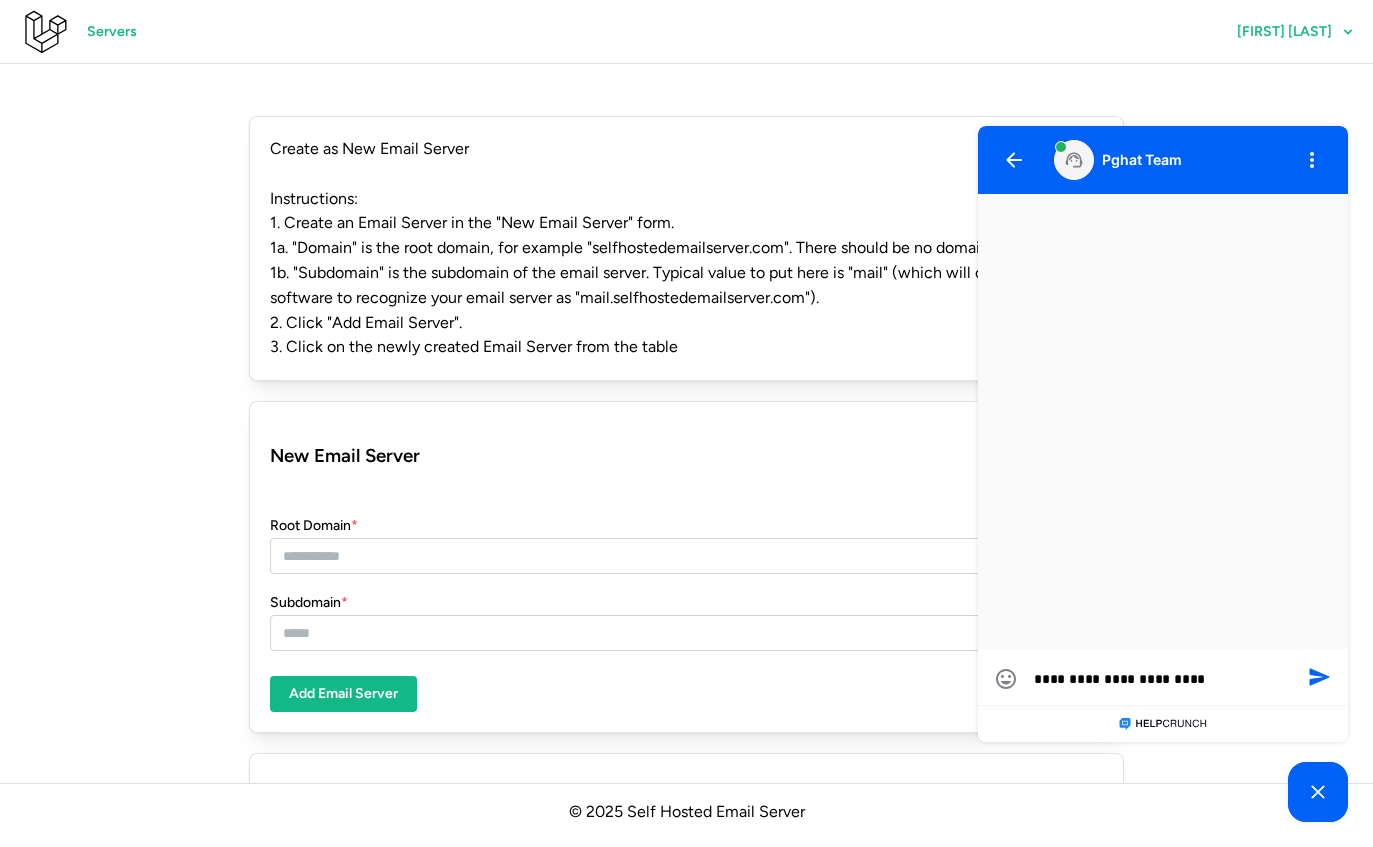 type on "**********" 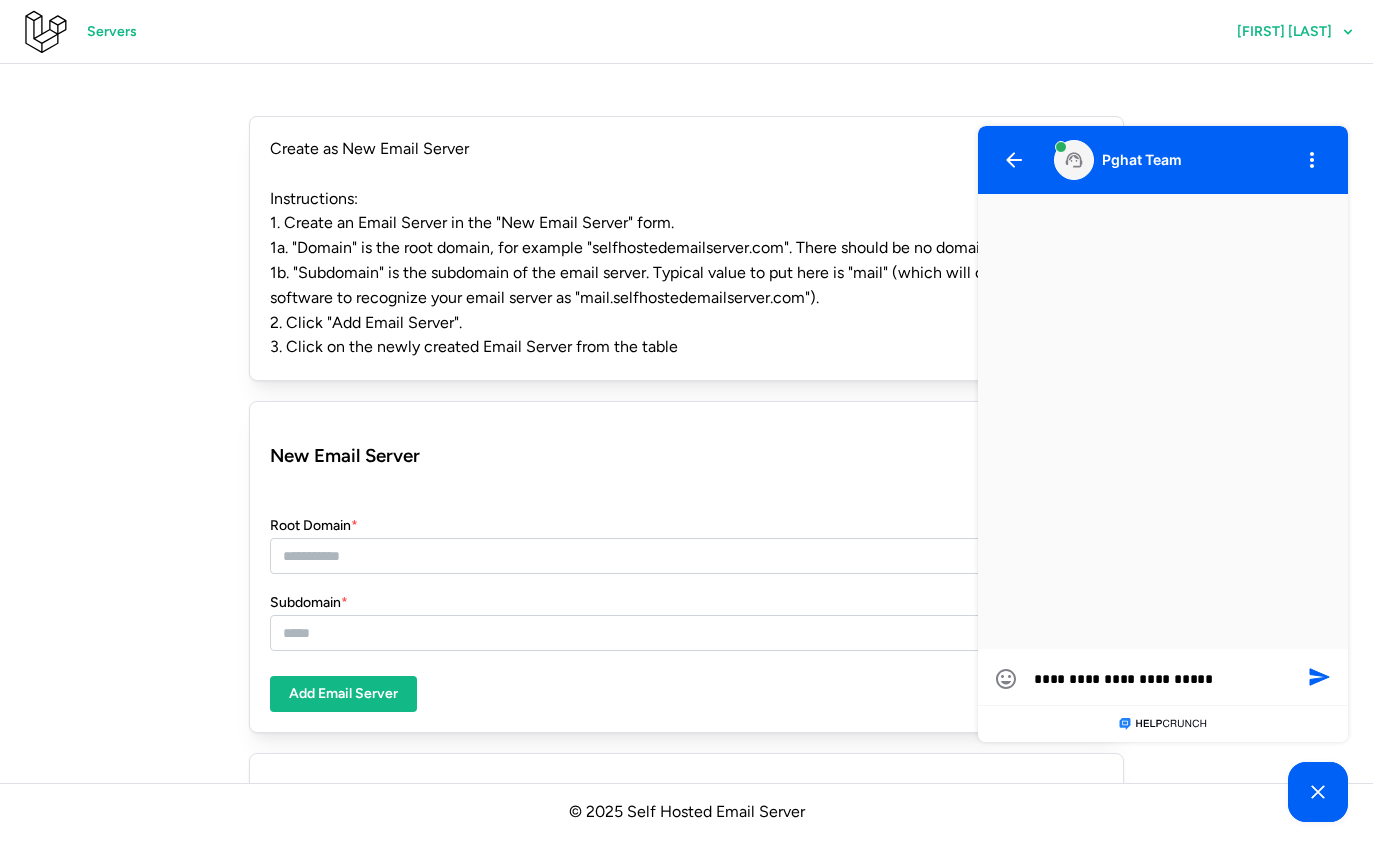 type on "**********" 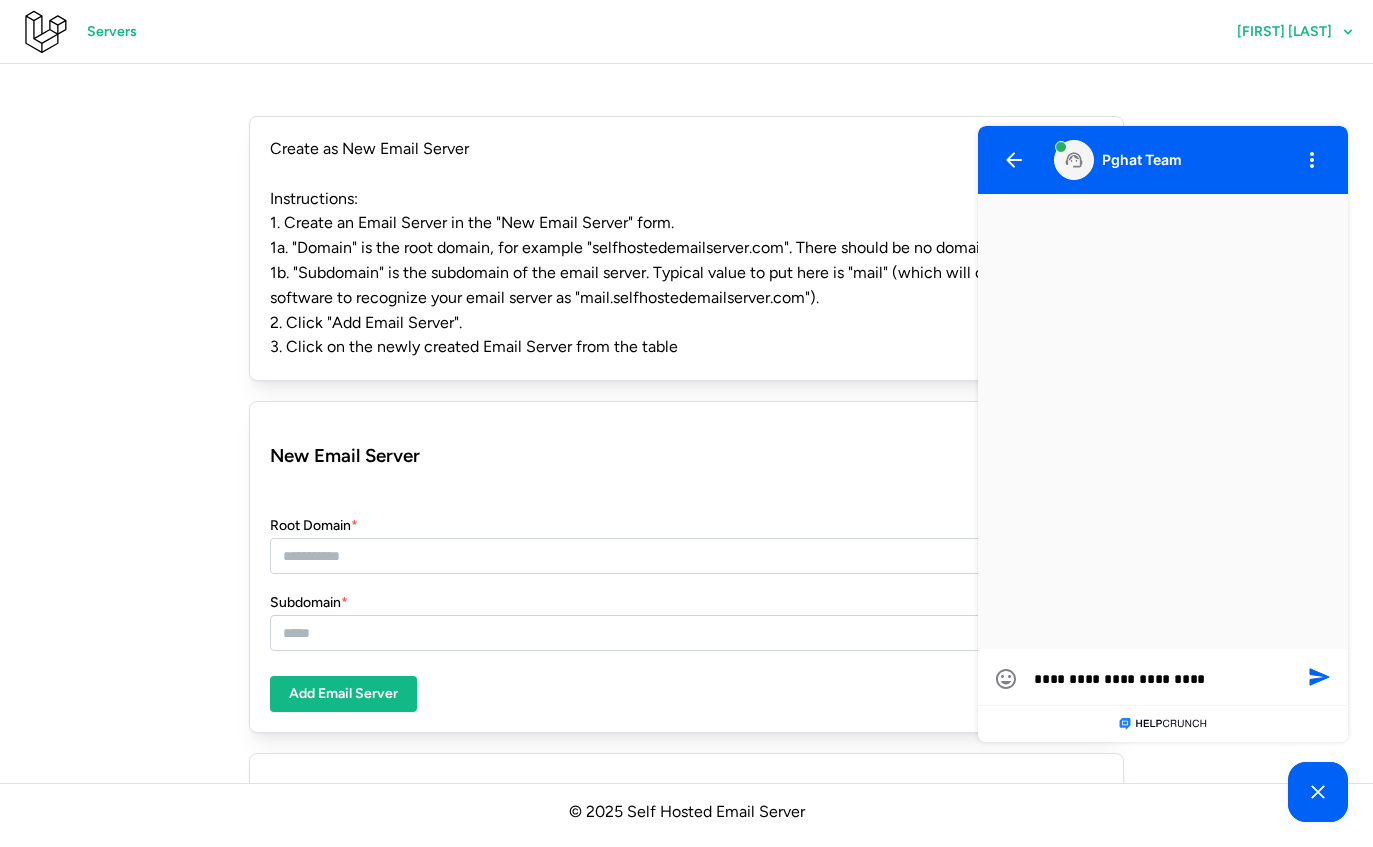 type on "**********" 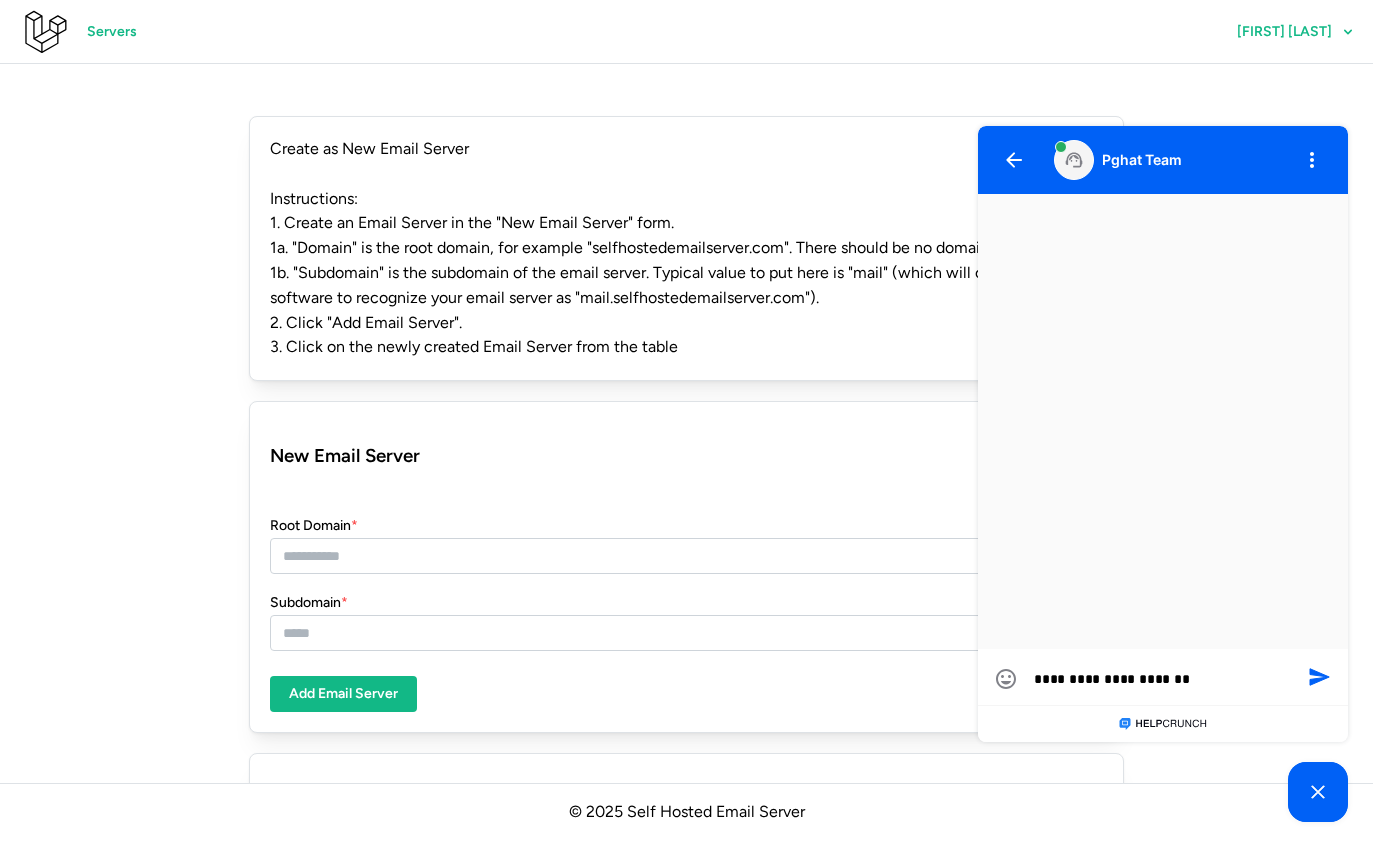 type on "**********" 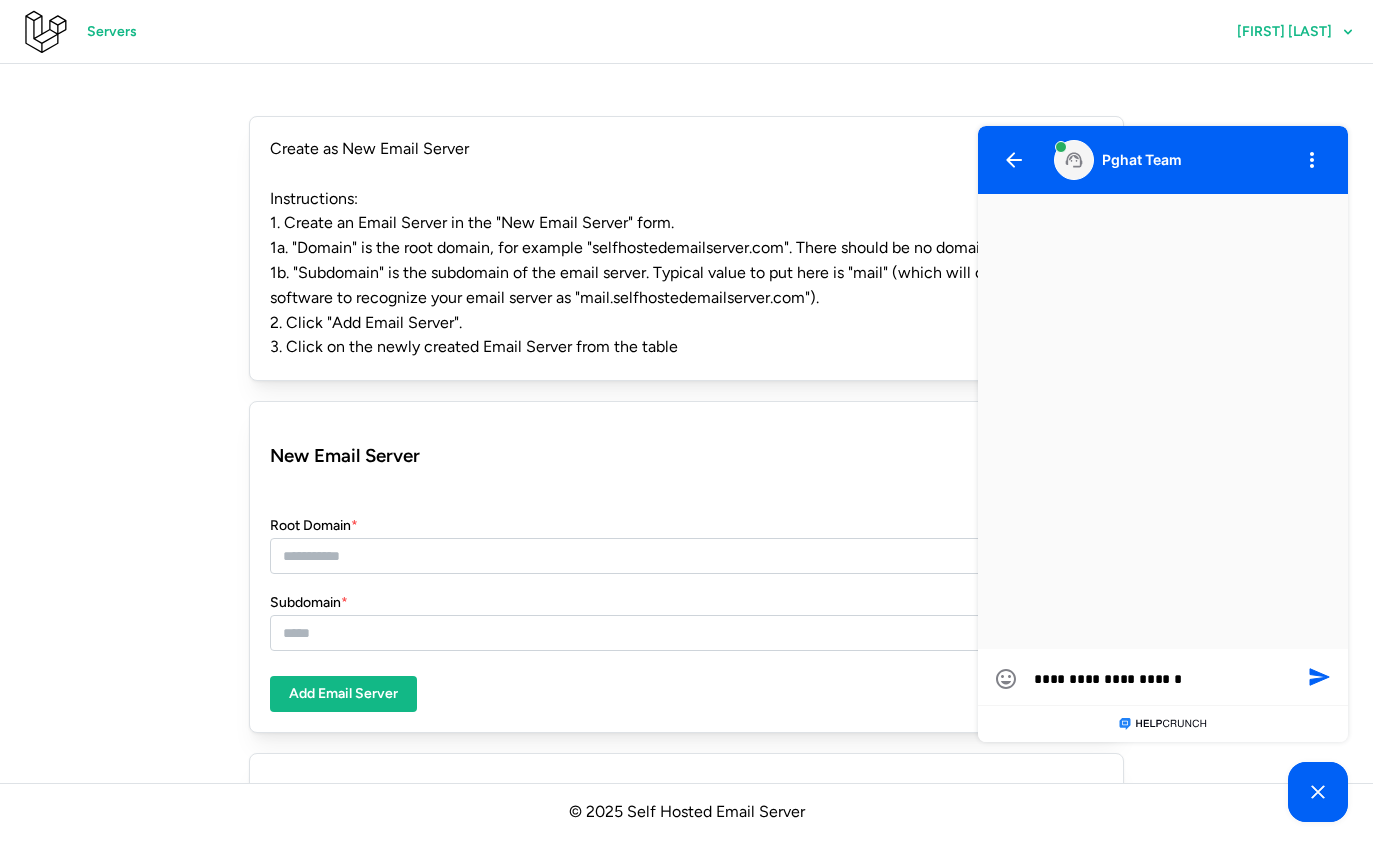 type on "**********" 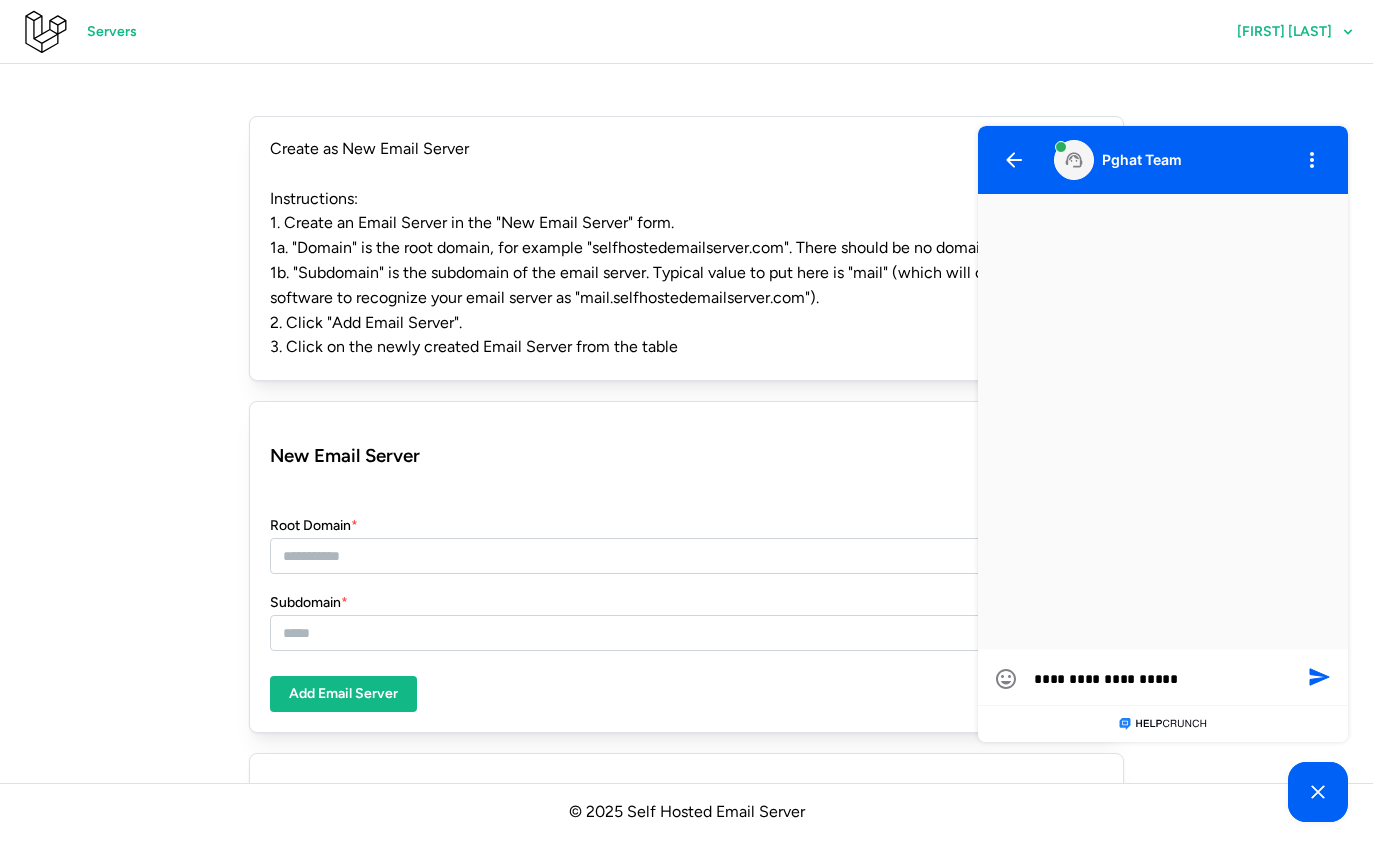 type on "**********" 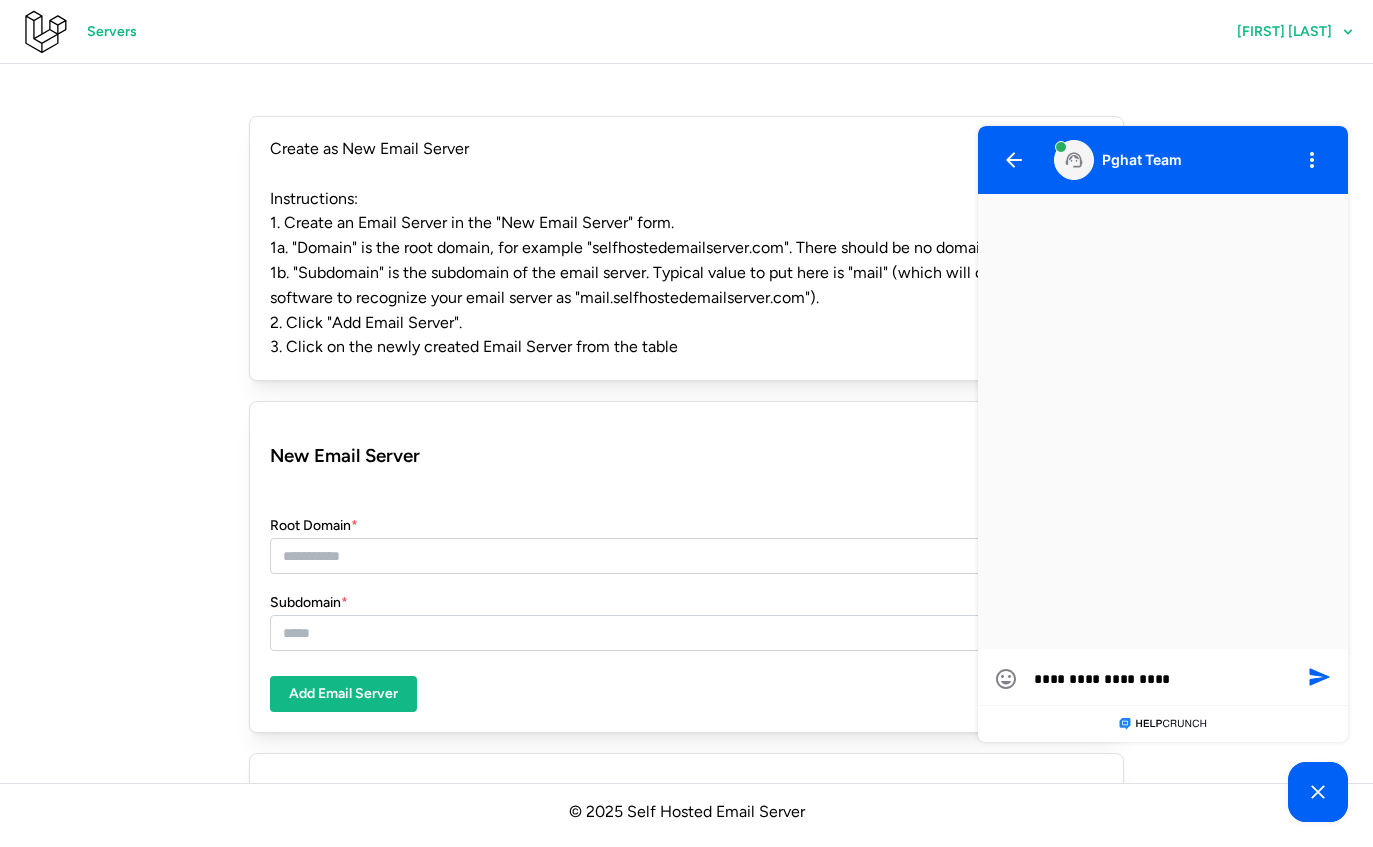 type on "**********" 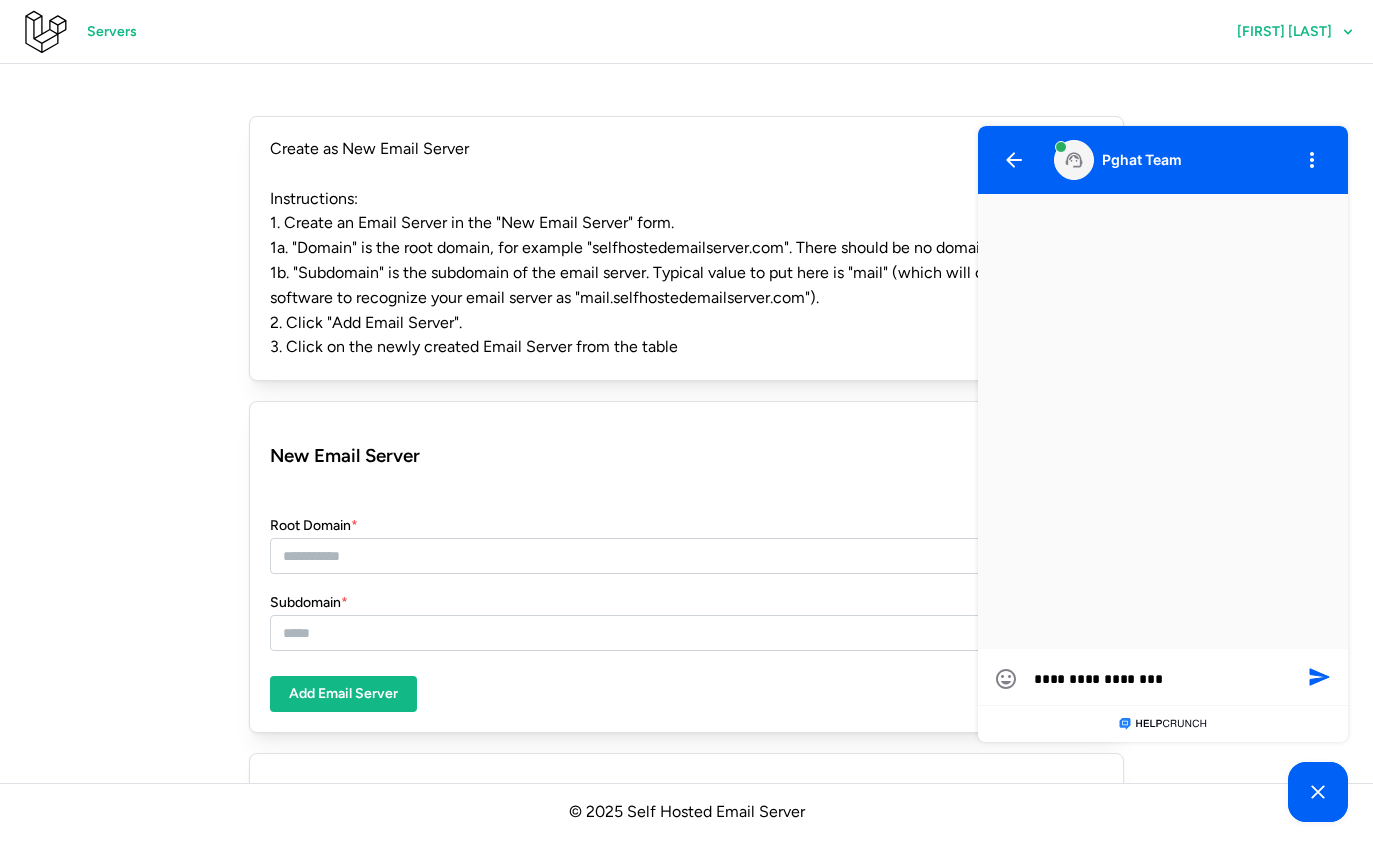 type on "**********" 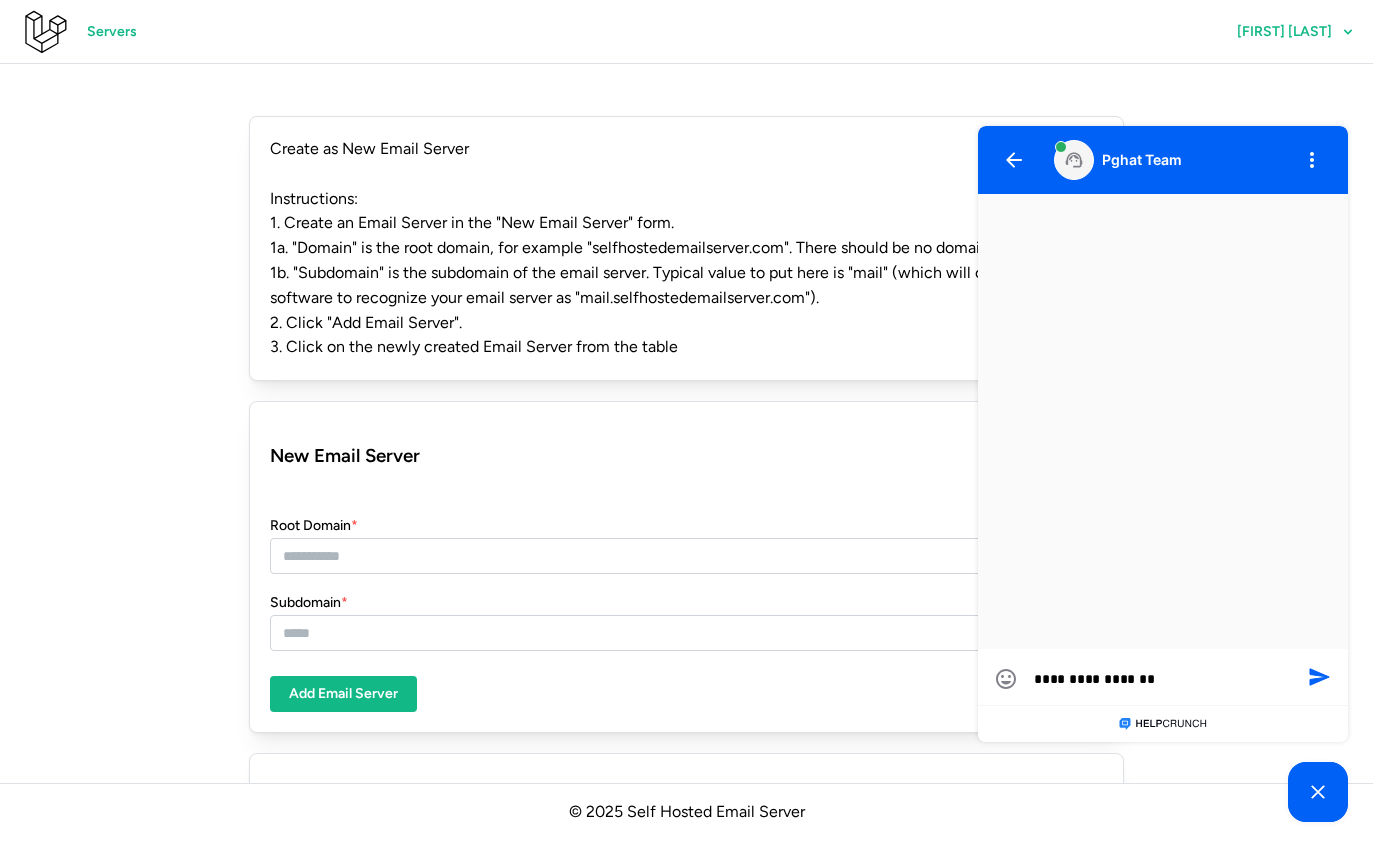 type on "**********" 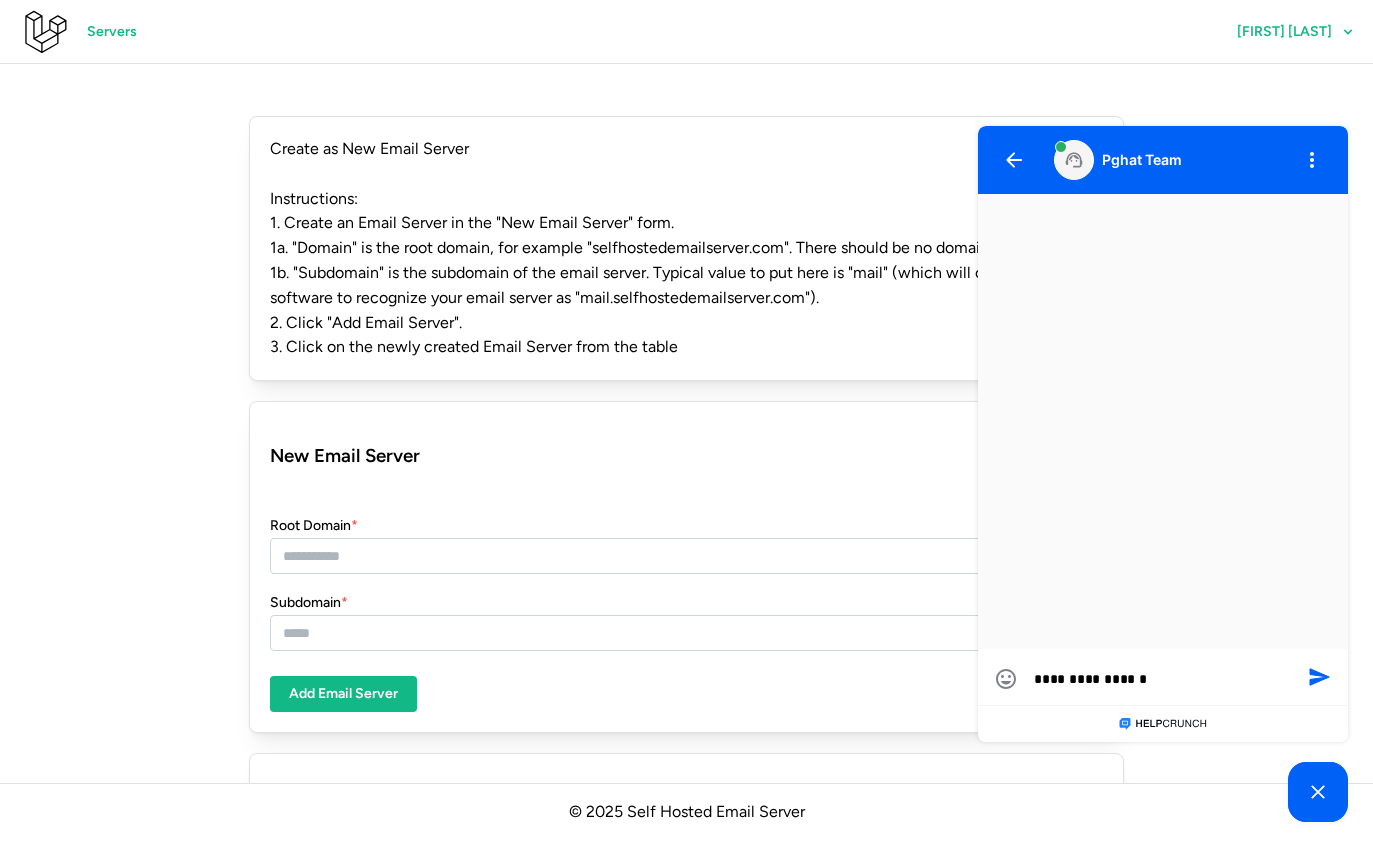 type on "**********" 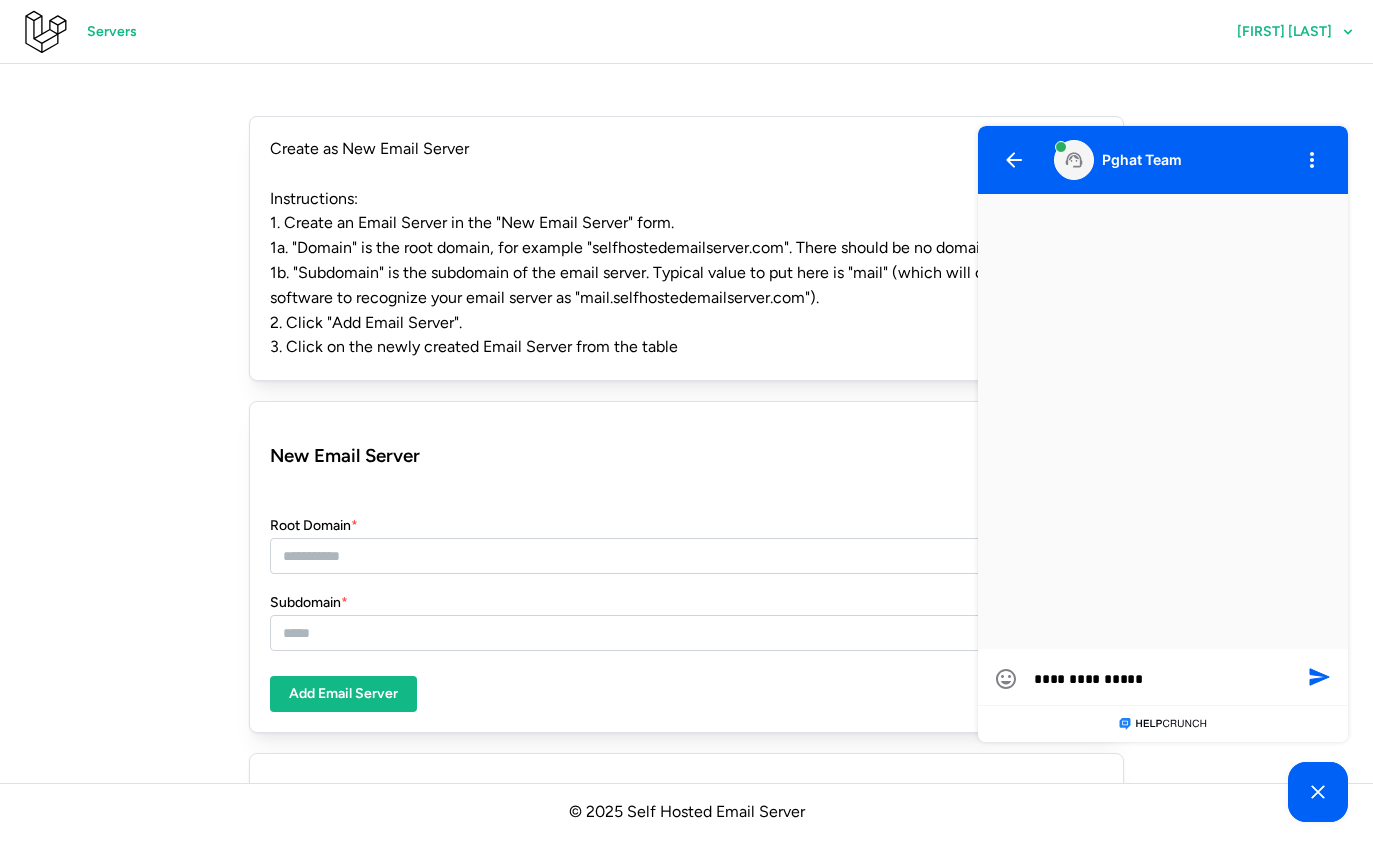 type on "**********" 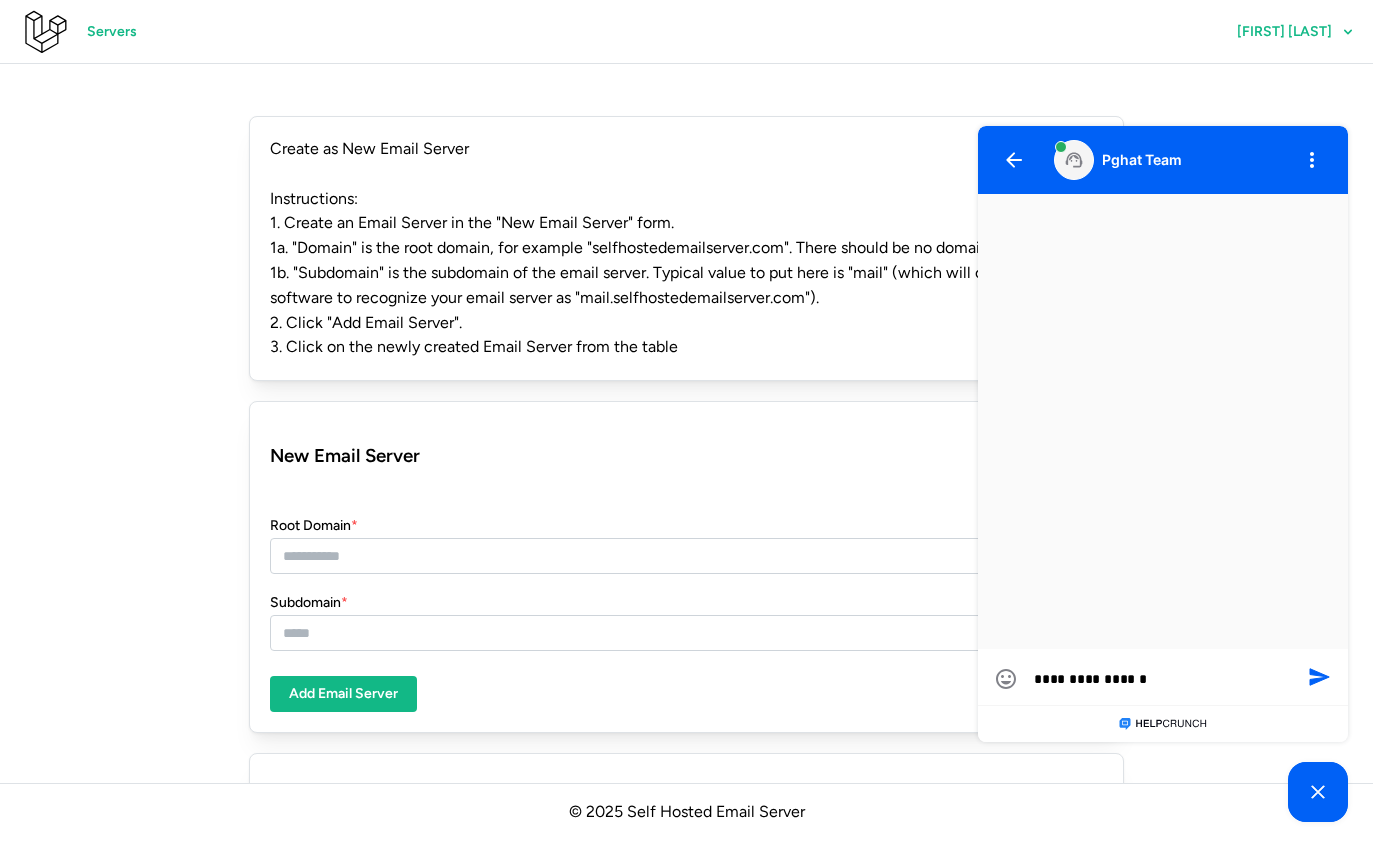 type on "**********" 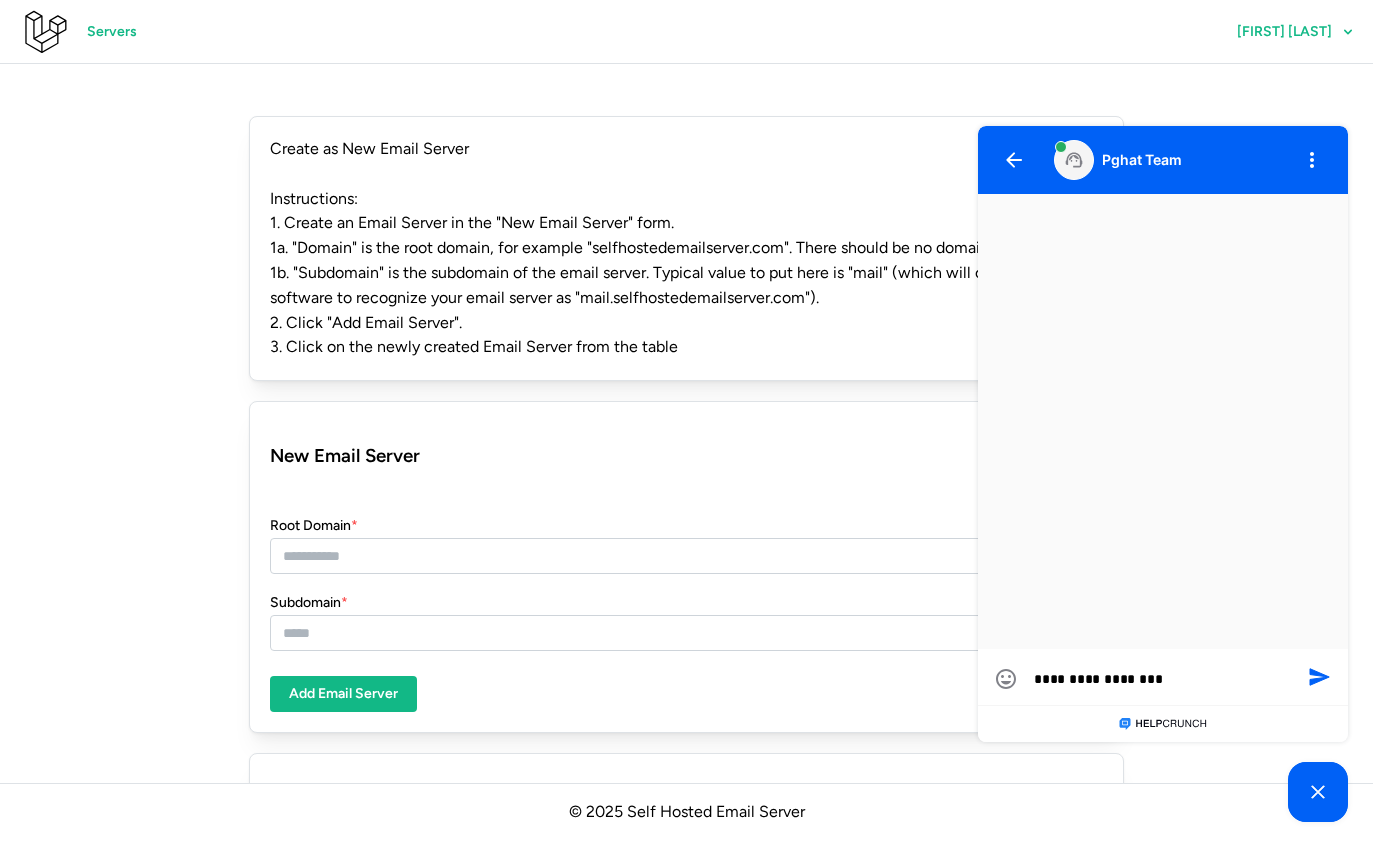 type on "**********" 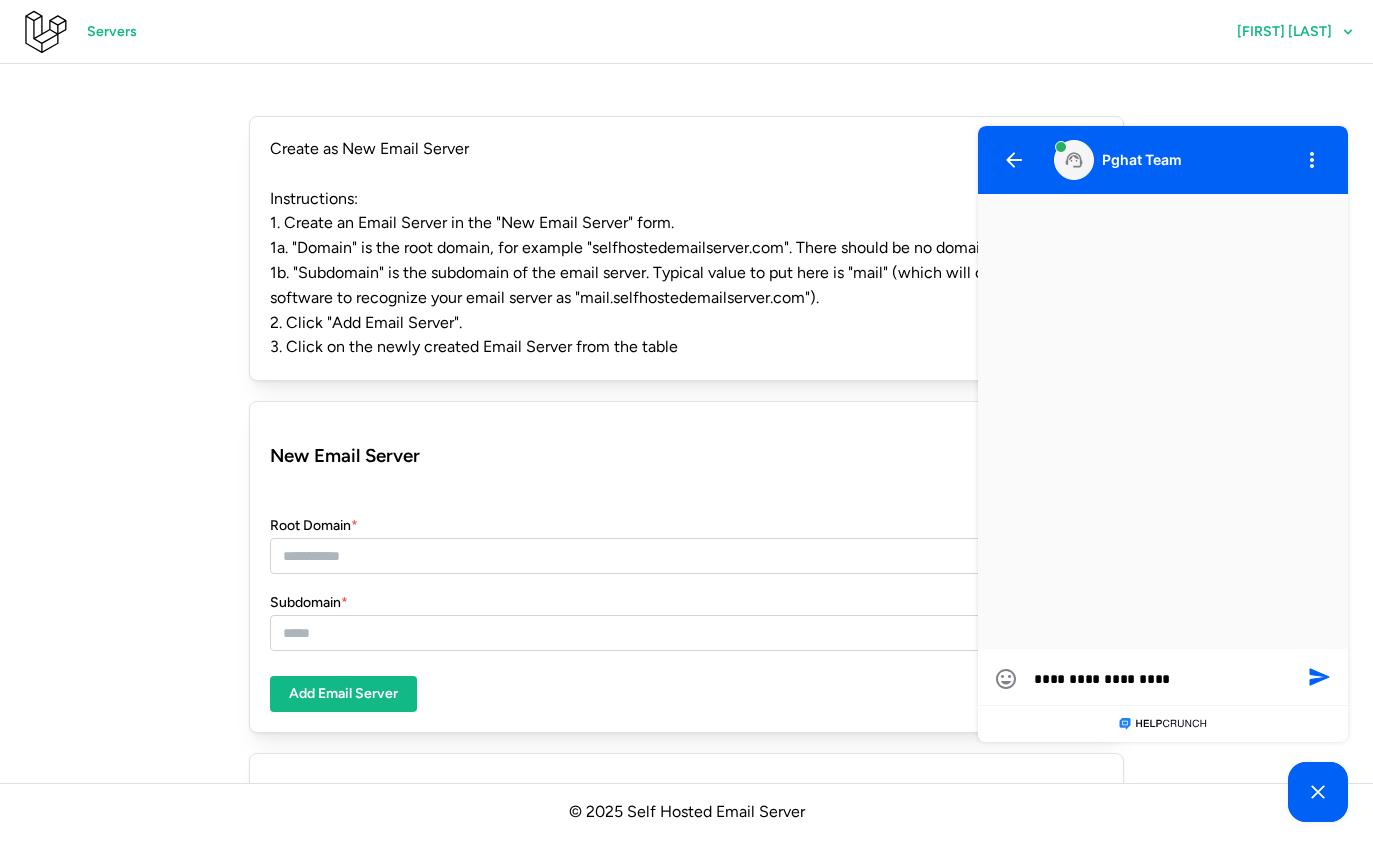 type on "**********" 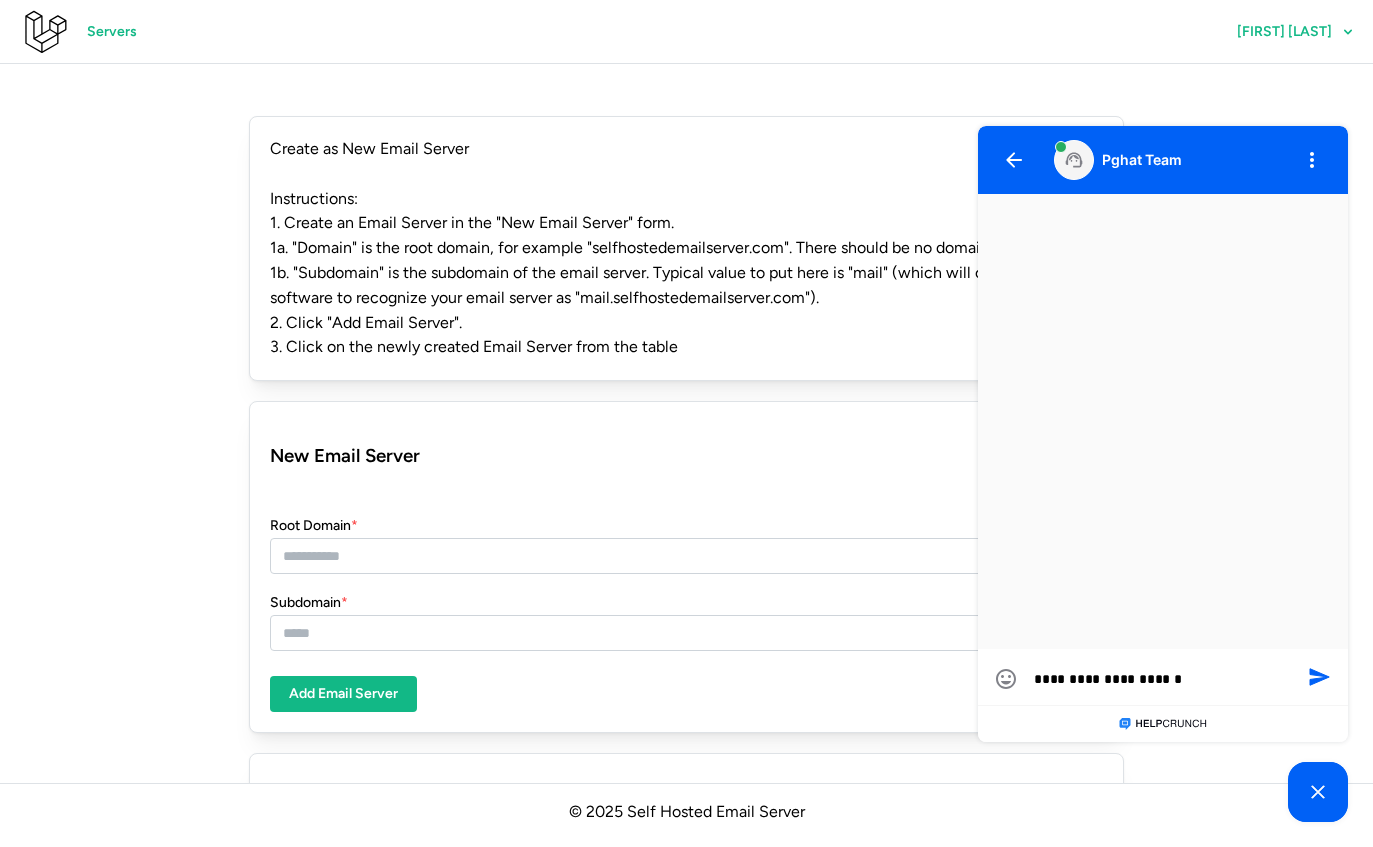 type on "**********" 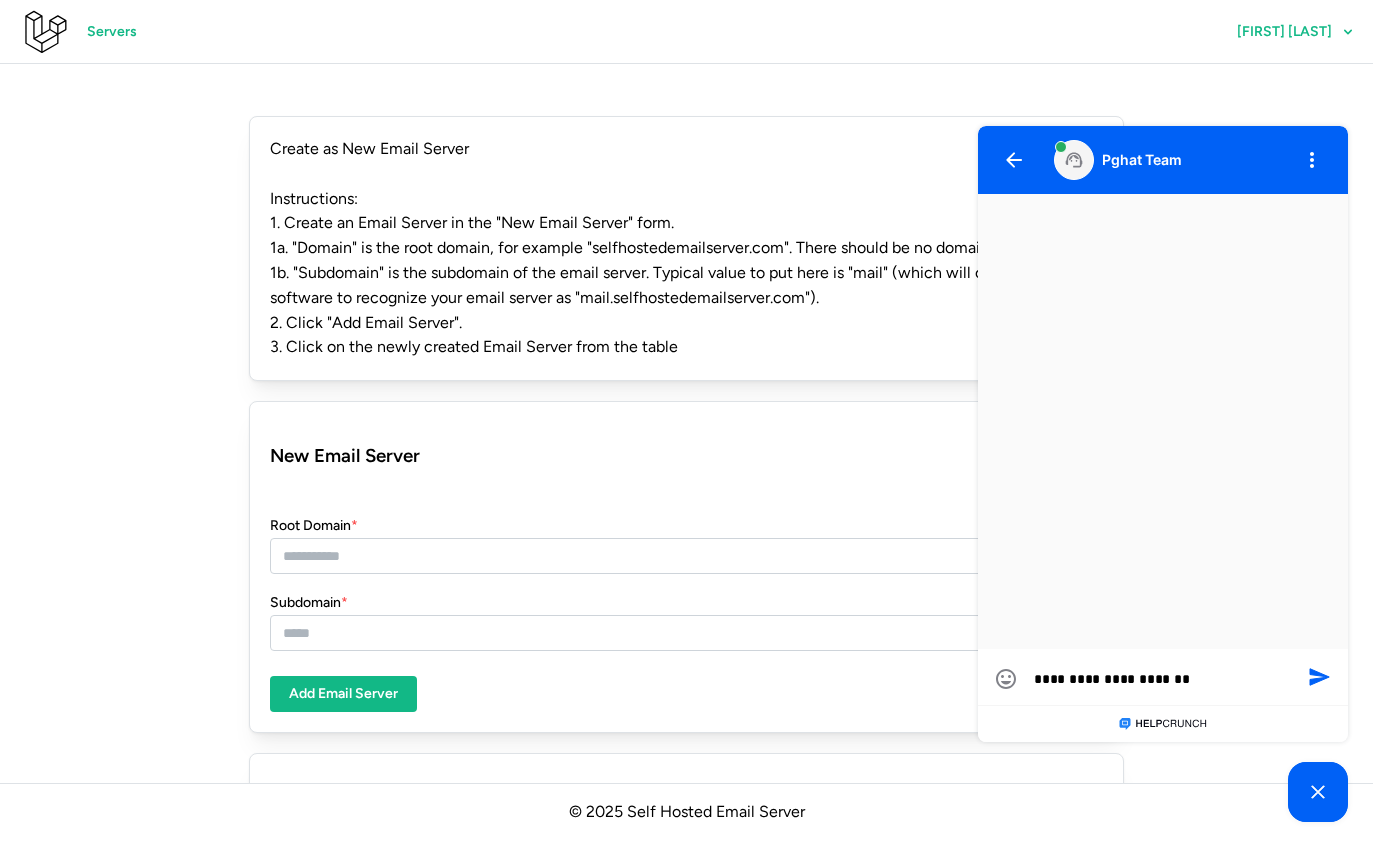 type on "**********" 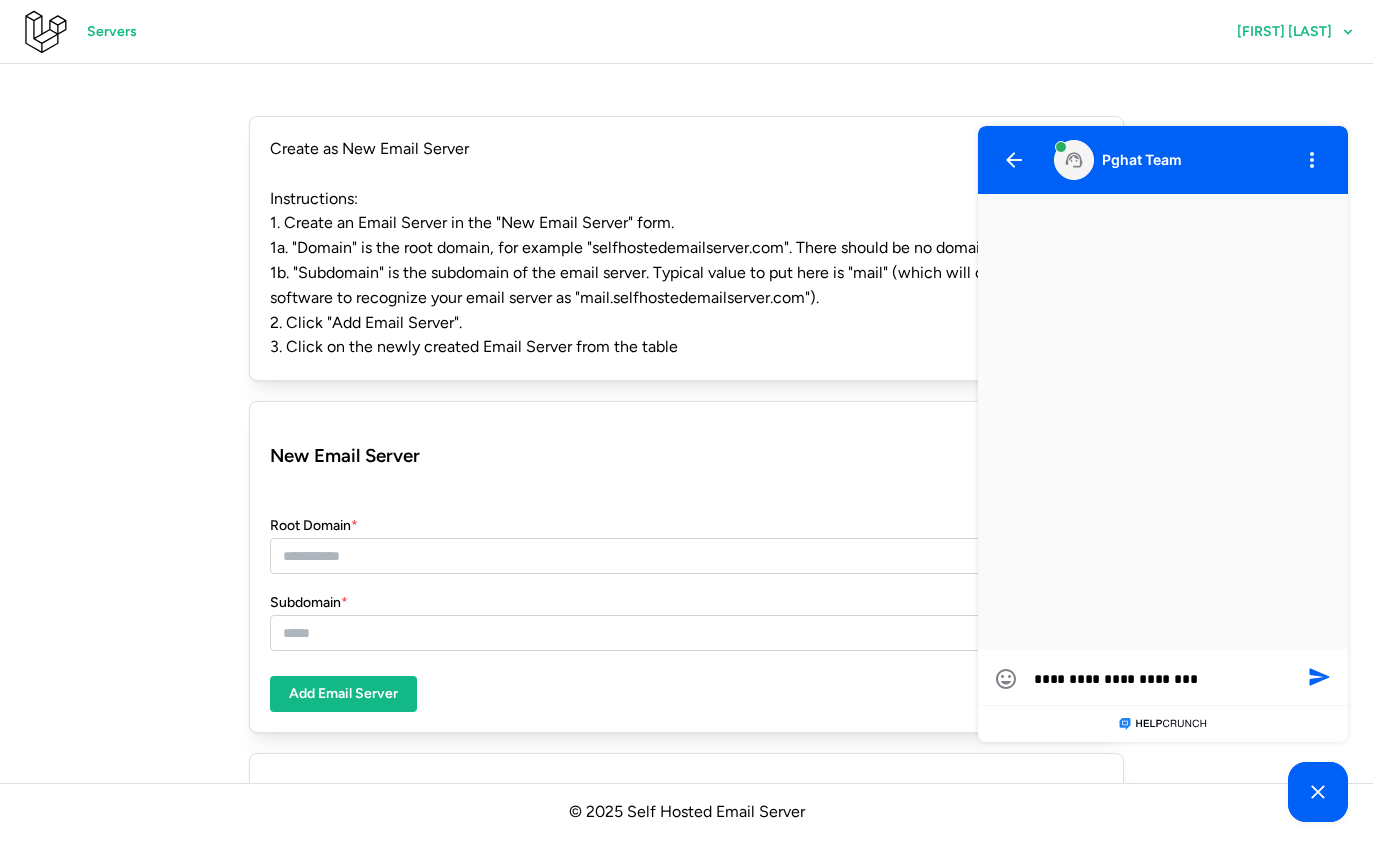 type on "**********" 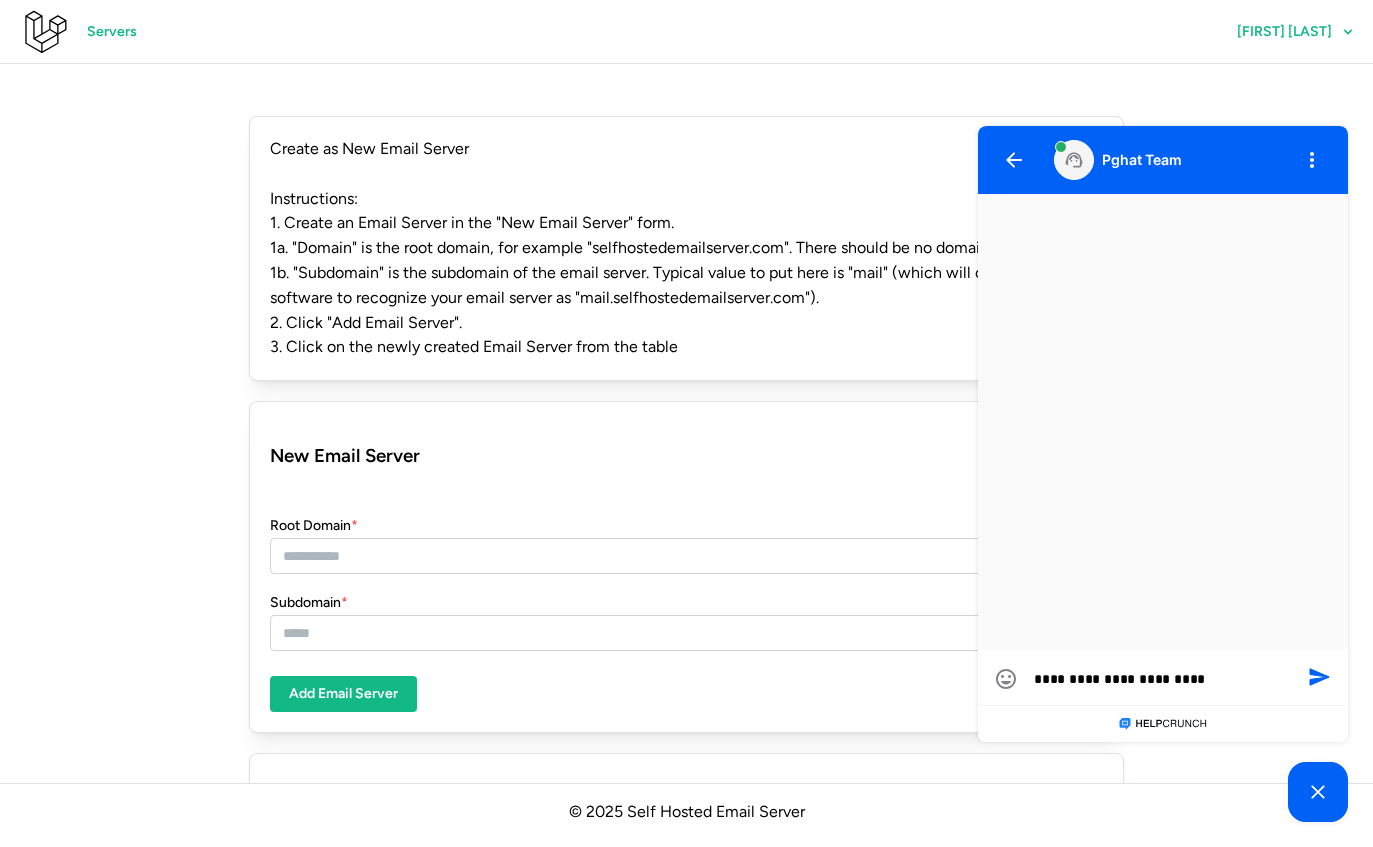 type on "**********" 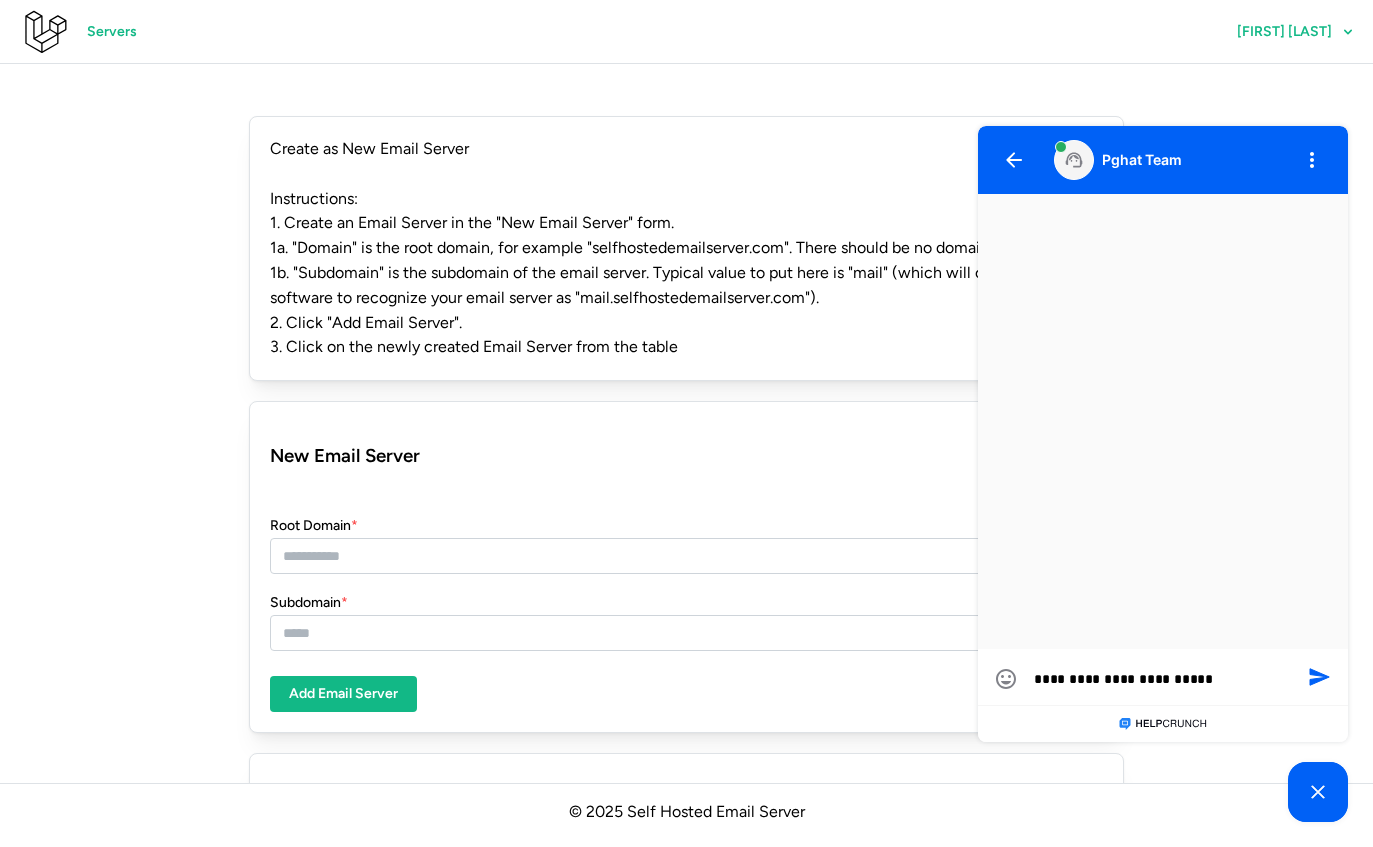type on "**********" 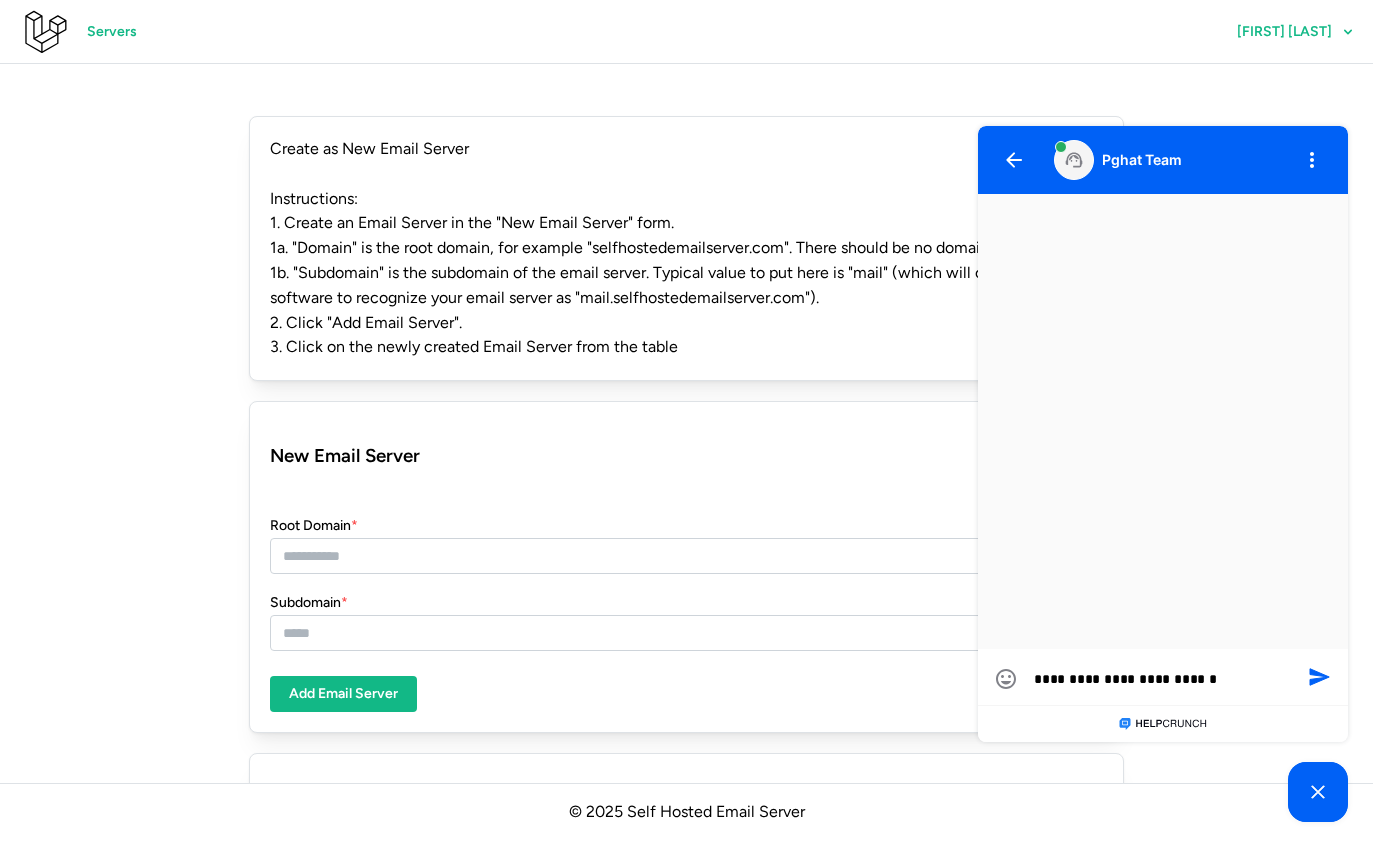 type on "**********" 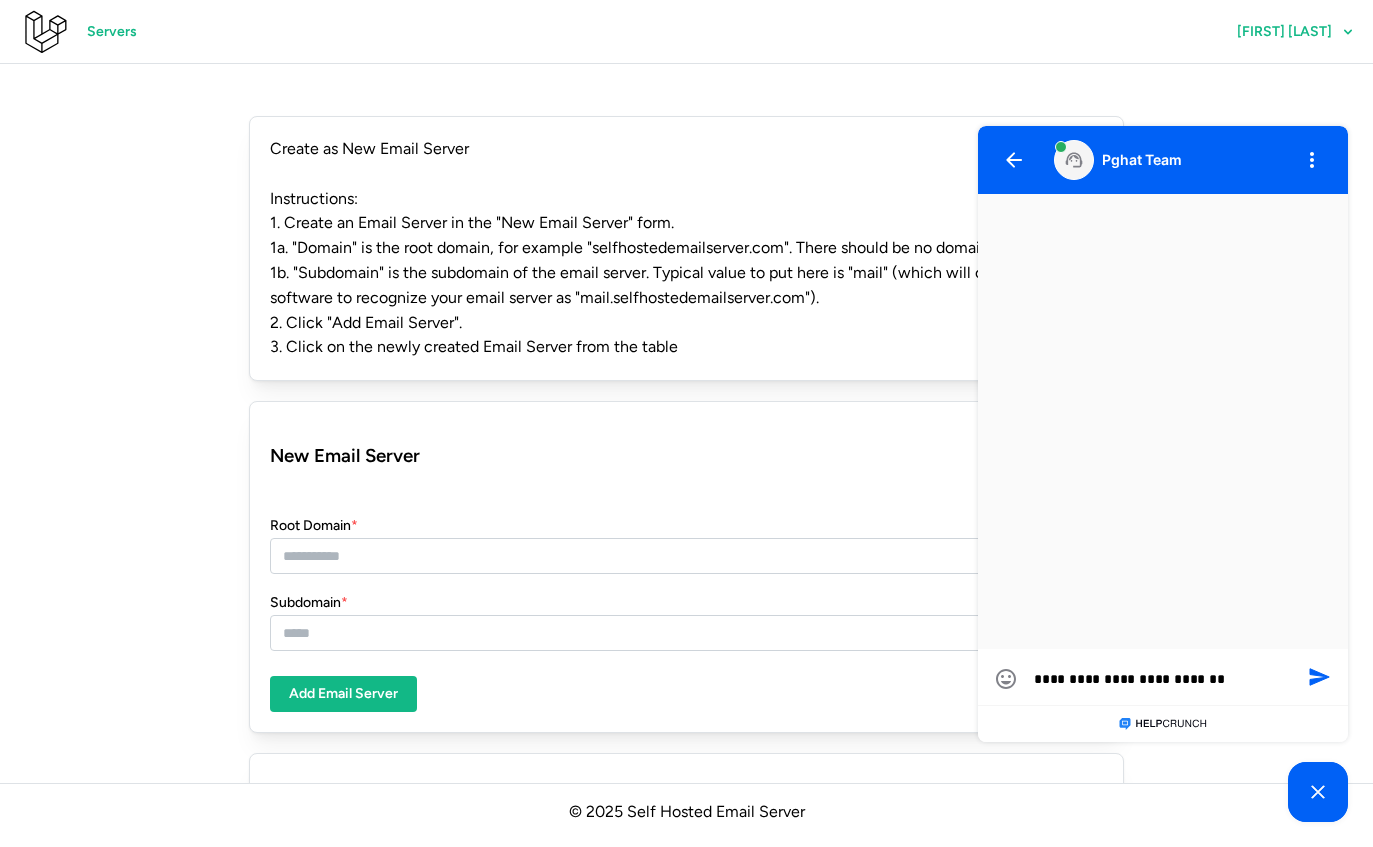 type on "**********" 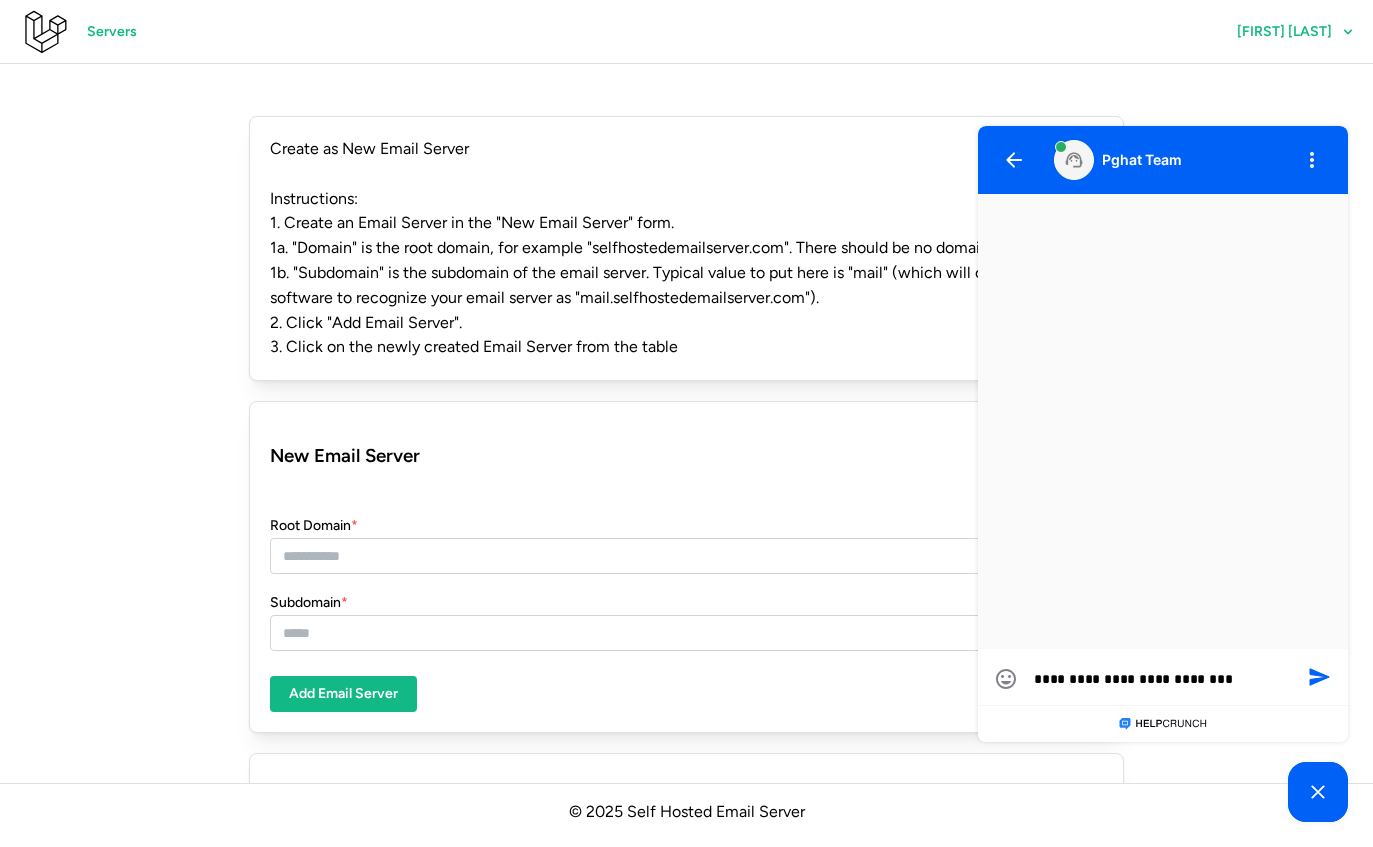 type on "**********" 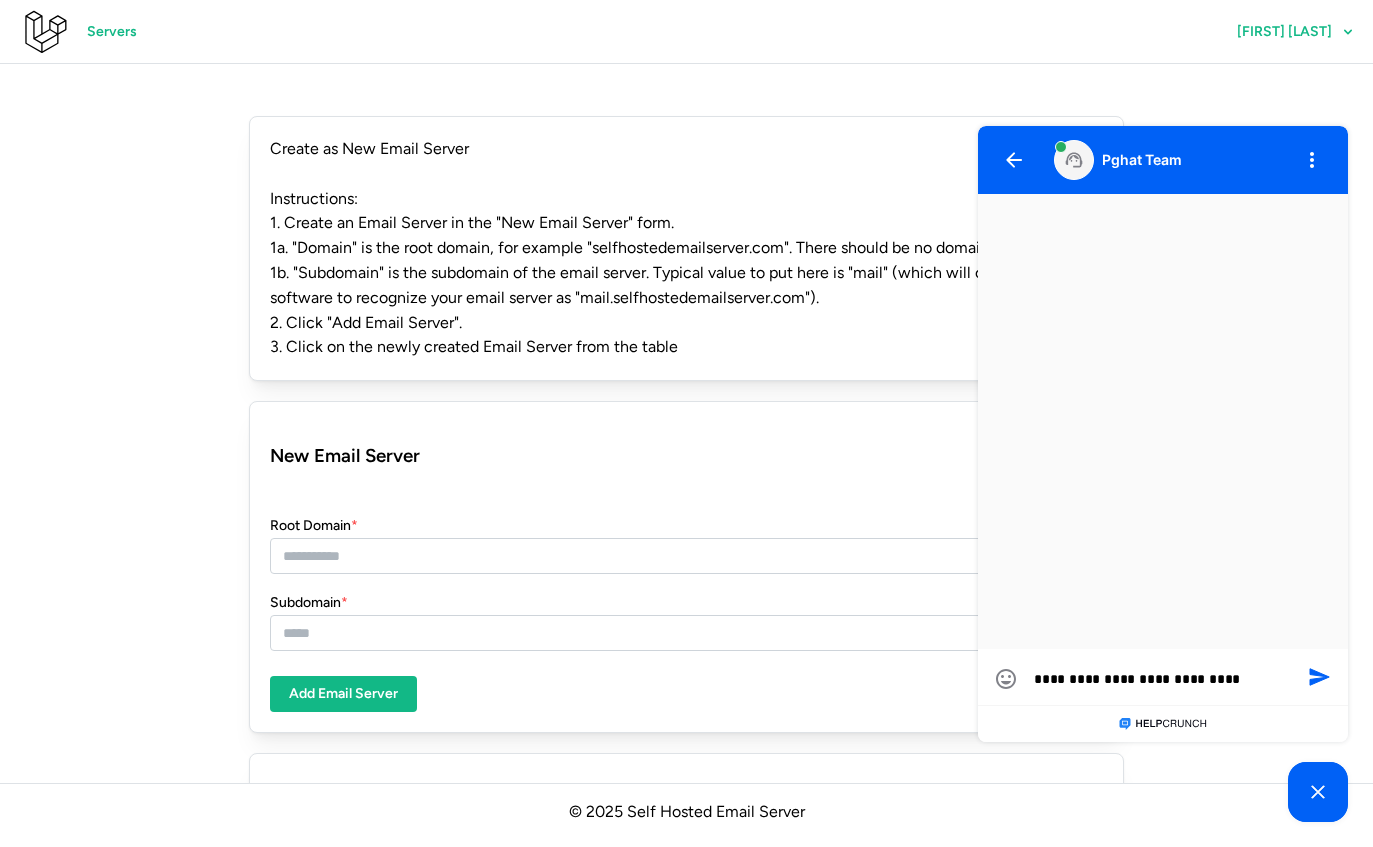 type on "**********" 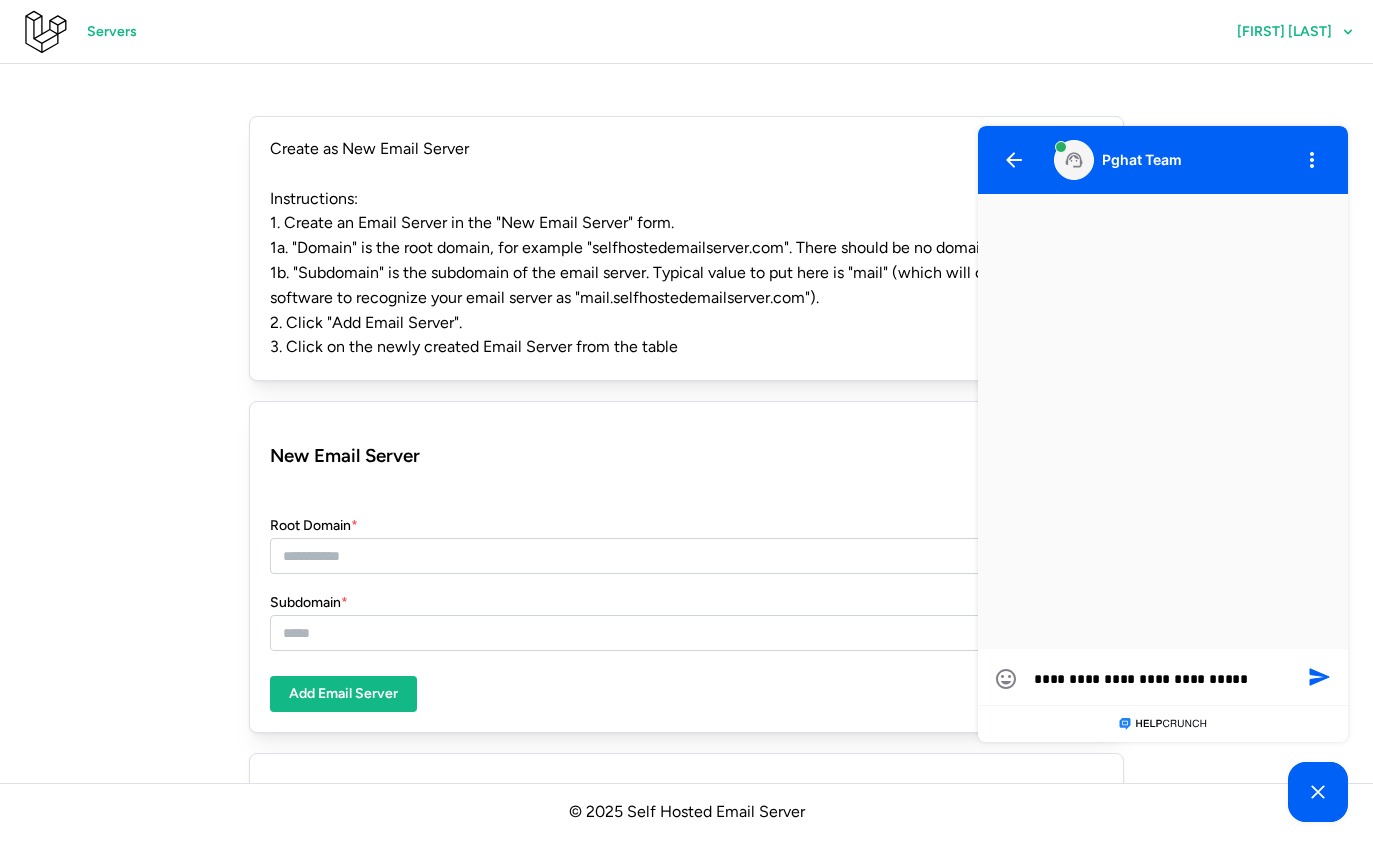type on "**********" 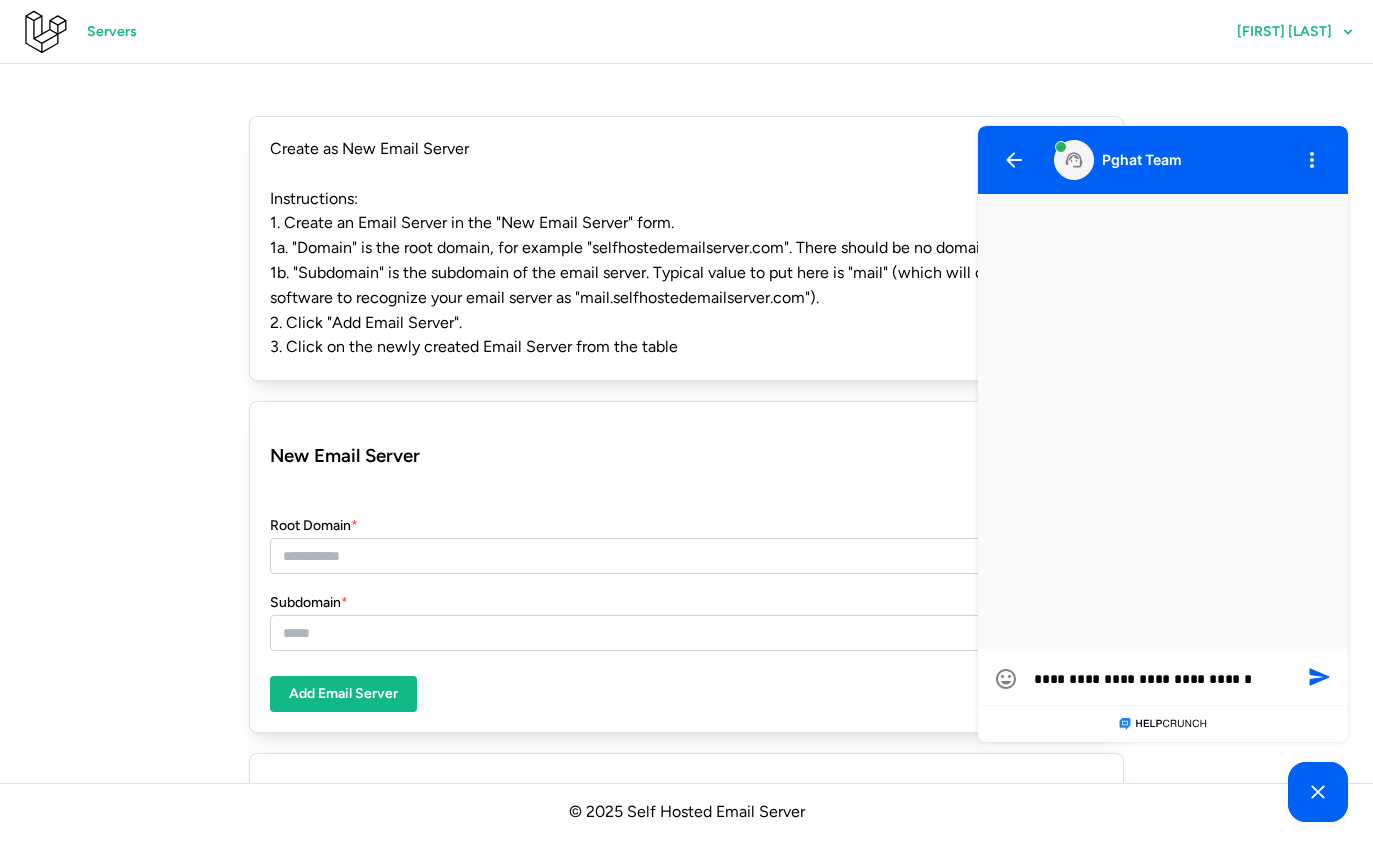 type on "**********" 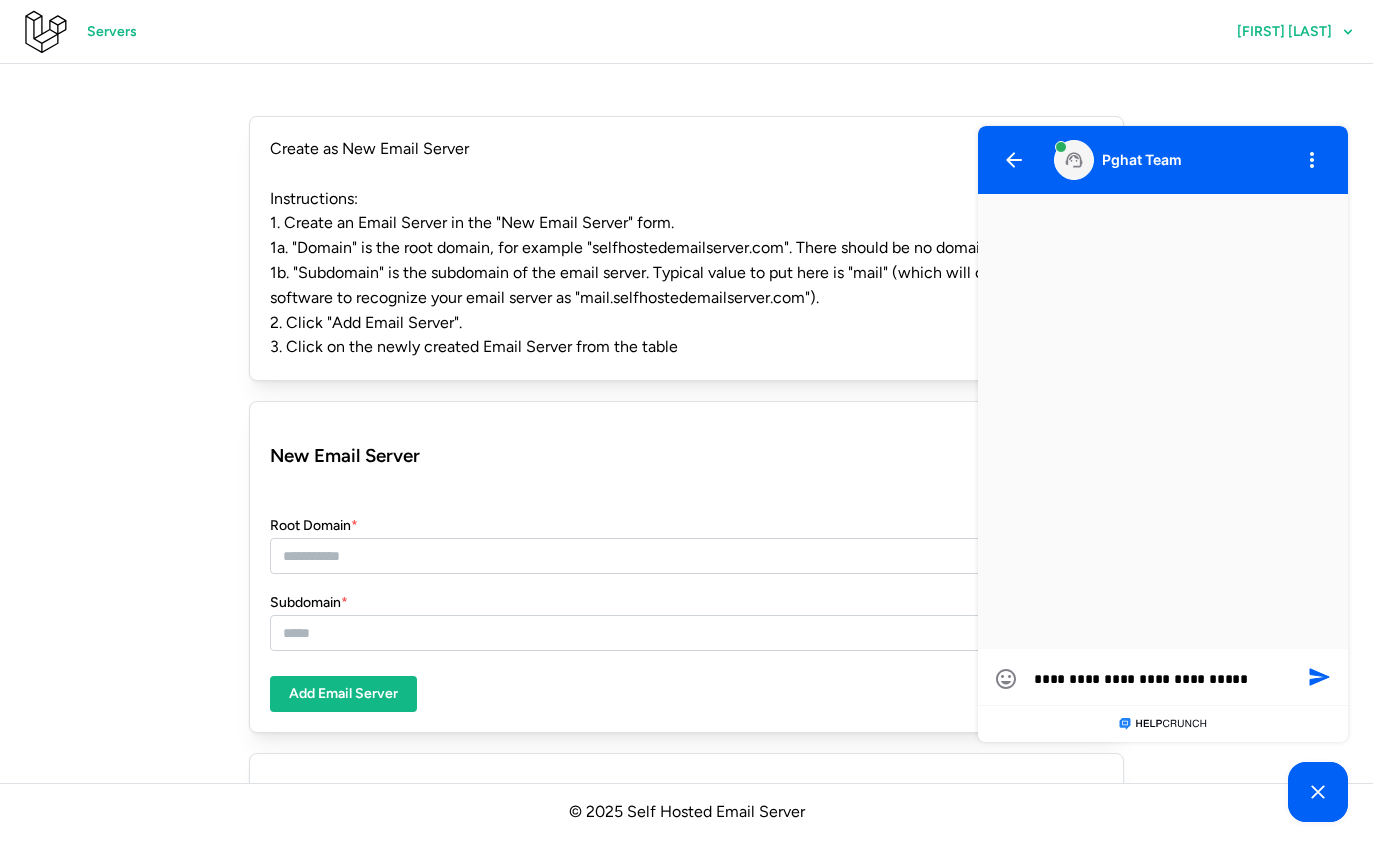 type on "**********" 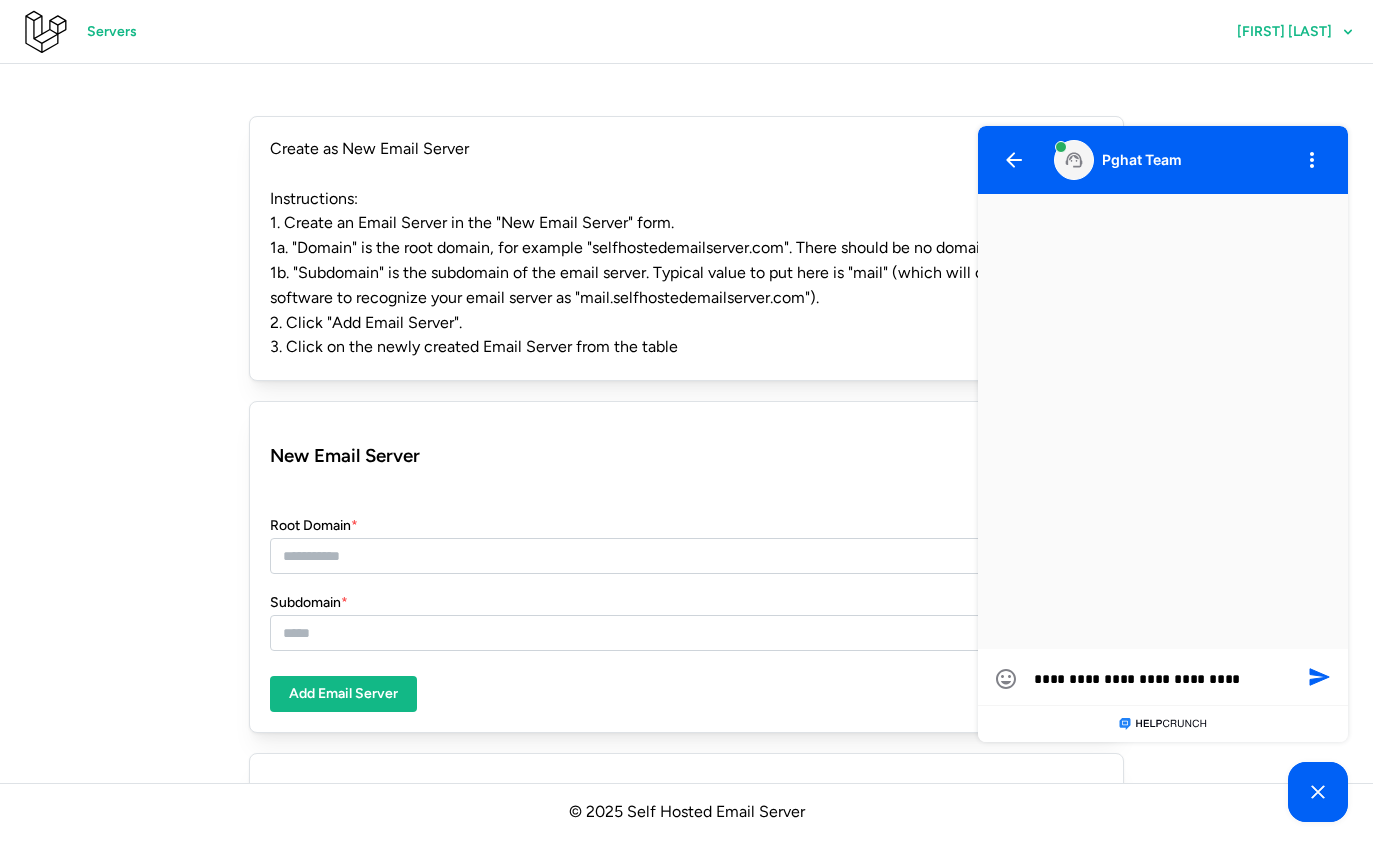 type on "**********" 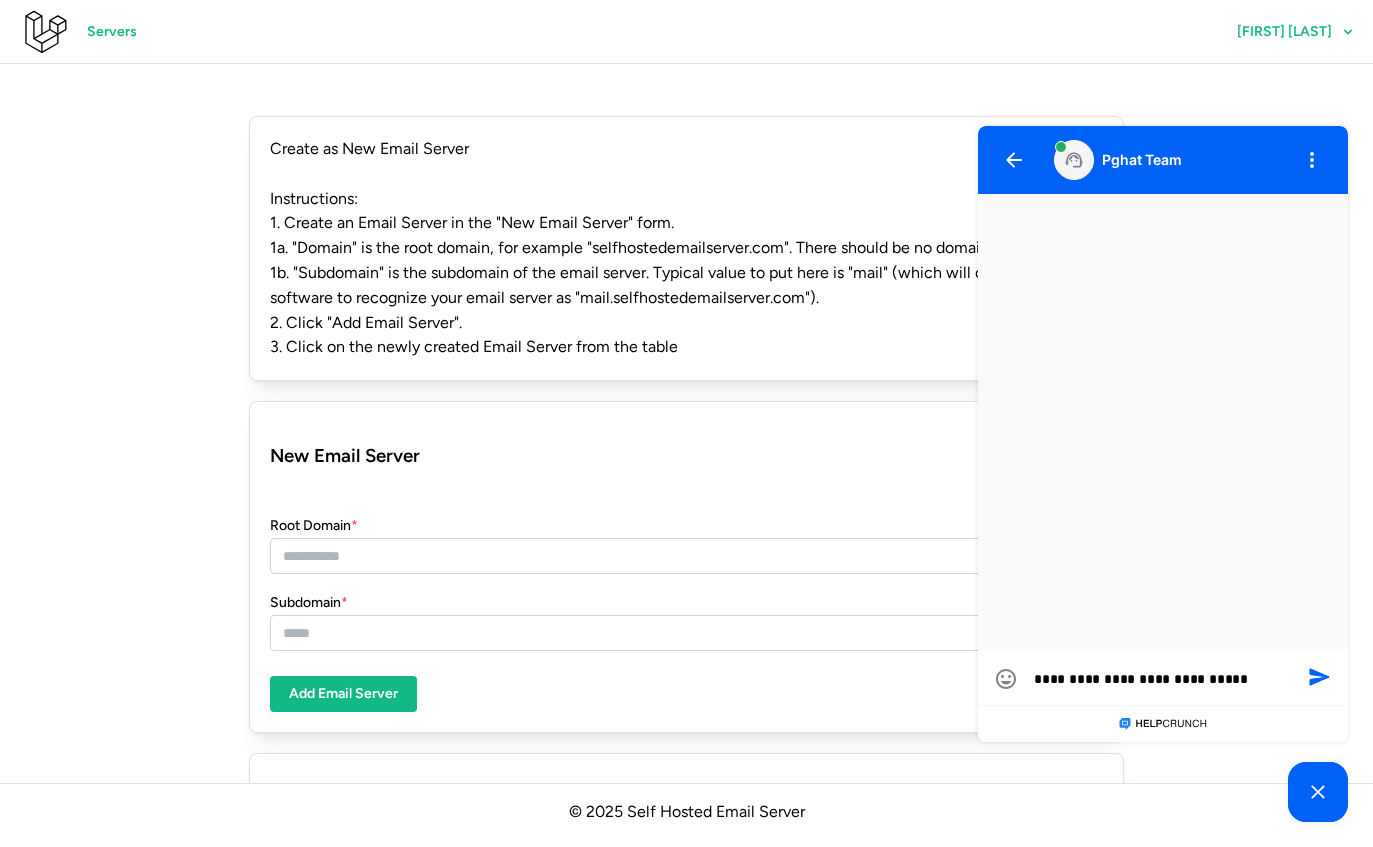 type on "**********" 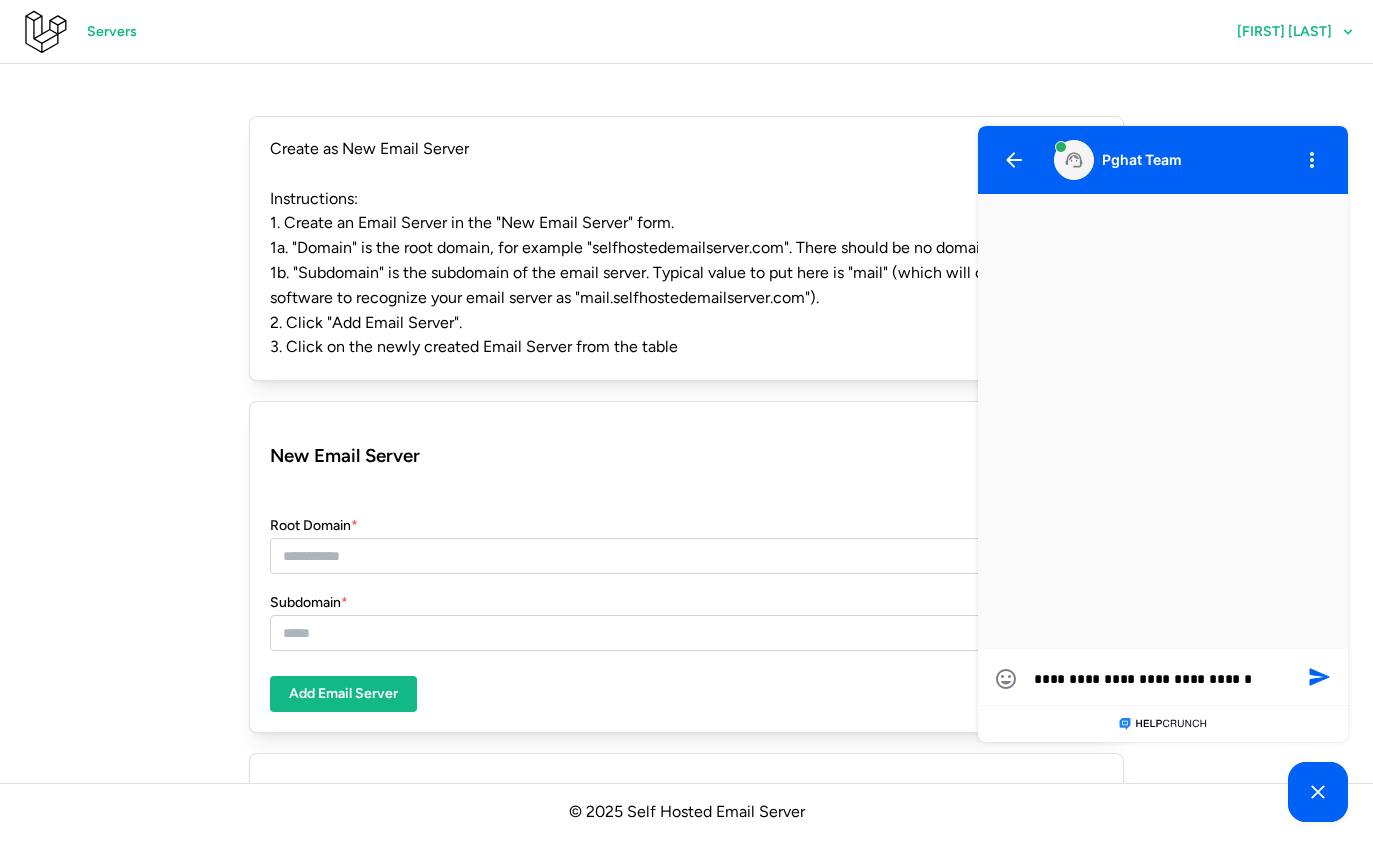 type on "**********" 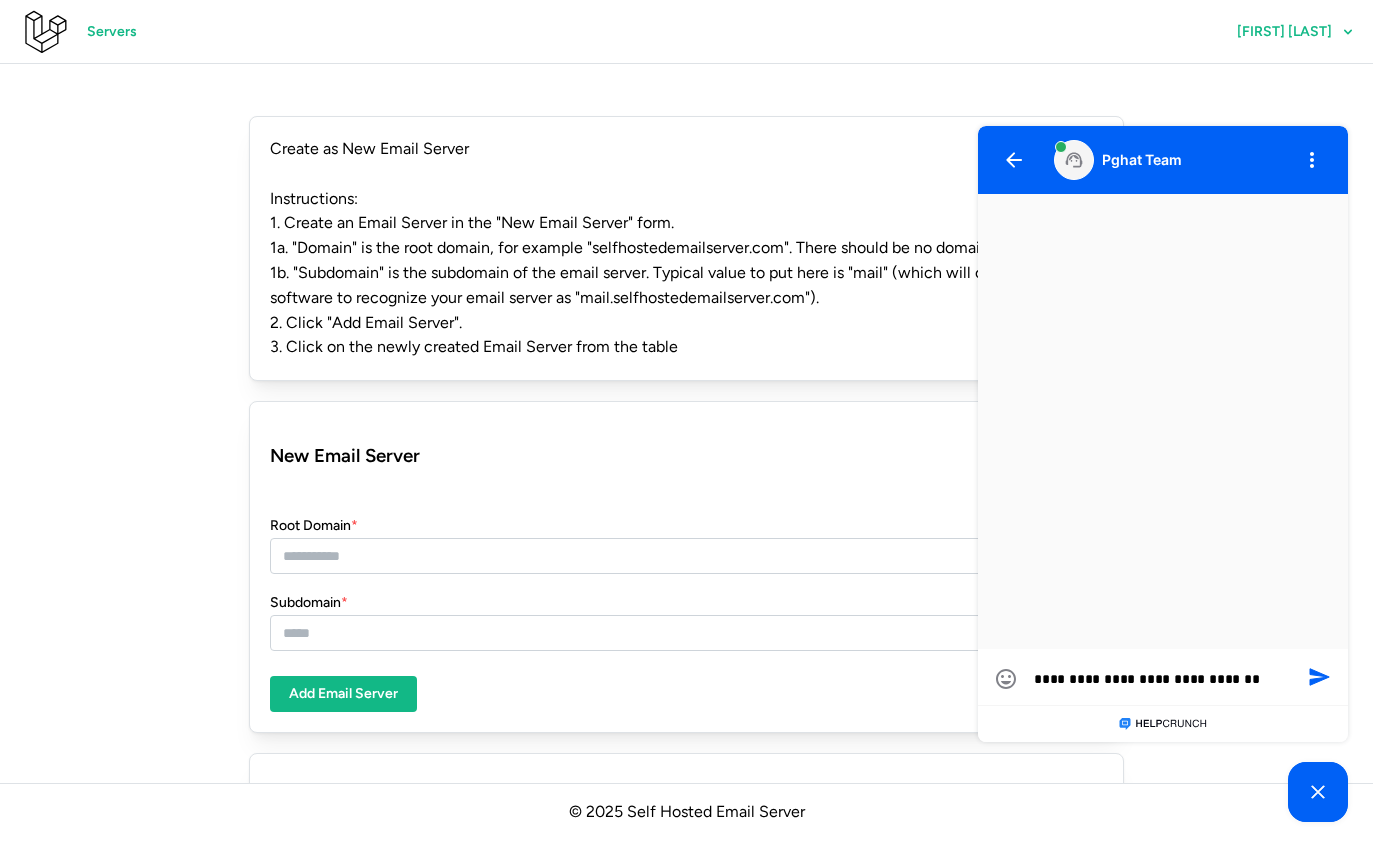 type on "**********" 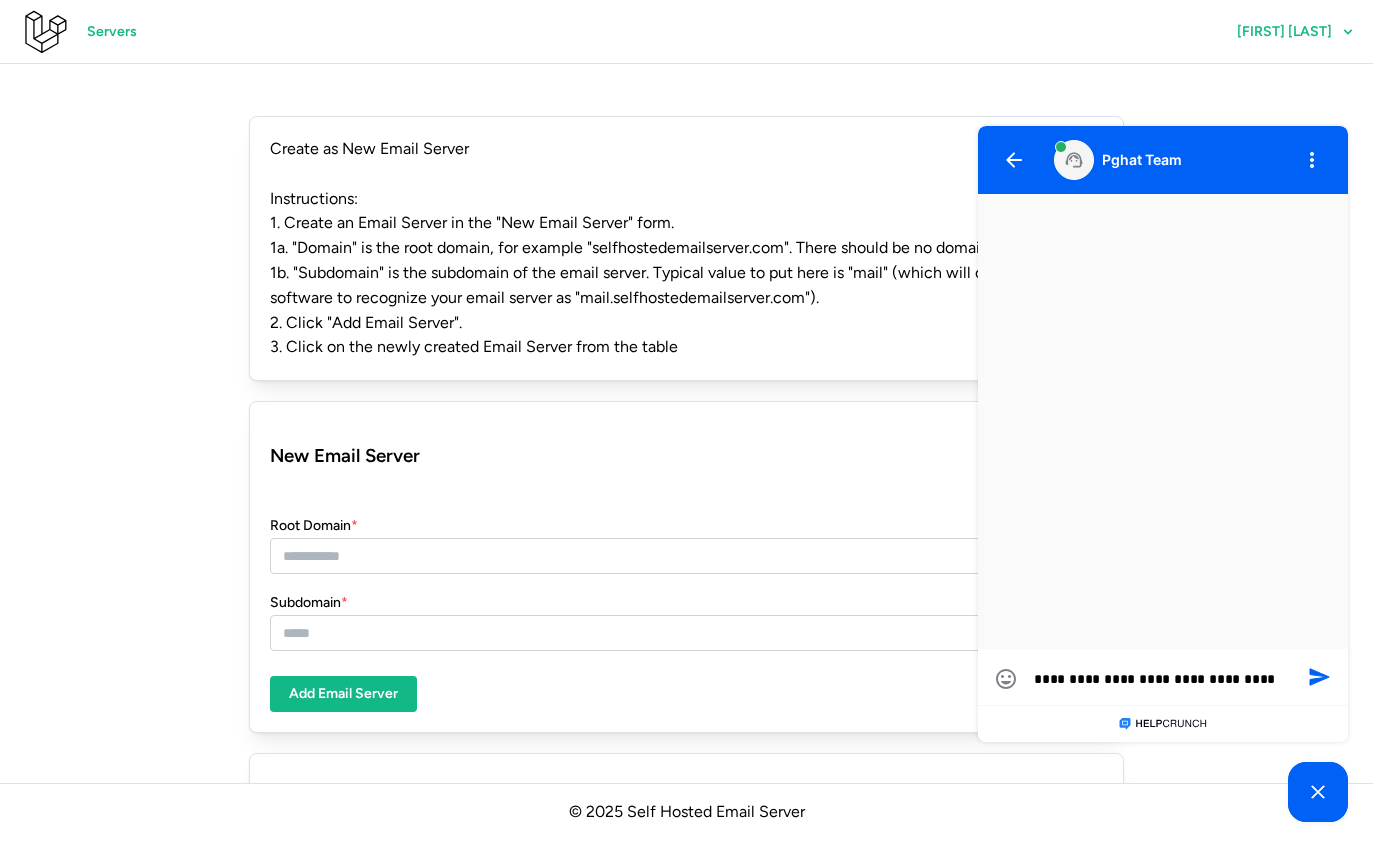 type on "**********" 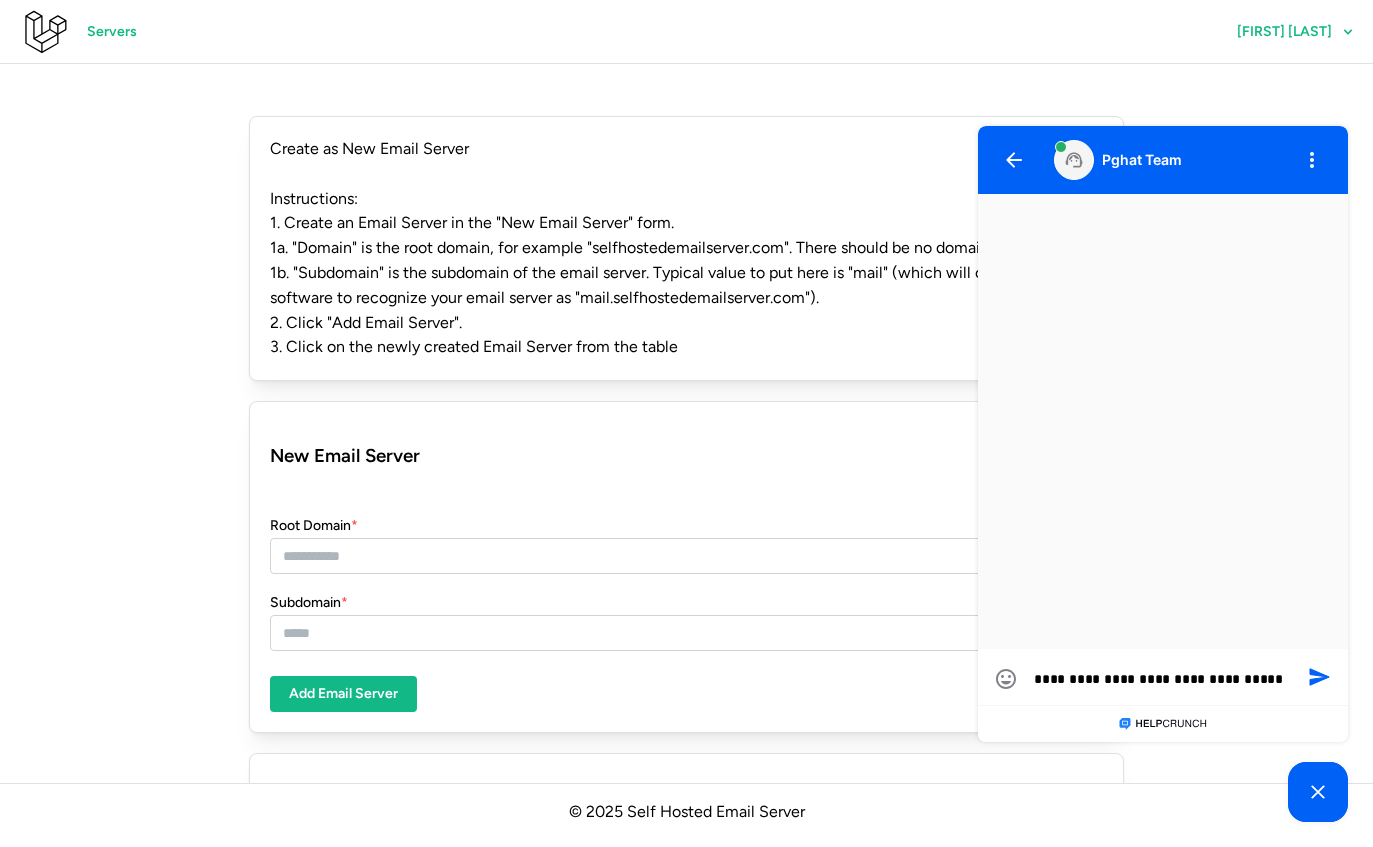 type on "**********" 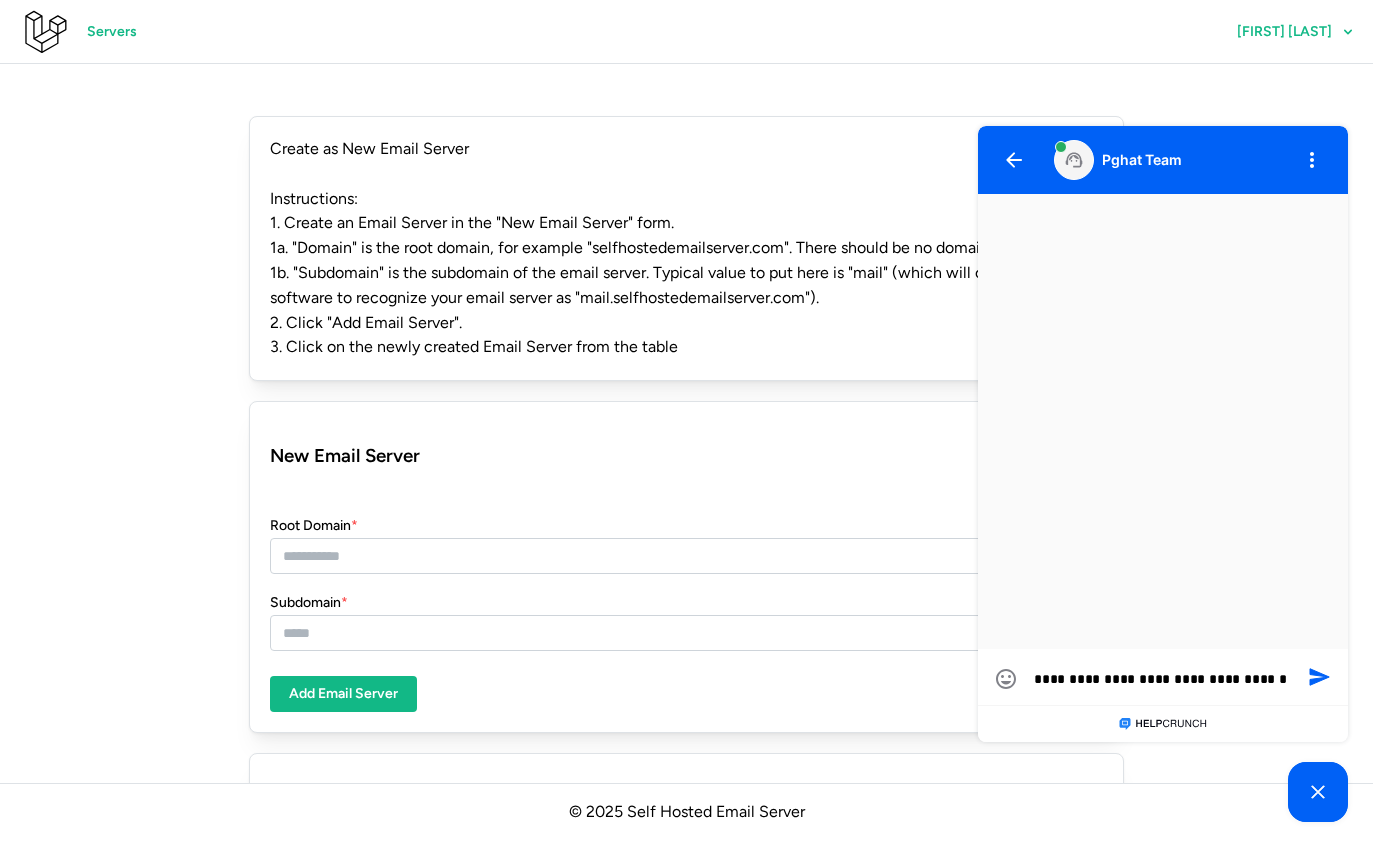 type on "**********" 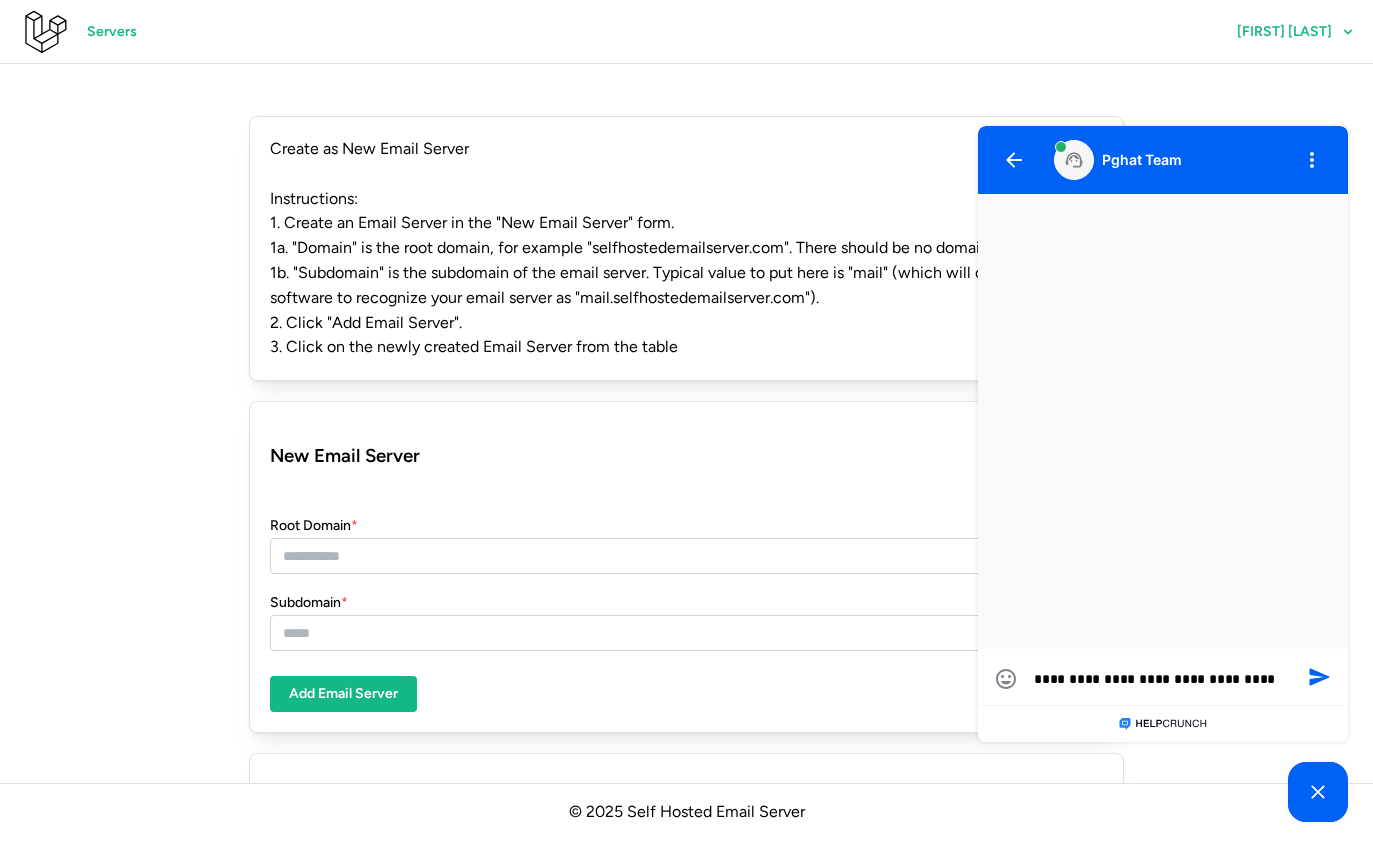 type on "**********" 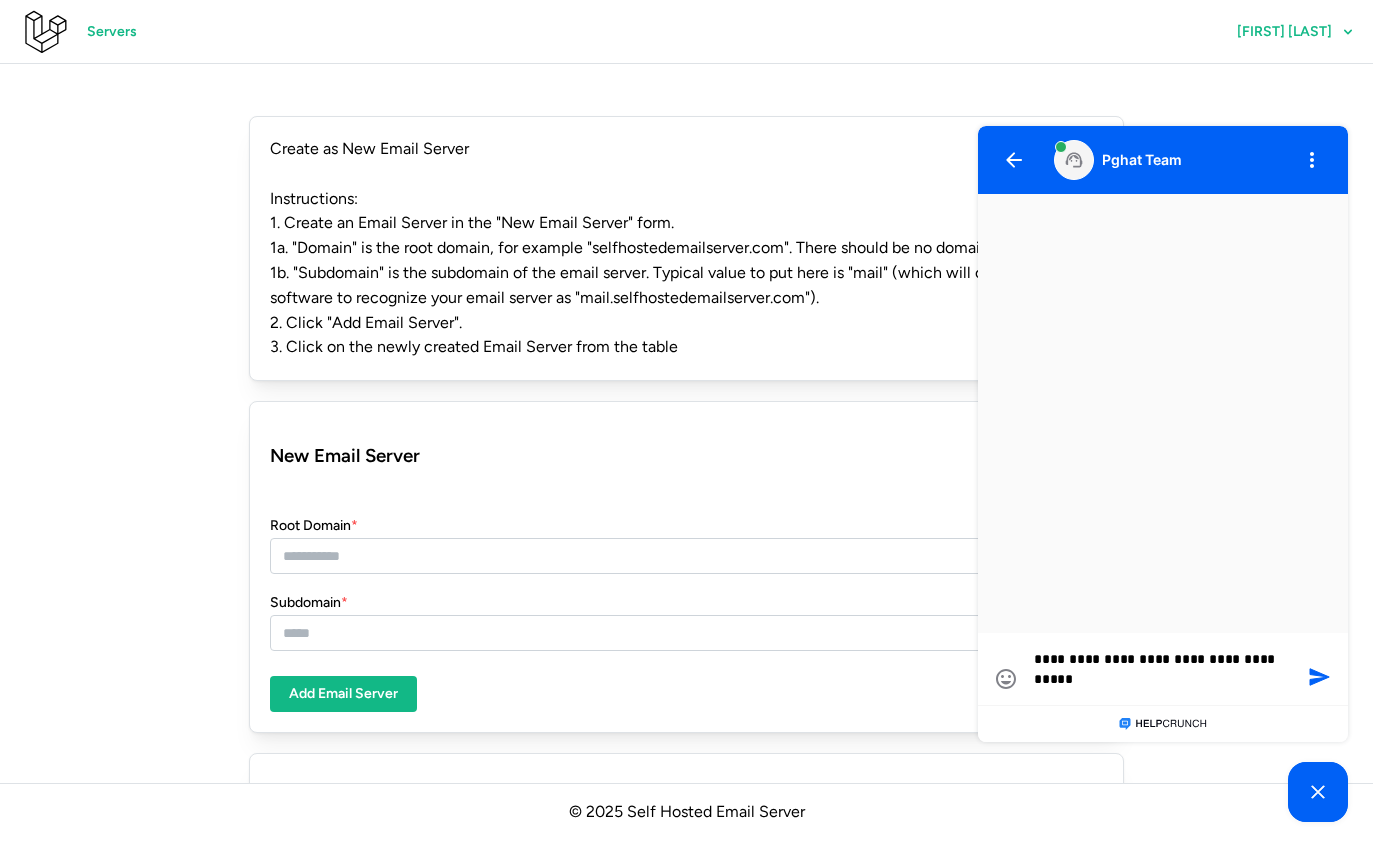 type on "**********" 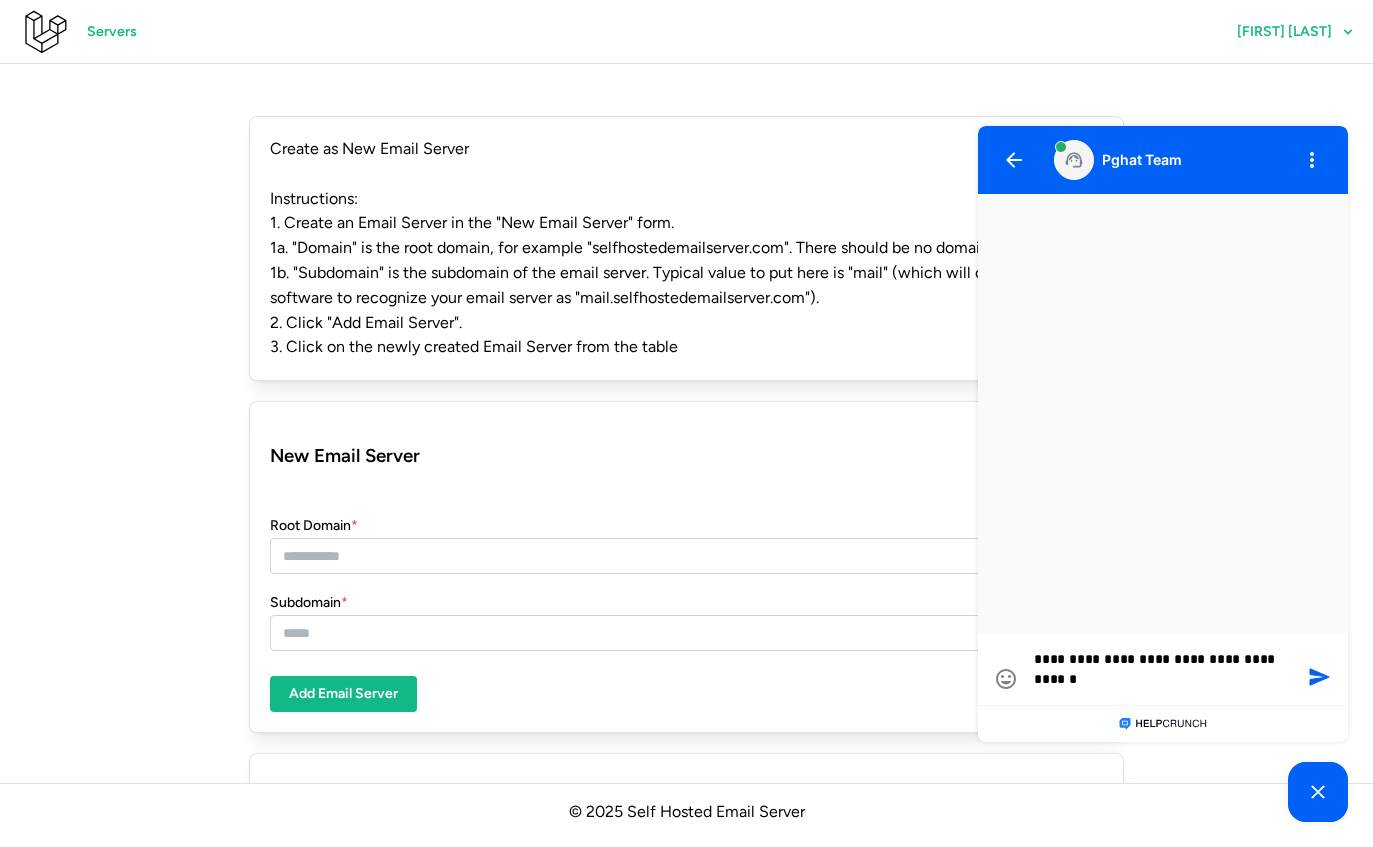 type on "**********" 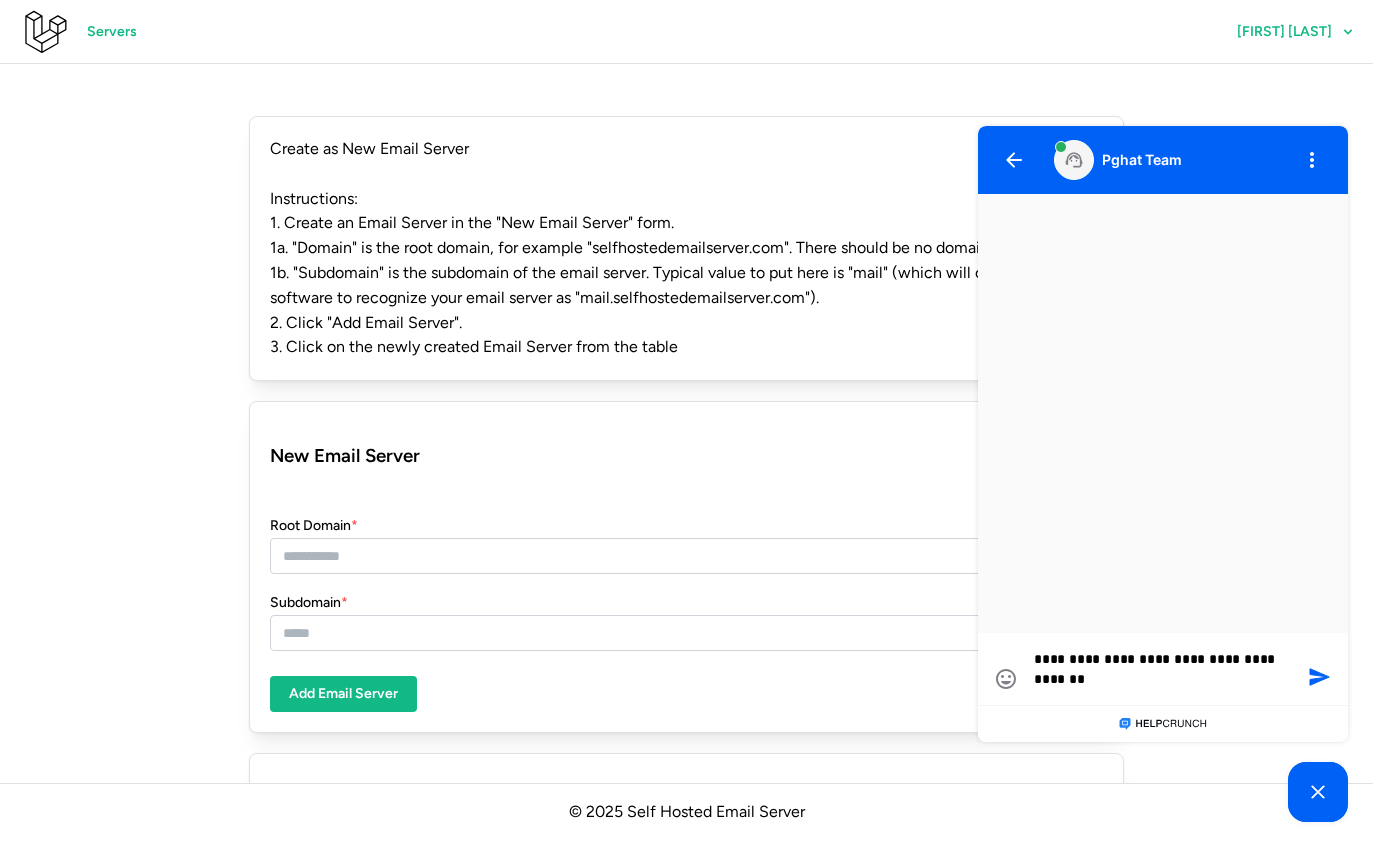 type on "**********" 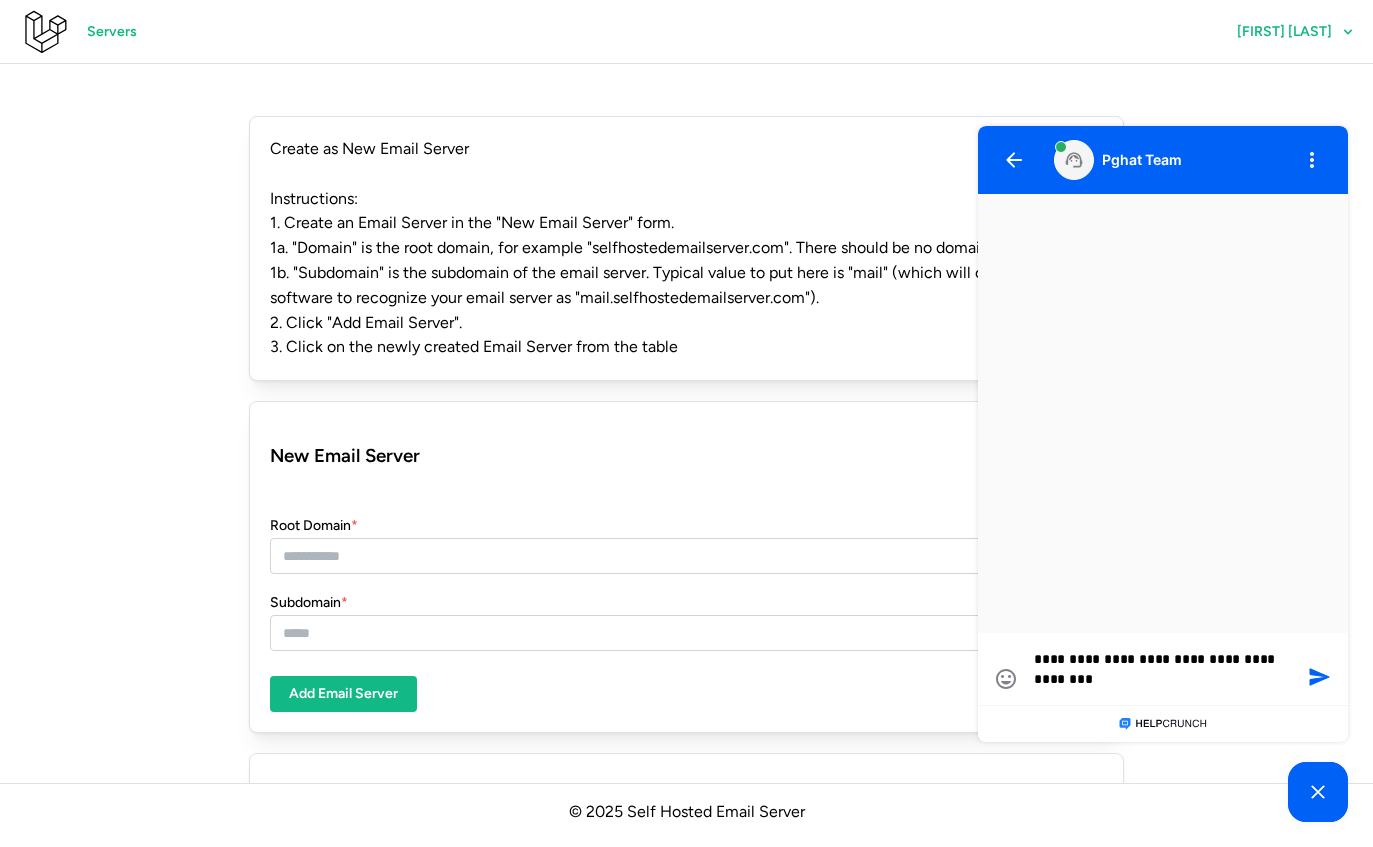 type on "**********" 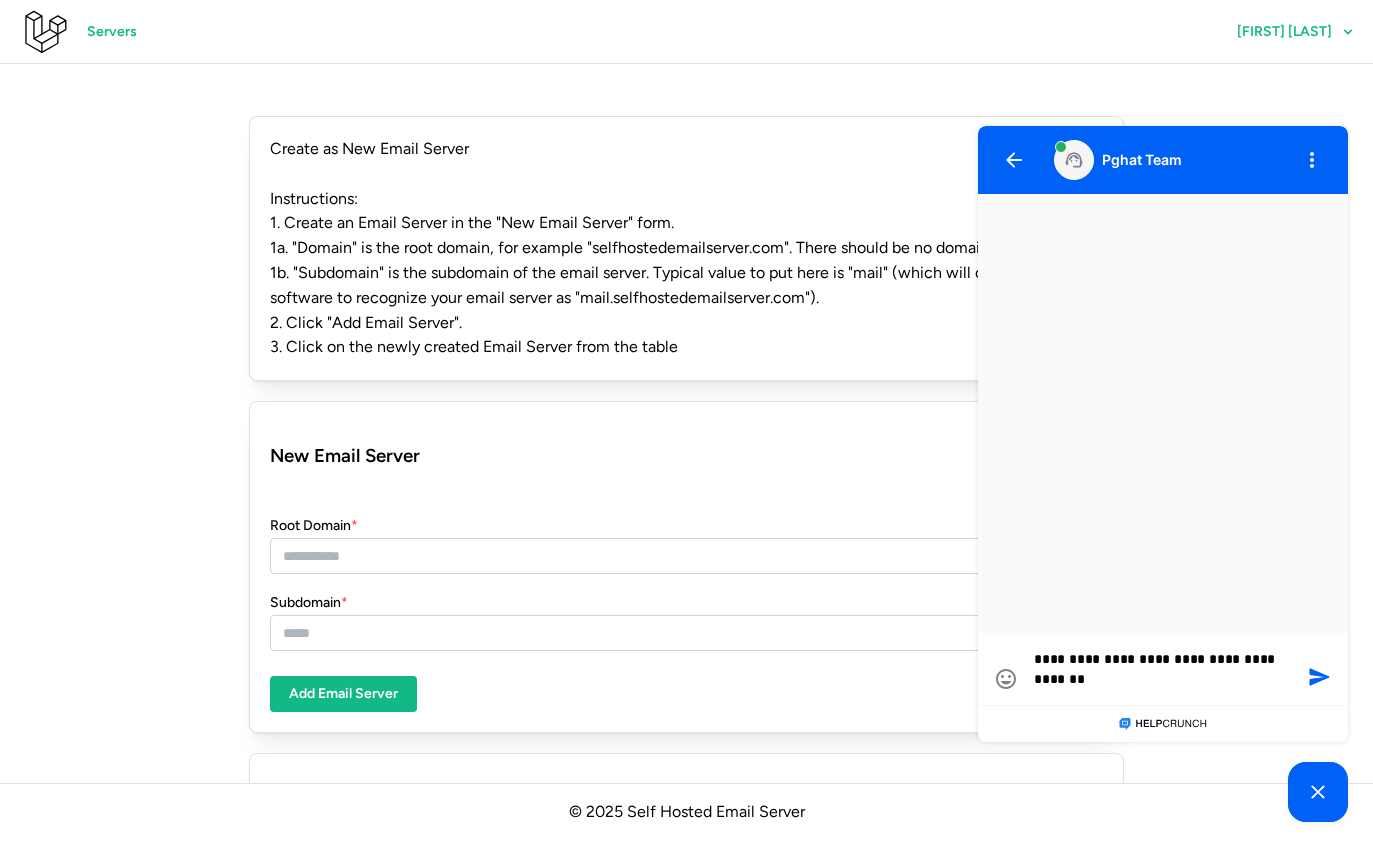 type on "**********" 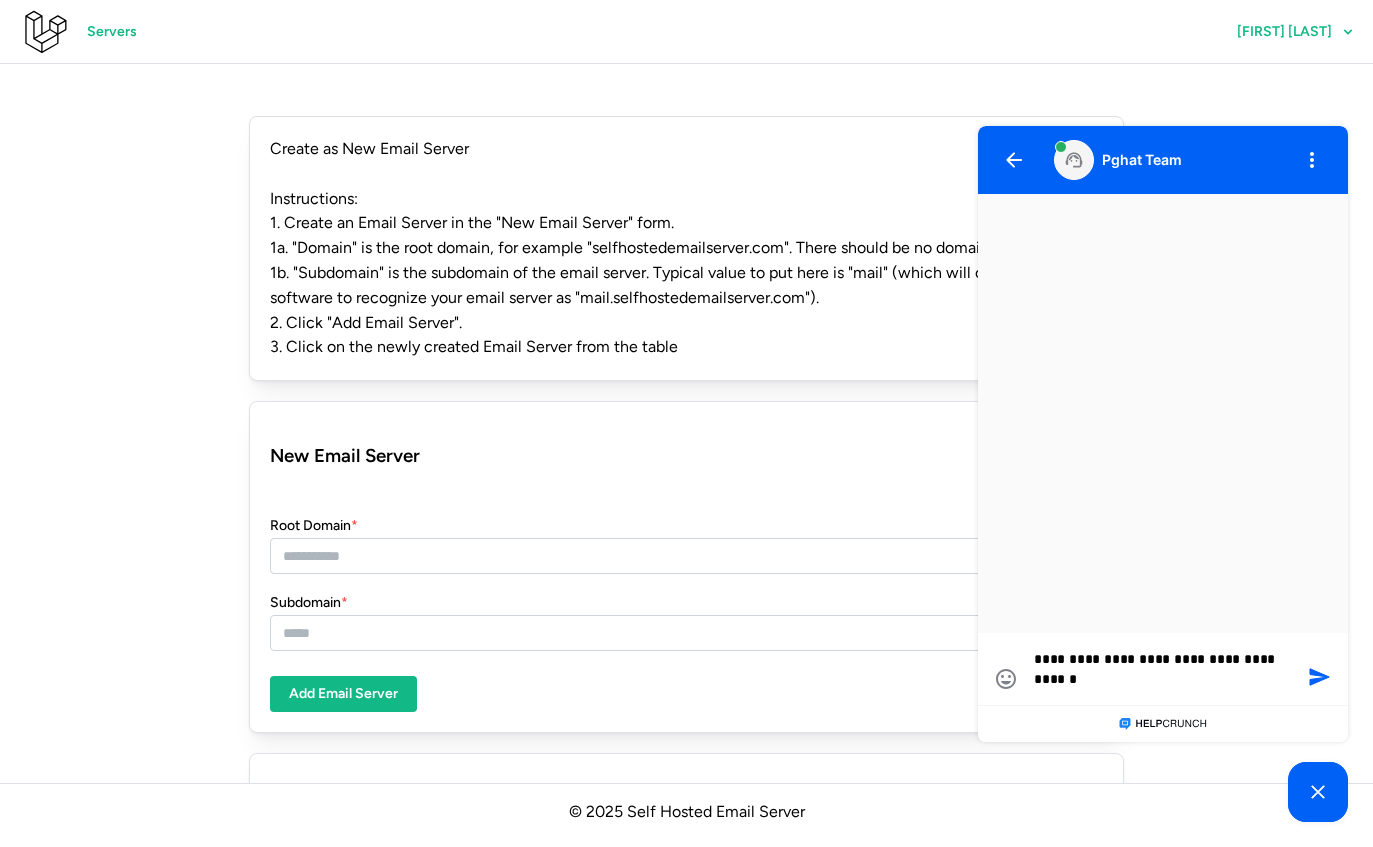 type on "**********" 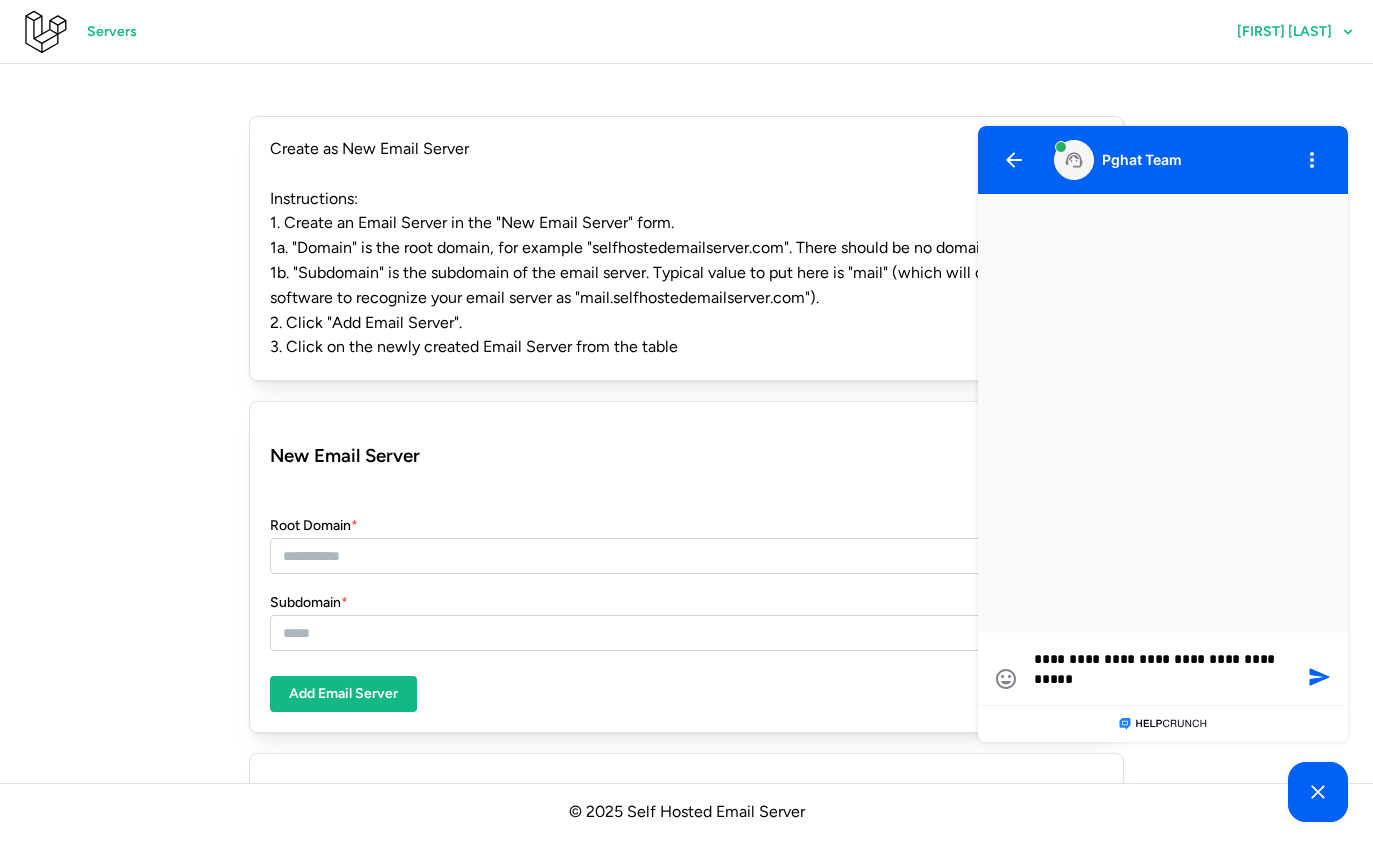 type on "**********" 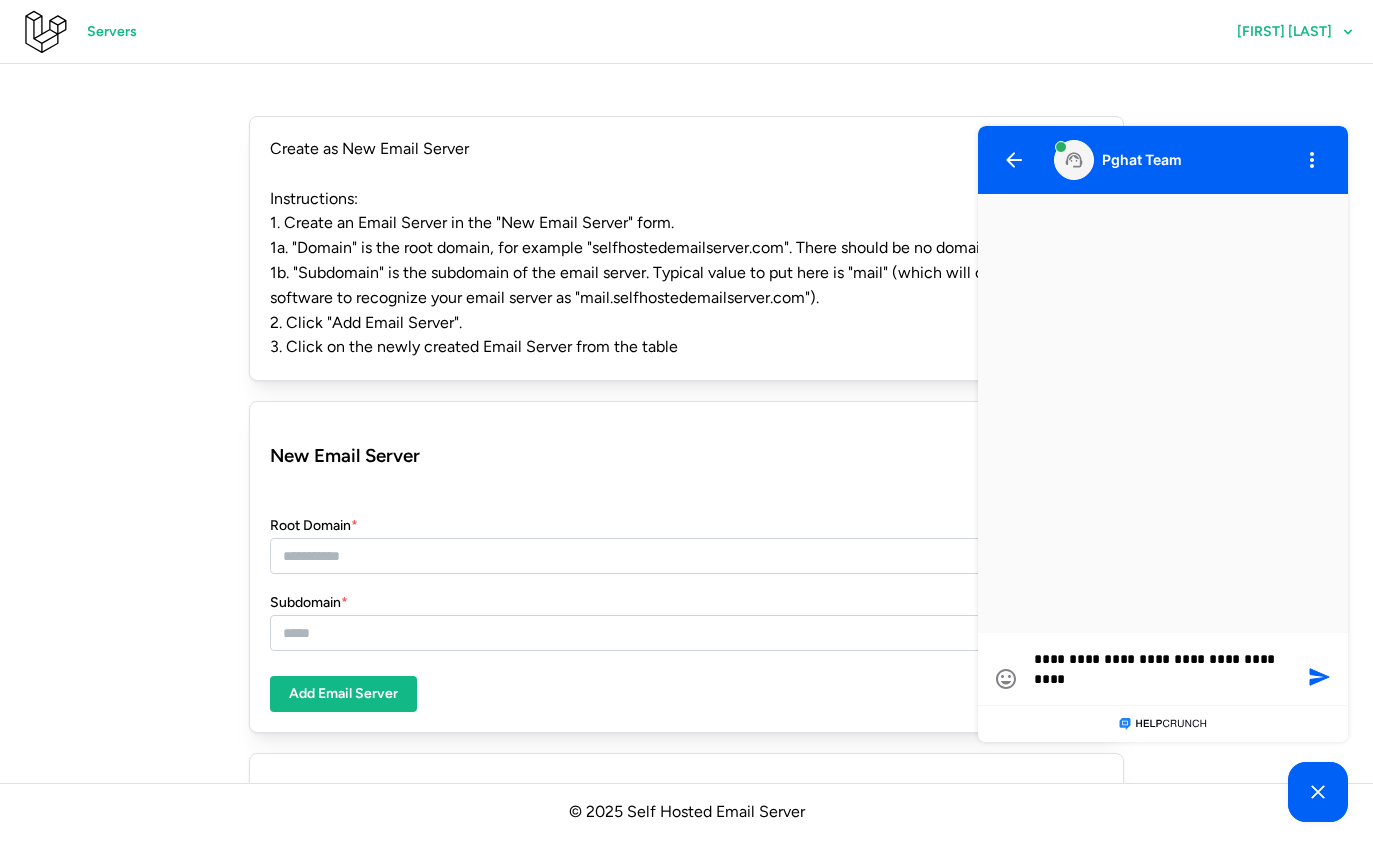 type on "**********" 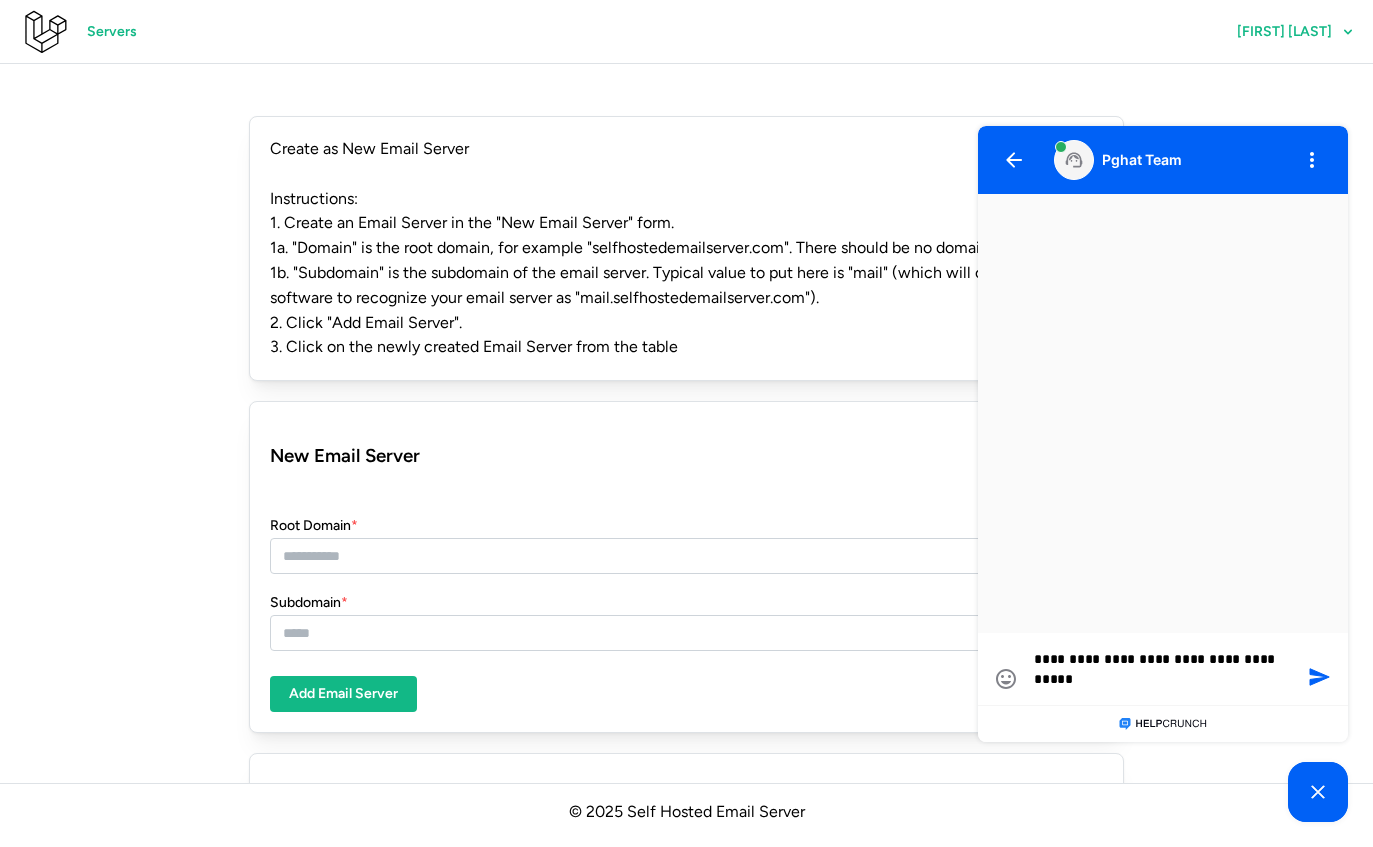 type on "**********" 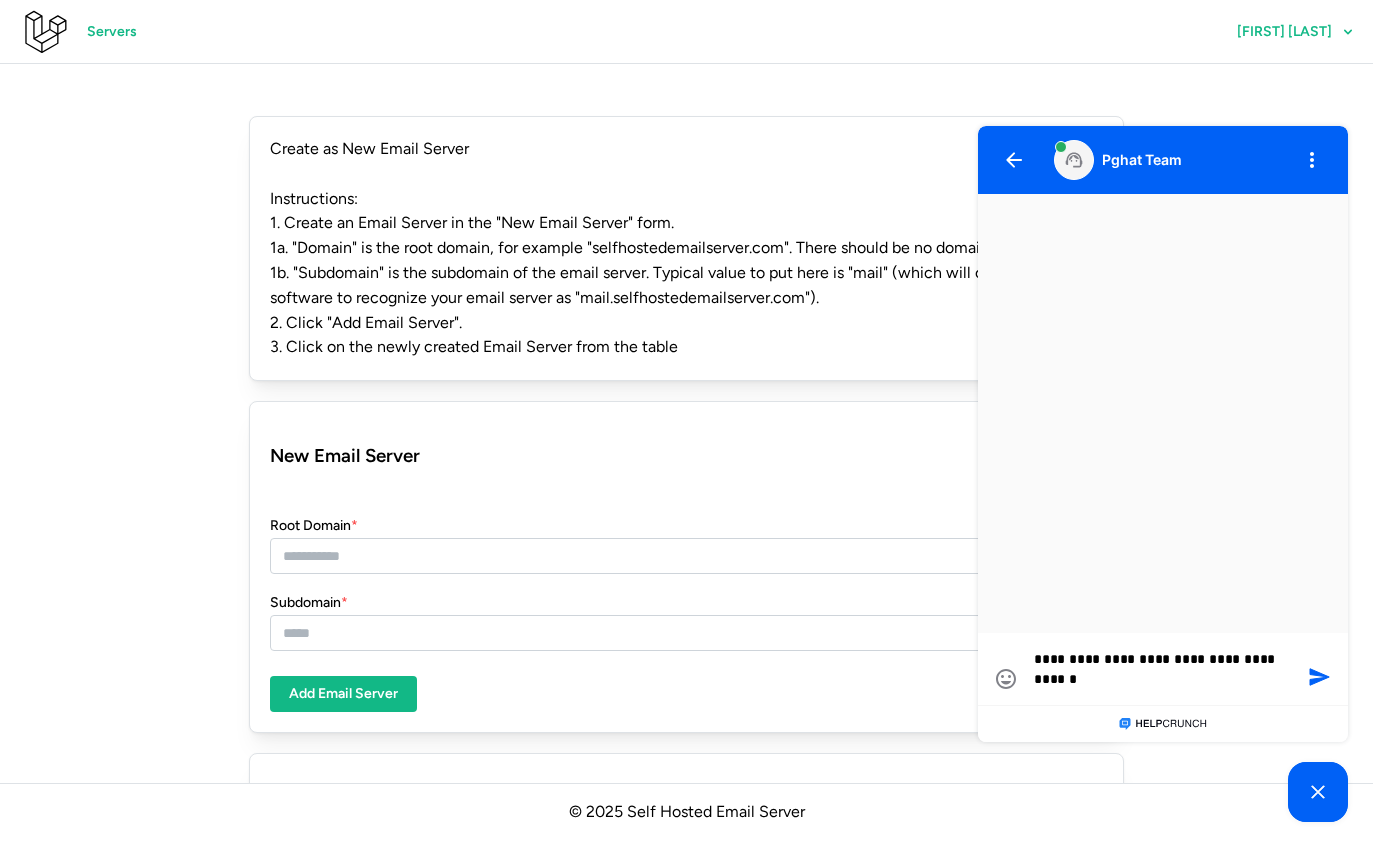 type on "**********" 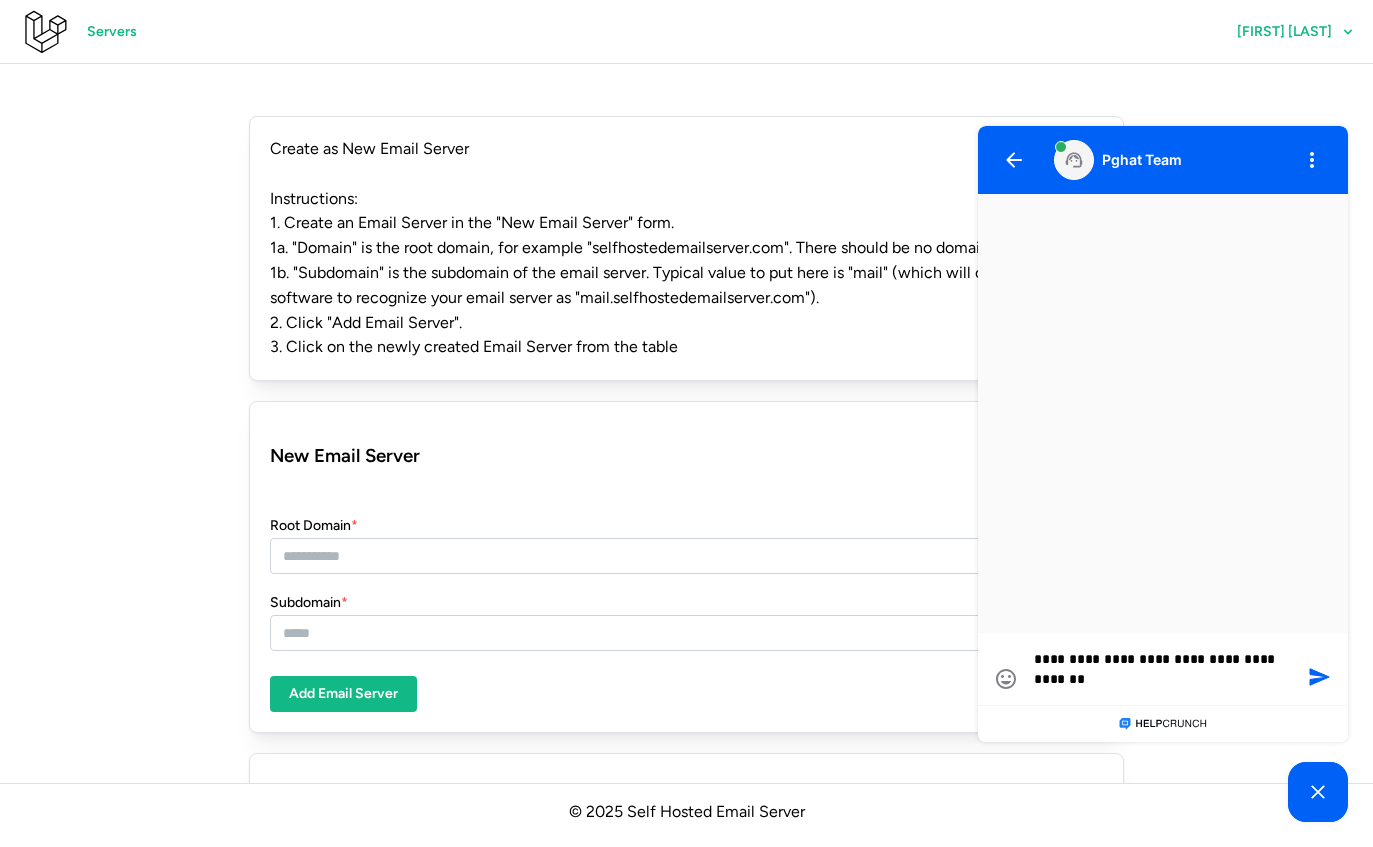 type on "**********" 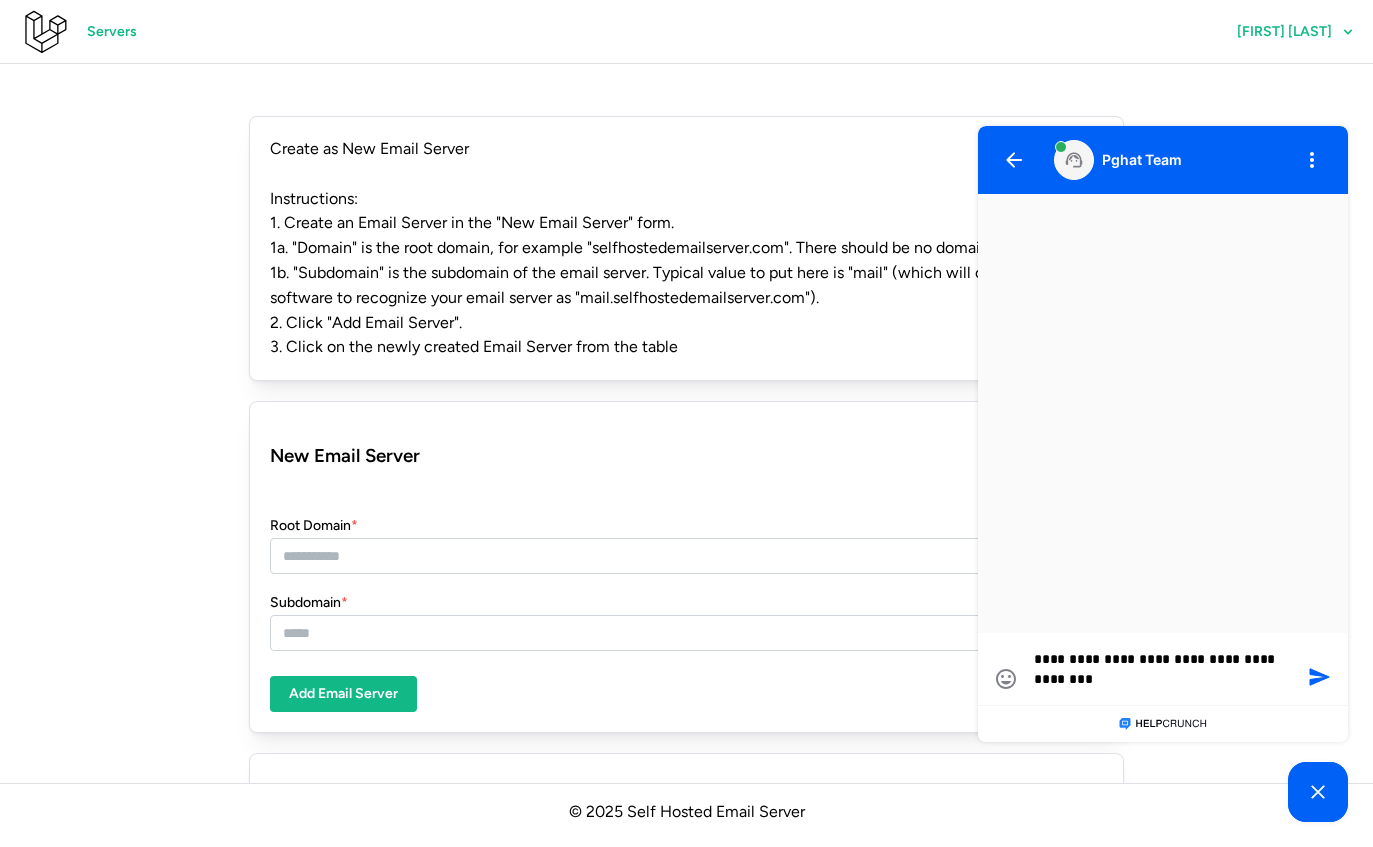 type on "**********" 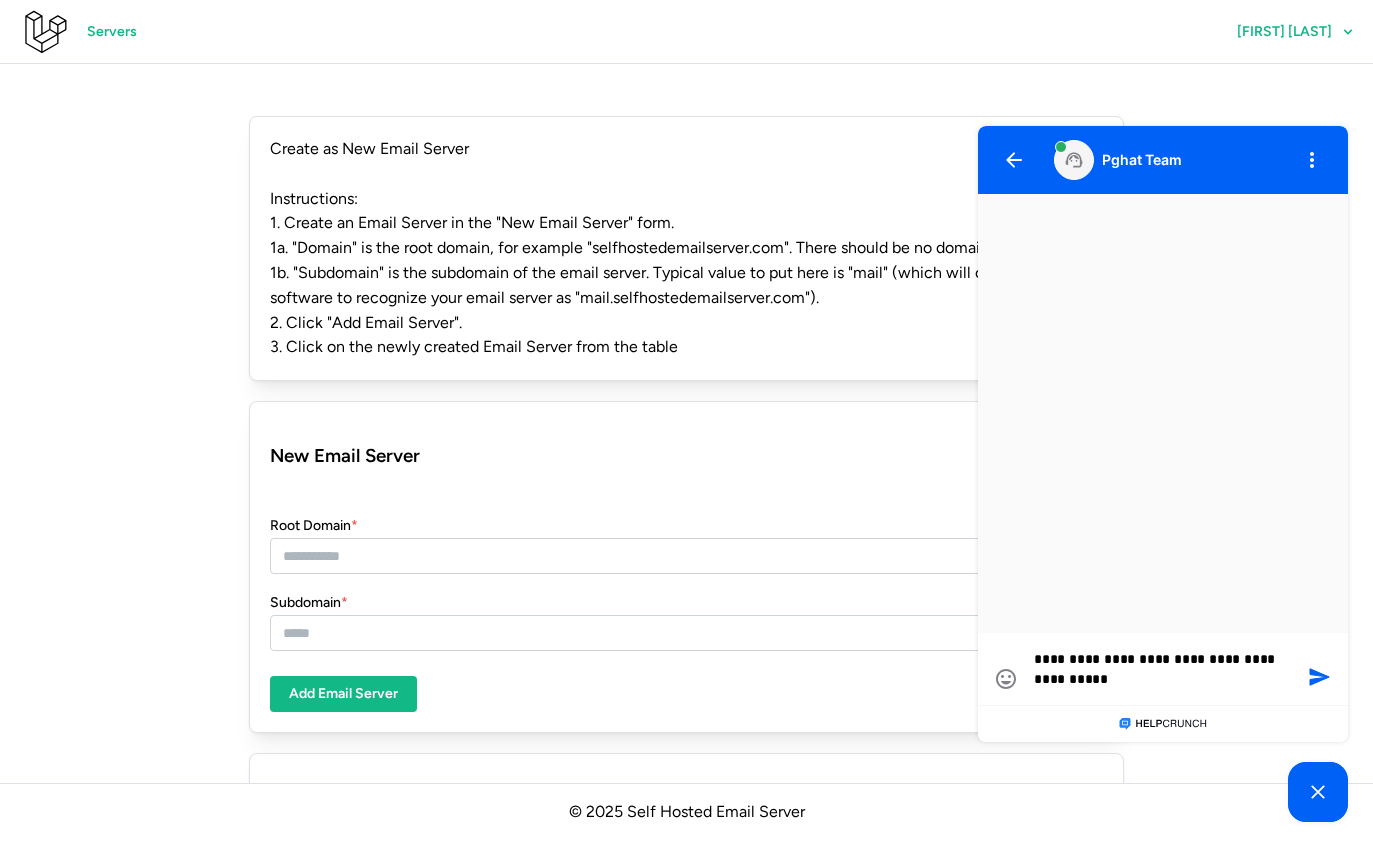 type on "**********" 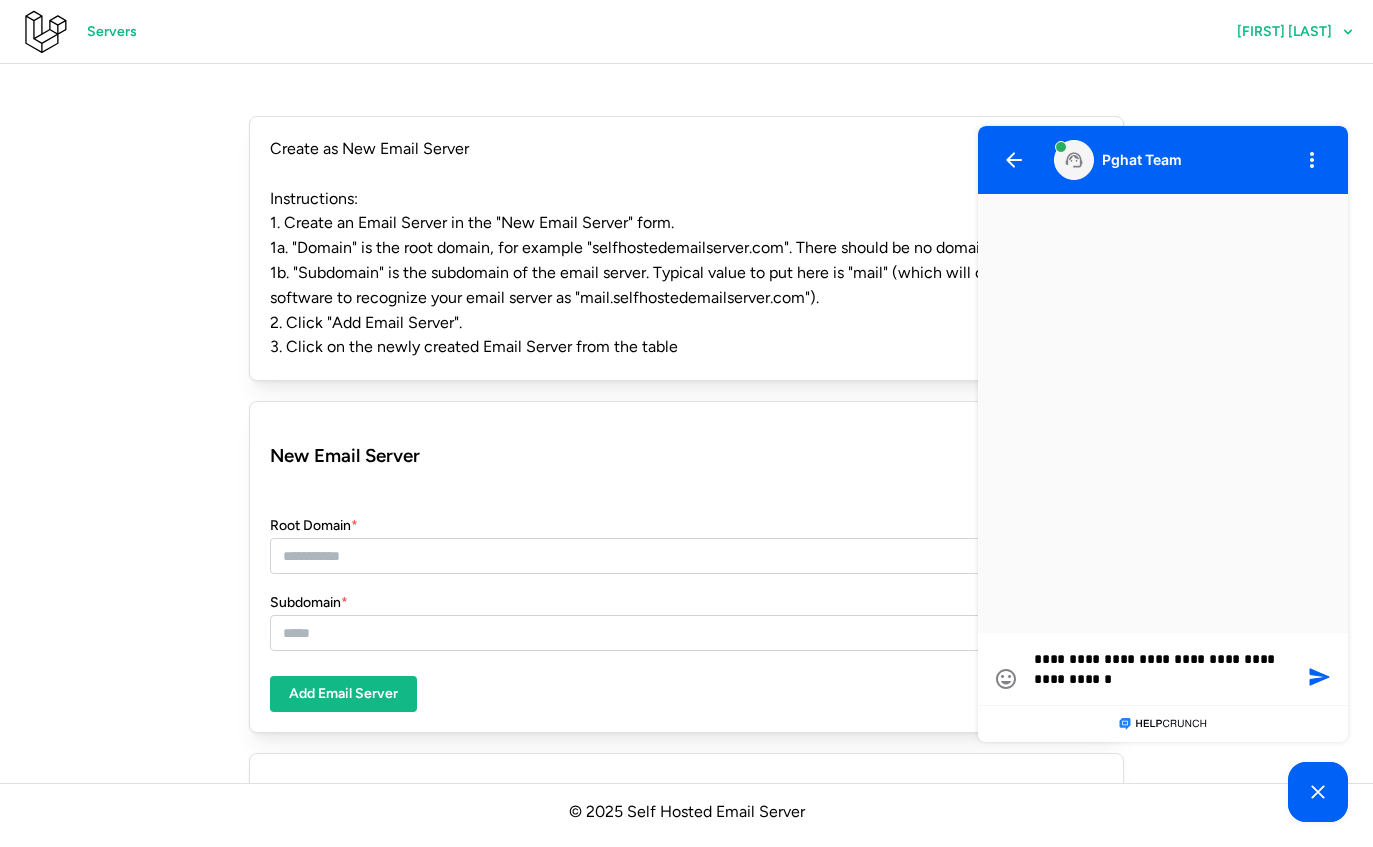 type on "**********" 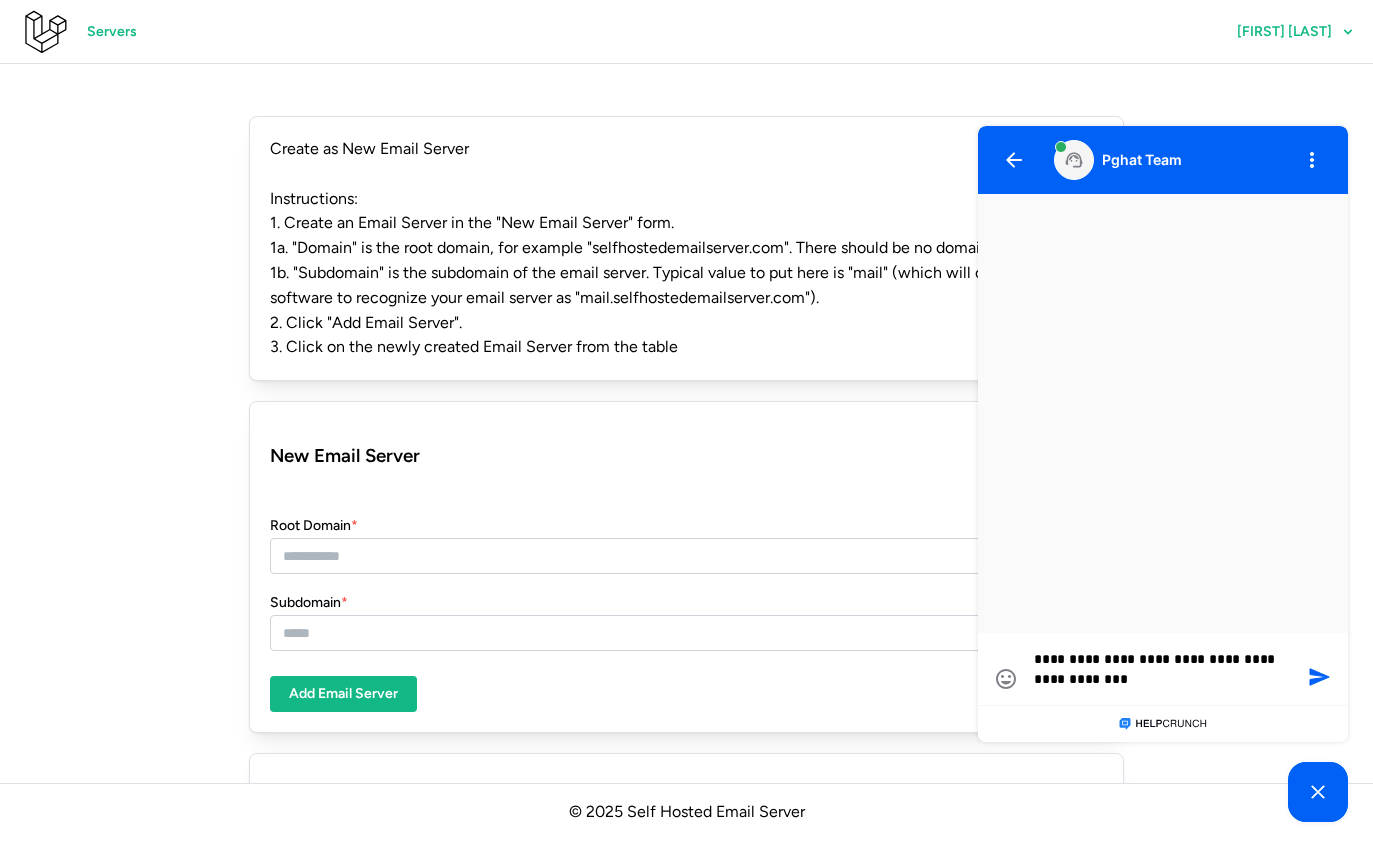 type on "**********" 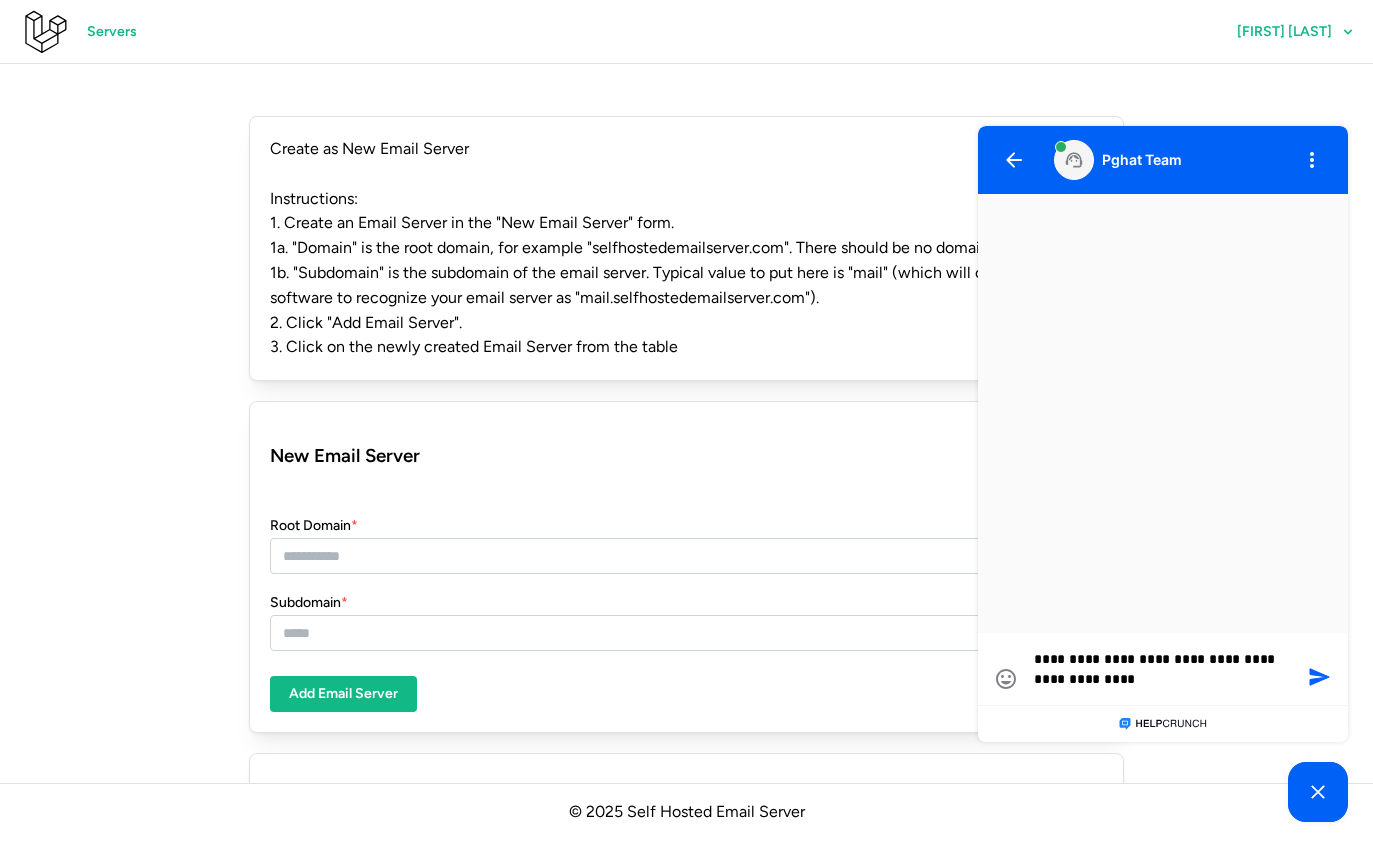 type on "**********" 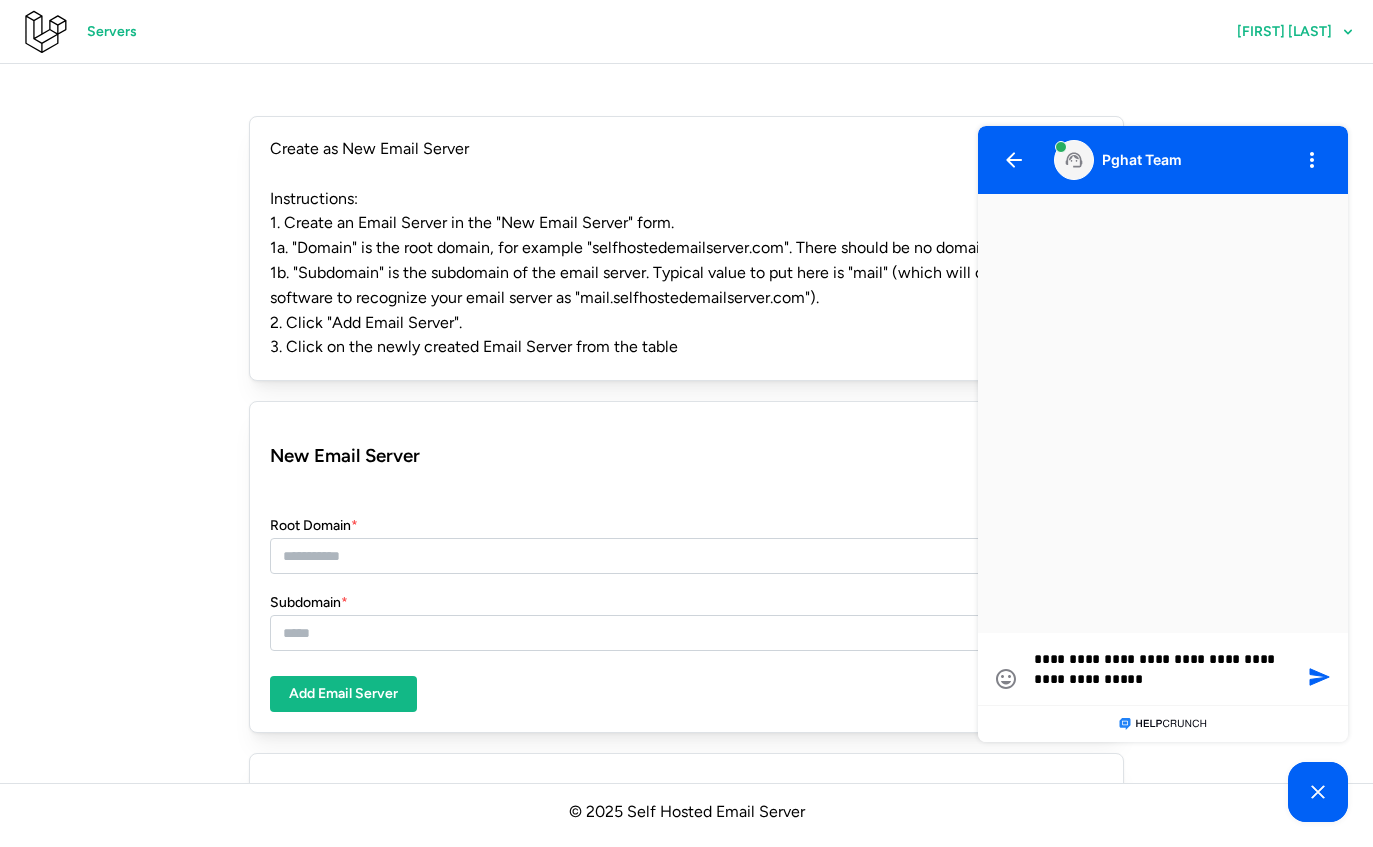 type on "**********" 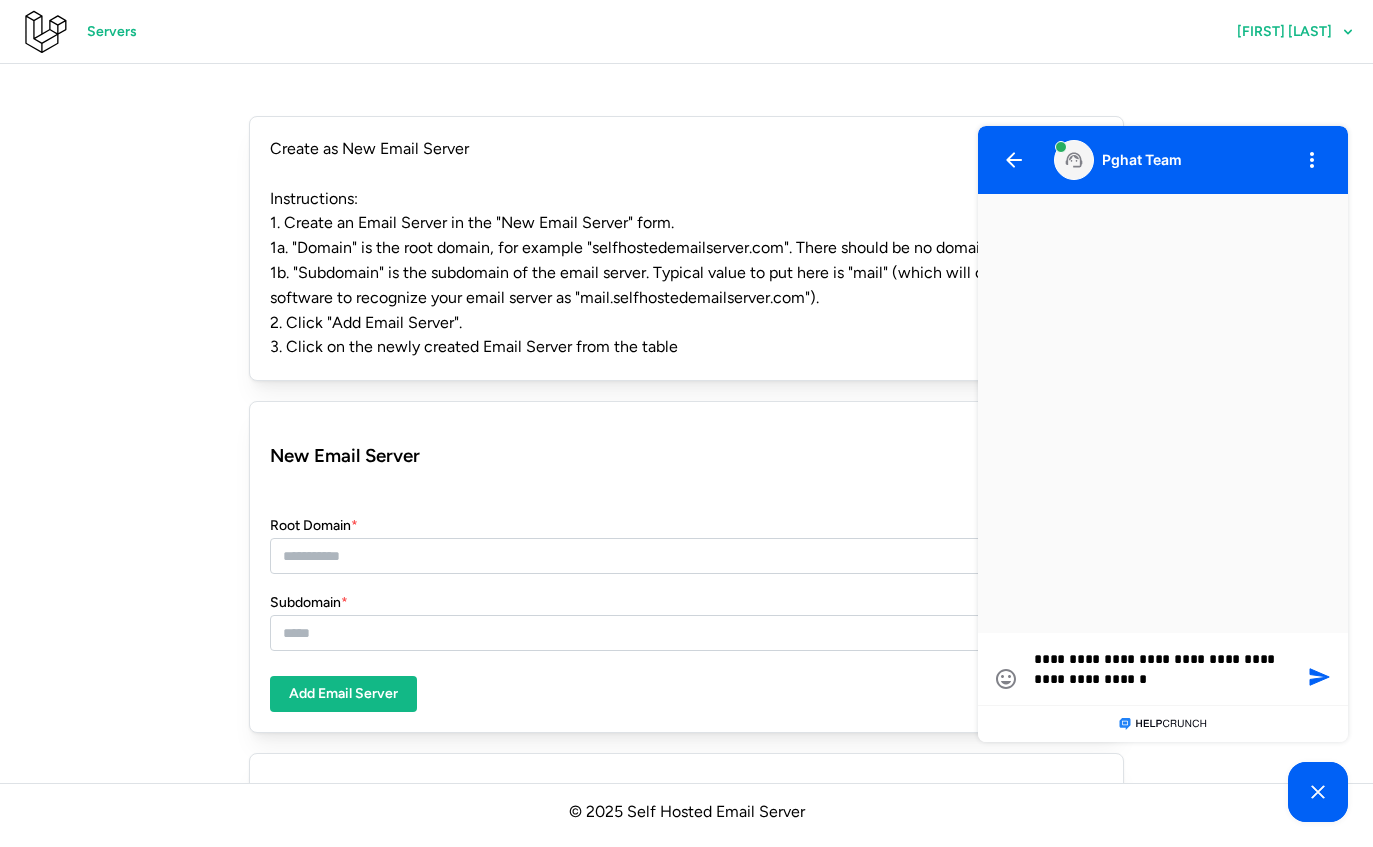type on "**********" 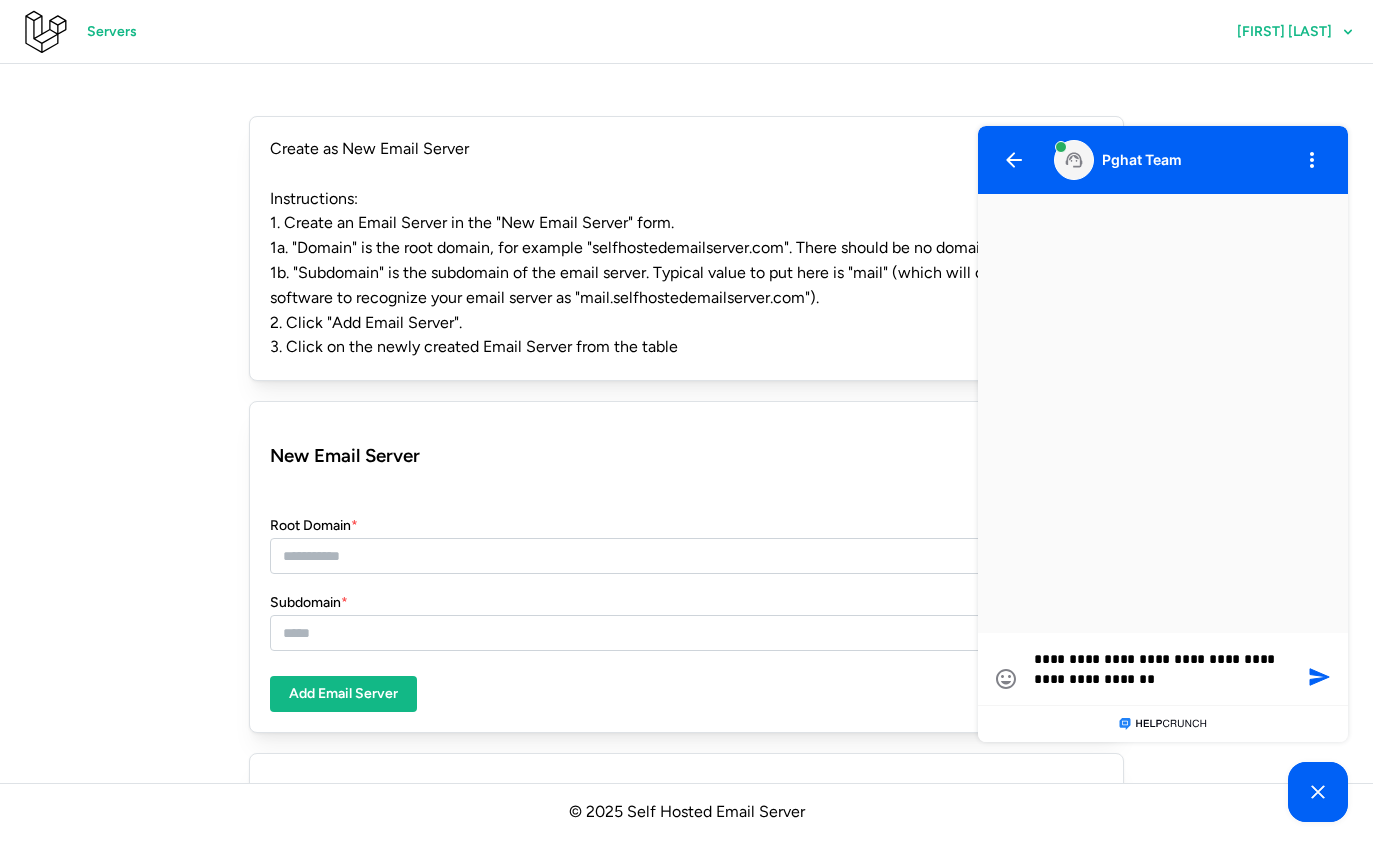 type on "**********" 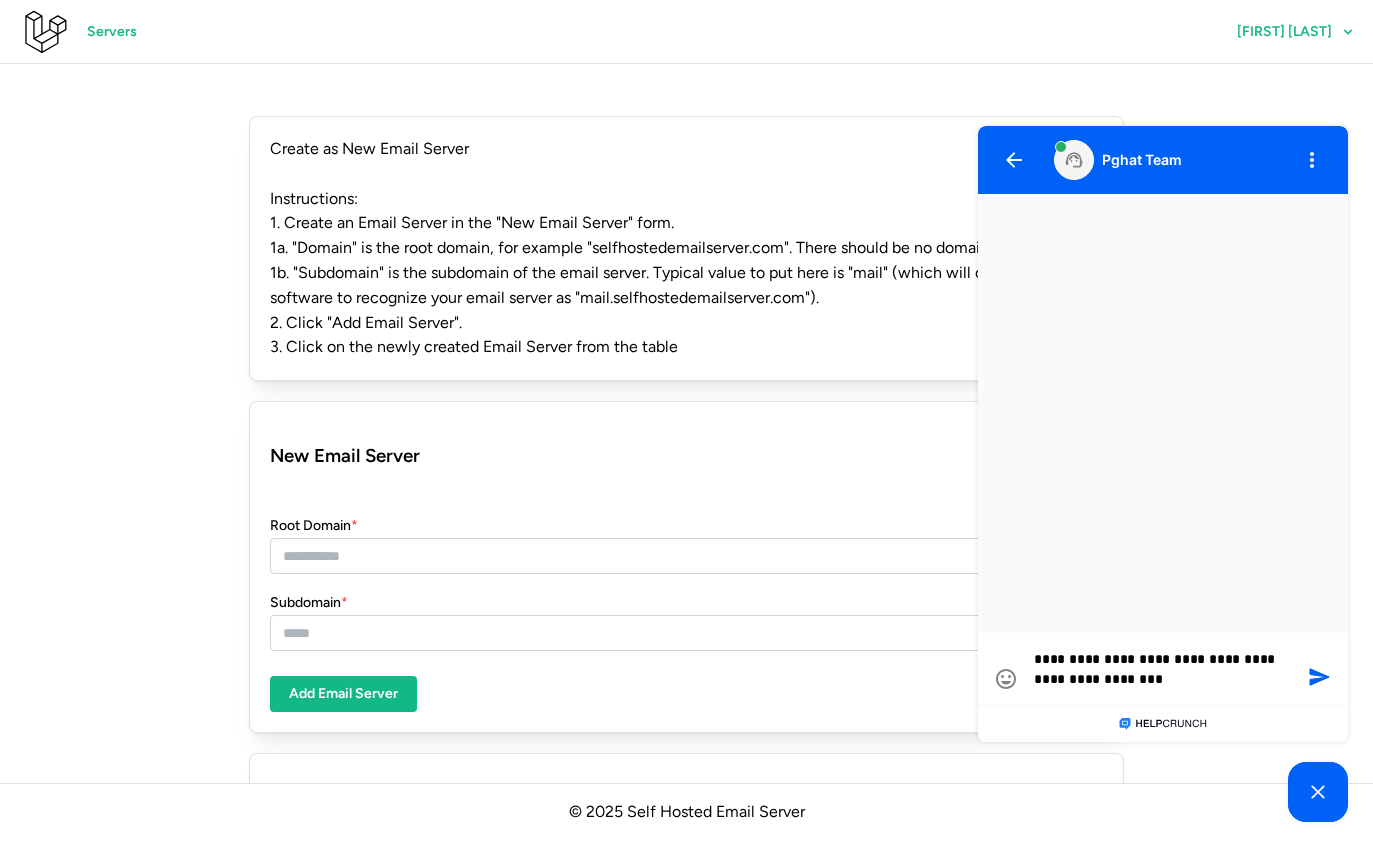 type on "**********" 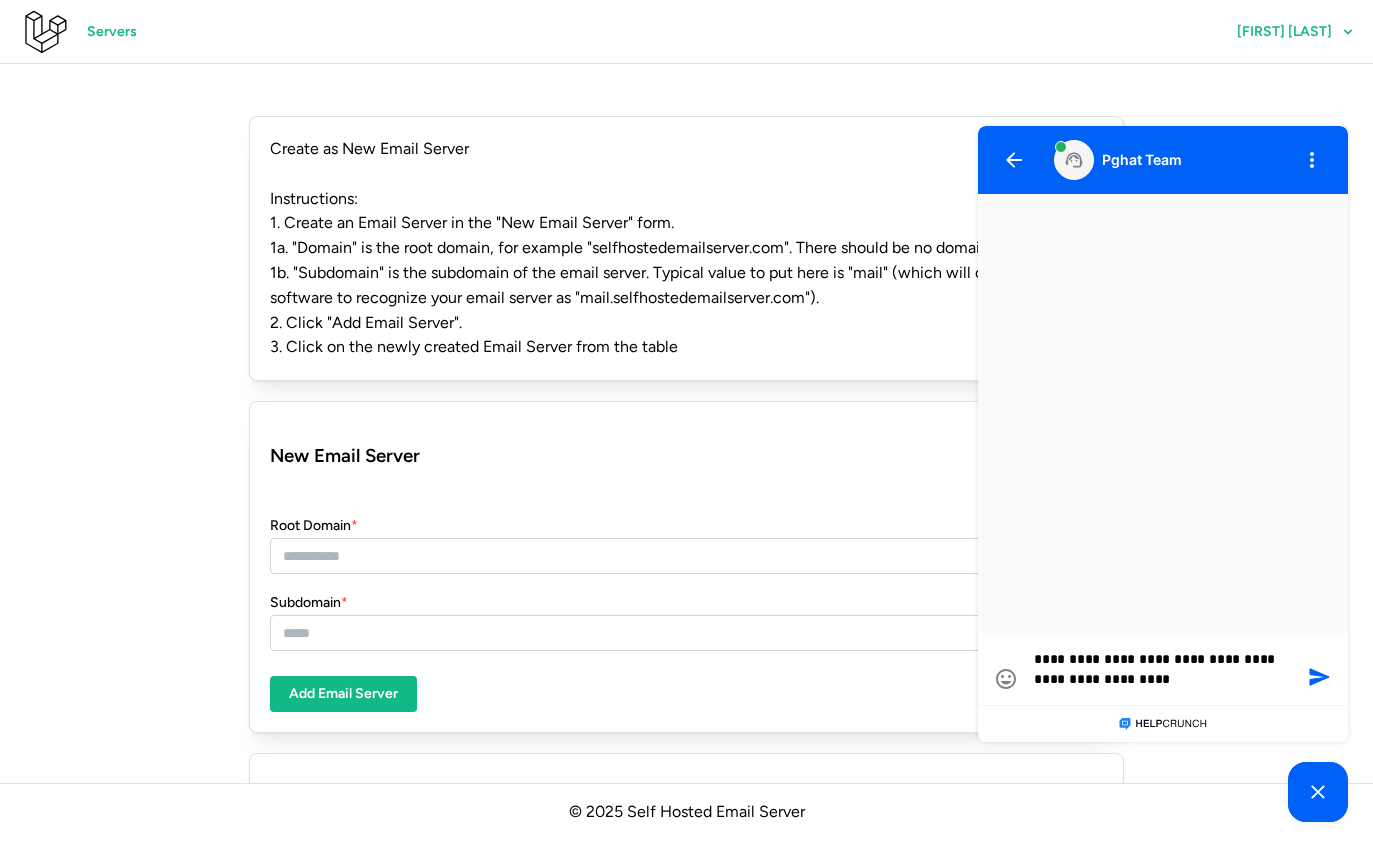 type on "**********" 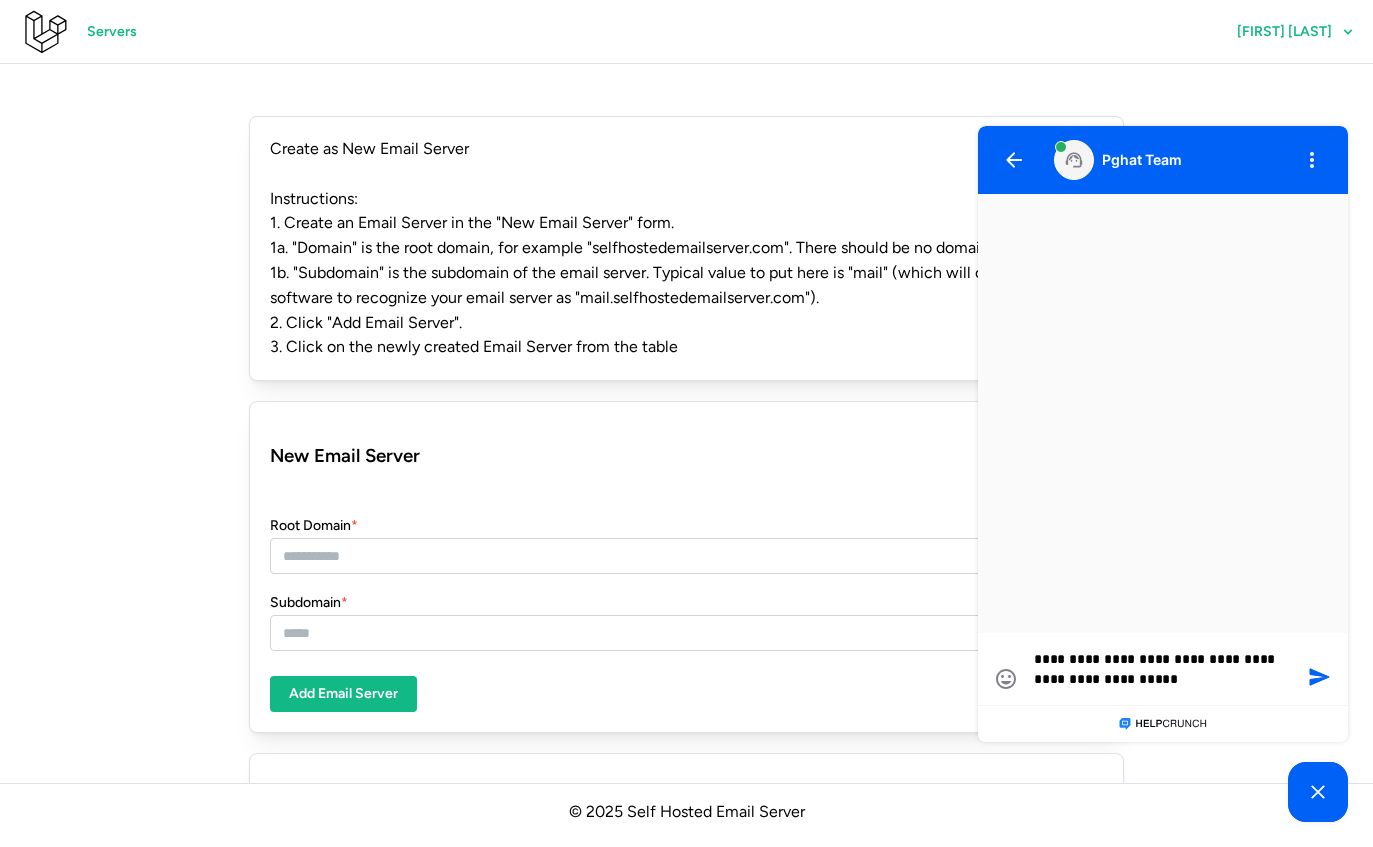 type on "**********" 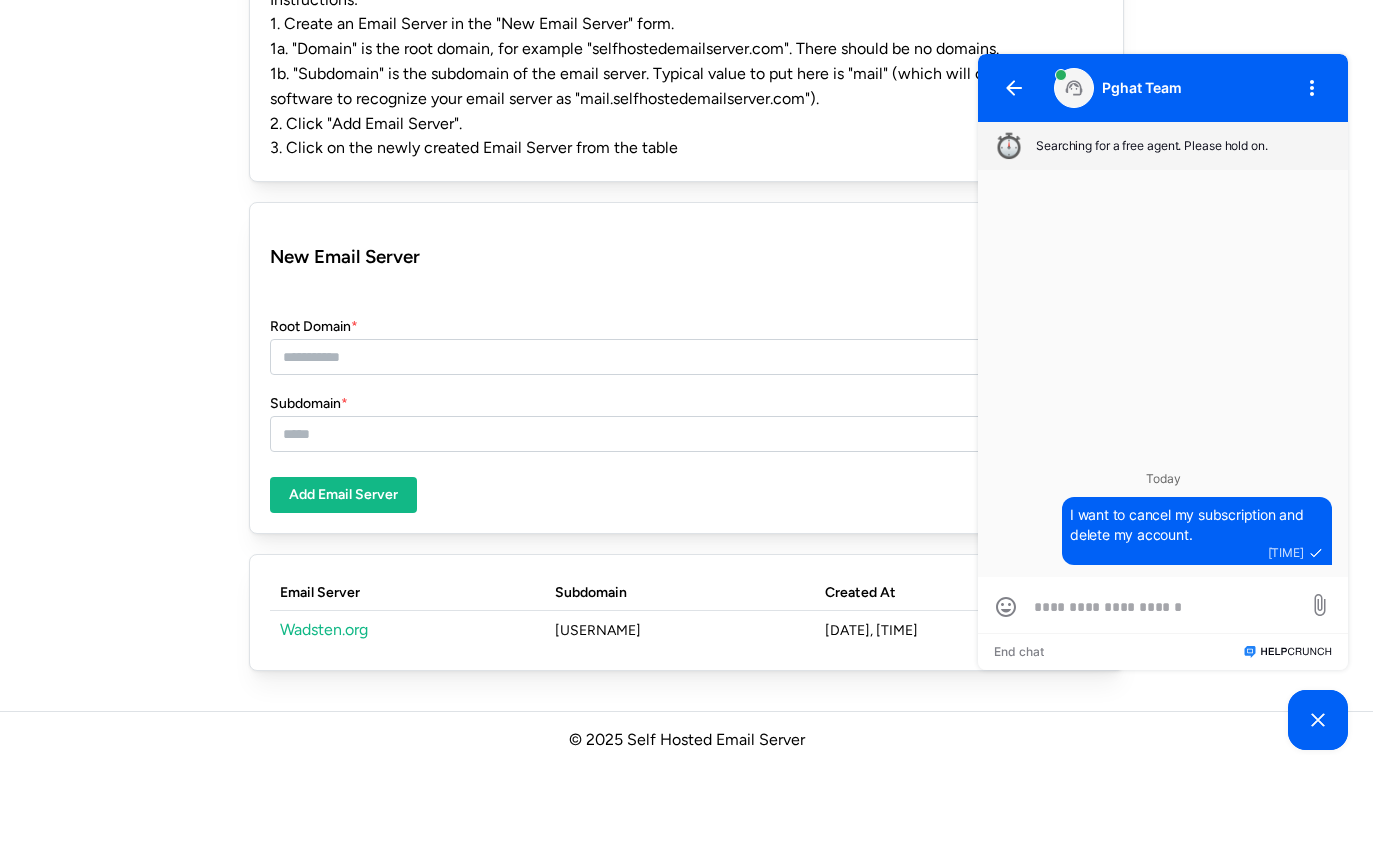 scroll, scrollTop: 128, scrollLeft: 0, axis: vertical 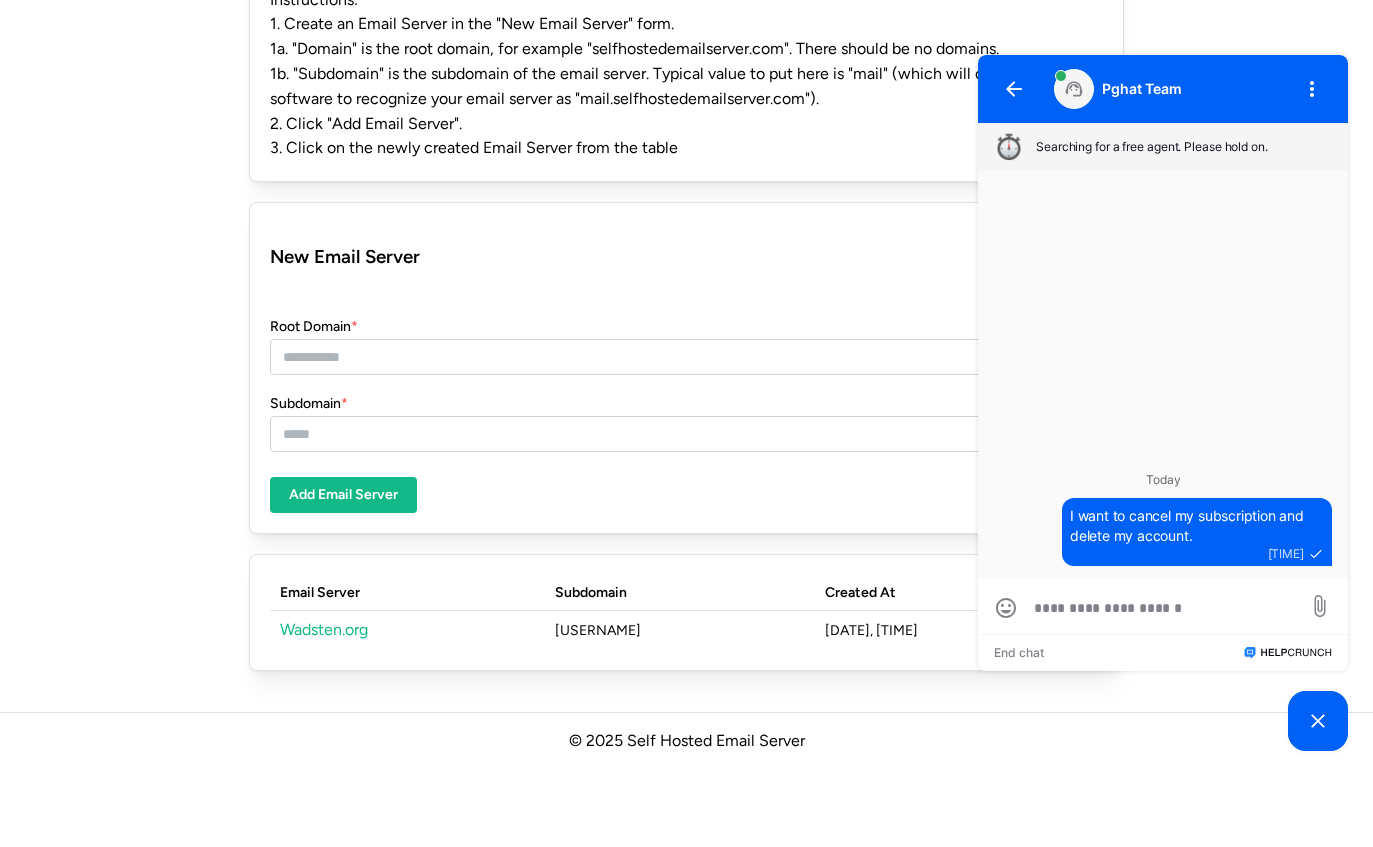 click on "Create as New Email Server Instructions: 1. Create an Email Server in the "New Email Server" form. 1a. "Domain" is the root domain, for example "selfhostedemailserver.com". There should be no domains. 1b. "Subdomain" is the subdomain of the email server. Typical value to put here is "mail" (which will cause our software to recognize your email server as "mail.selfhostedemailserver.com"). 2. Click "Add Email Server". 3. Click on the newly created Email Server from the table New Email Server Root Domain  * Subdomain  * Add Email Server Email Server Subdomain Created At Wadsten.org martin 01/08/2025, 07:57:39" 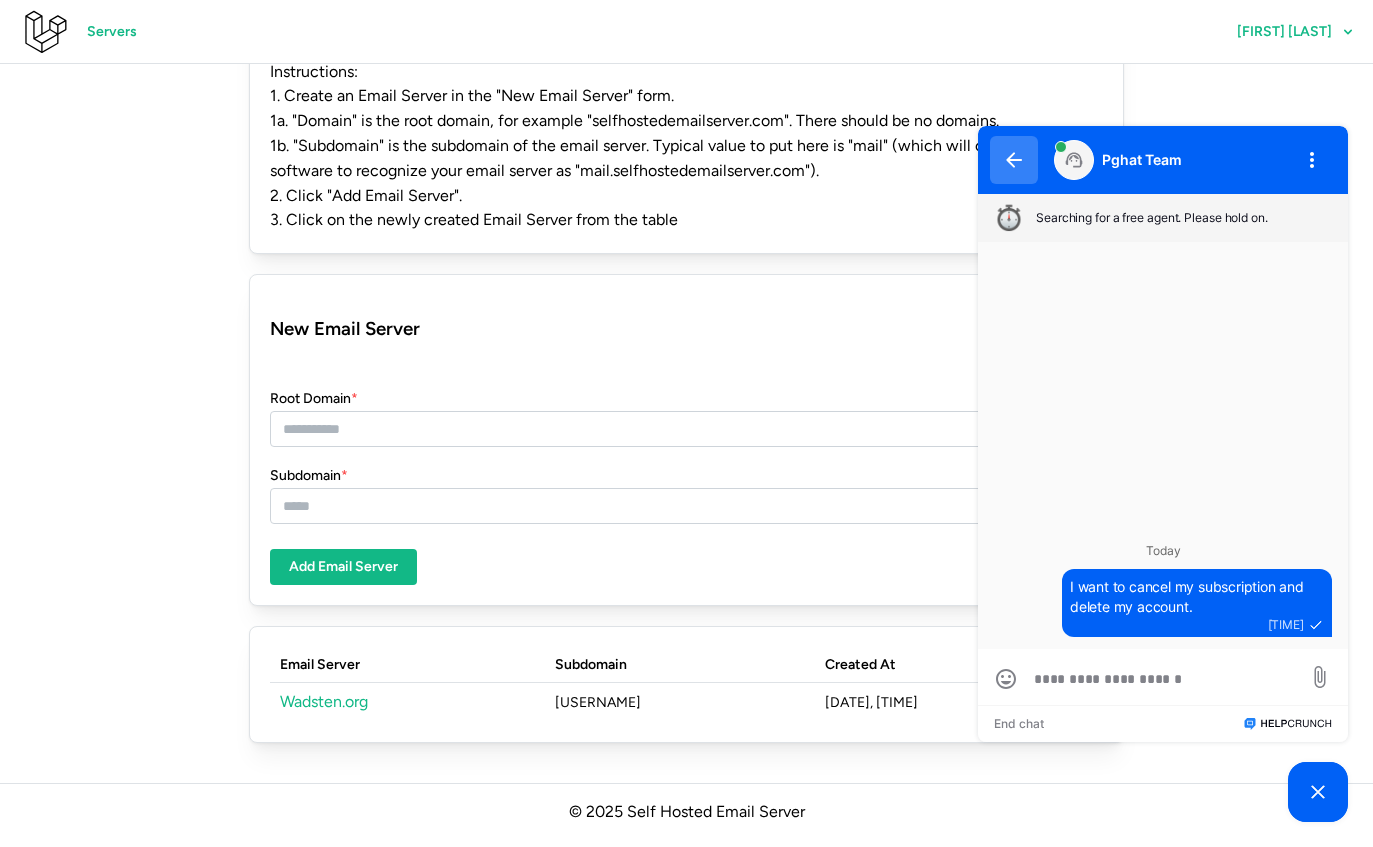 click at bounding box center [1014, 160] 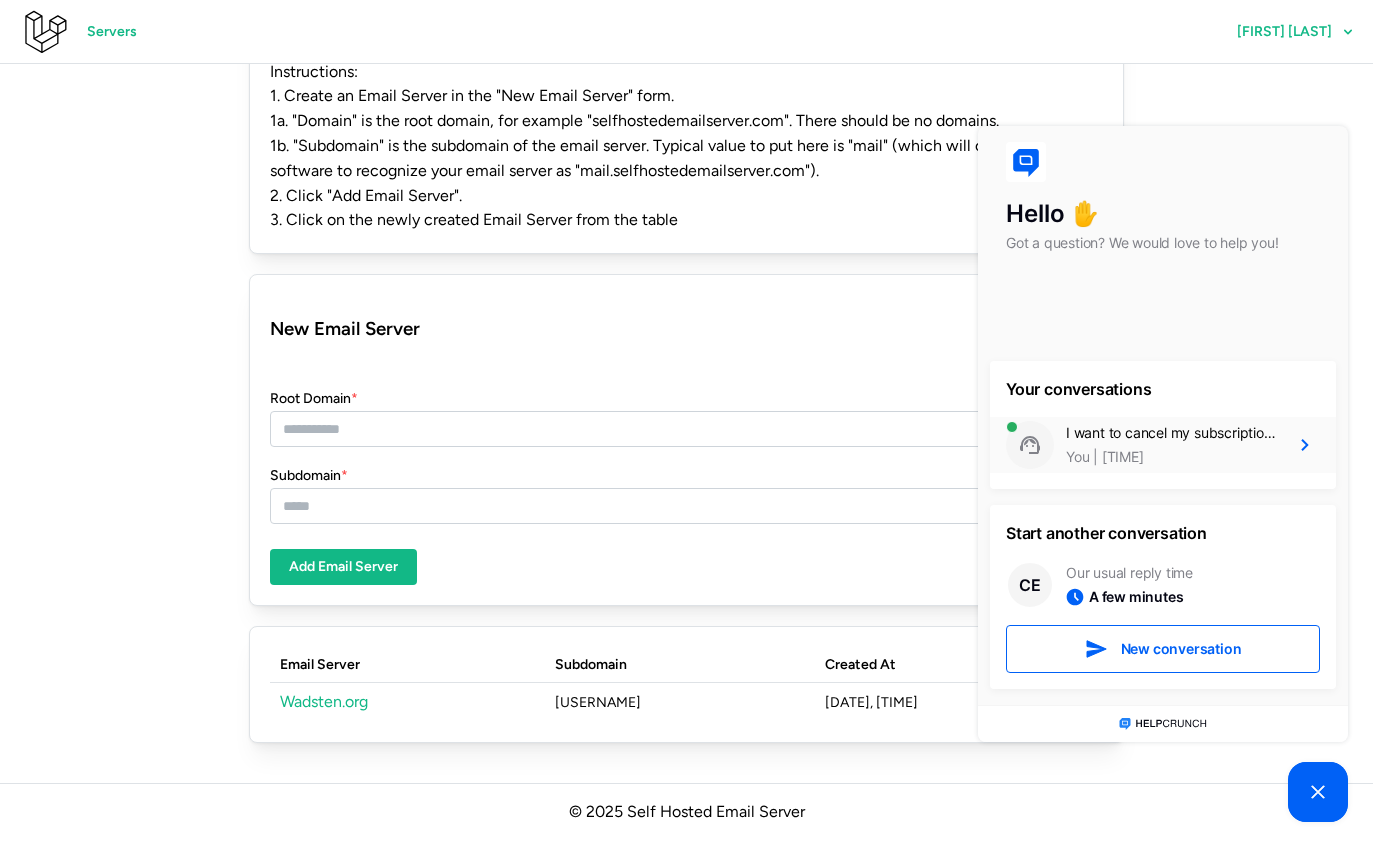 click on "I want to cancel my subscription and delete my account." at bounding box center (1172, 433) 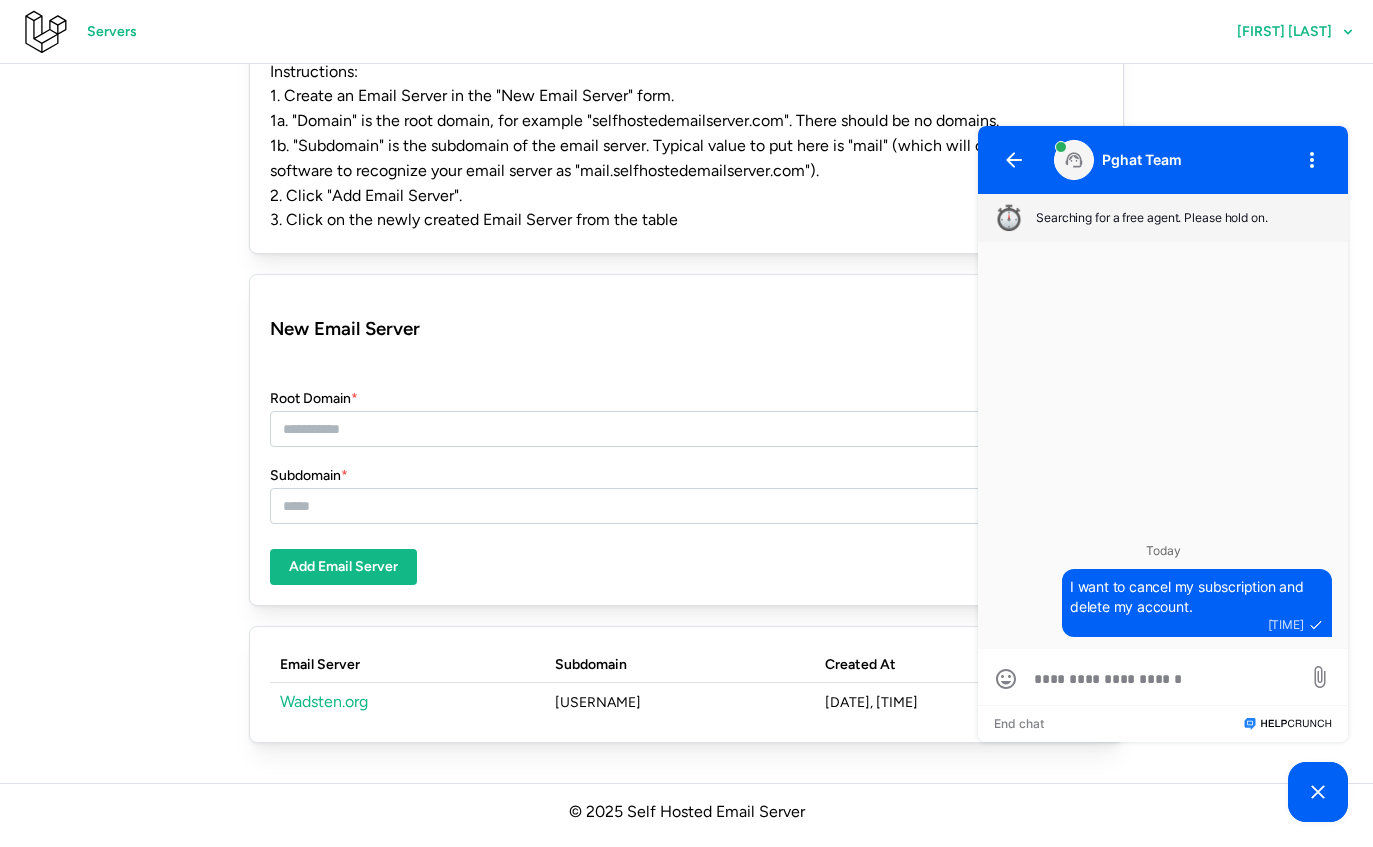 click on "Create as New Email Server Instructions: 1. Create an Email Server in the "New Email Server" form. 1a. "Domain" is the root domain, for example "selfhostedemailserver.com". There should be no domains. 1b. "Subdomain" is the subdomain of the email server. Typical value to put here is "mail" (which will cause our software to recognize your email server as "mail.selfhostedemailserver.com"). 2. Click "Add Email Server". 3. Click on the newly created Email Server from the table New Email Server Root Domain  * Subdomain  * Add Email Server Email Server Subdomain Created At Wadsten.org martin 01/08/2025, 07:57:39" 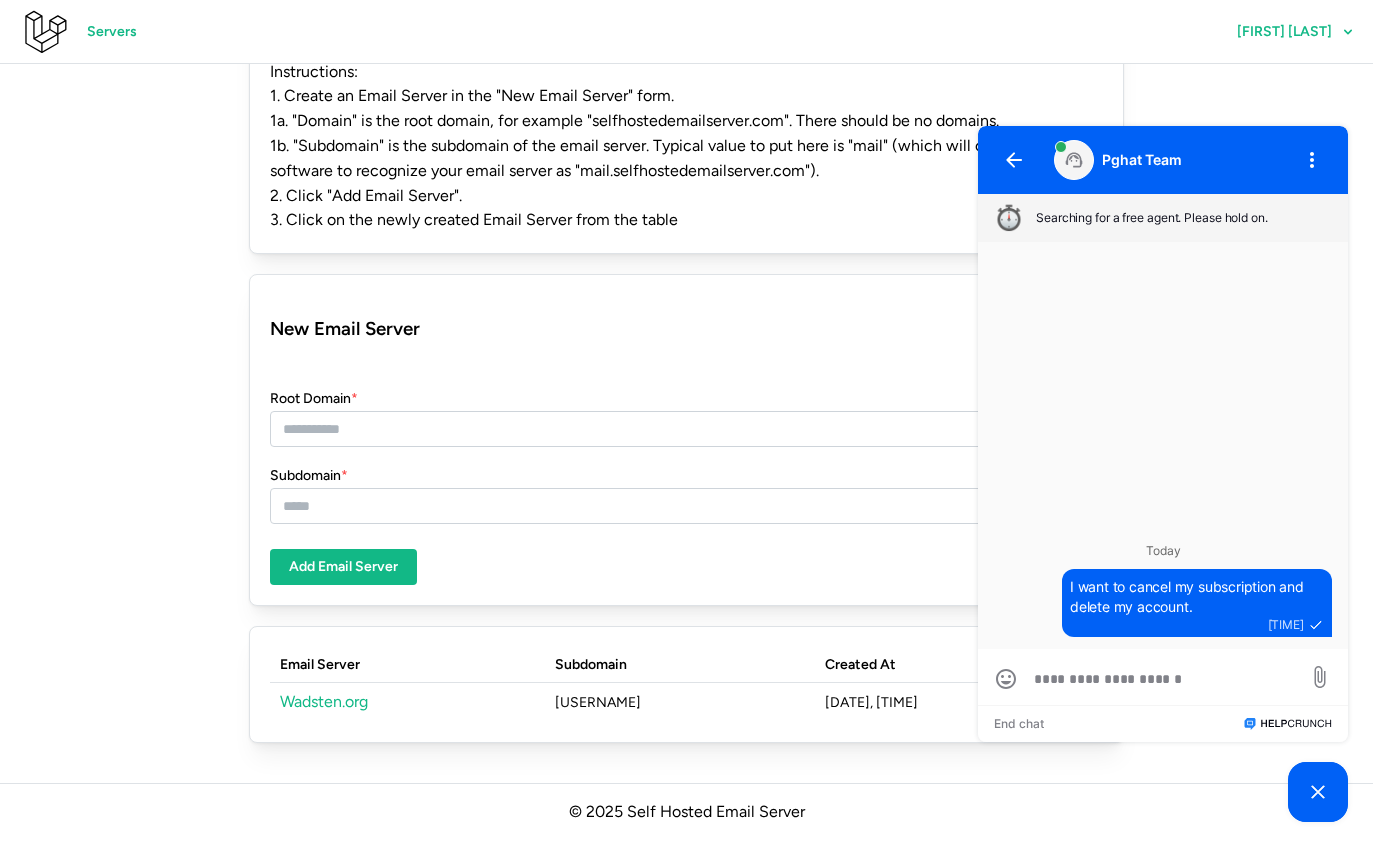 click on "Wadsten.org" 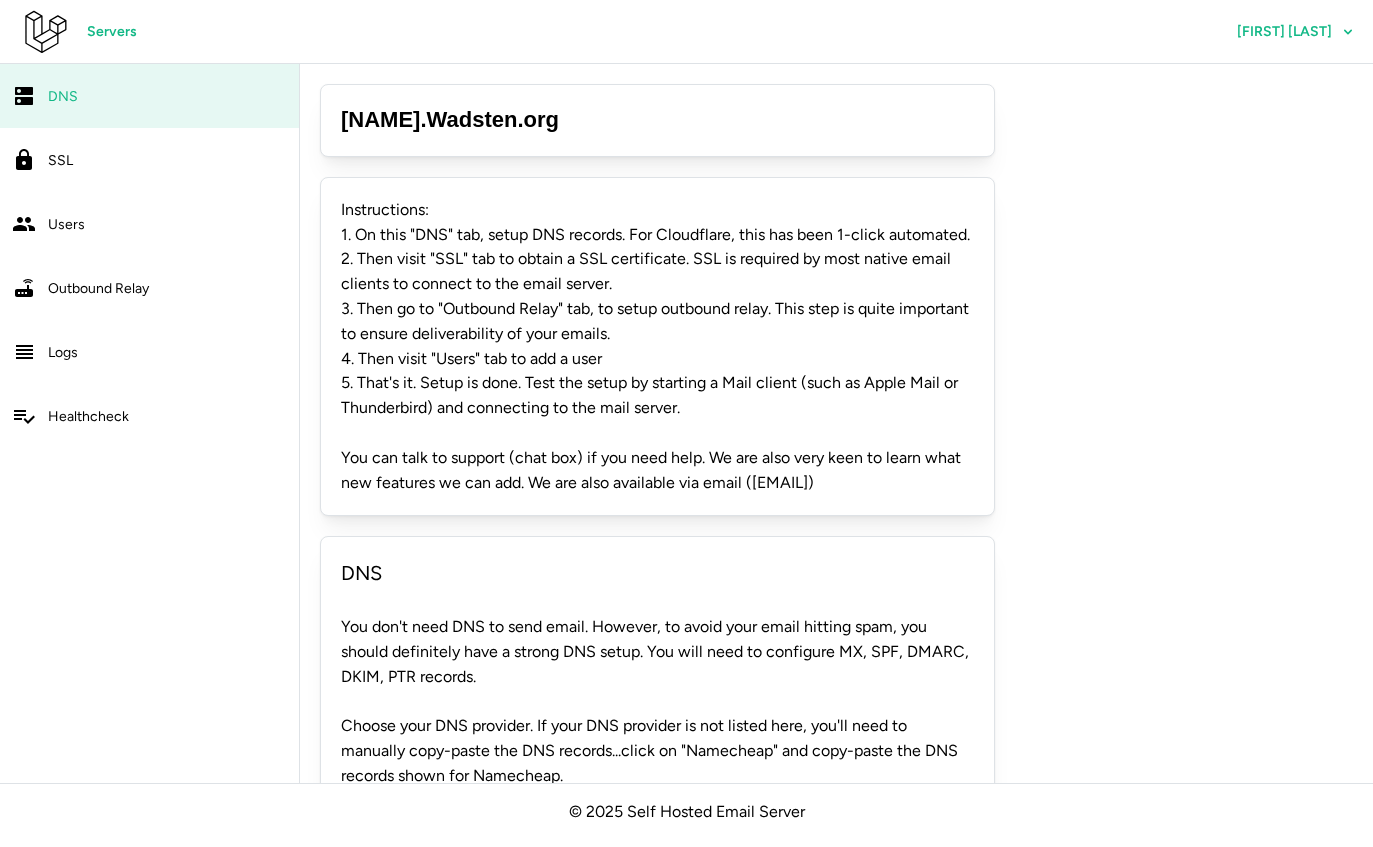 scroll, scrollTop: 0, scrollLeft: 0, axis: both 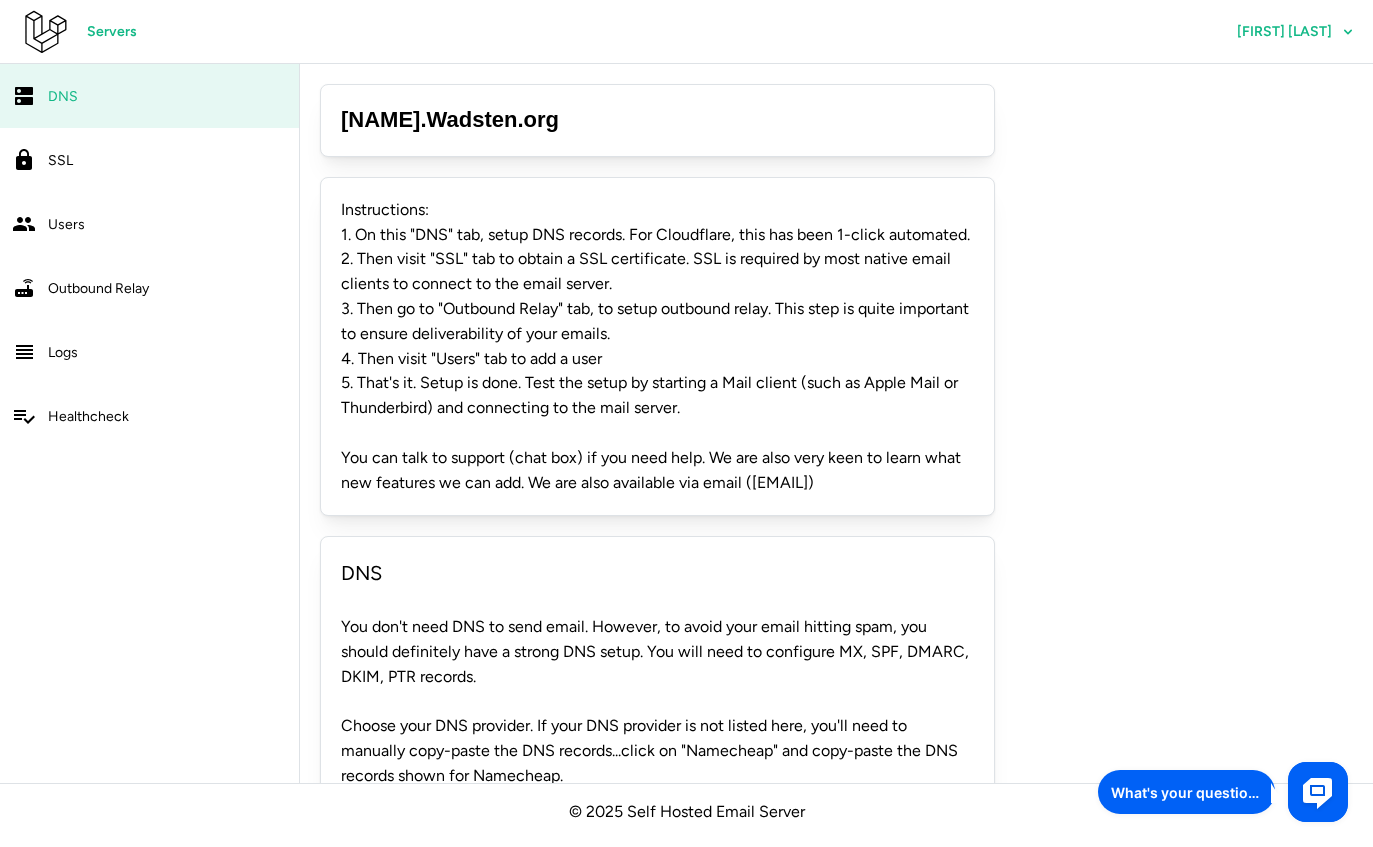 click on "Outbound Relay" 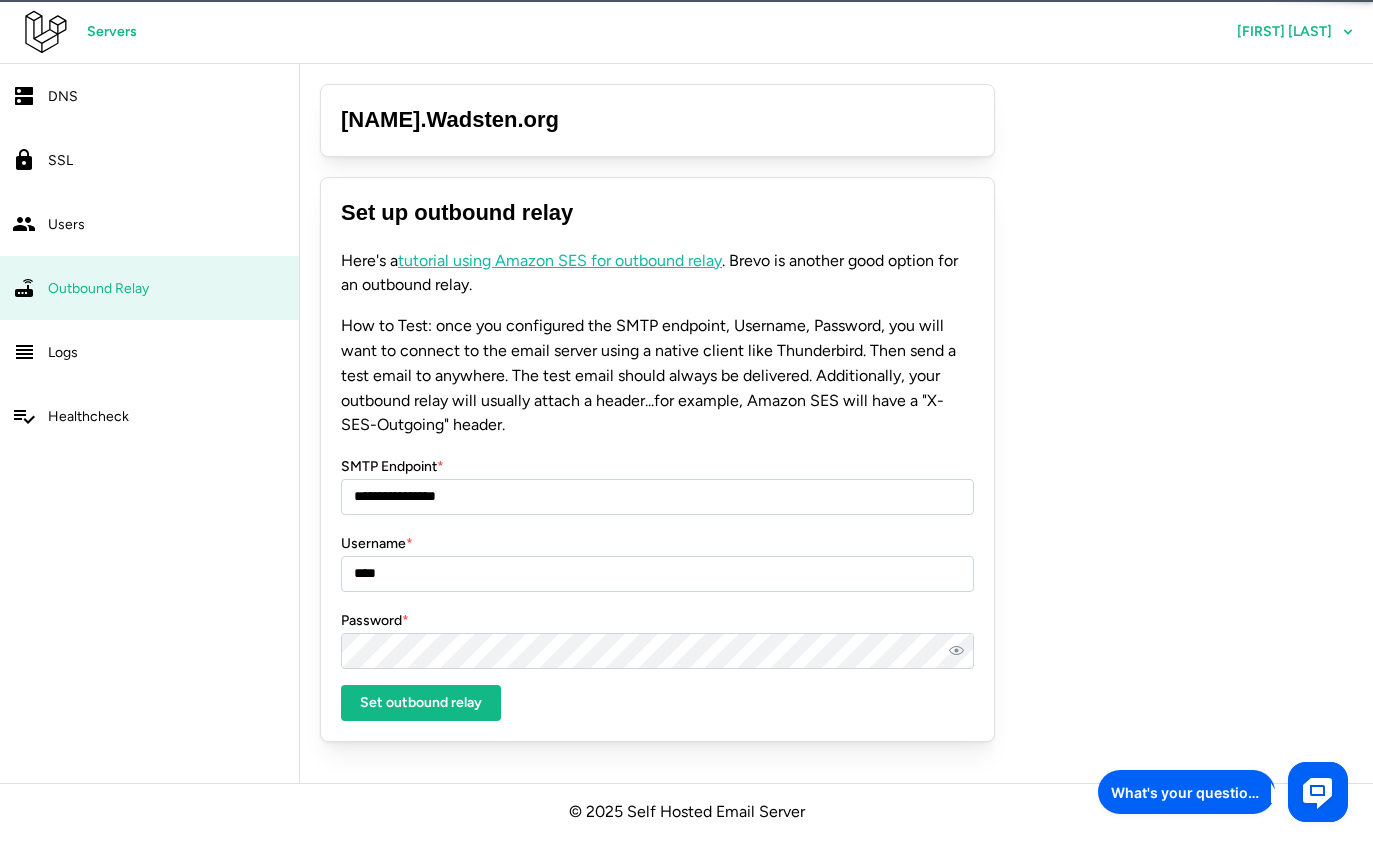 click on "Logs" 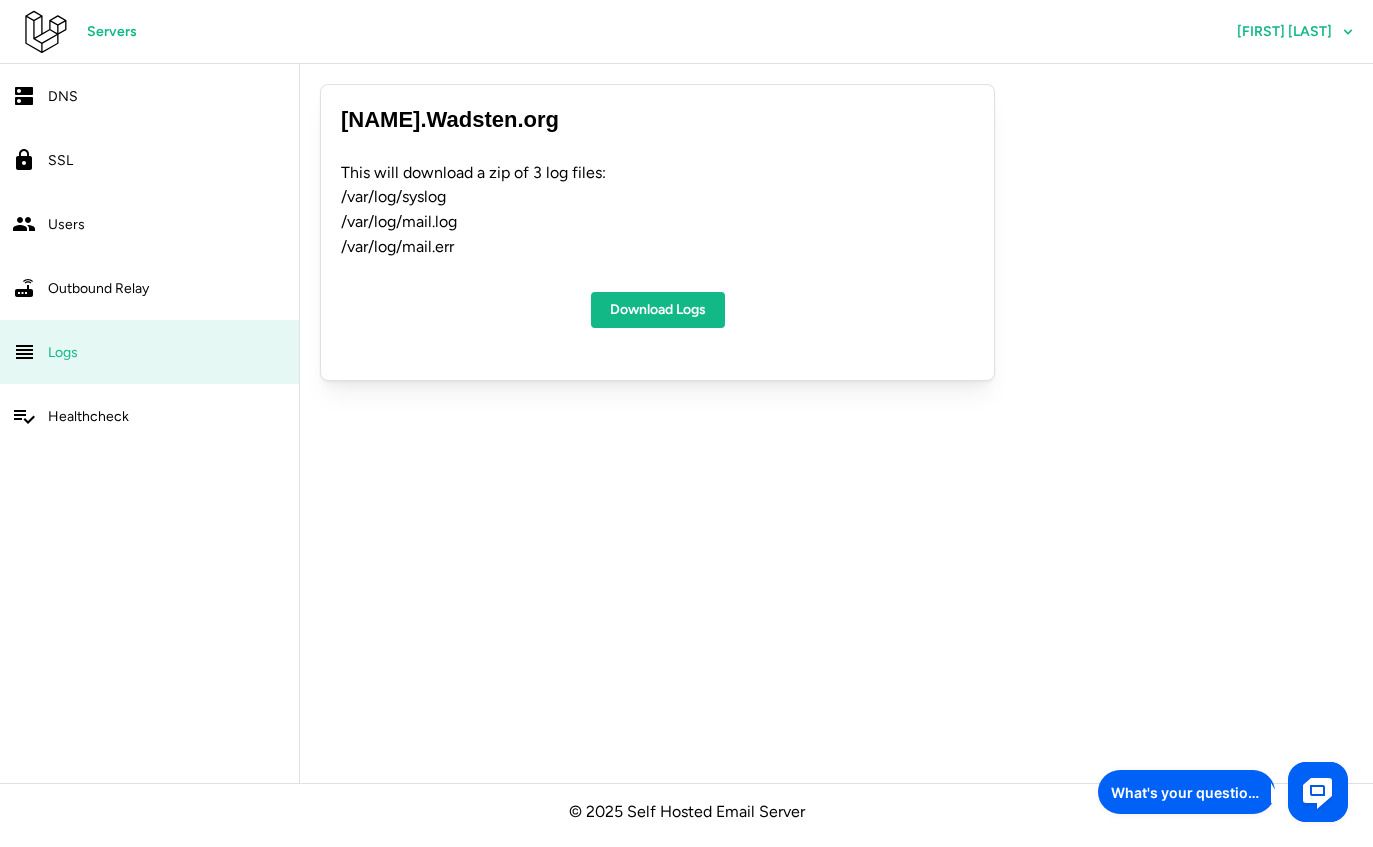 click on "Healthcheck" 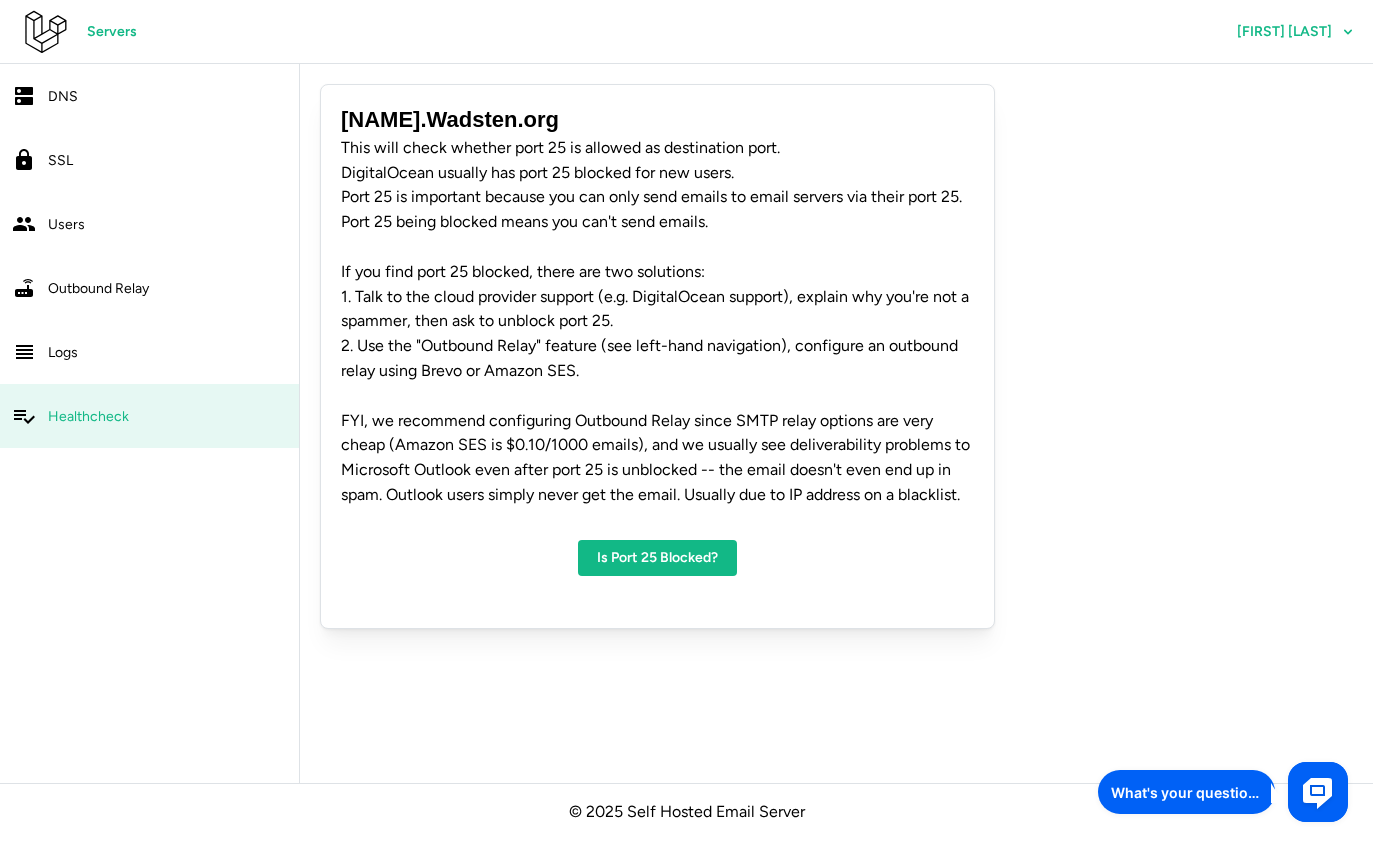 click 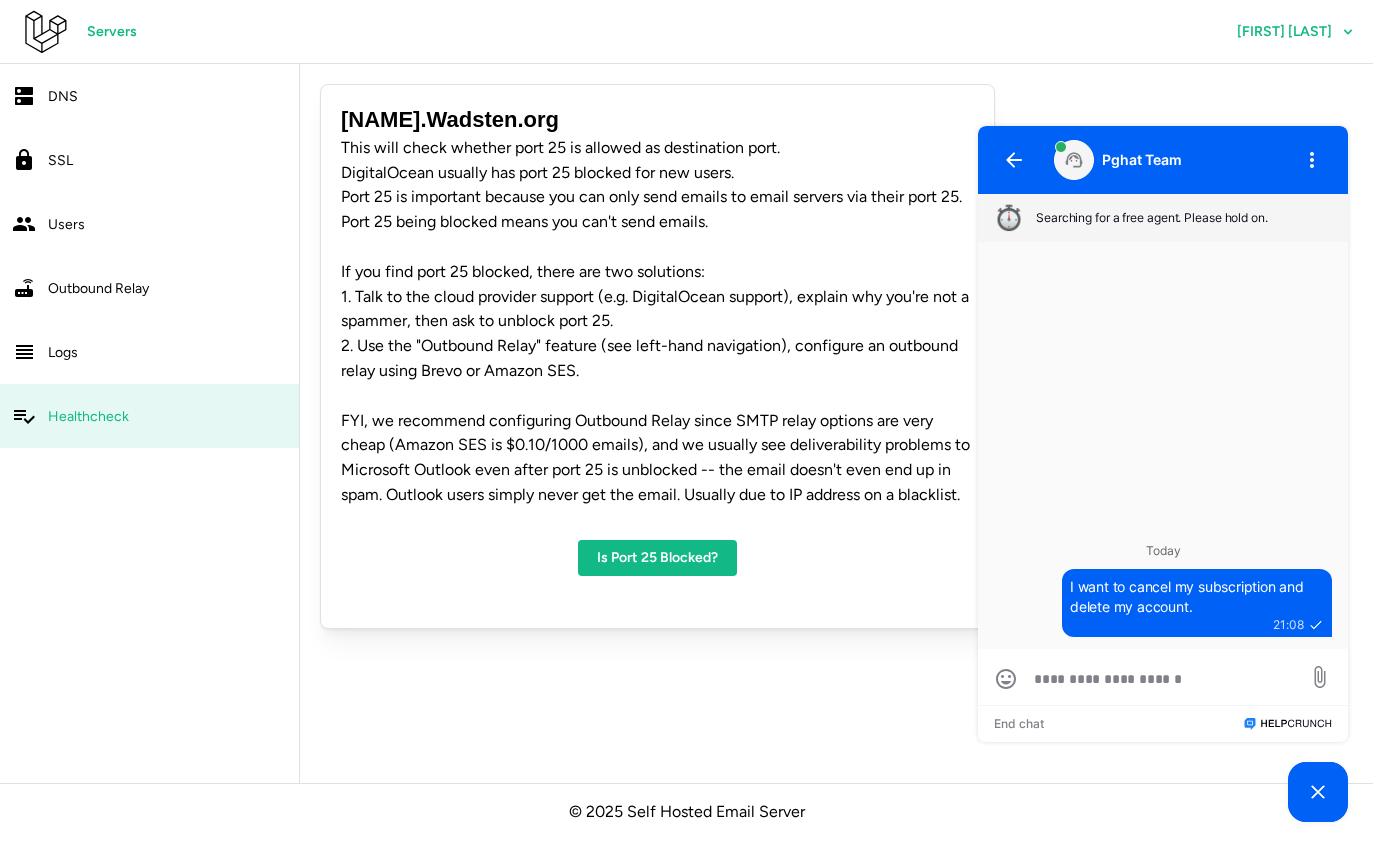 click on "Servers Martin Wadsten" 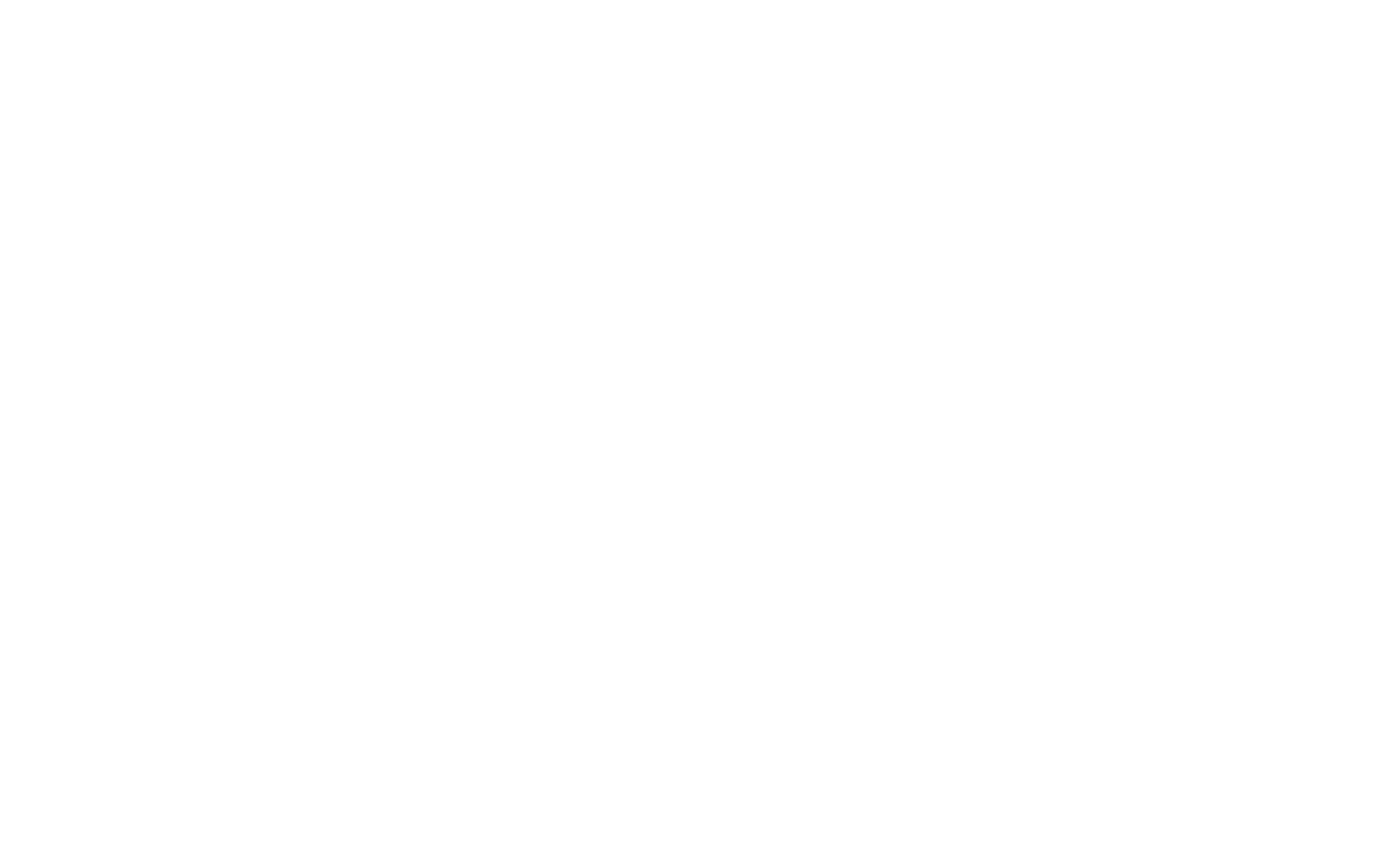 scroll, scrollTop: 0, scrollLeft: 0, axis: both 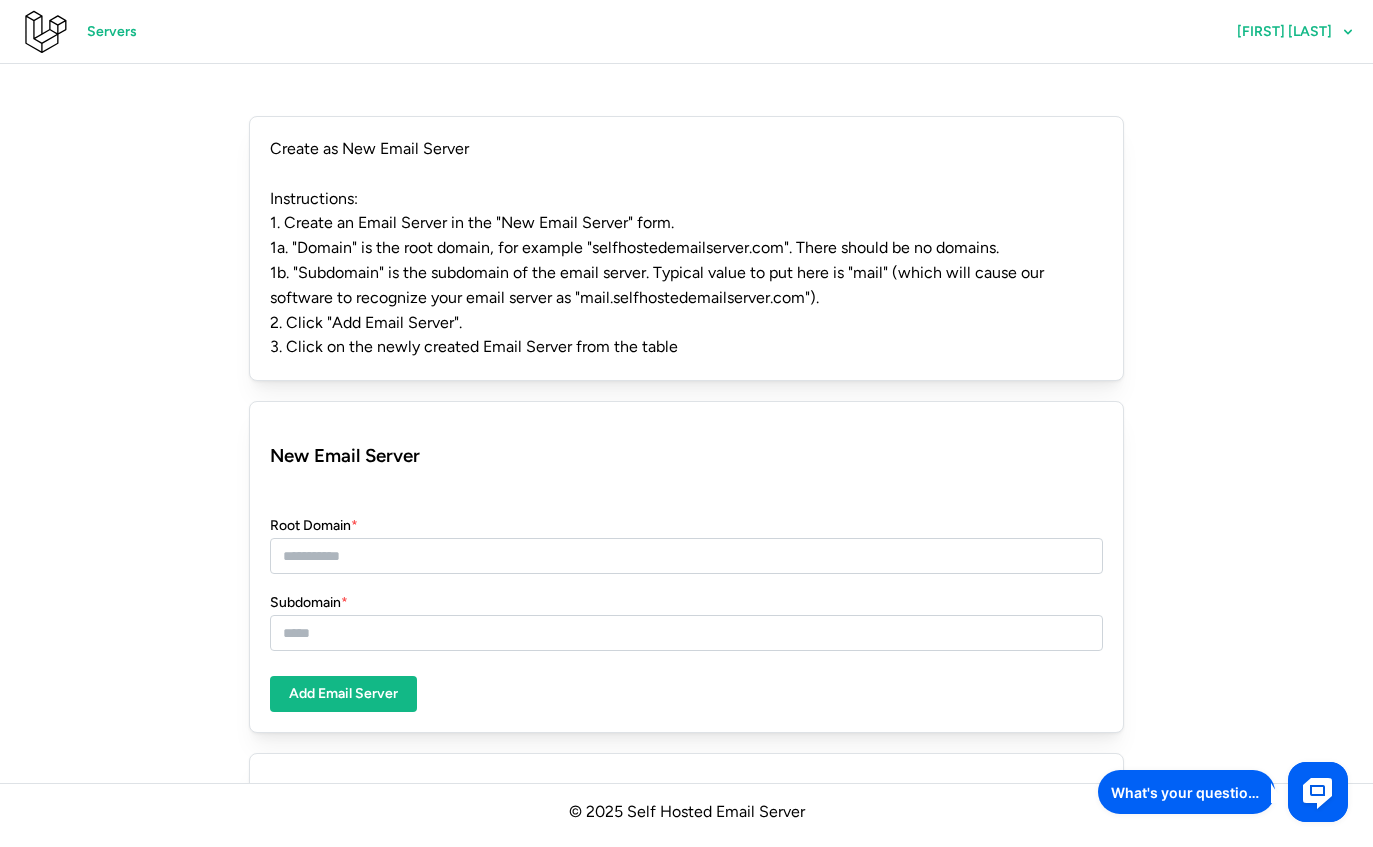 click on "[FIRST] [LAST]" 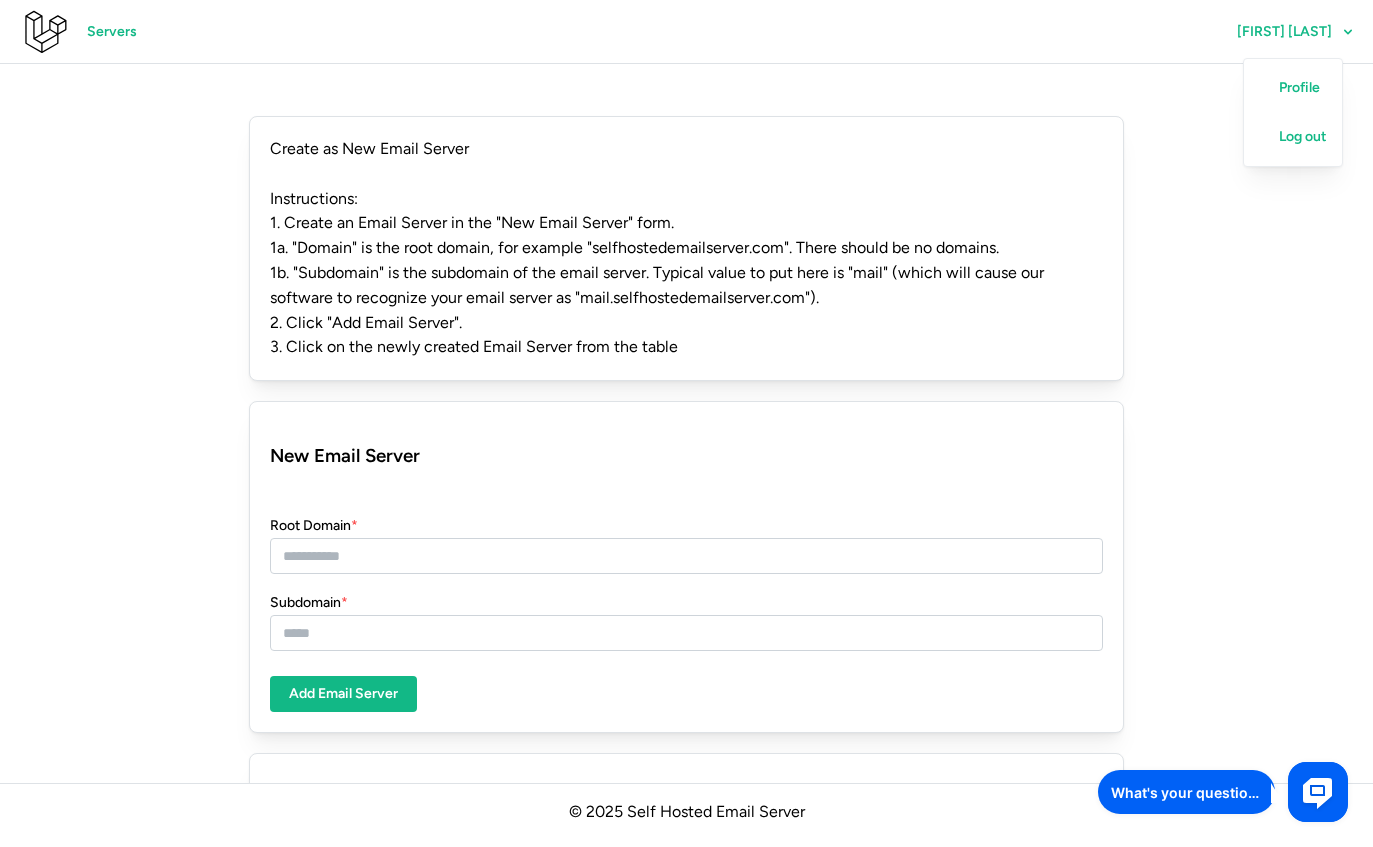 click on "Create as New Email Server Instructions: 1. Create an Email Server in the "New Email Server" form. 1a. "Domain" is the root domain, for example "selfhostedemailserver.com". There should be no domains. 1b. "Subdomain" is the subdomain of the email server. Typical value to put here is "mail" (which will cause our software to recognize your email server as "mail.selfhostedemailserver.com"). 2. Click "Add Email Server". 3. Click on the newly created Email Server from the table New Email Server Root Domain  * Subdomain  * Add Email Server Email Server Subdomain Created At Wadsten.org martin 01/08/2025, 07:57:39" 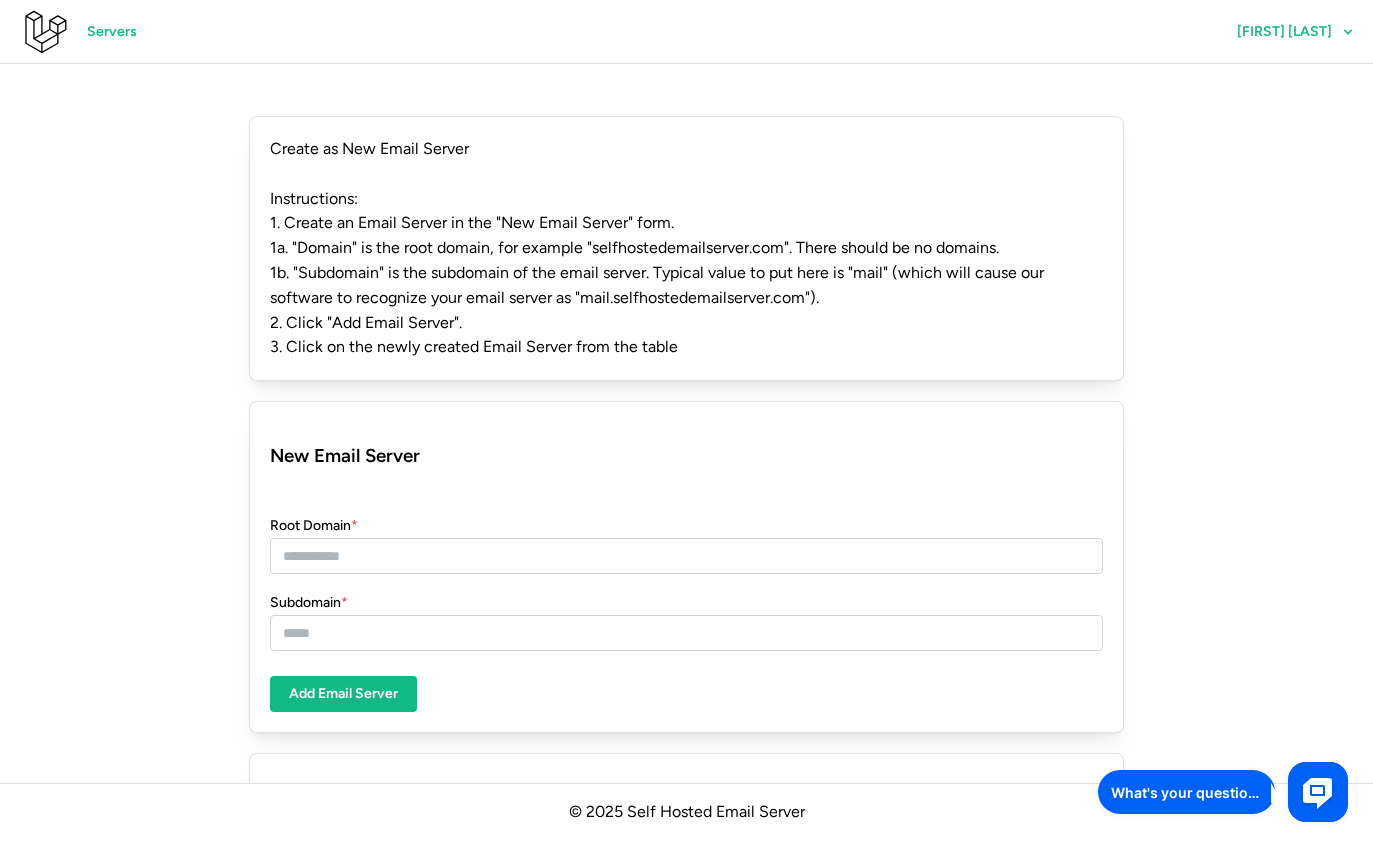 click on "[FIRST] [LAST]" 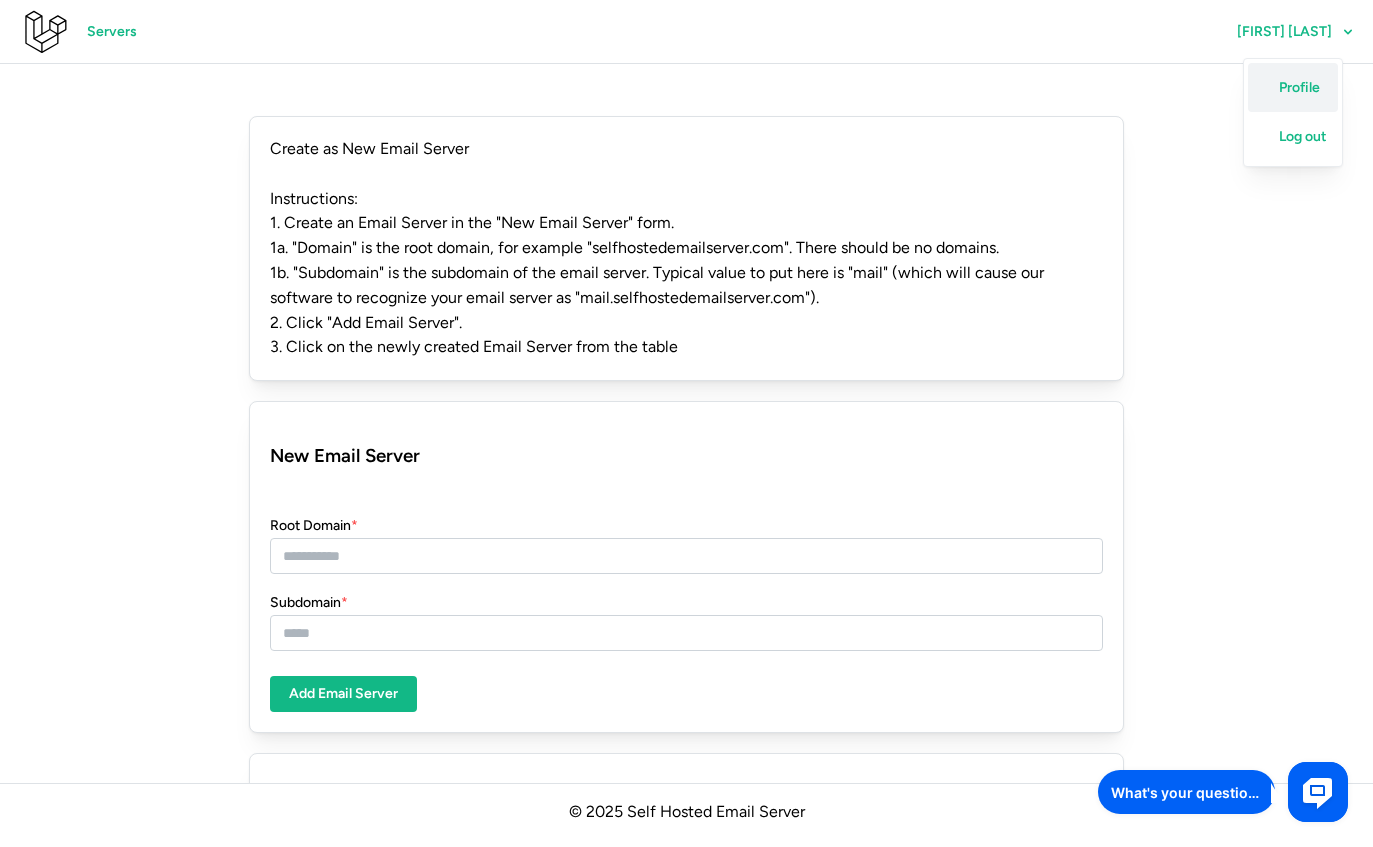 click on "Profile" at bounding box center (1299, 88) 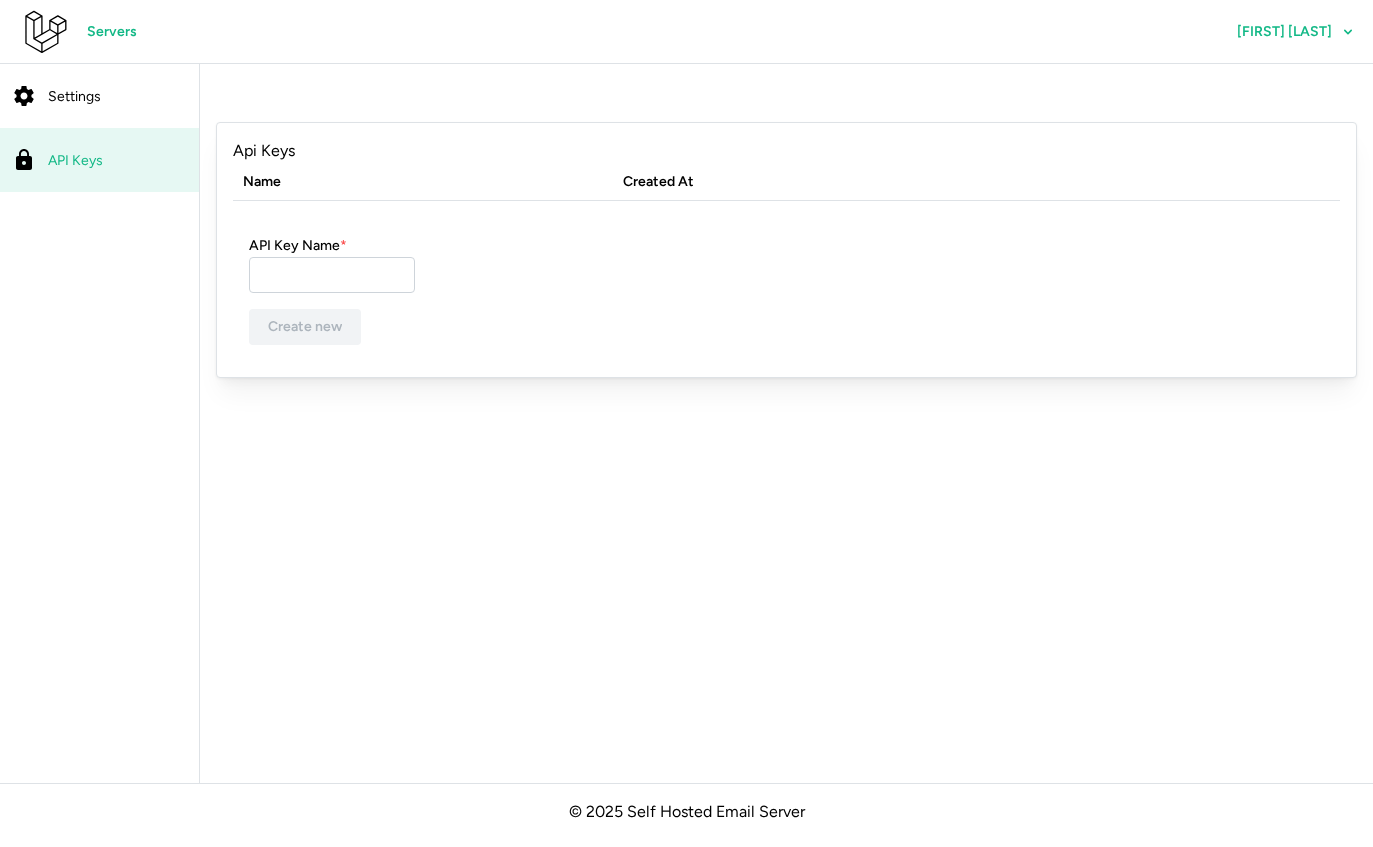 scroll, scrollTop: 0, scrollLeft: 0, axis: both 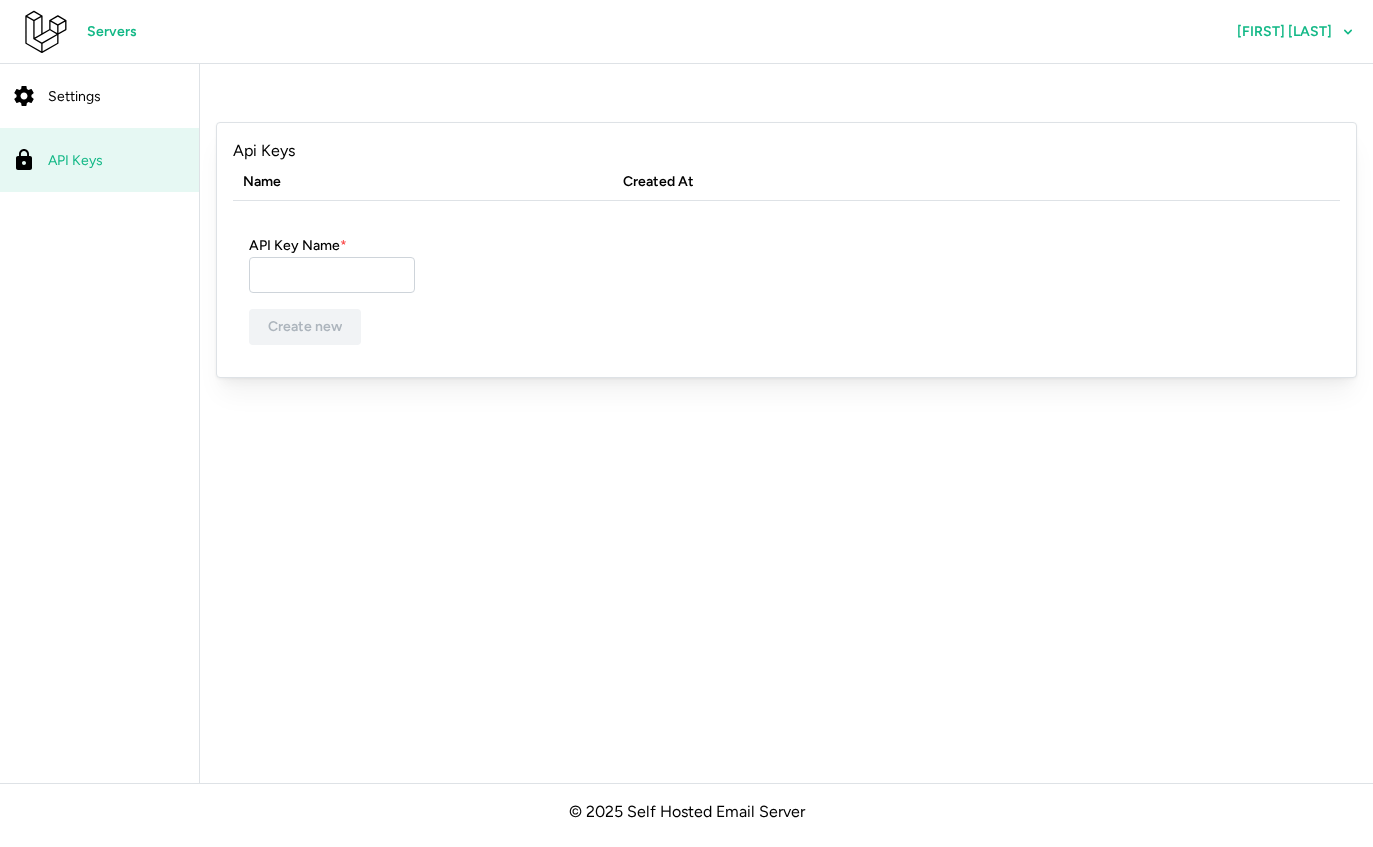 click on "Settings" 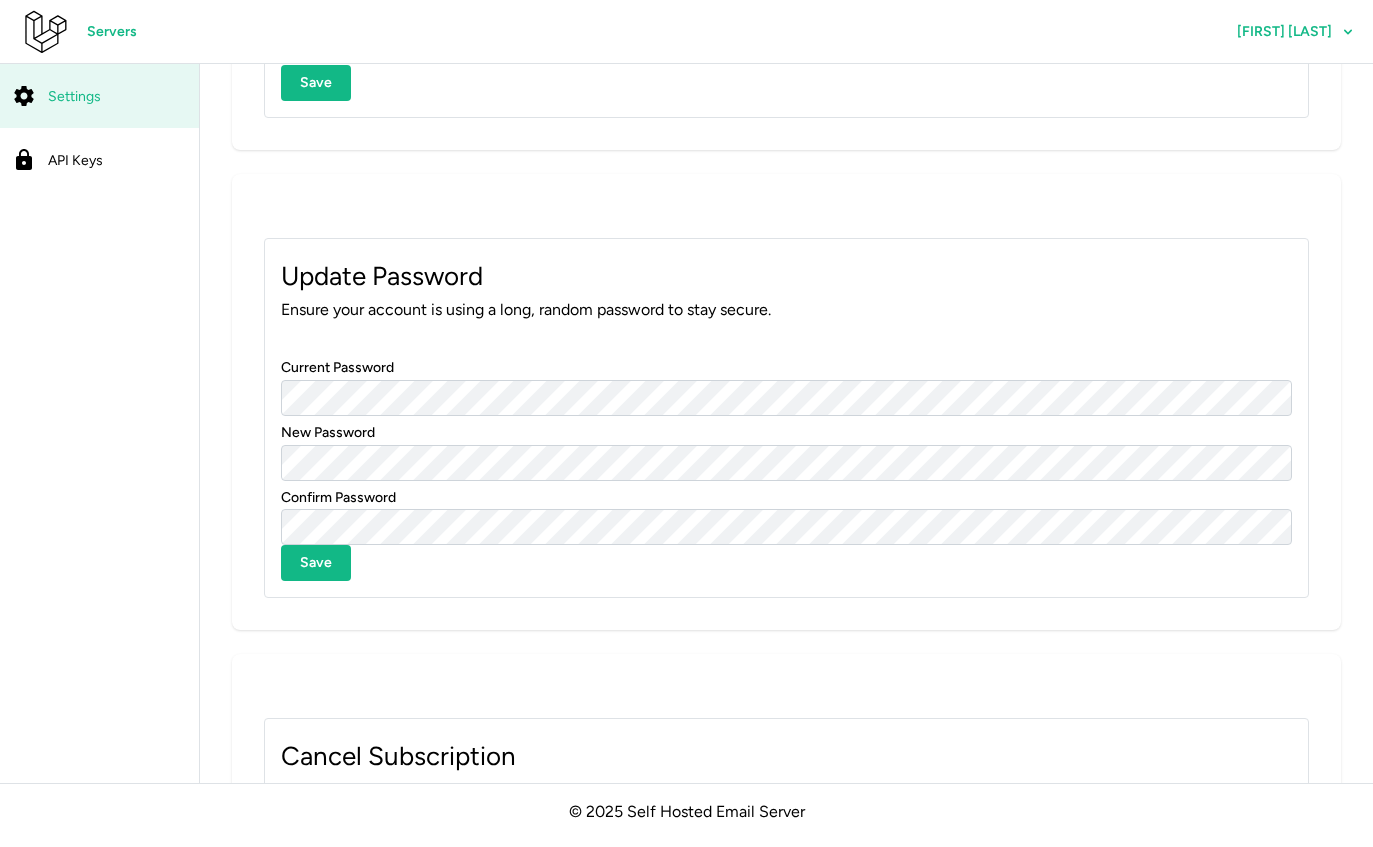 scroll, scrollTop: 0, scrollLeft: 0, axis: both 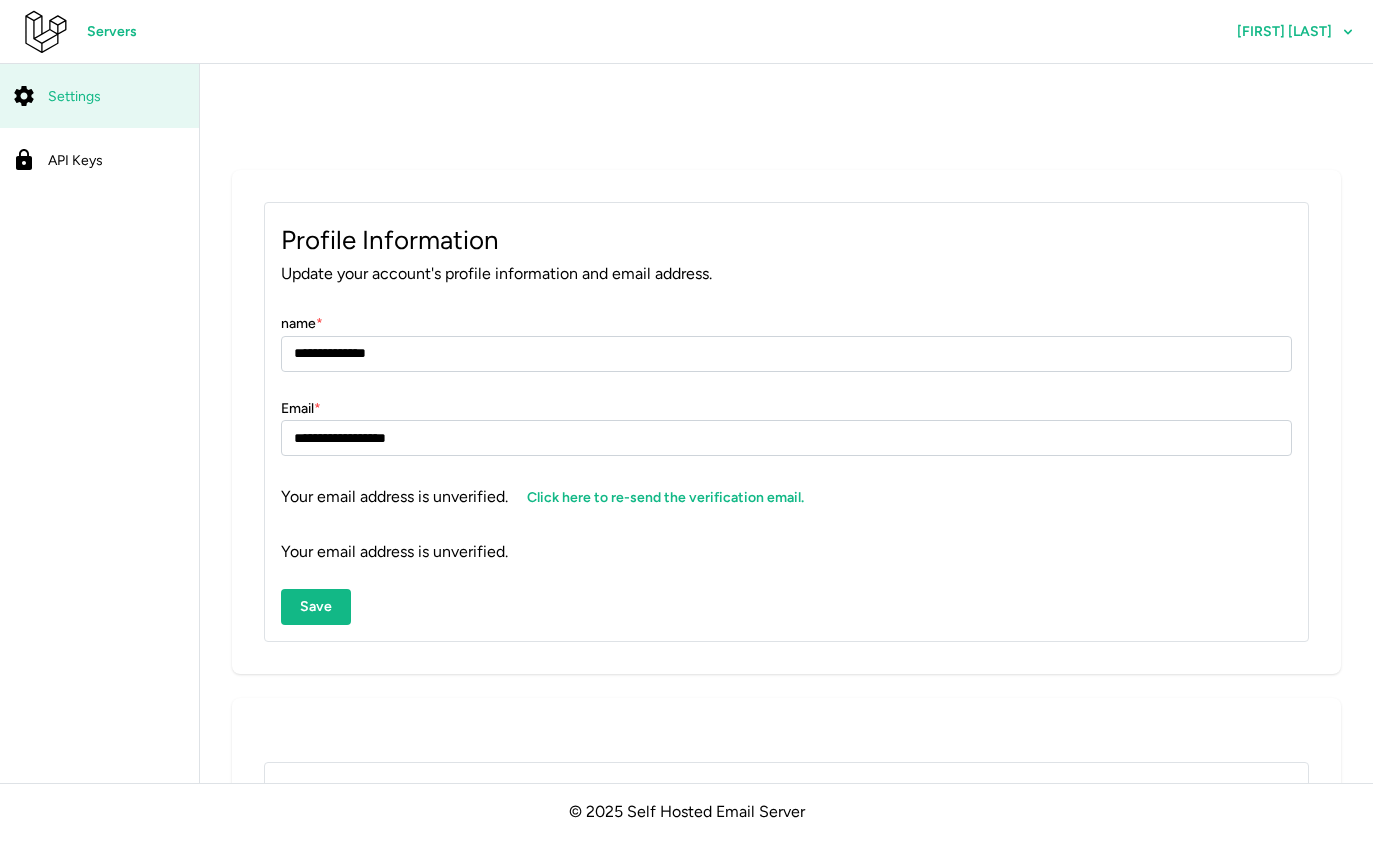 click on "[FIRST] [LAST]" 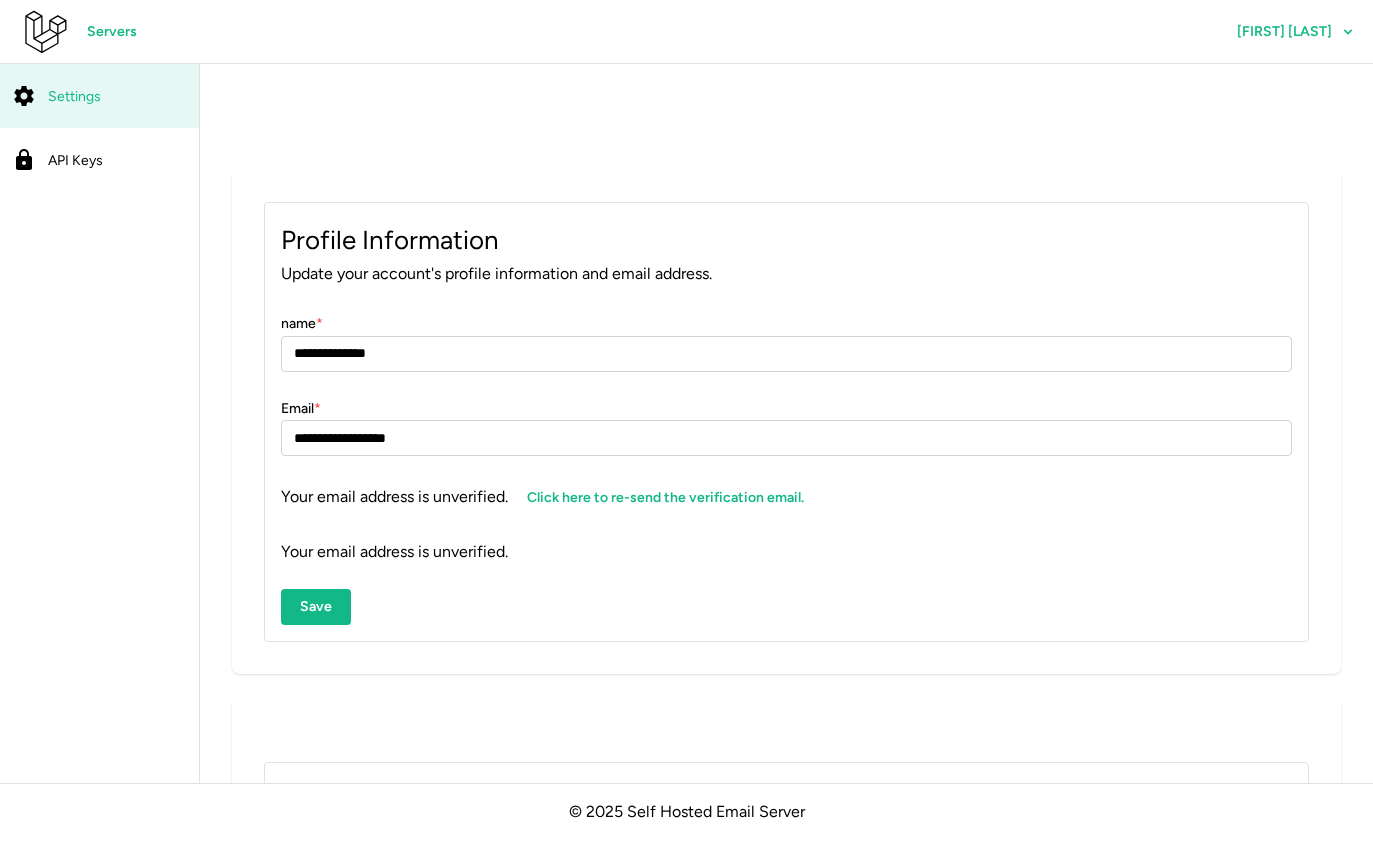 click on "Servers" 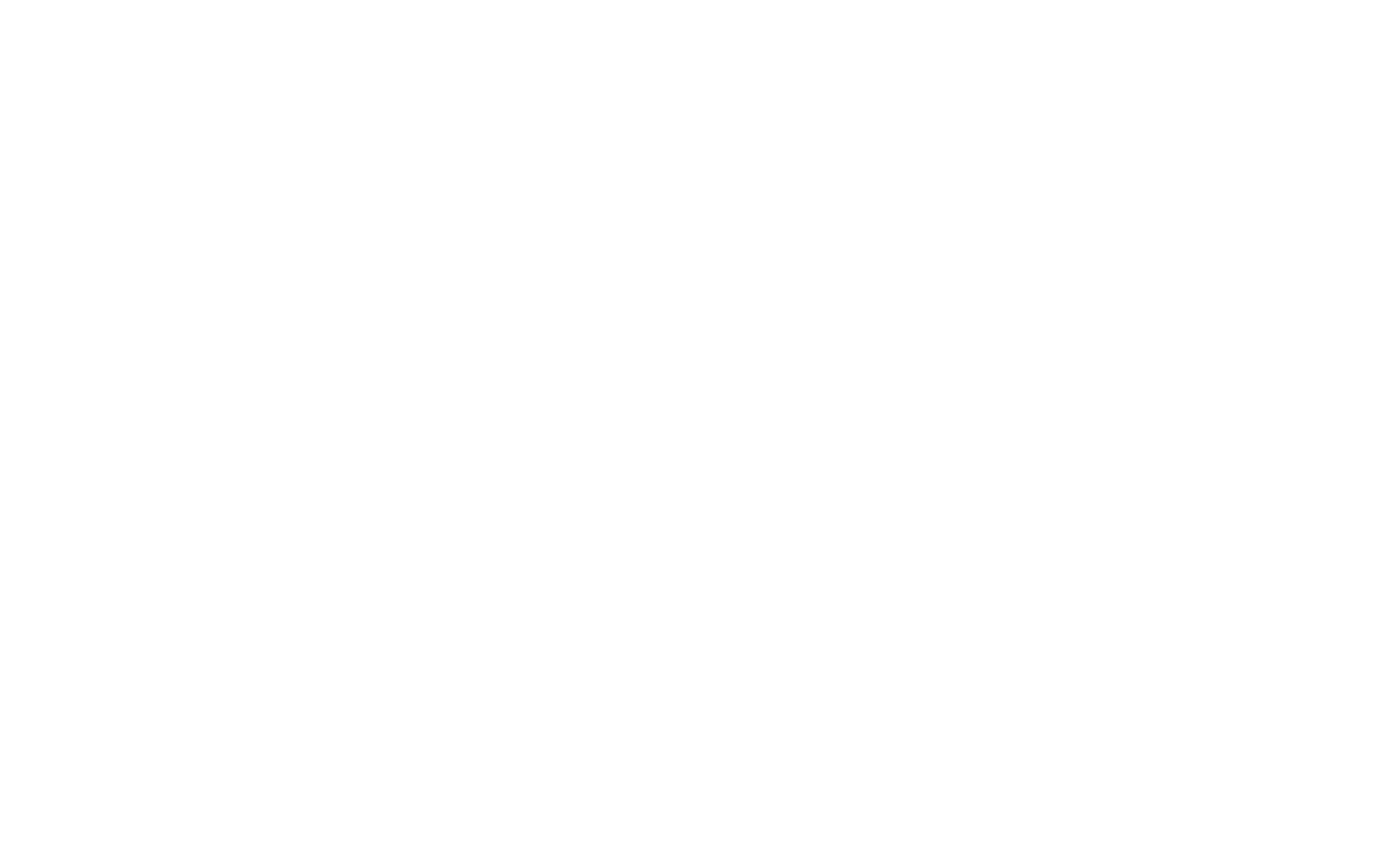 scroll, scrollTop: 0, scrollLeft: 0, axis: both 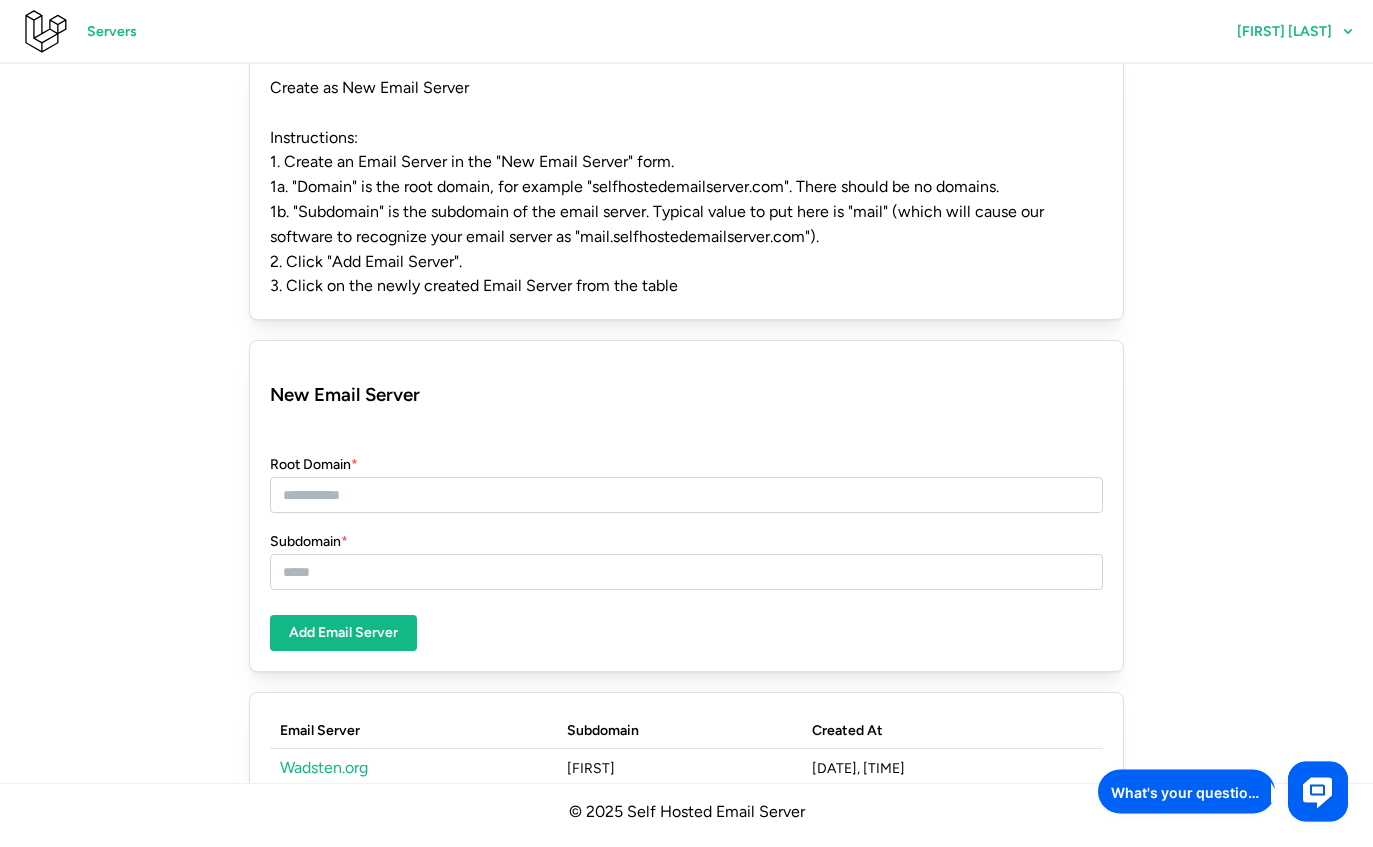 click on "What's your question?" at bounding box center (1186, 791) 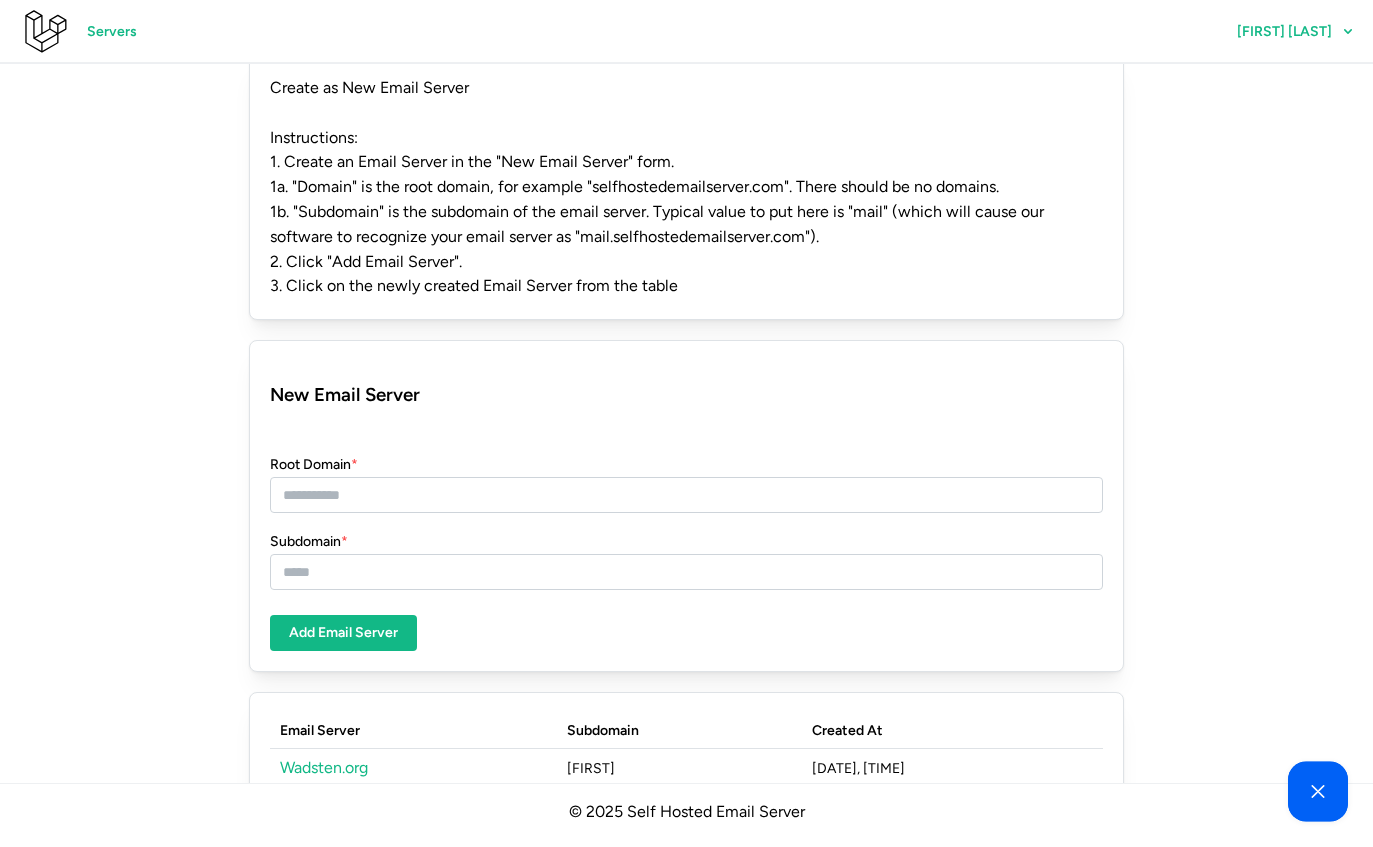 scroll, scrollTop: 60, scrollLeft: 0, axis: vertical 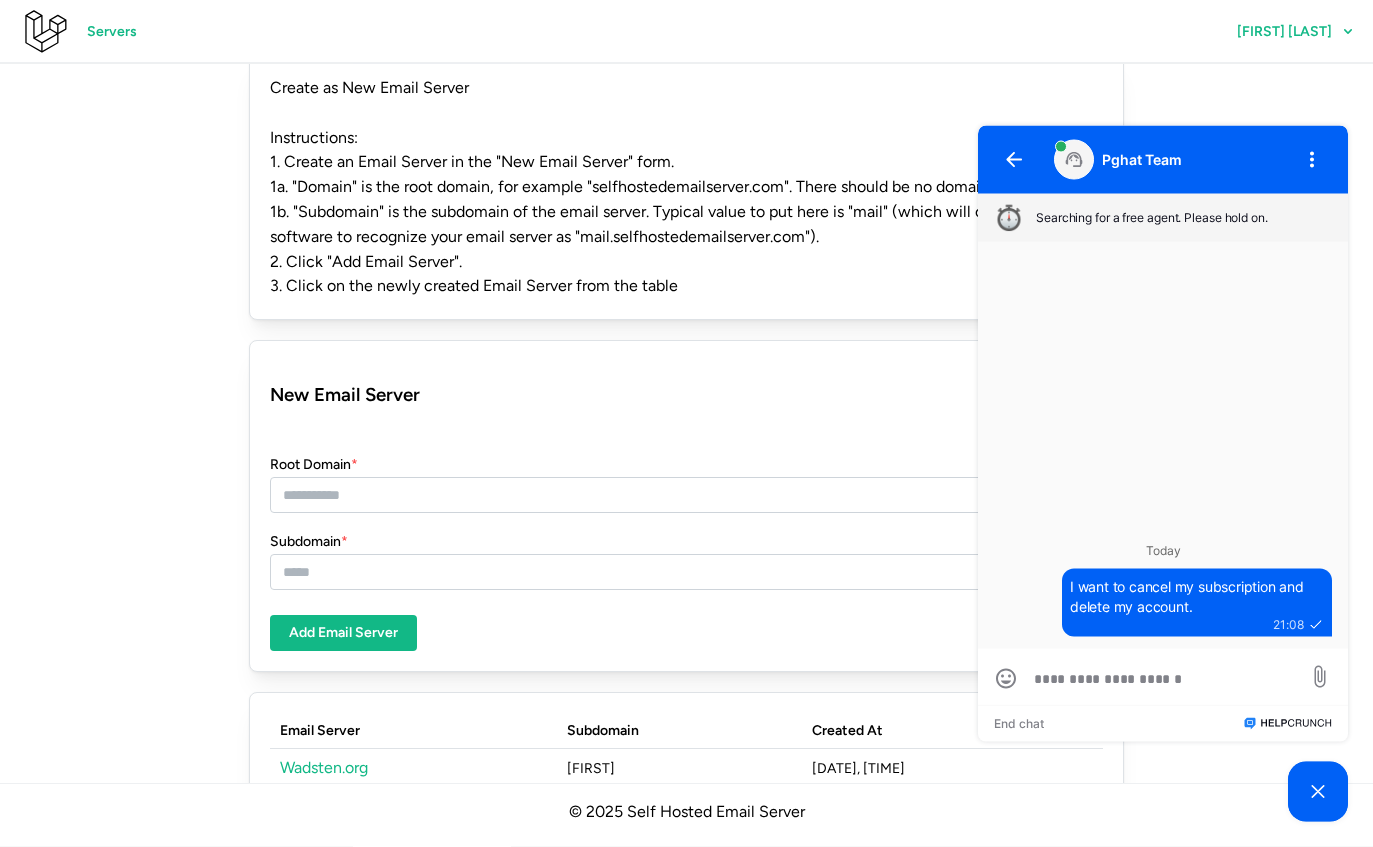 click on "Create as New Email Server Instructions: 1. Create an Email Server in the "New Email Server" form. 1a. "Domain" is the root domain, for example "selfhostedemailserver.com". There should be no domains. 1b. "Subdomain" is the subdomain of the email server. Typical value to put here is "mail" (which will cause our software to recognize your email server as "mail.selfhostedemailserver.com"). 2. Click "Add Email Server". 3. Click on the newly created Email Server from the table New Email Server Root Domain  * Subdomain  * Add Email Server Email Server Subdomain Created At Wadsten.org martin 01/08/2025, 07:57:39" 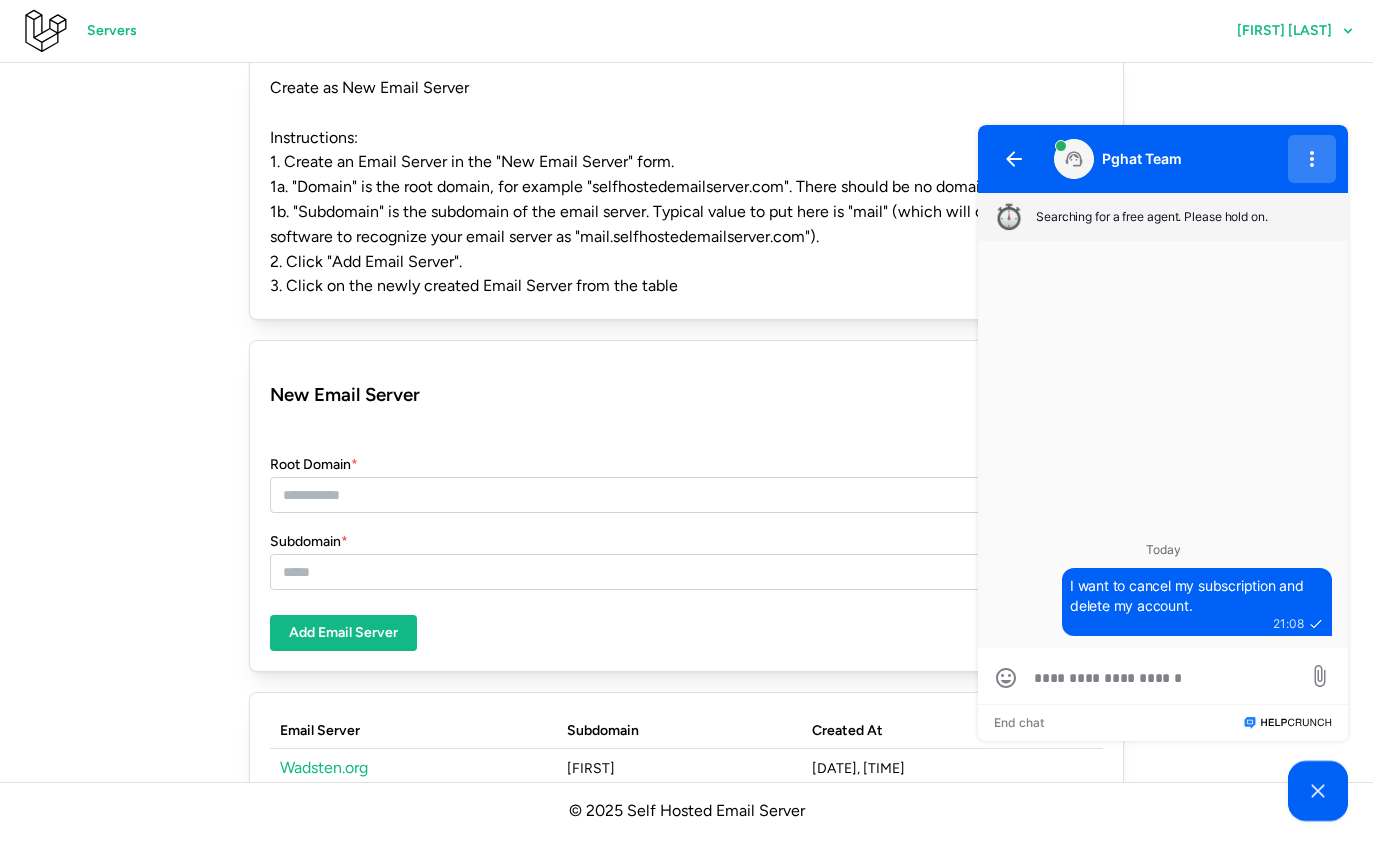 click 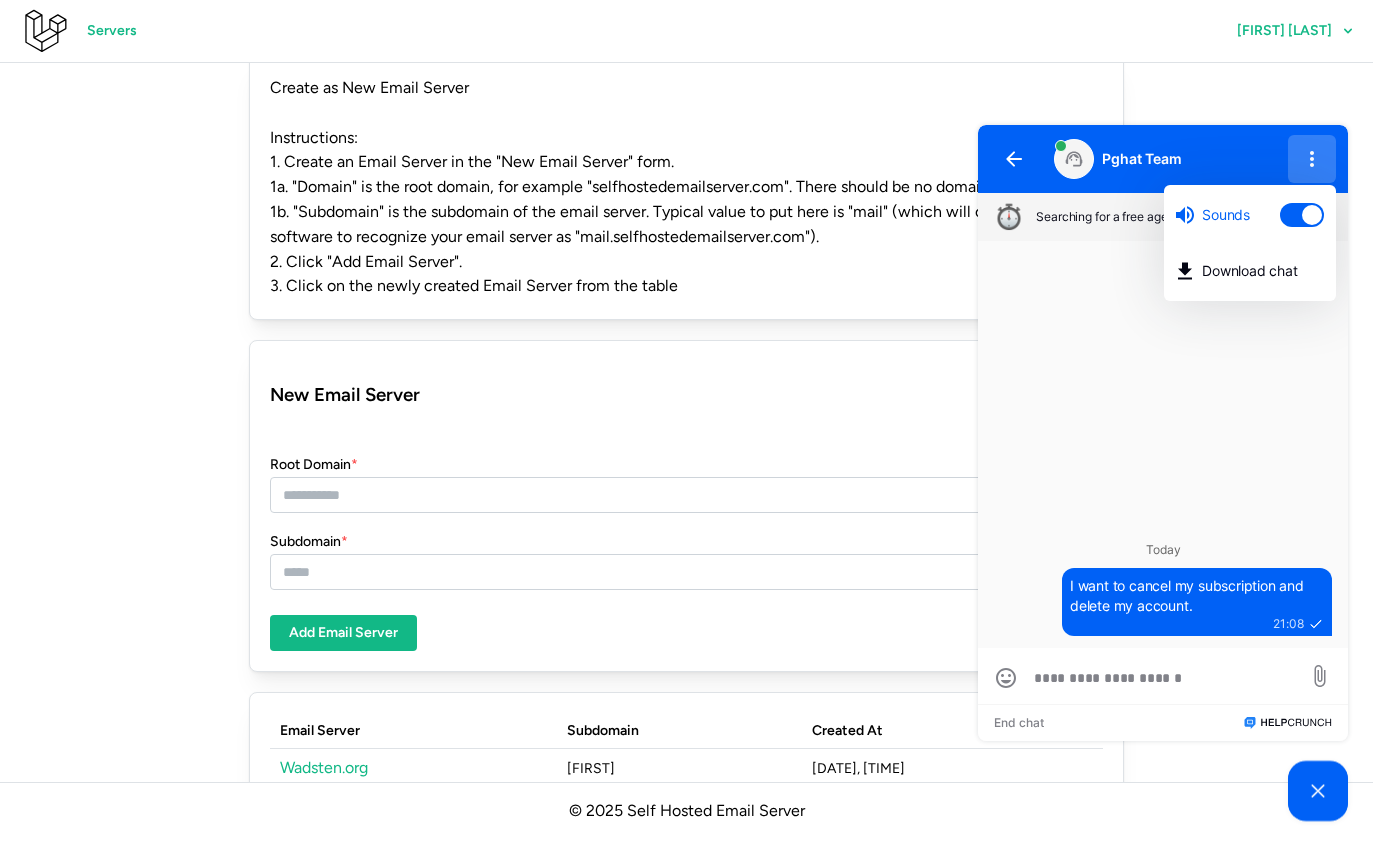click on "Create as New Email Server Instructions: 1. Create an Email Server in the "New Email Server" form. 1a. "Domain" is the root domain, for example "selfhostedemailserver.com". There should be no domains. 1b. "Subdomain" is the subdomain of the email server. Typical value to put here is "mail" (which will cause our software to recognize your email server as "mail.selfhostedemailserver.com"). 2. Click "Add Email Server". 3. Click on the newly created Email Server from the table New Email Server Root Domain  * Subdomain  * Add Email Server Email Server Subdomain Created At Wadsten.org martin 01/08/2025, 07:57:39" 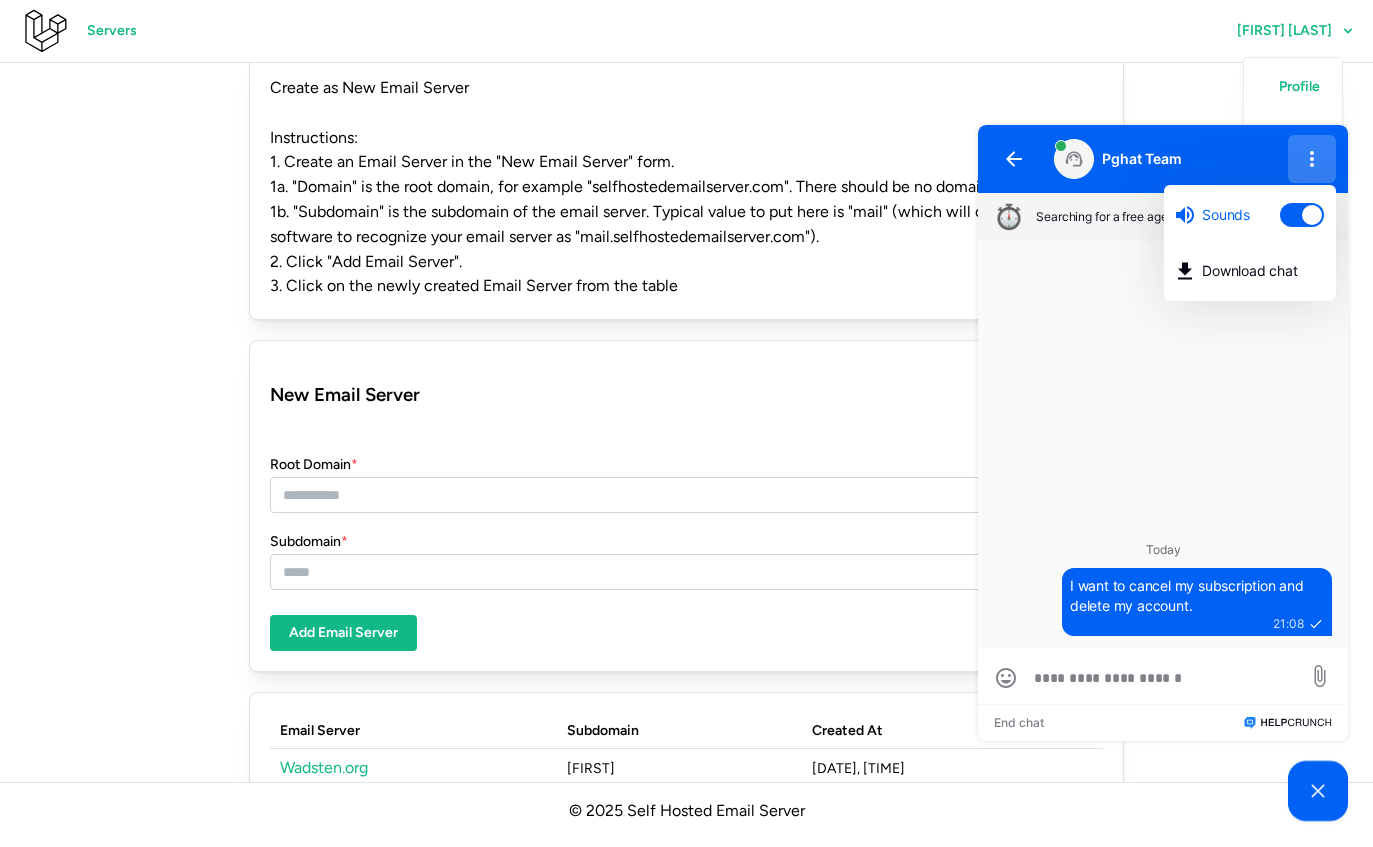 click on "Create as New Email Server Instructions: 1. Create an Email Server in the "New Email Server" form. 1a. "Domain" is the root domain, for example "selfhostedemailserver.com". There should be no domains. 1b. "Subdomain" is the subdomain of the email server. Typical value to put here is "mail" (which will cause our software to recognize your email server as "mail.selfhostedemailserver.com"). 2. Click "Add Email Server". 3. Click on the newly created Email Server from the table New Email Server Root Domain  * Subdomain  * Add Email Server Email Server Subdomain Created At Wadsten.org martin 01/08/2025, 07:57:39" 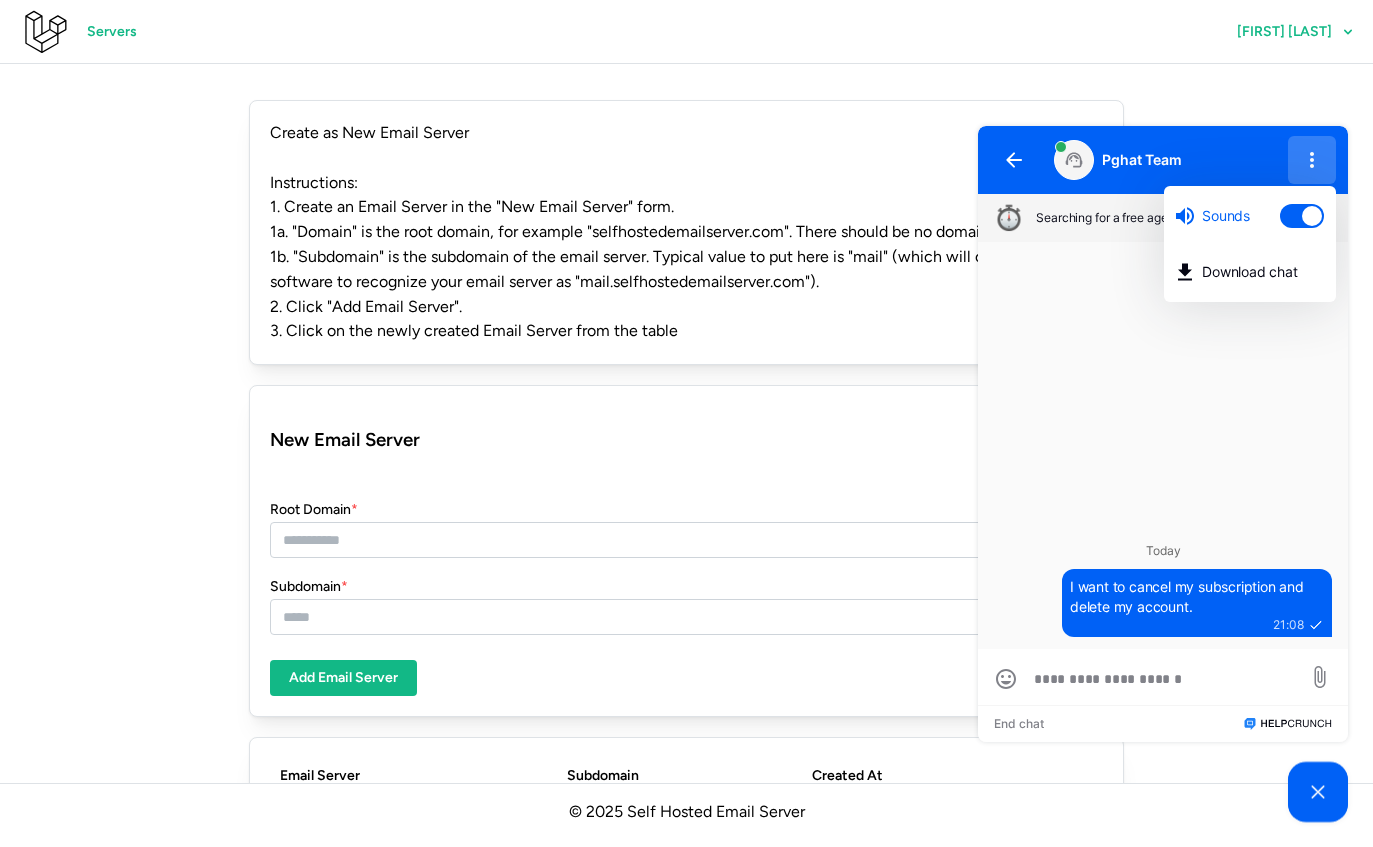 scroll, scrollTop: 0, scrollLeft: 0, axis: both 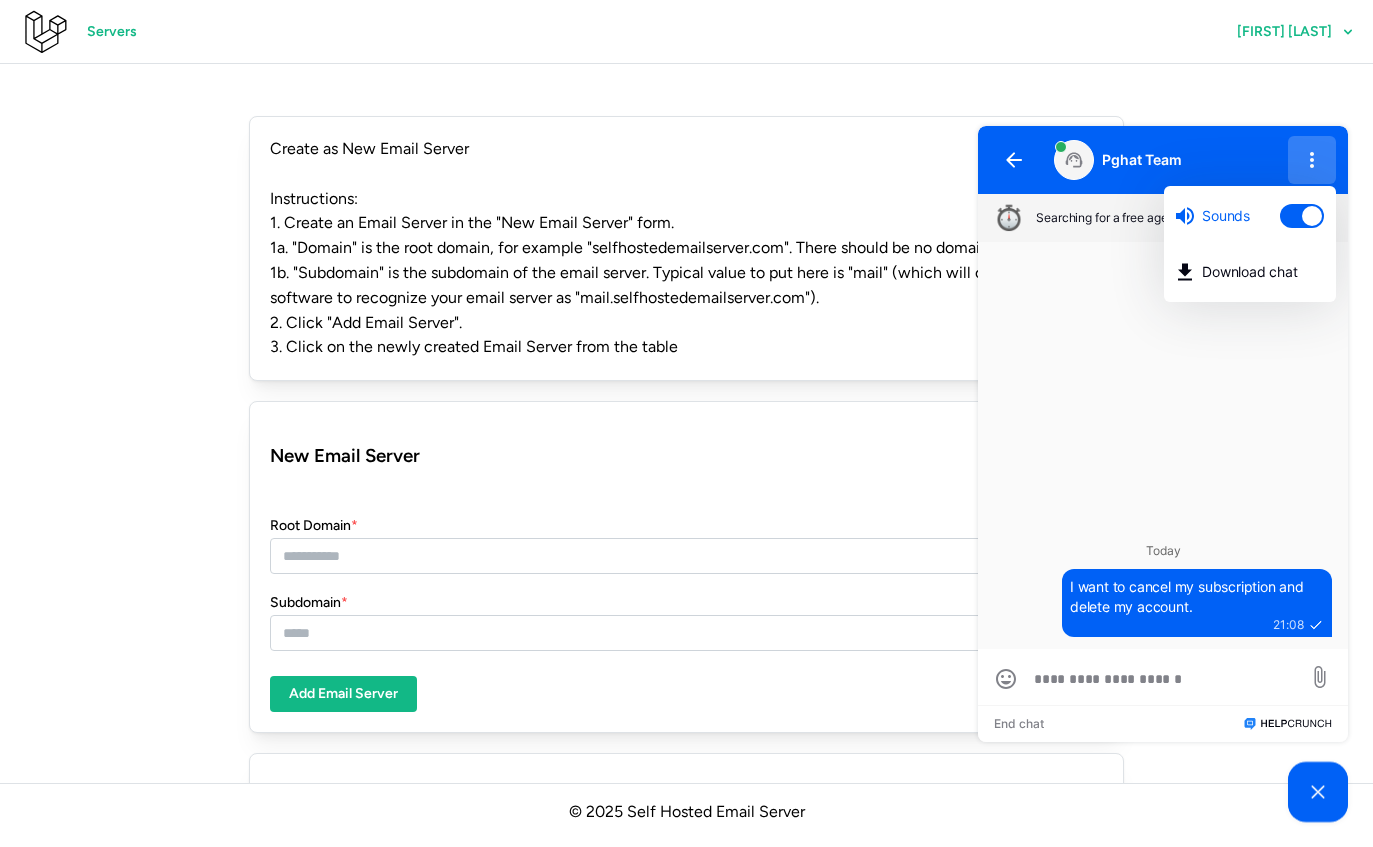 click on "Today I want to cancel my subscription and delete my account. 21:08 Reply Copy" at bounding box center [1163, 445] 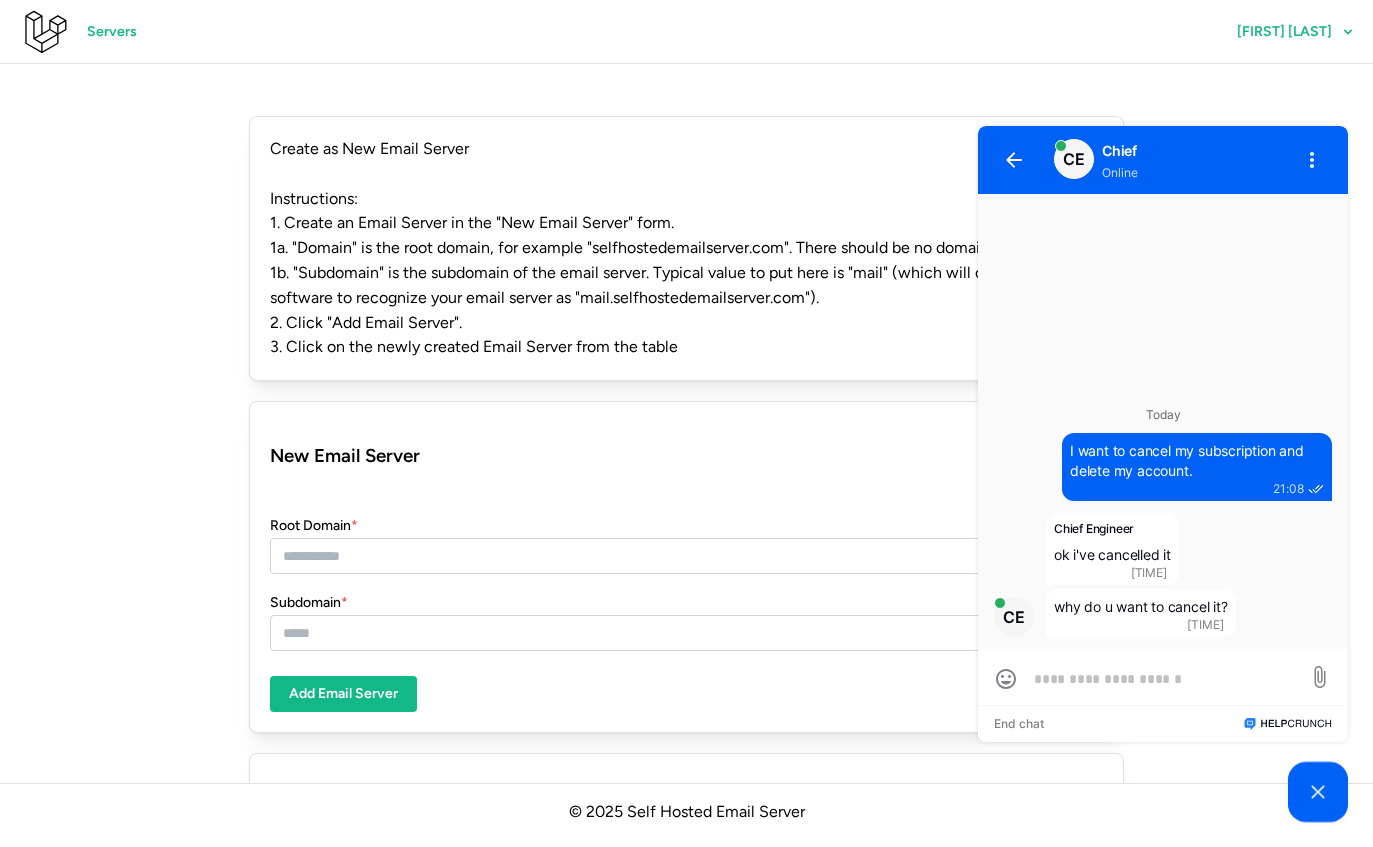 type on "*" 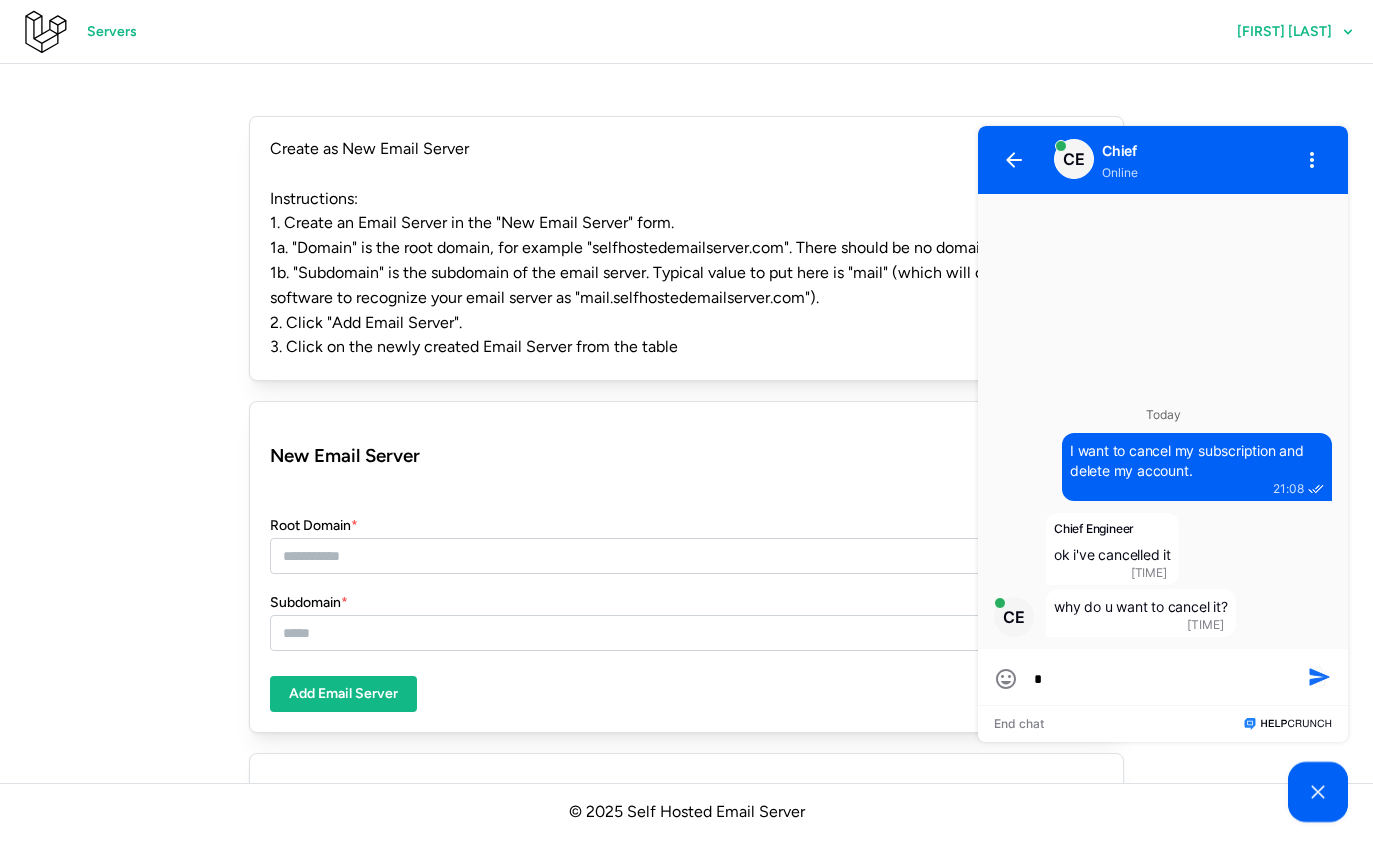 type on "**" 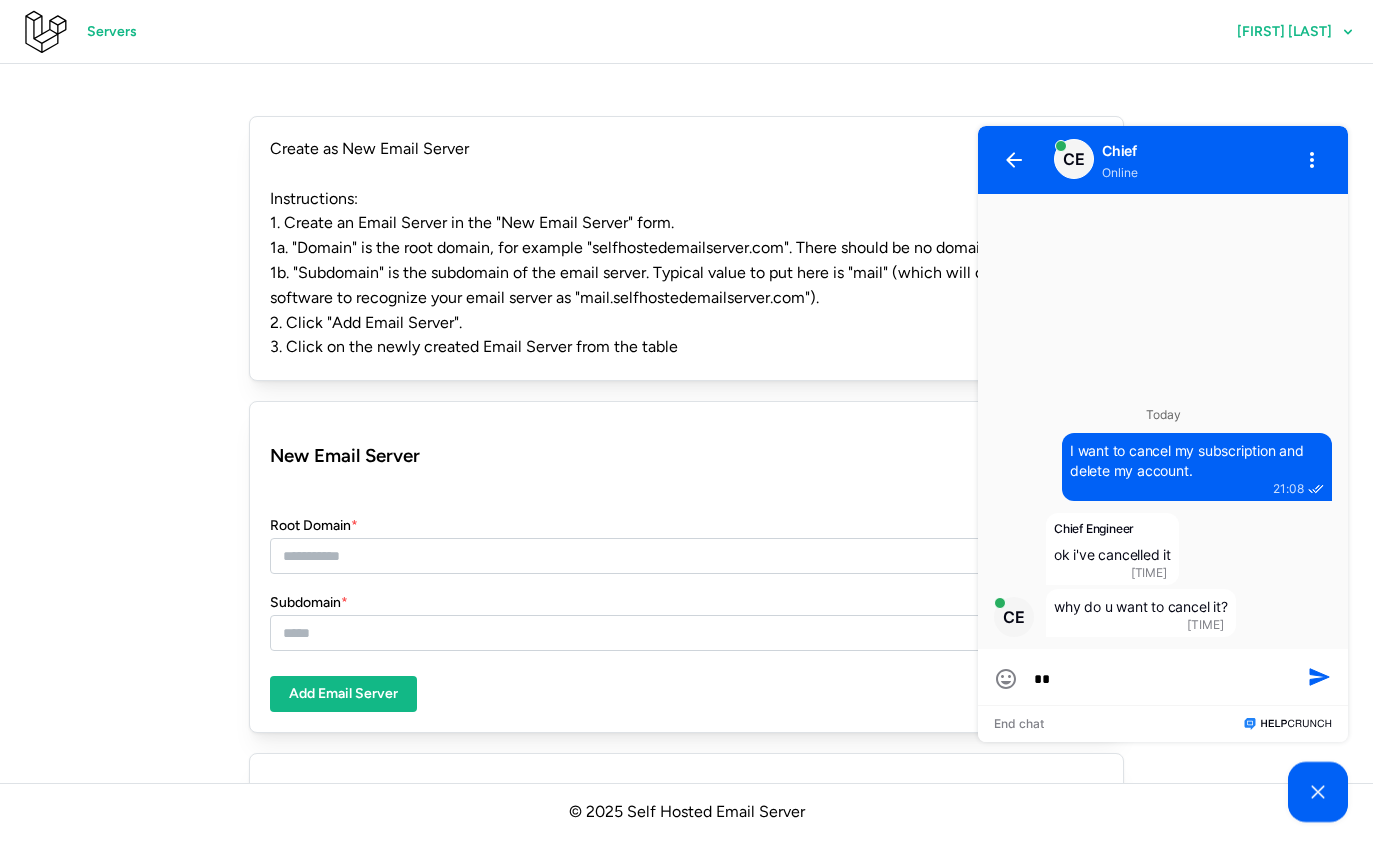 type on "***" 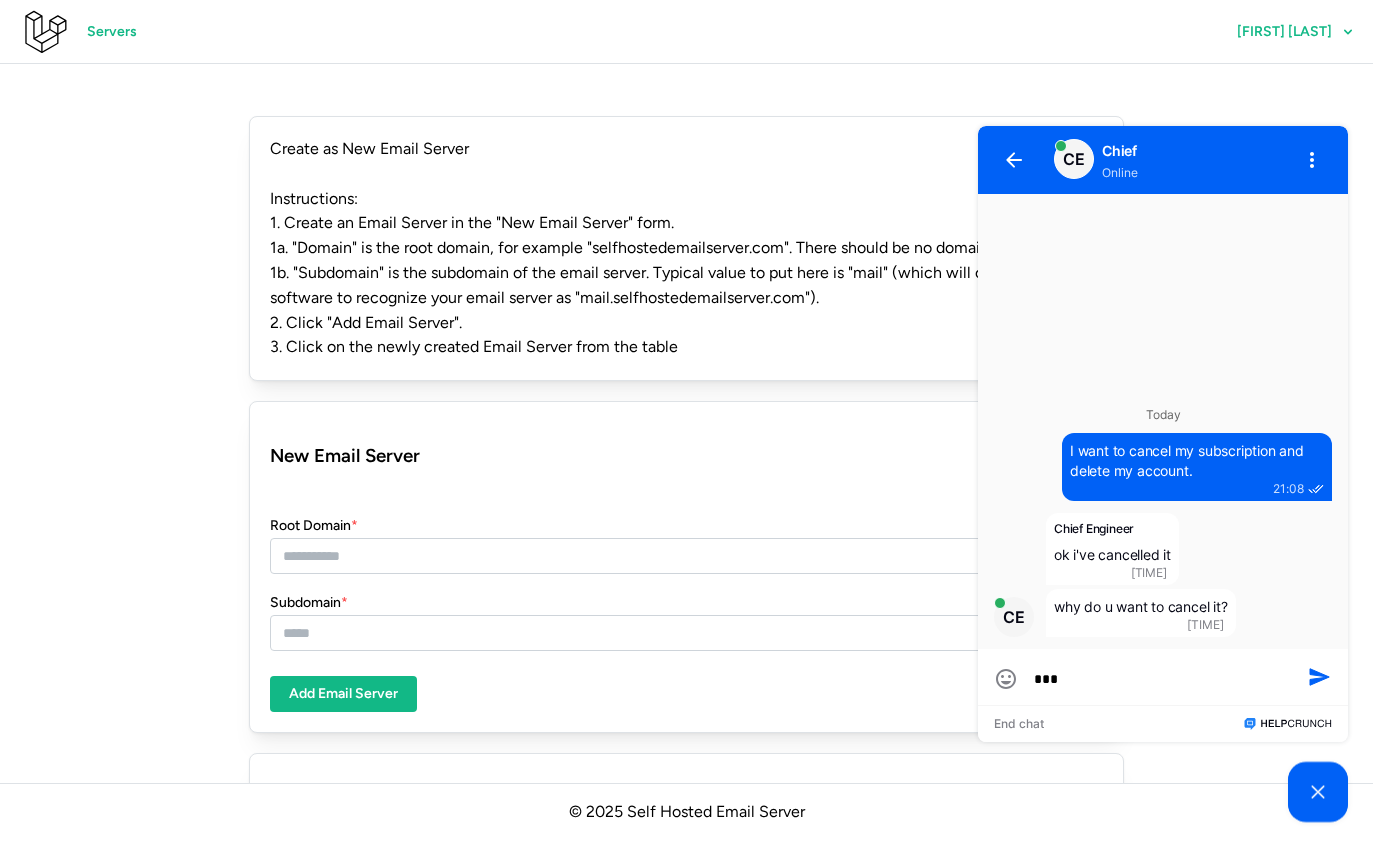 type on "****" 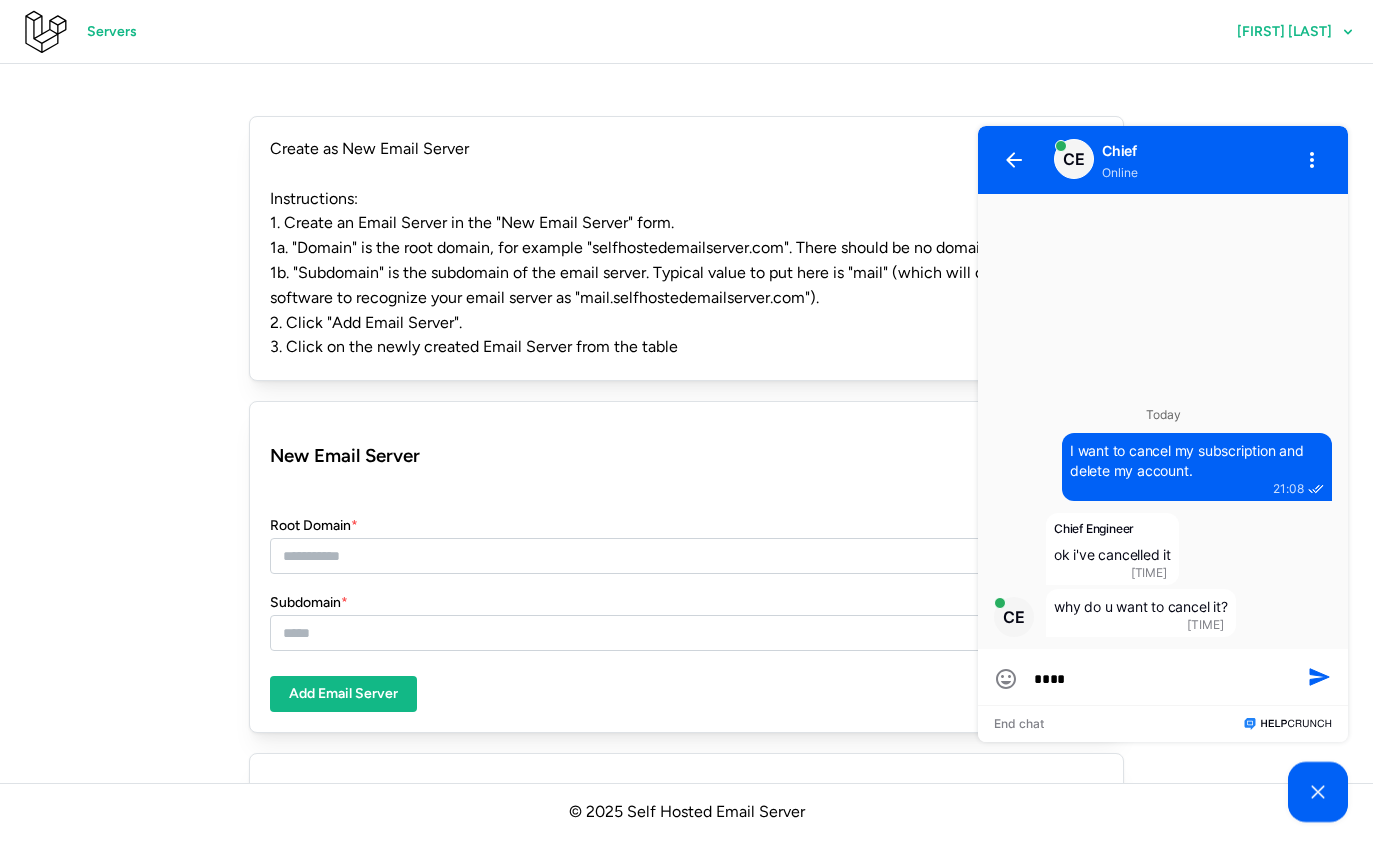 type on "****" 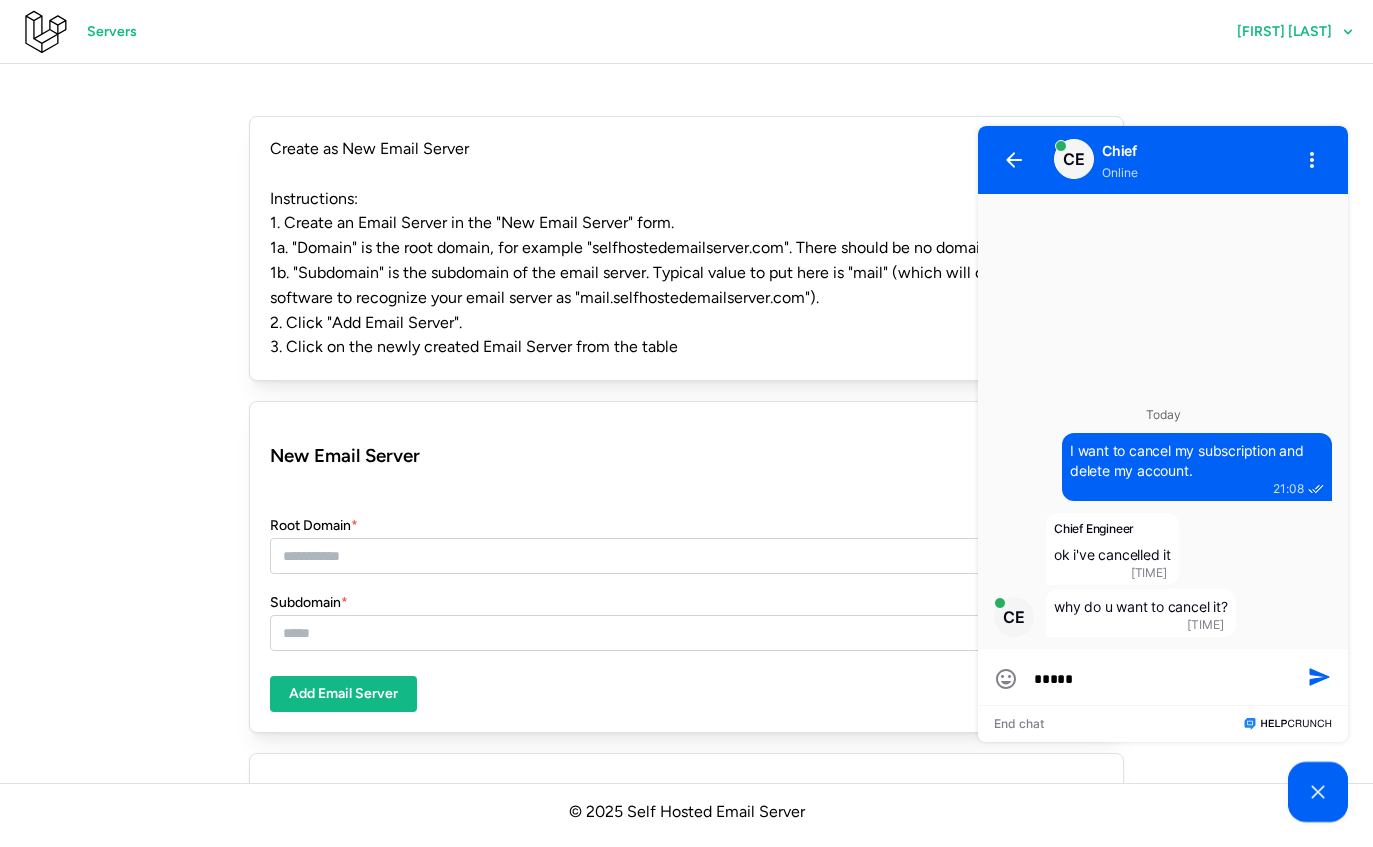 type on "******" 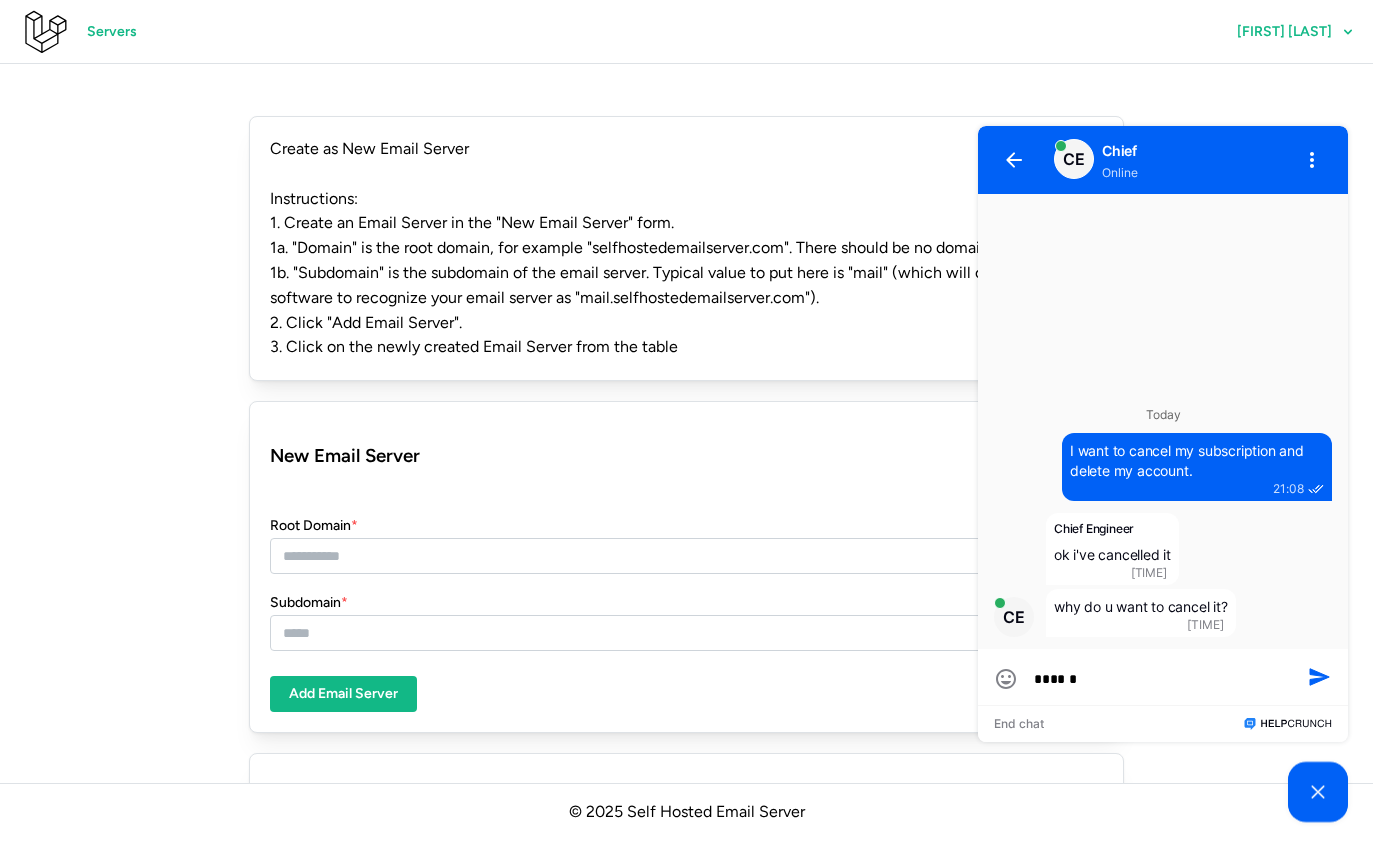 type on "*******" 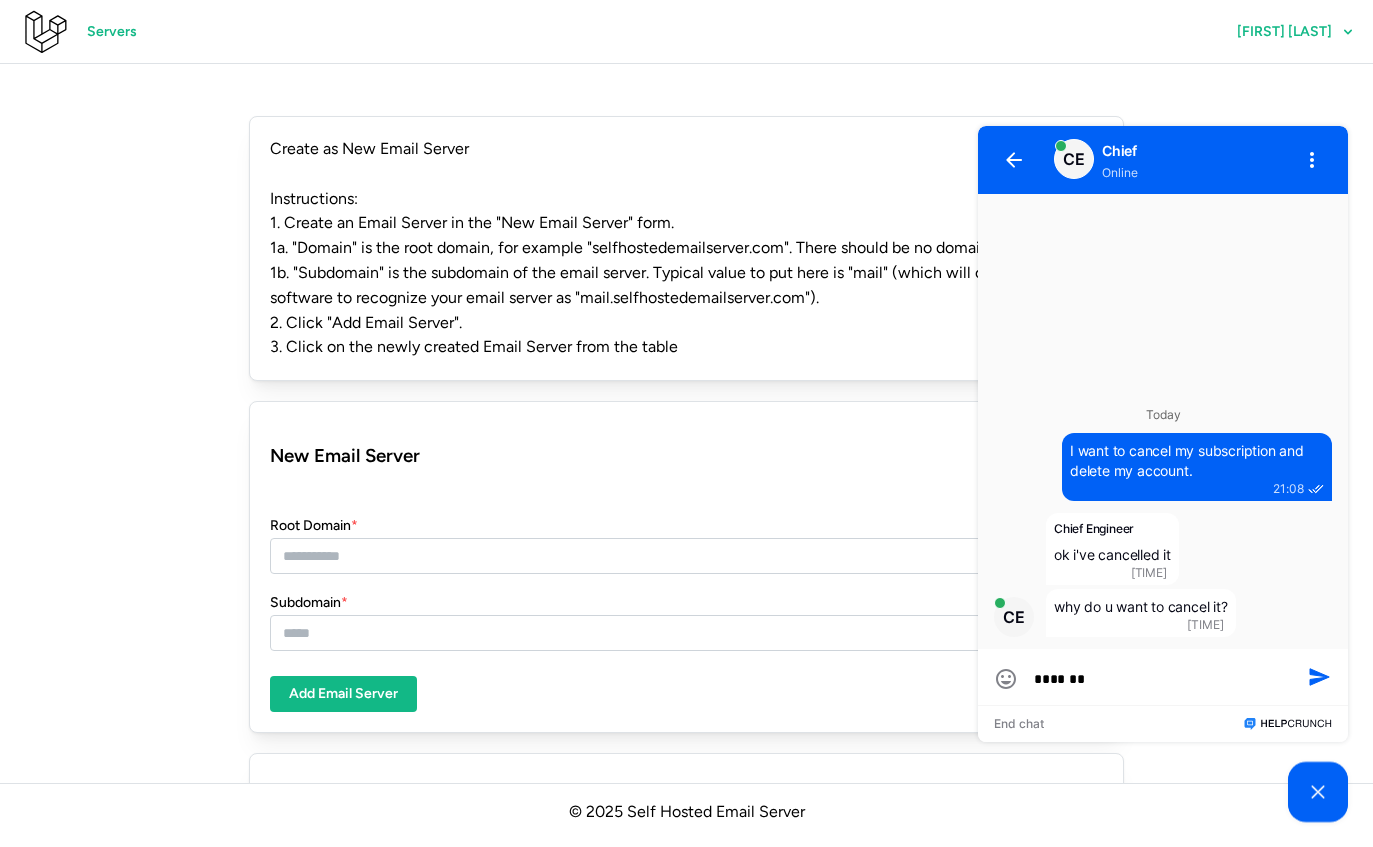 type on "*******" 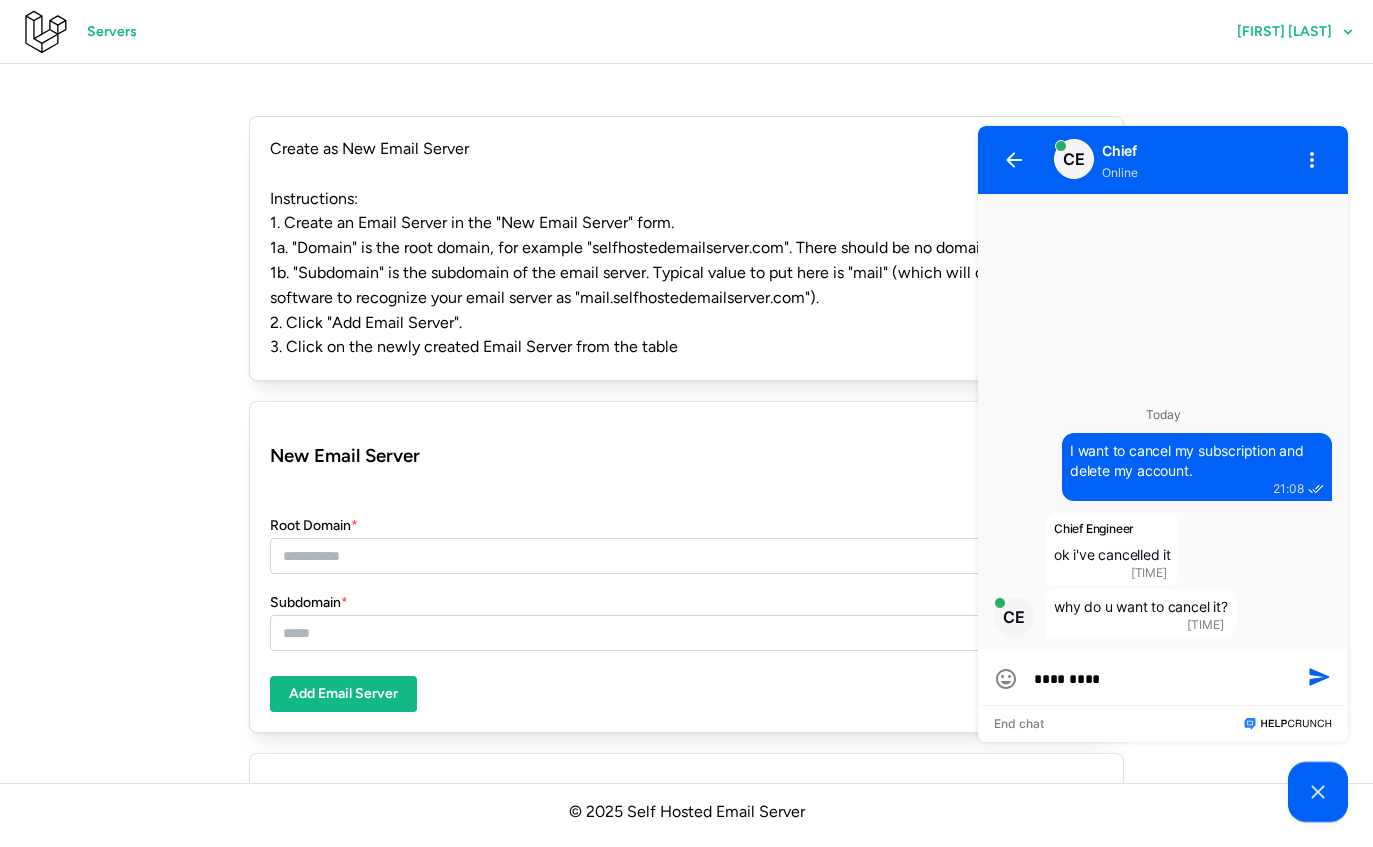 type on "**********" 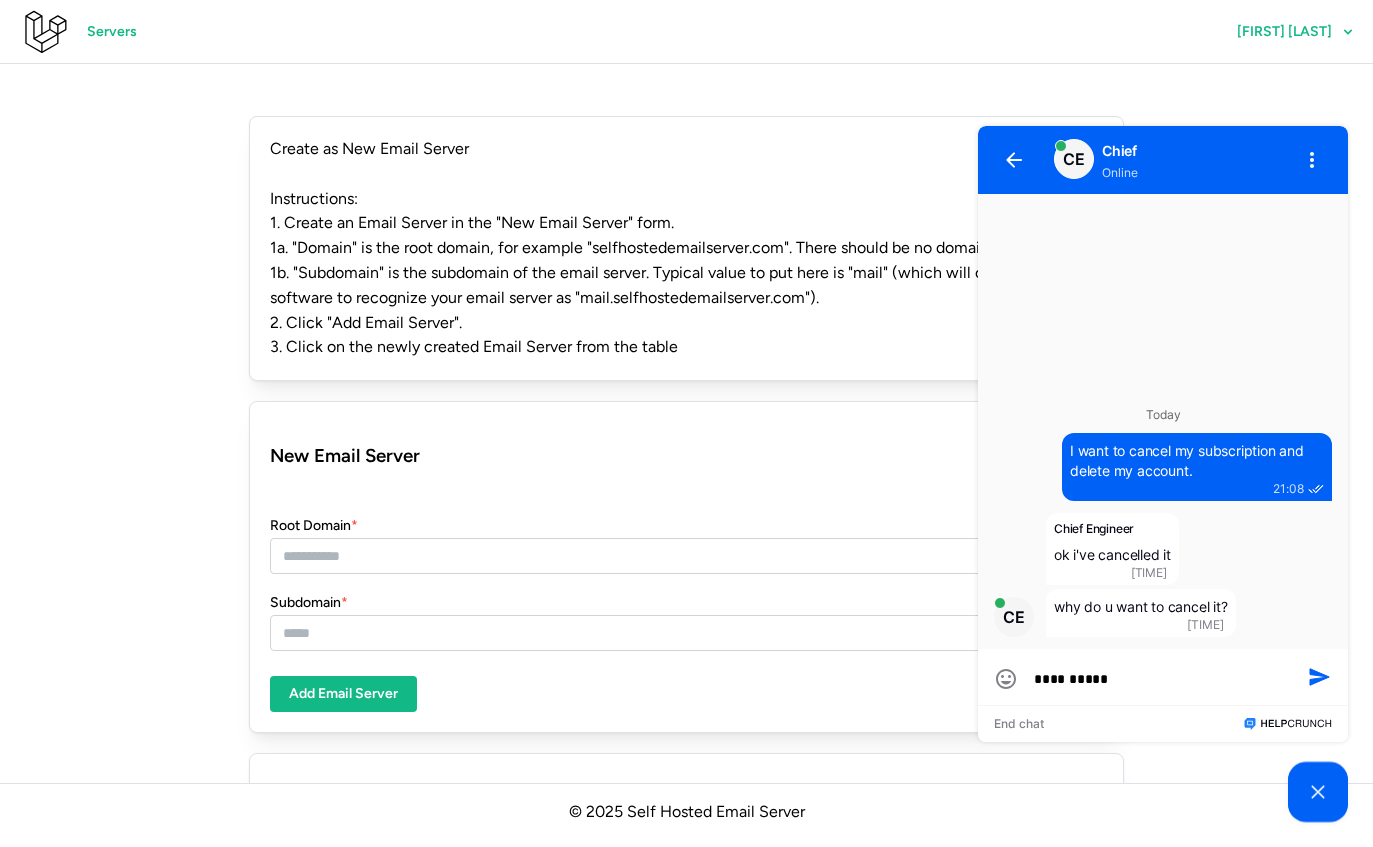 type on "**********" 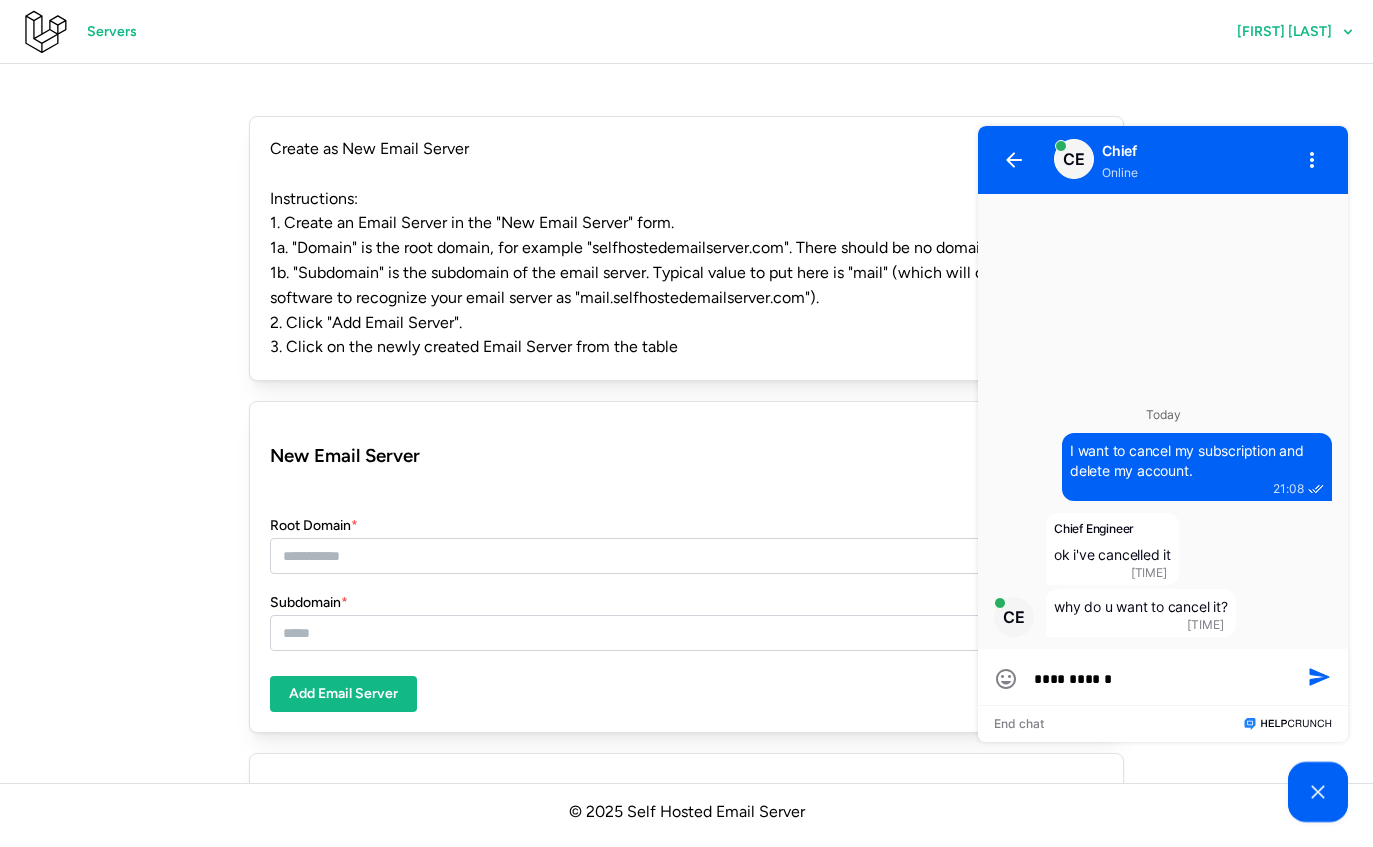 type on "**********" 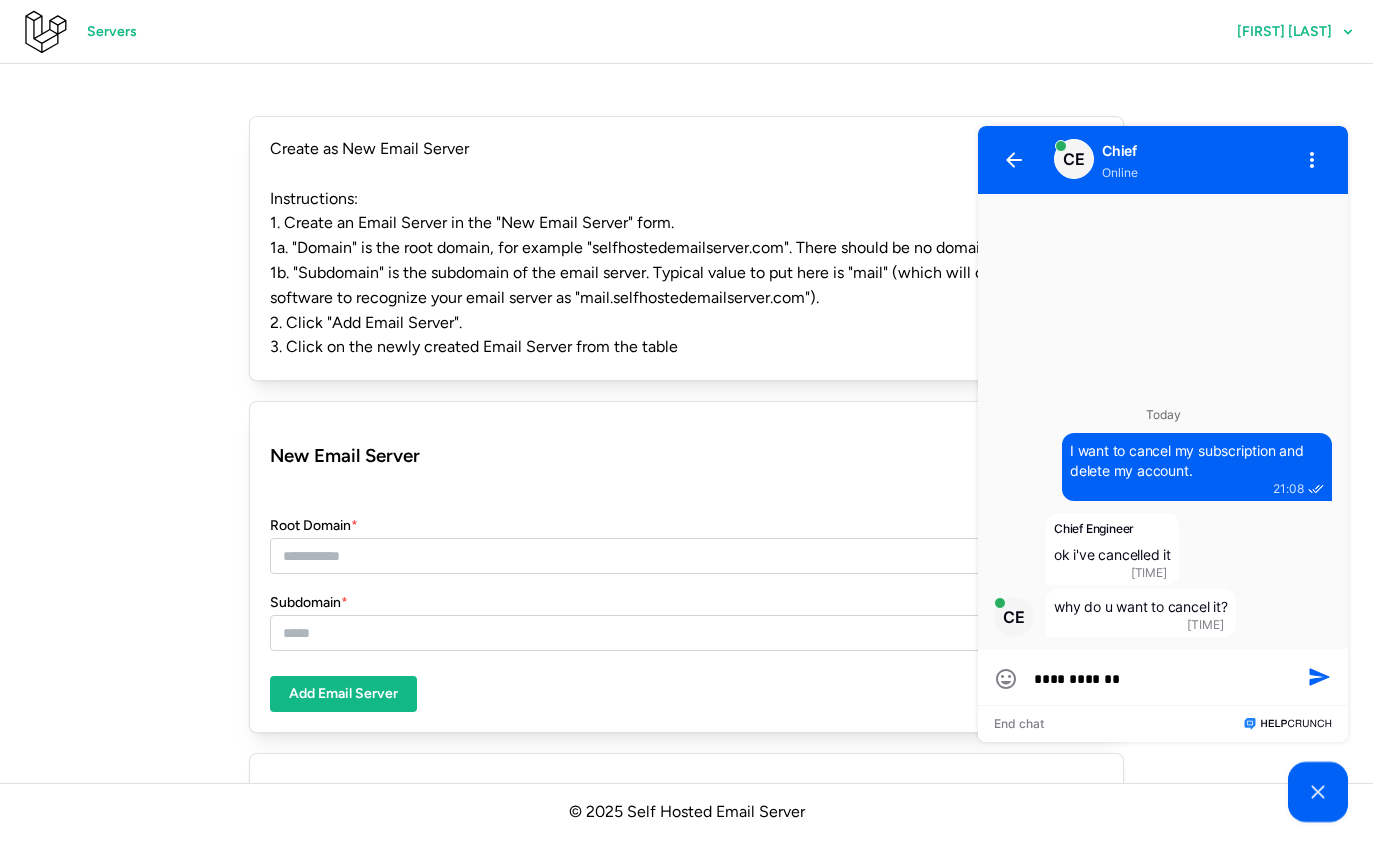 type on "**********" 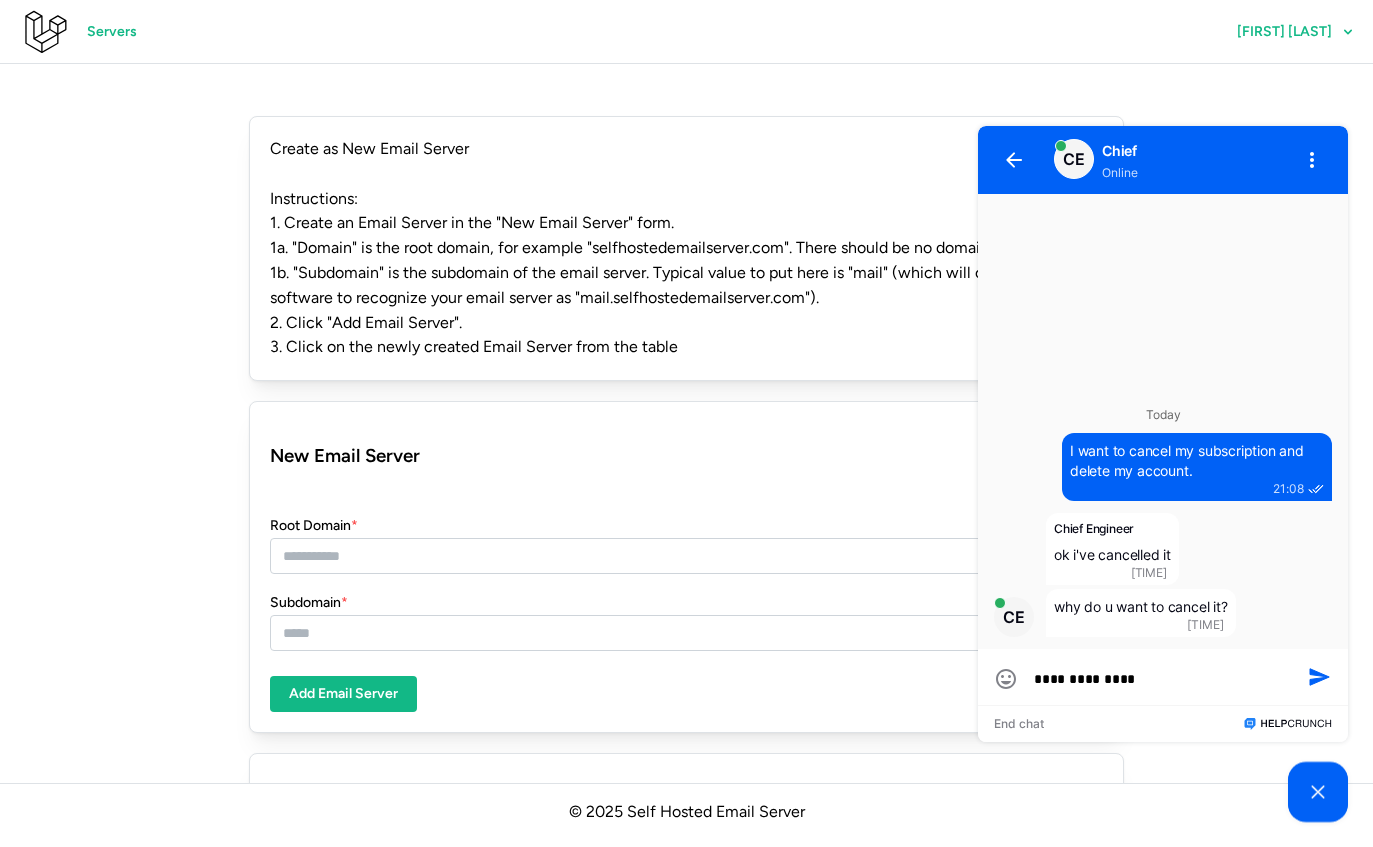 type on "**********" 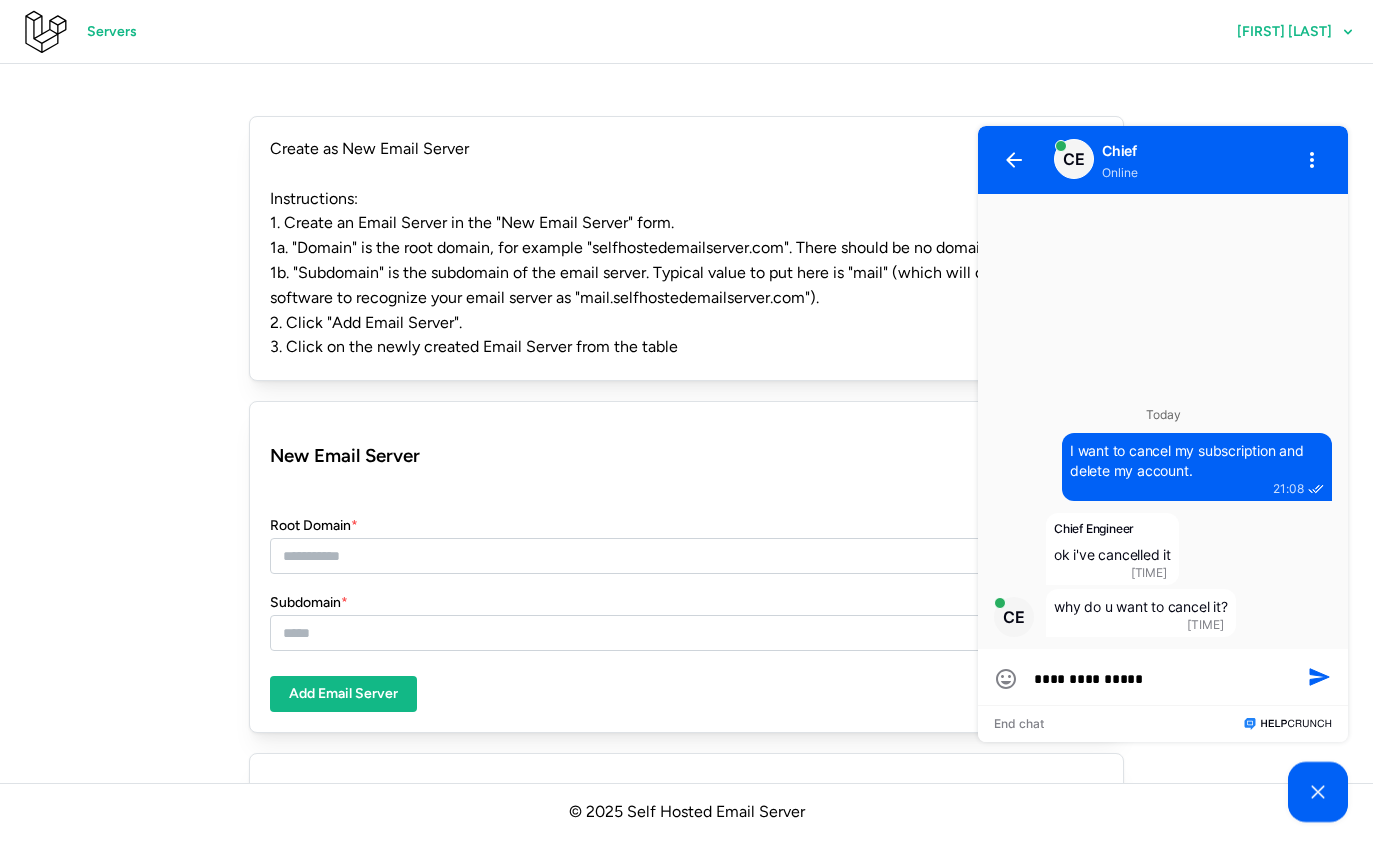 type on "**********" 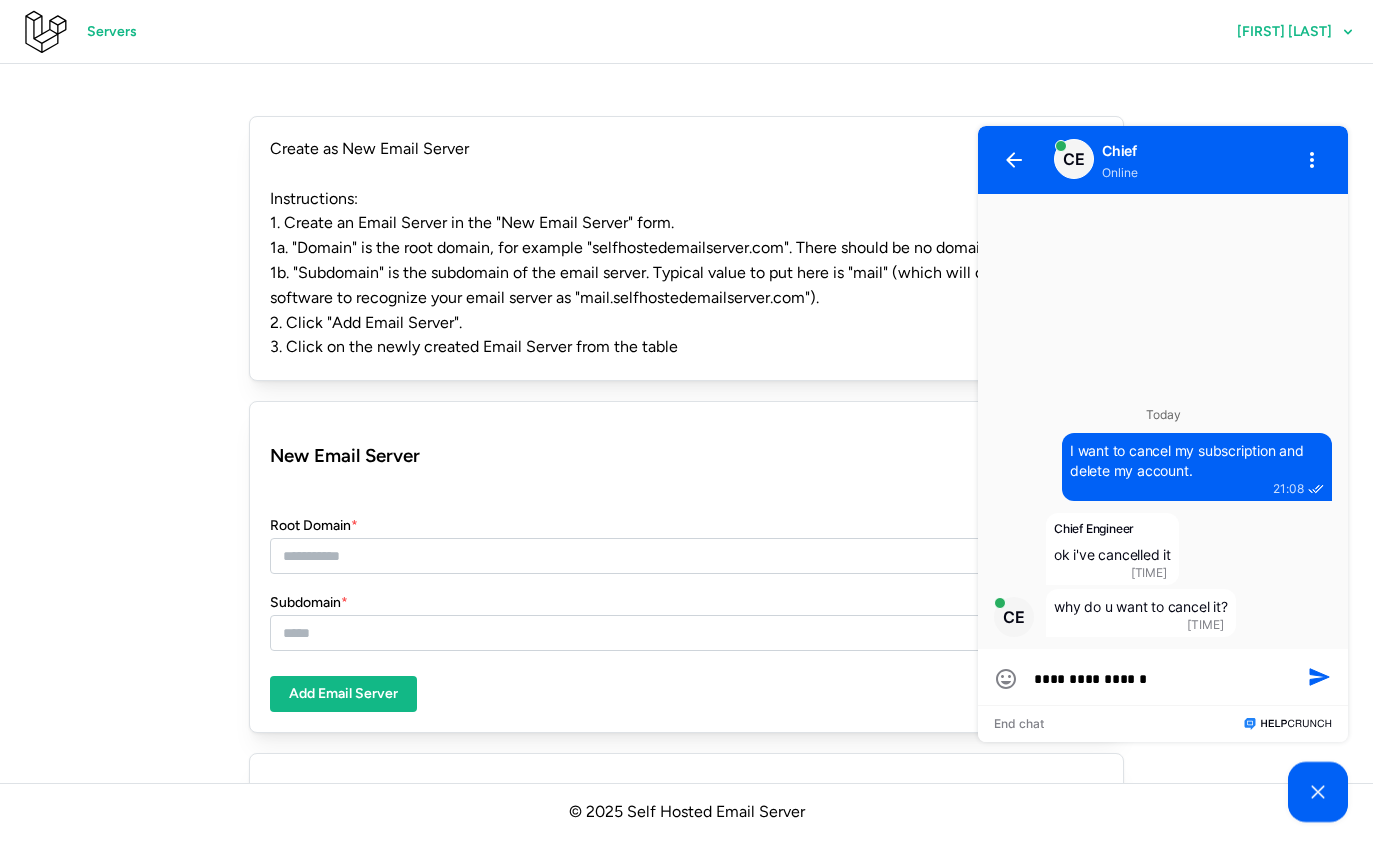 type on "**********" 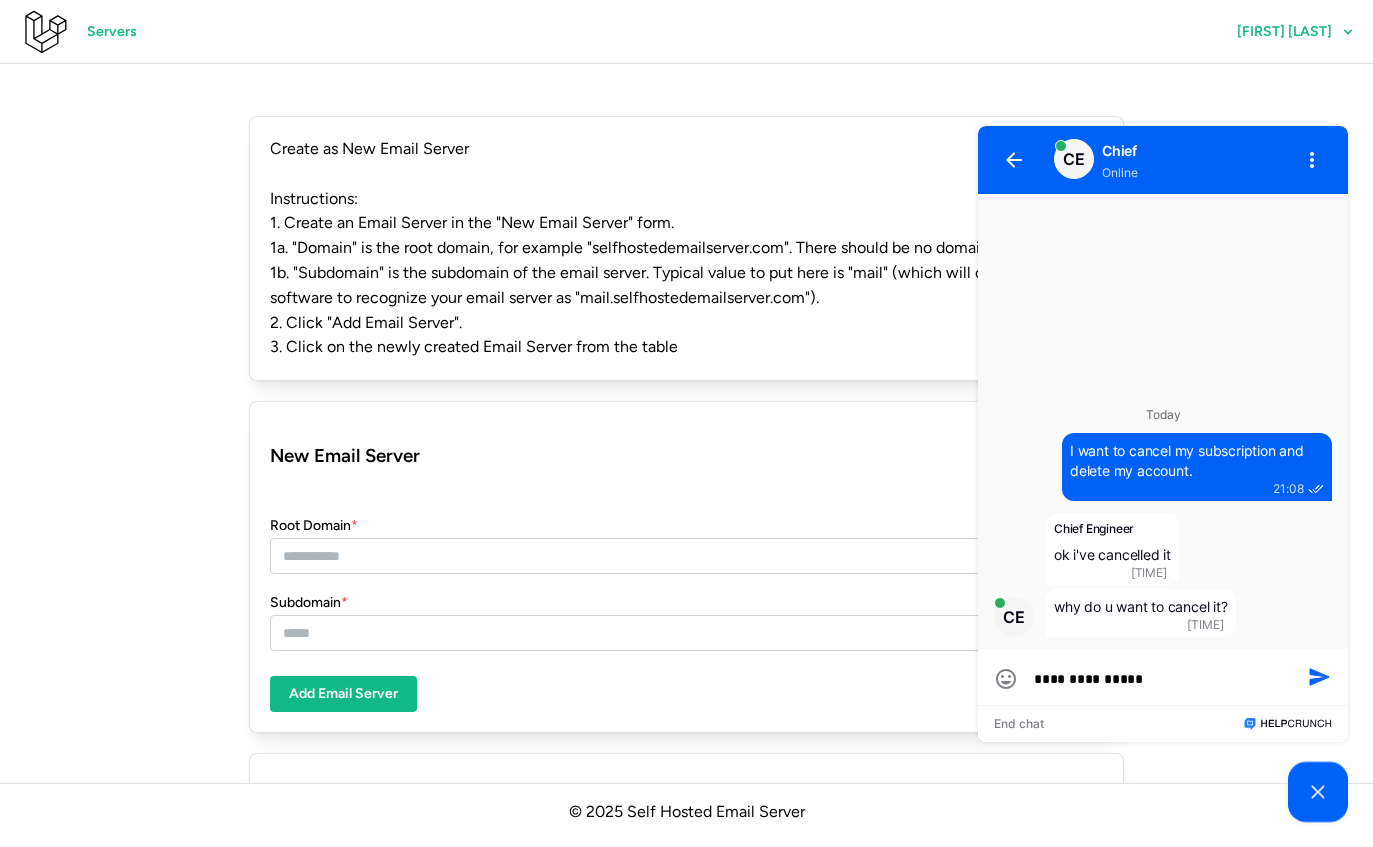 type on "**********" 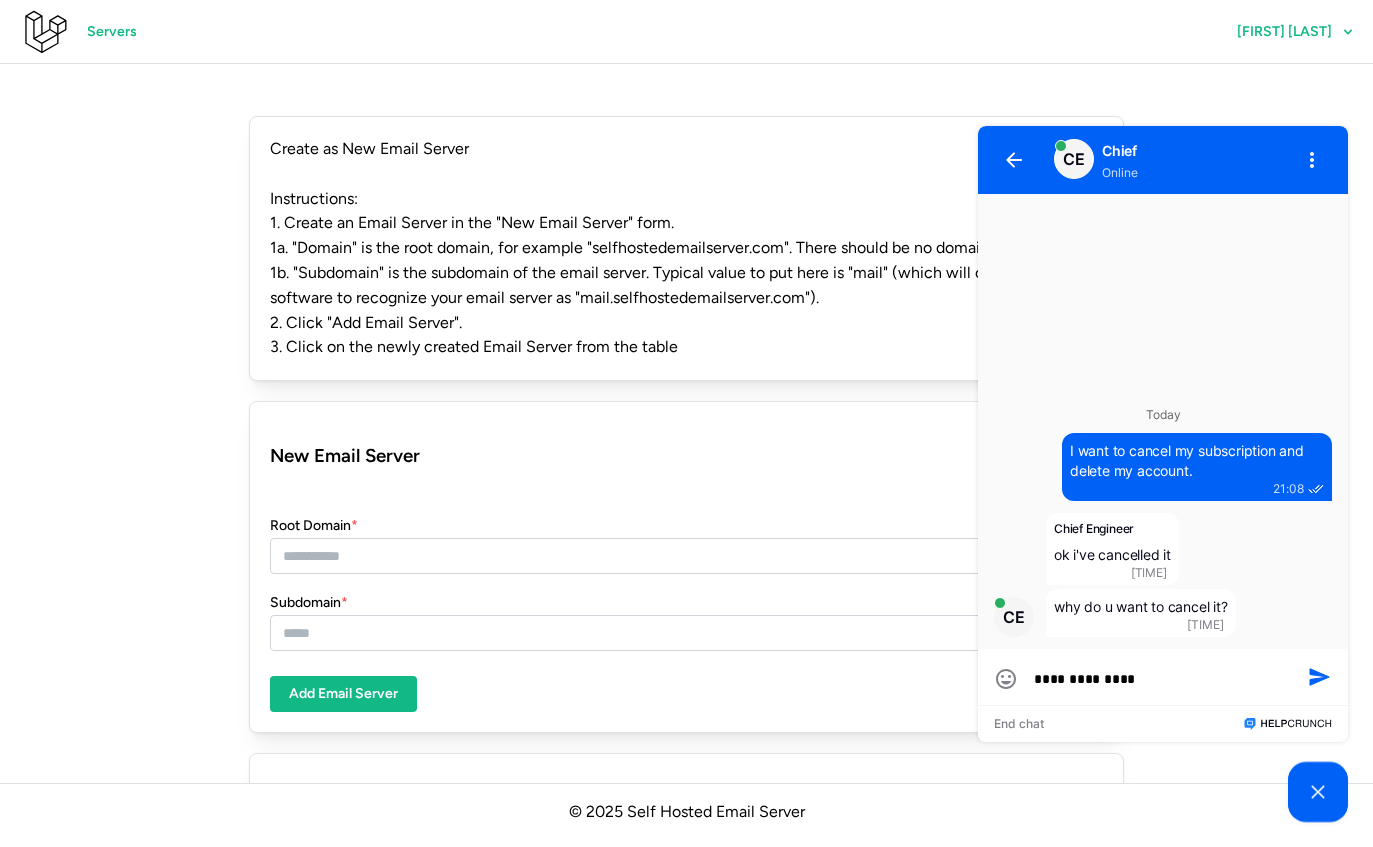 type on "**********" 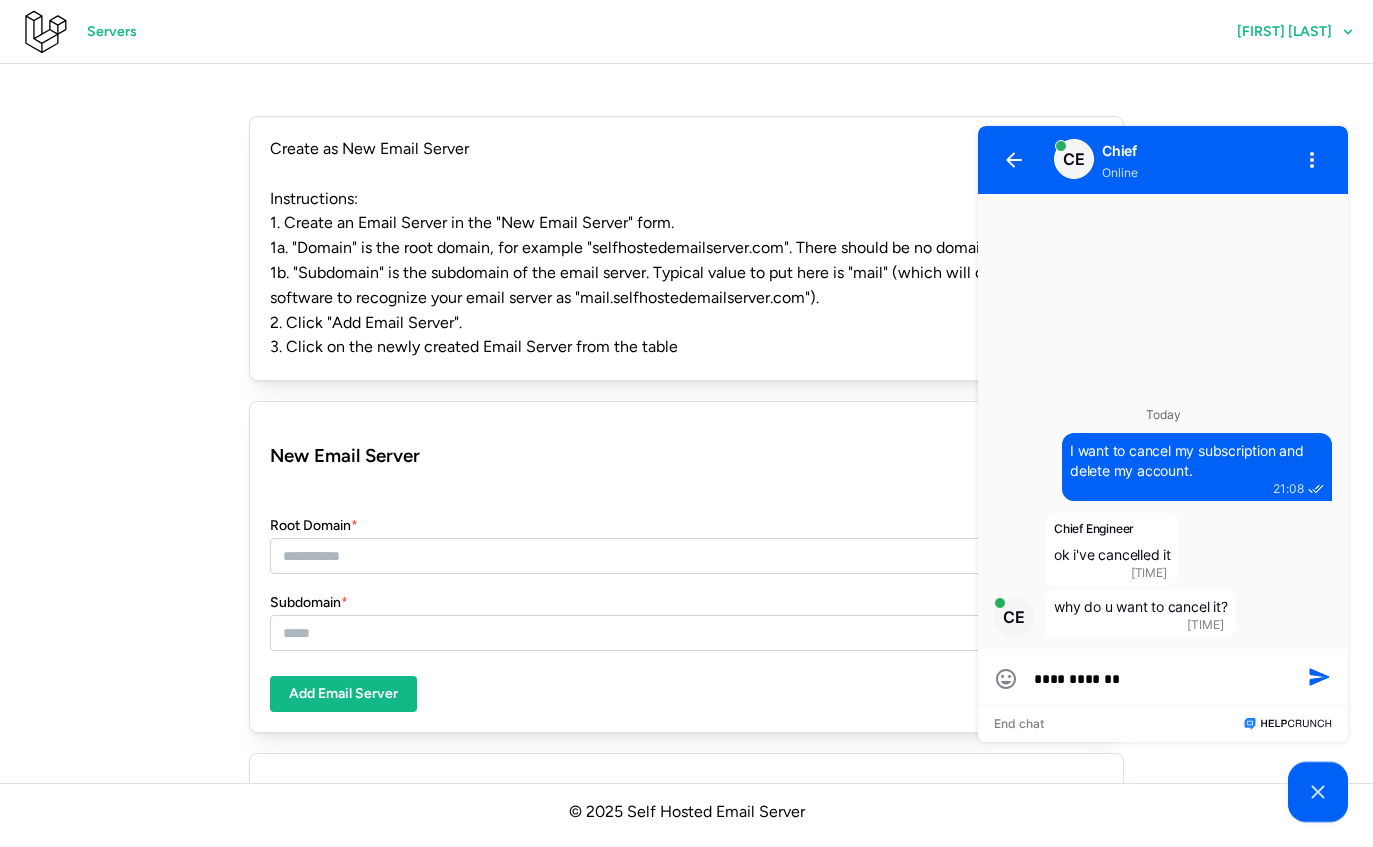 type on "**********" 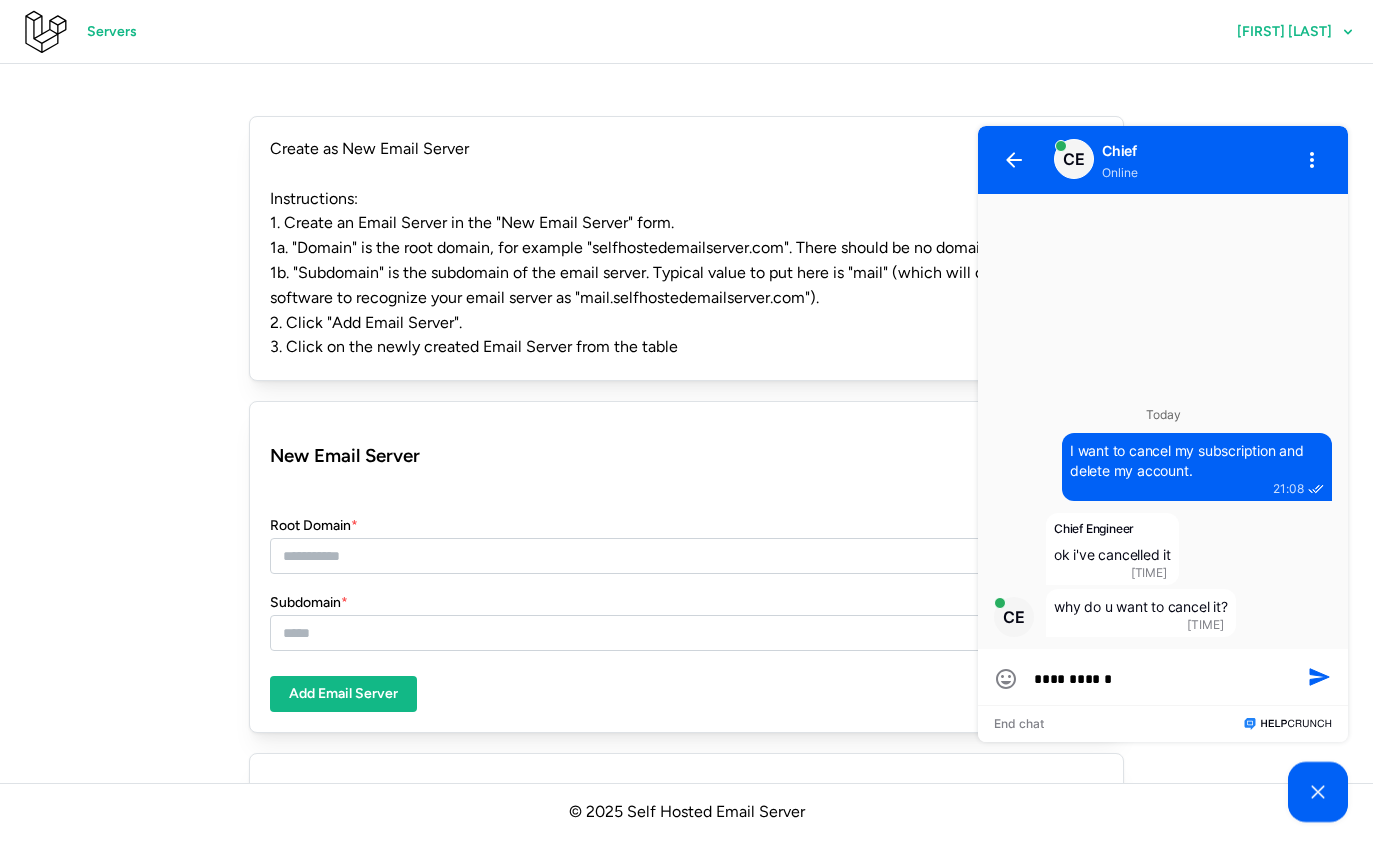 type on "**********" 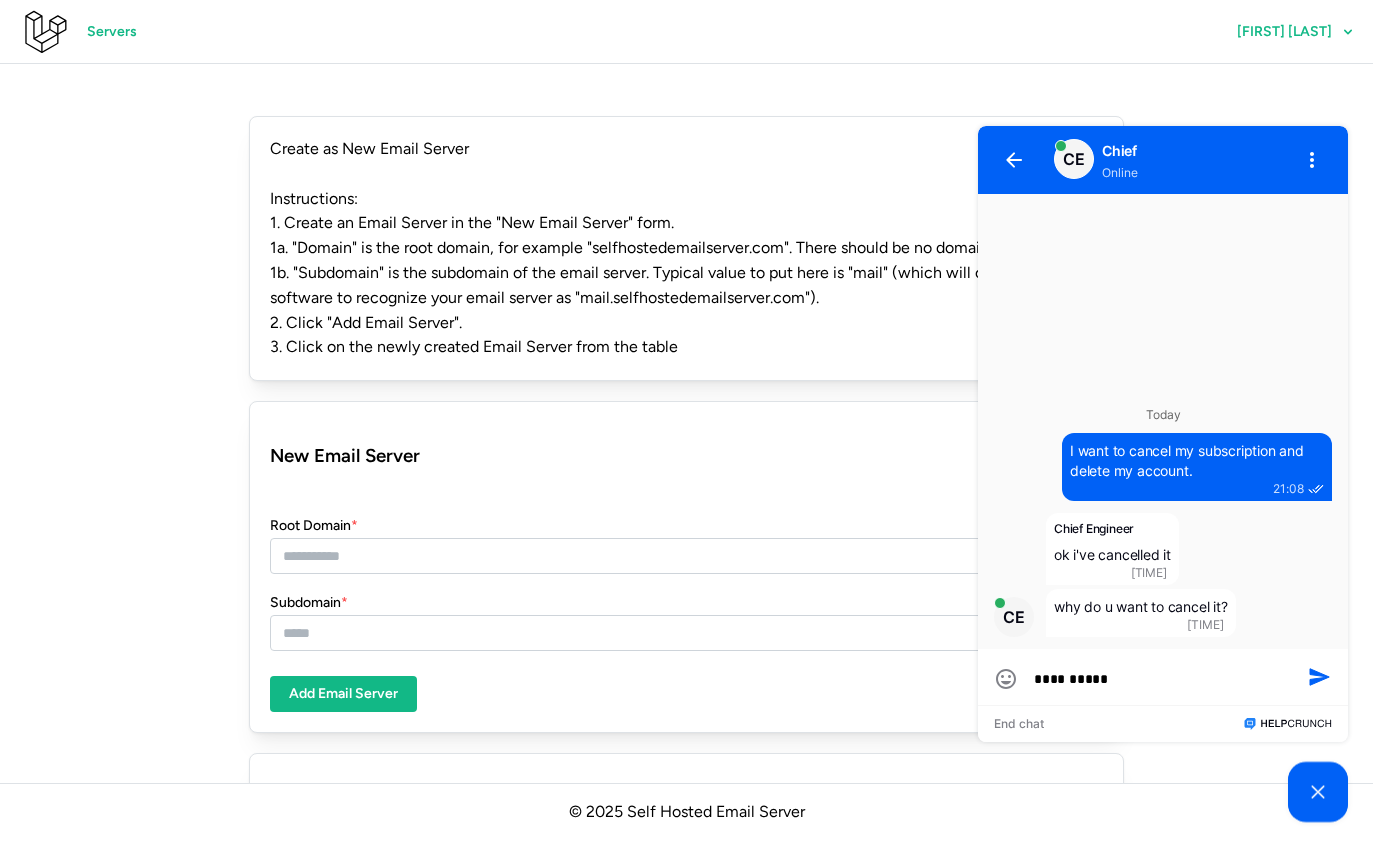 type on "*********" 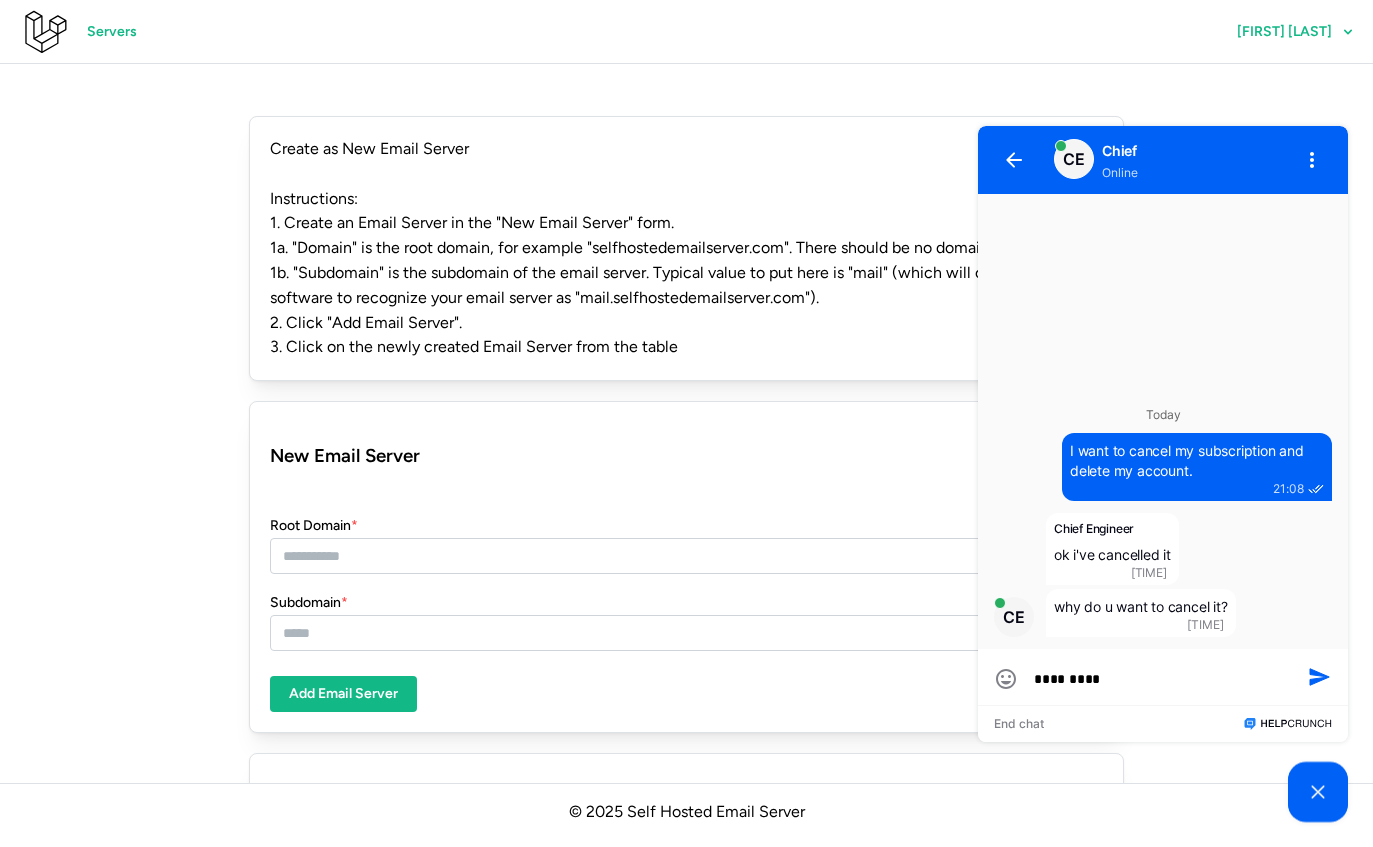 type on "*******" 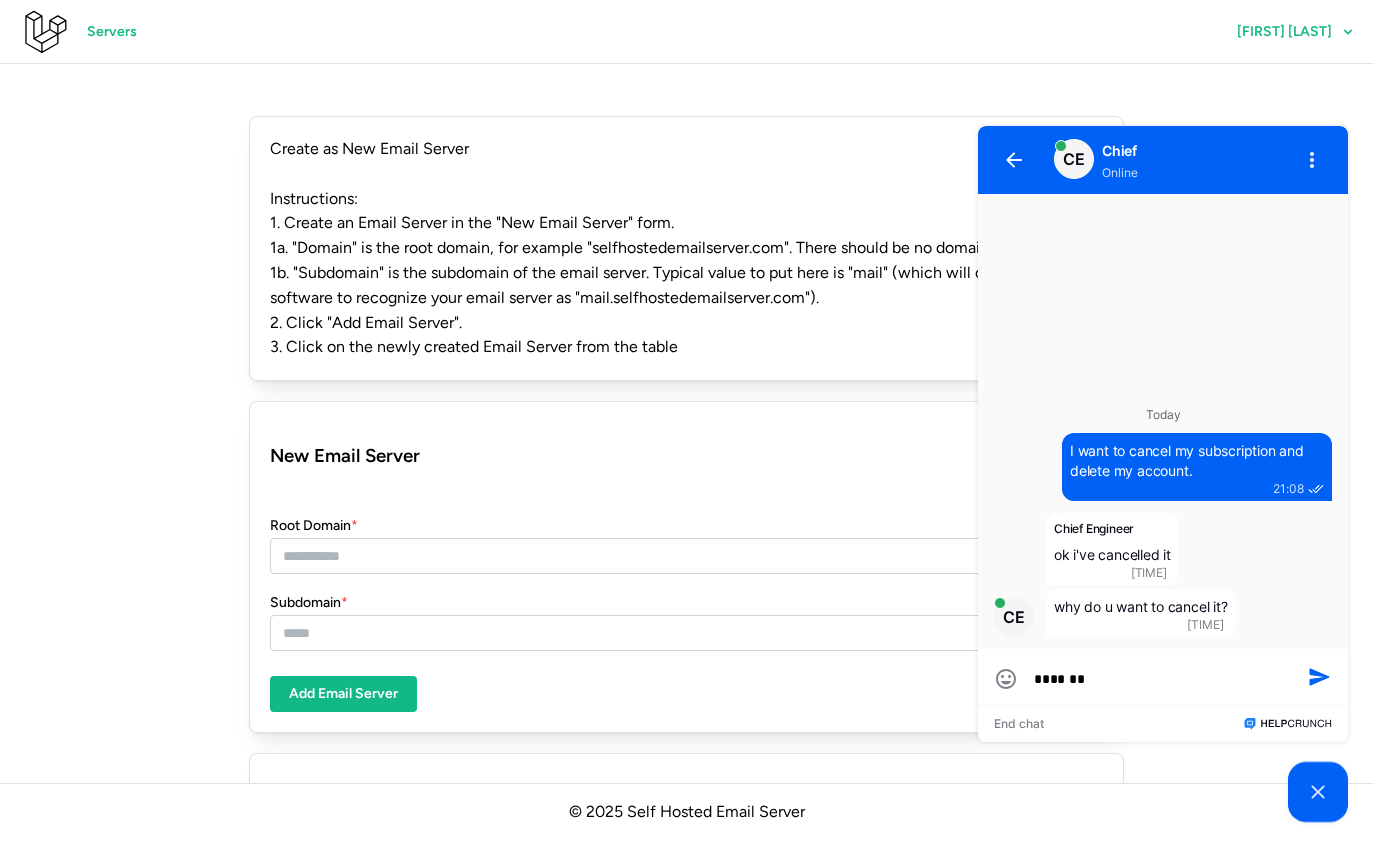 type on "*********" 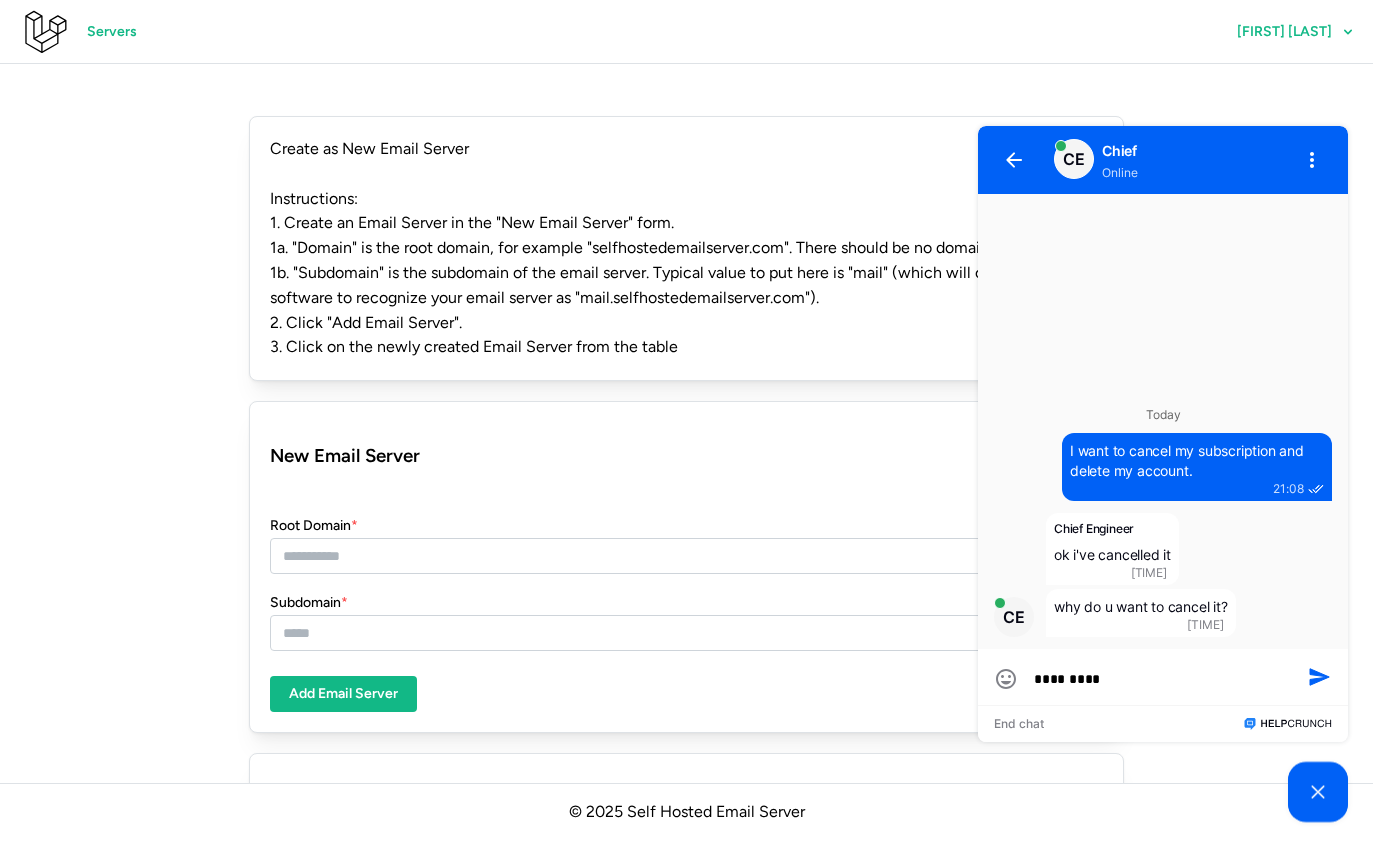 type on "**********" 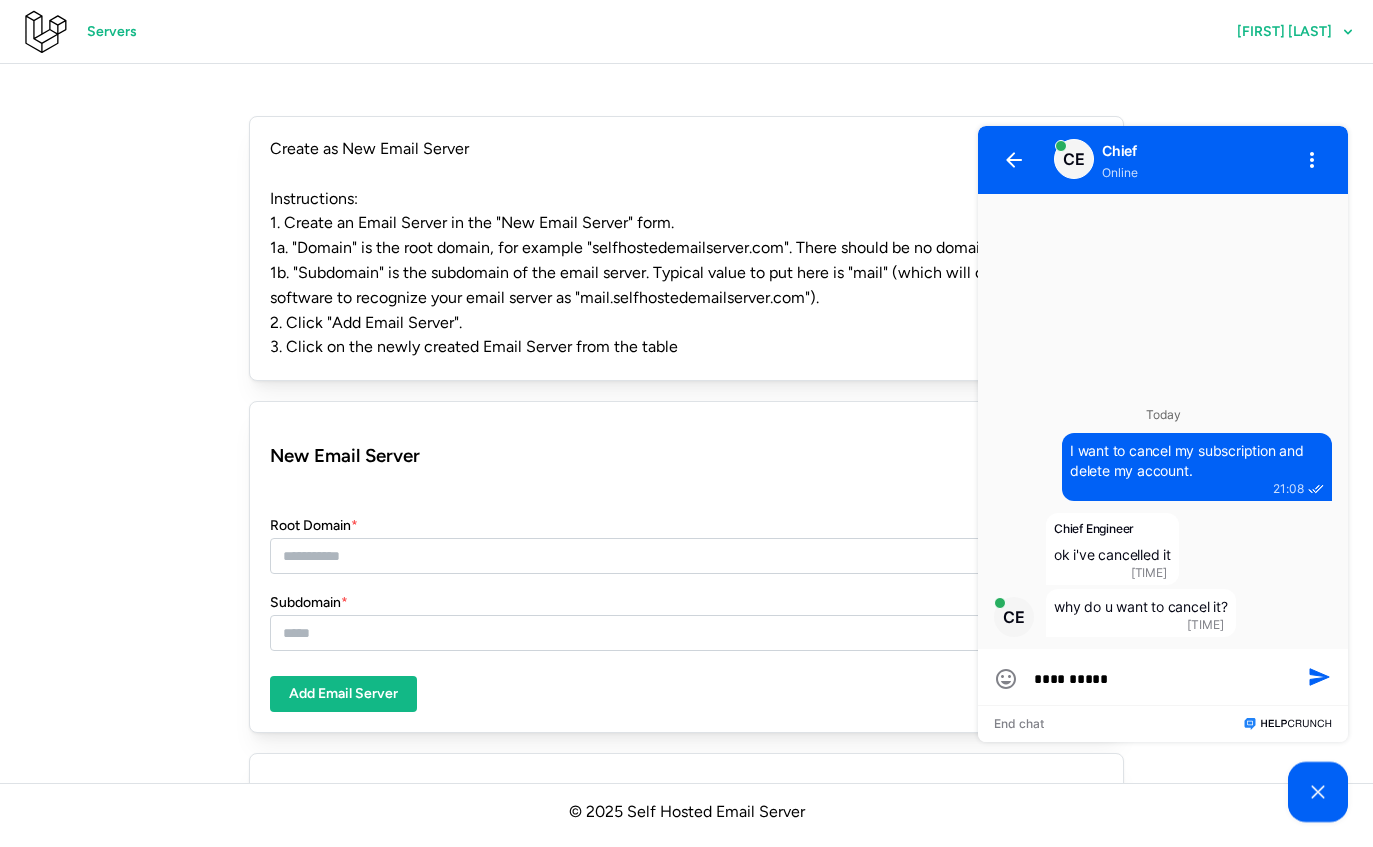 type on "**********" 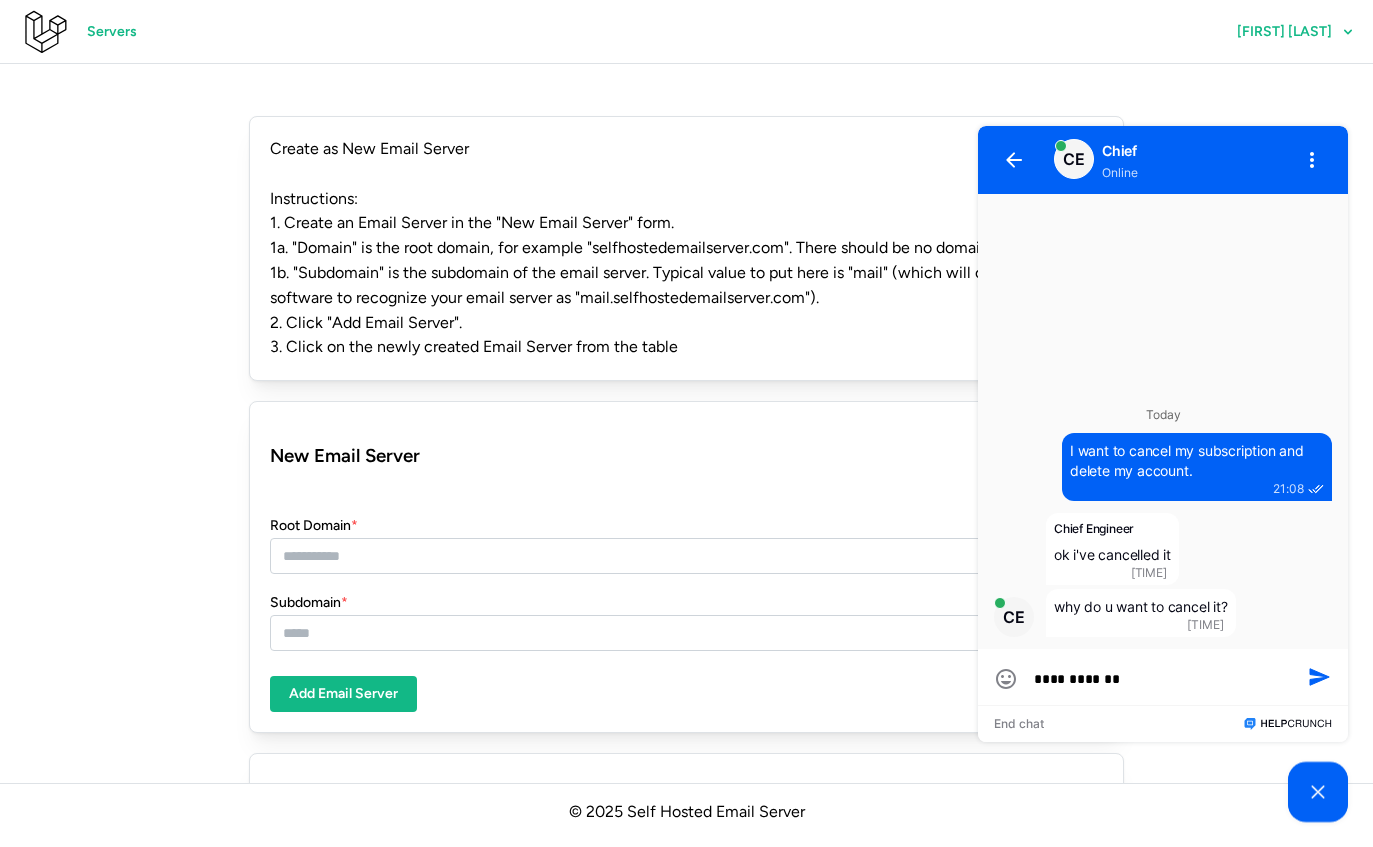 type on "**********" 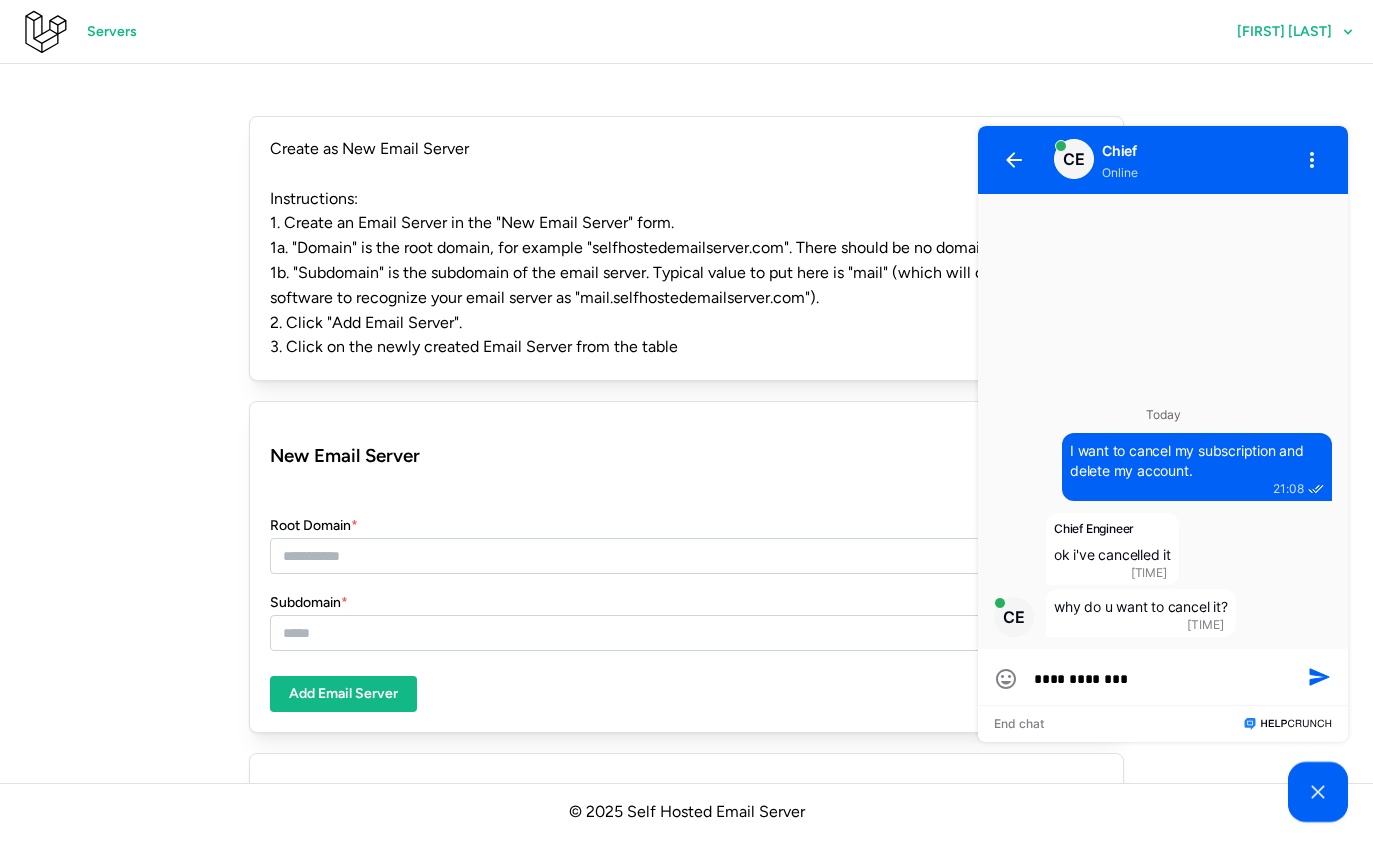 type on "**********" 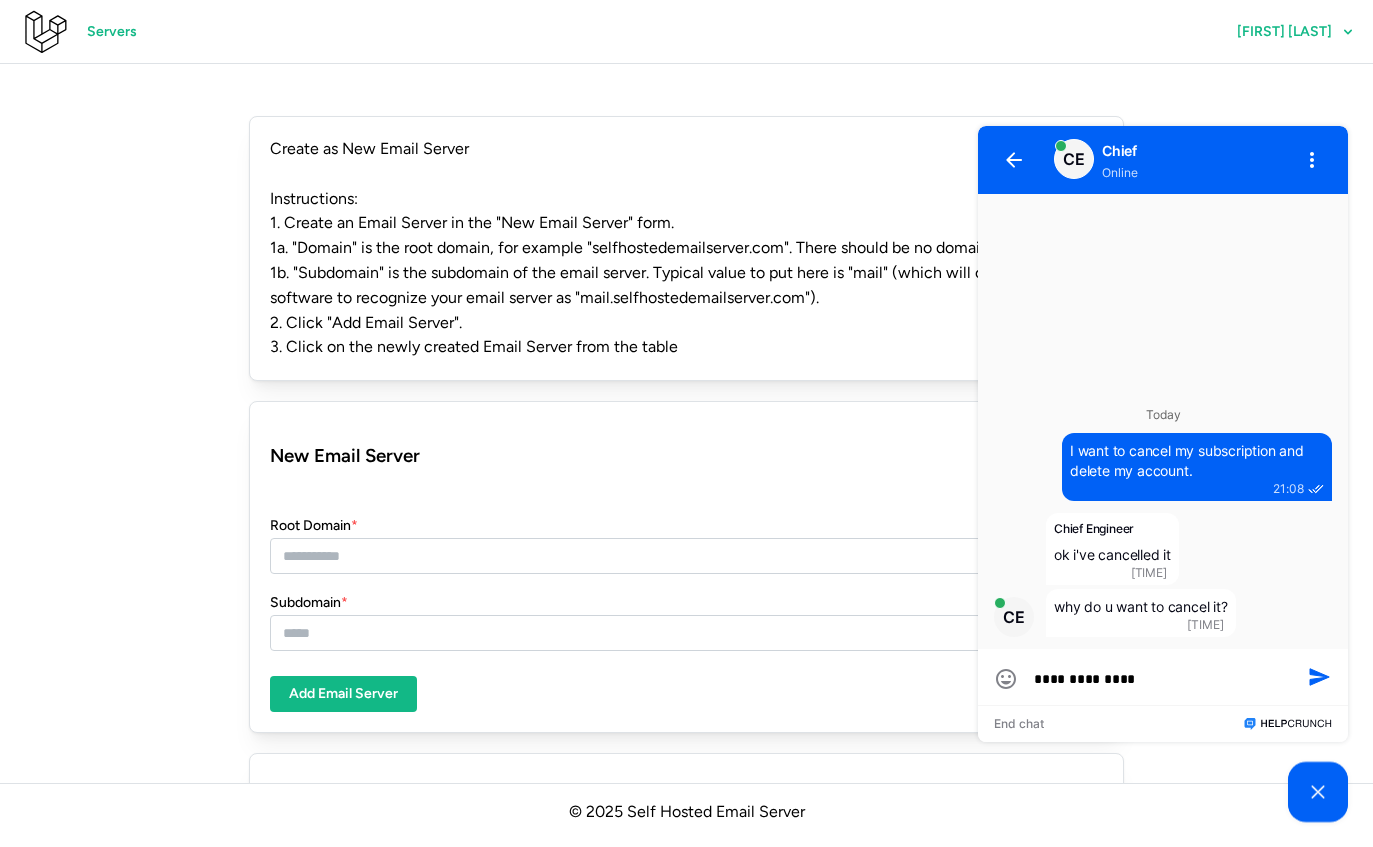 type on "**********" 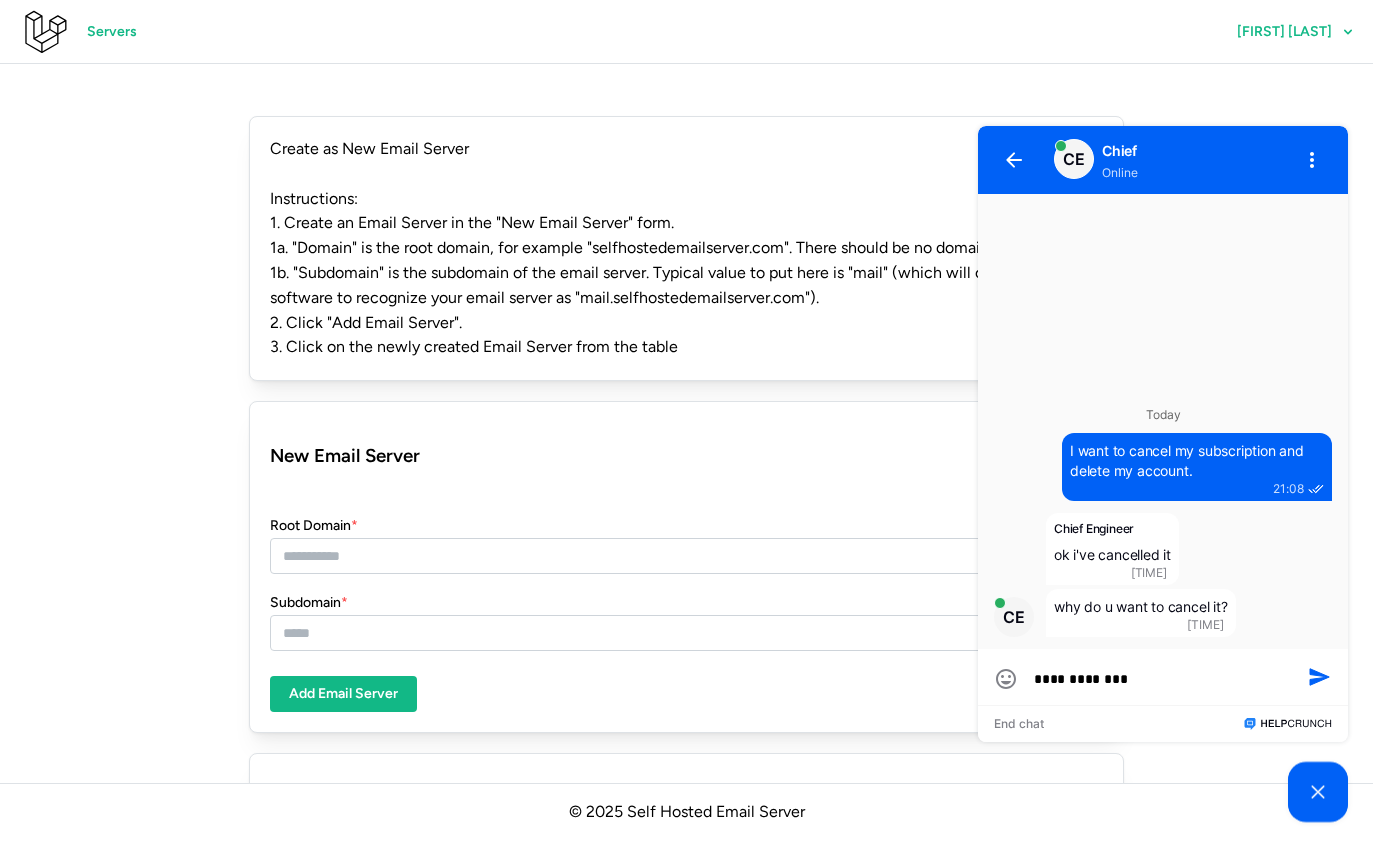 type on "**********" 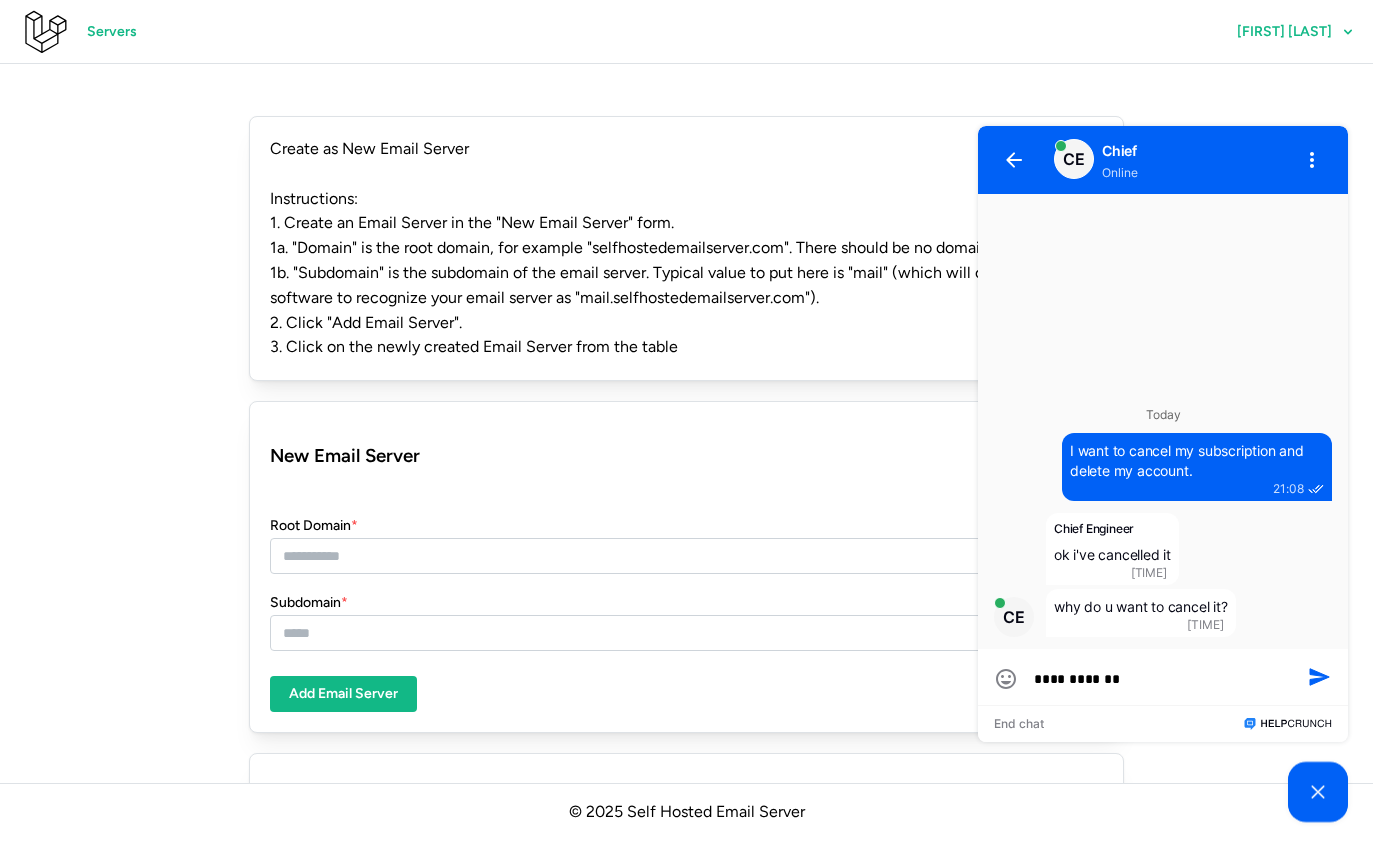 type on "**********" 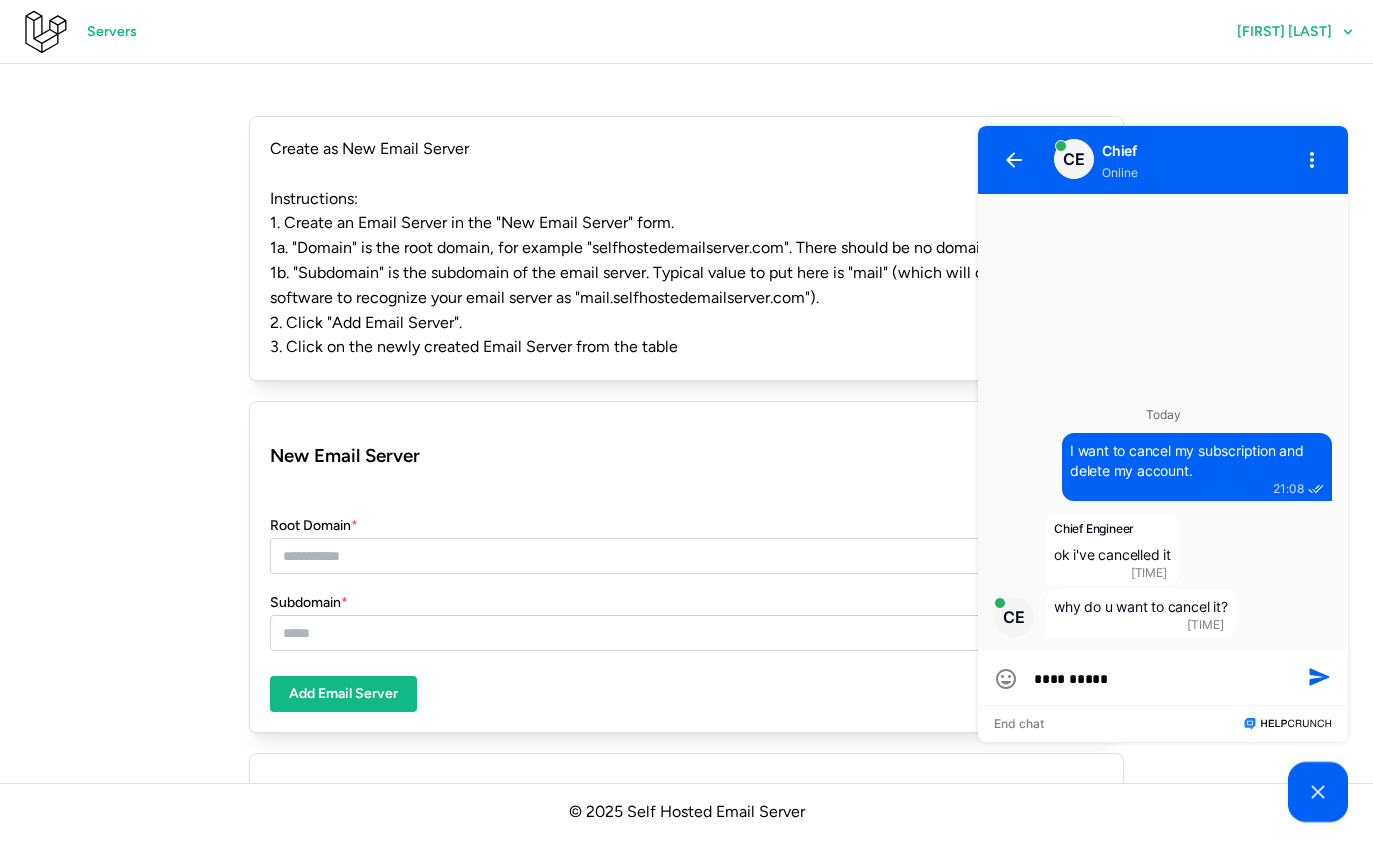 type on "**********" 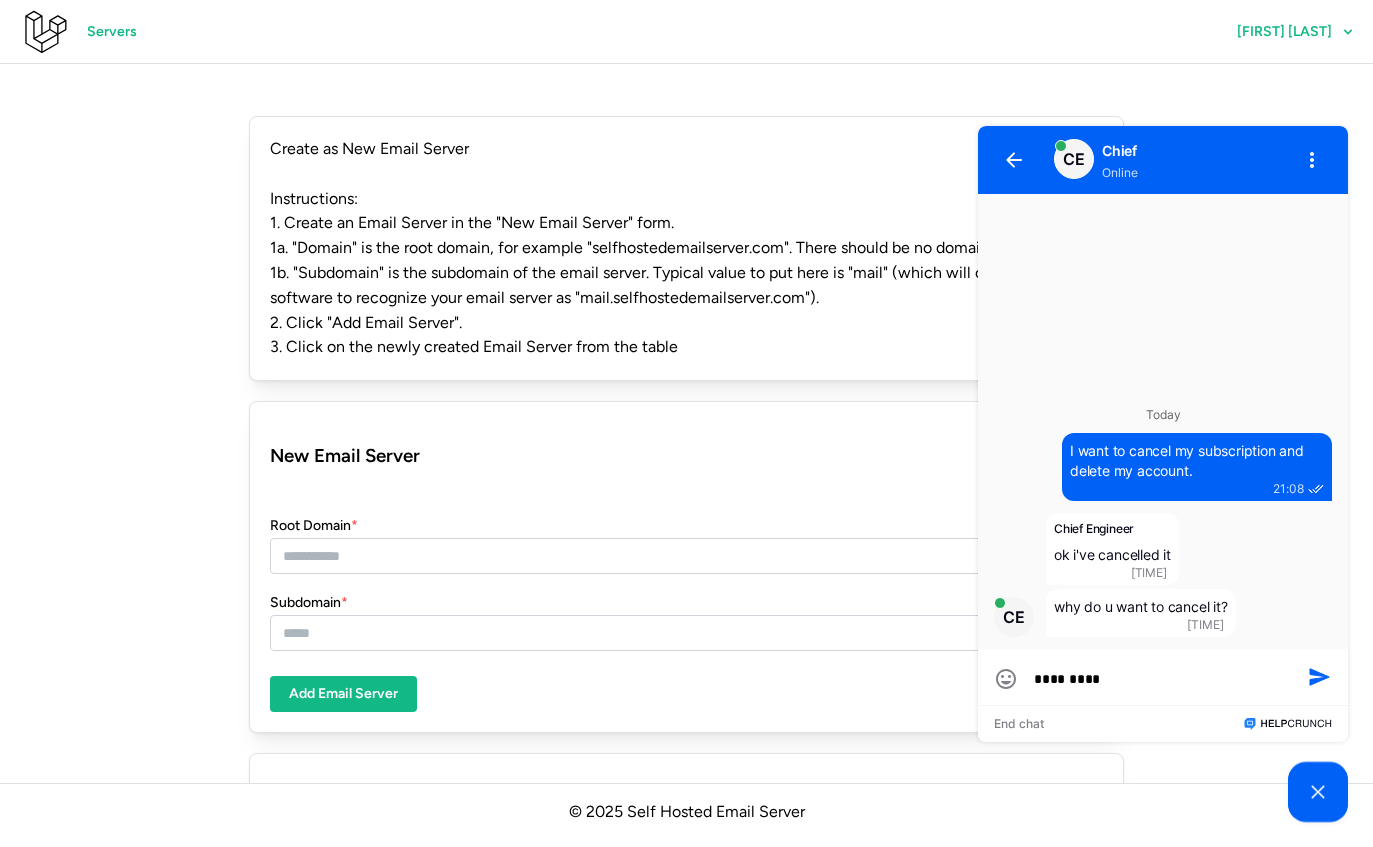 type on "*******" 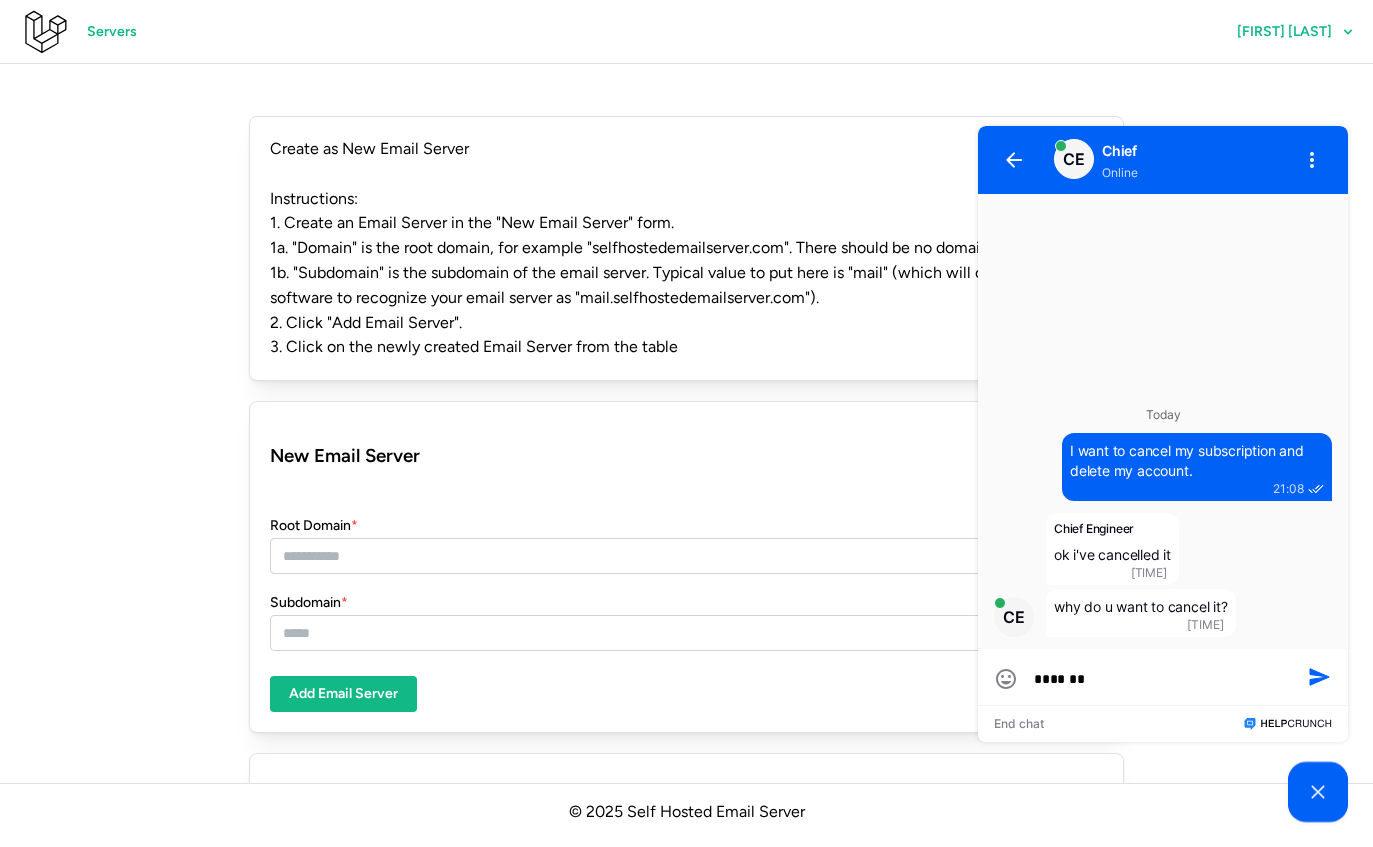 type on "*******" 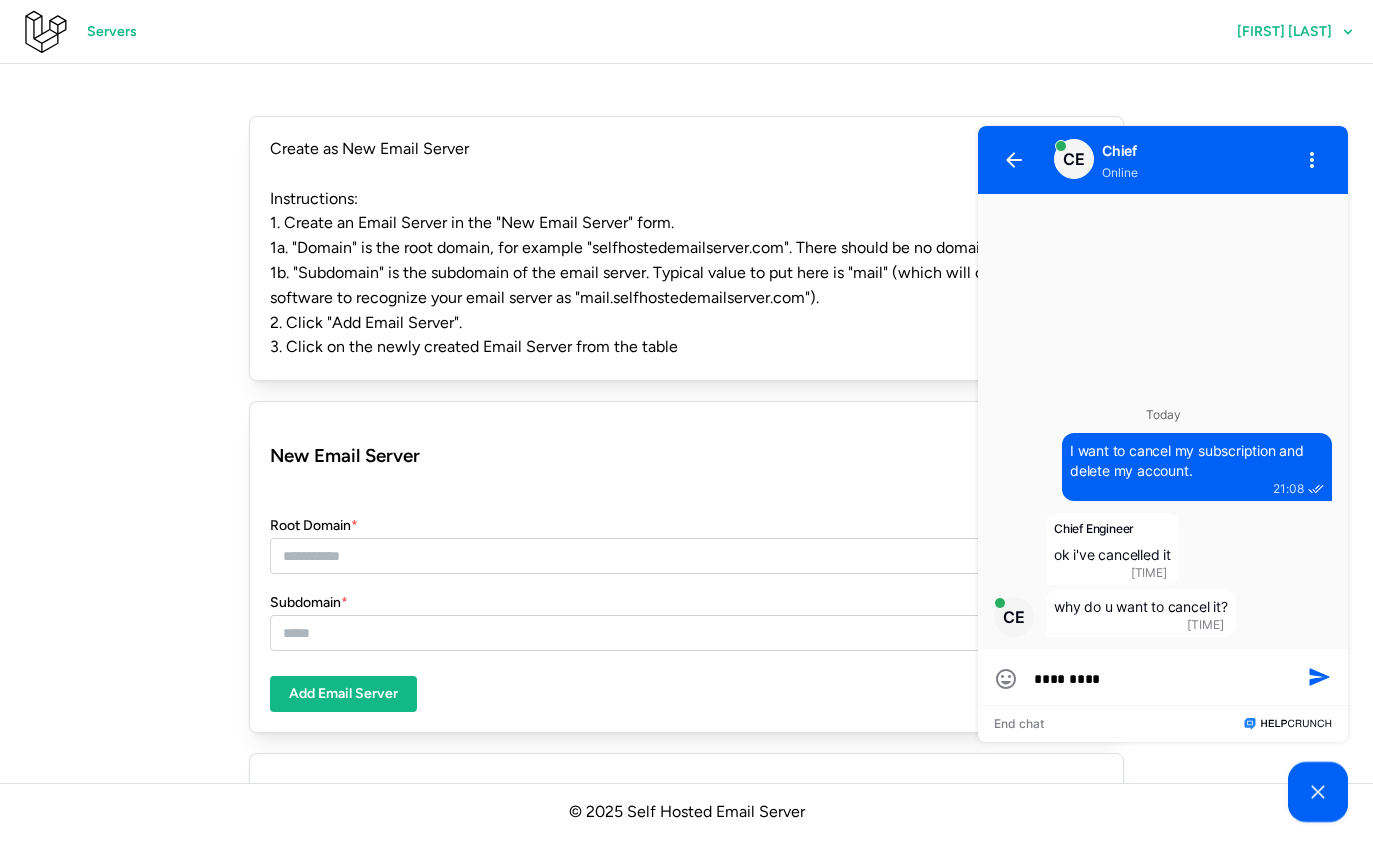 type on "*********" 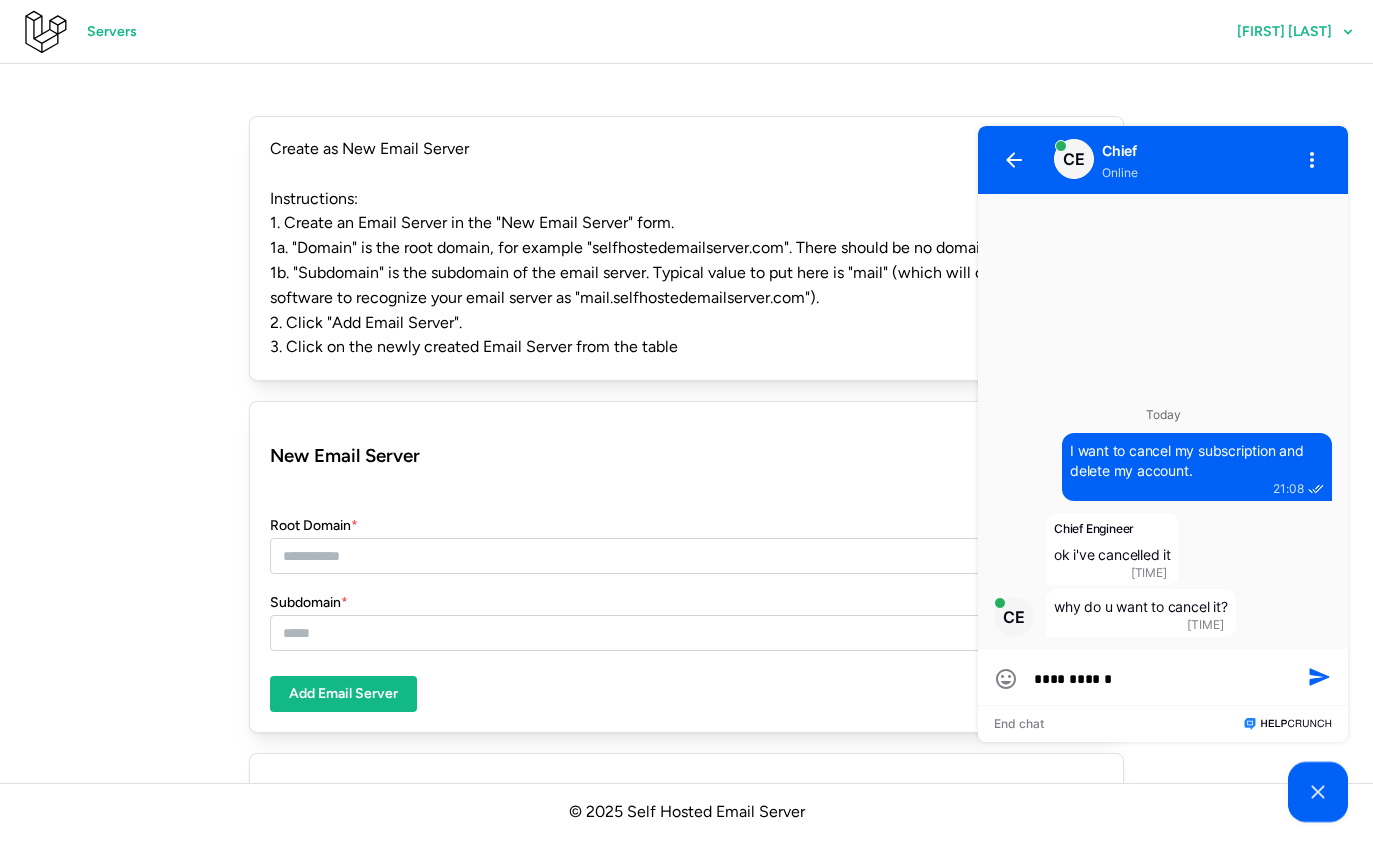 type on "**********" 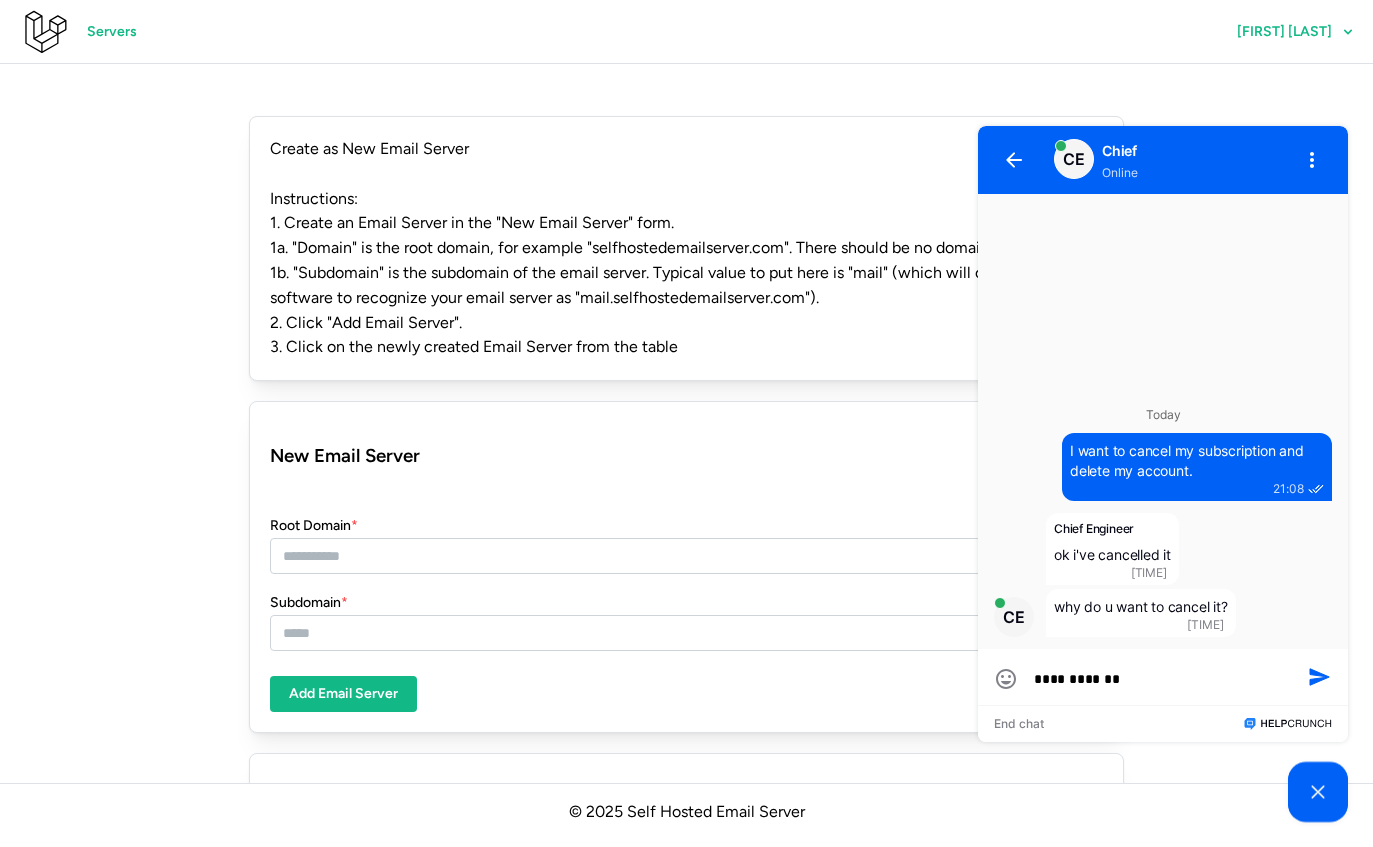 type on "**********" 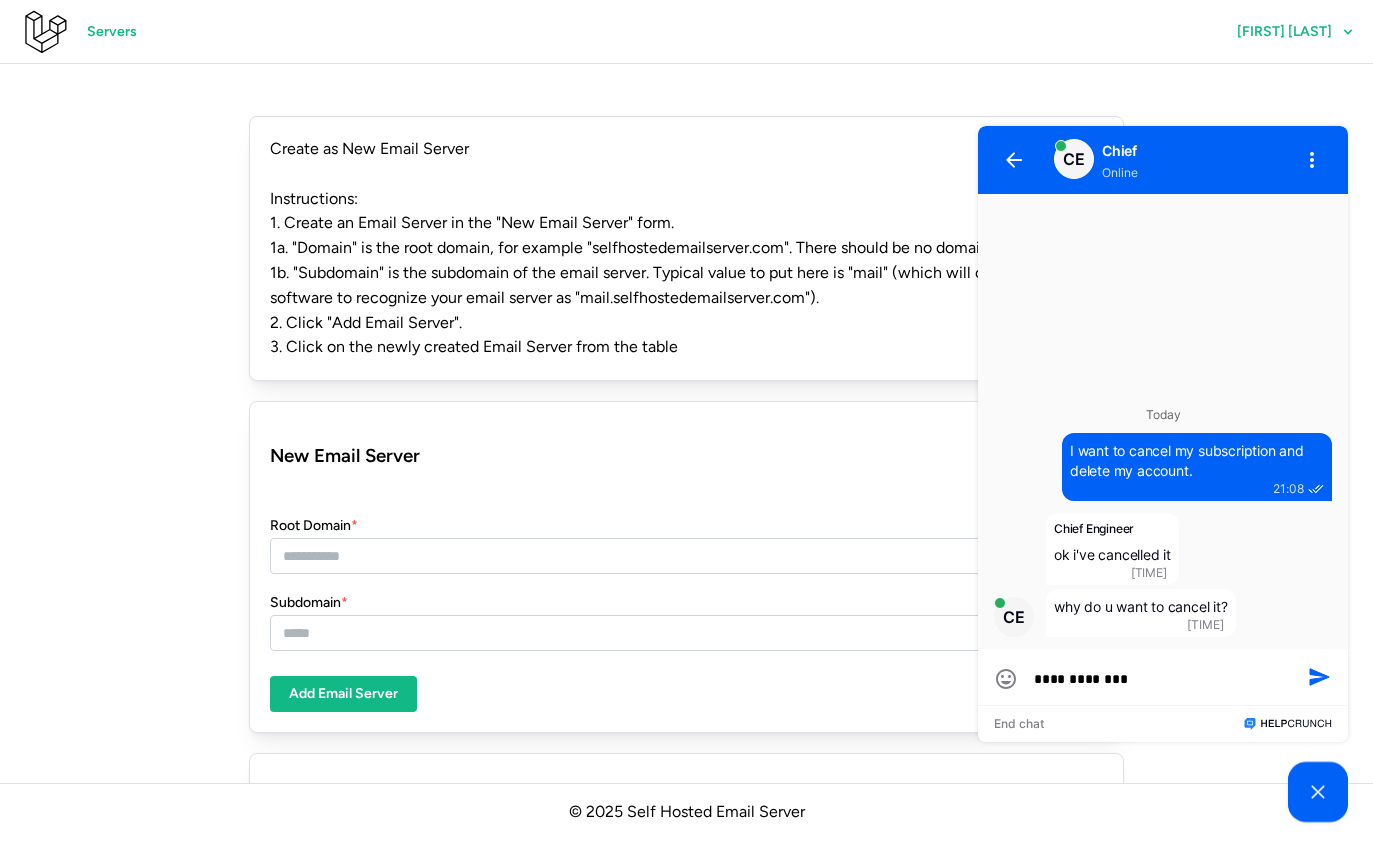 type on "**********" 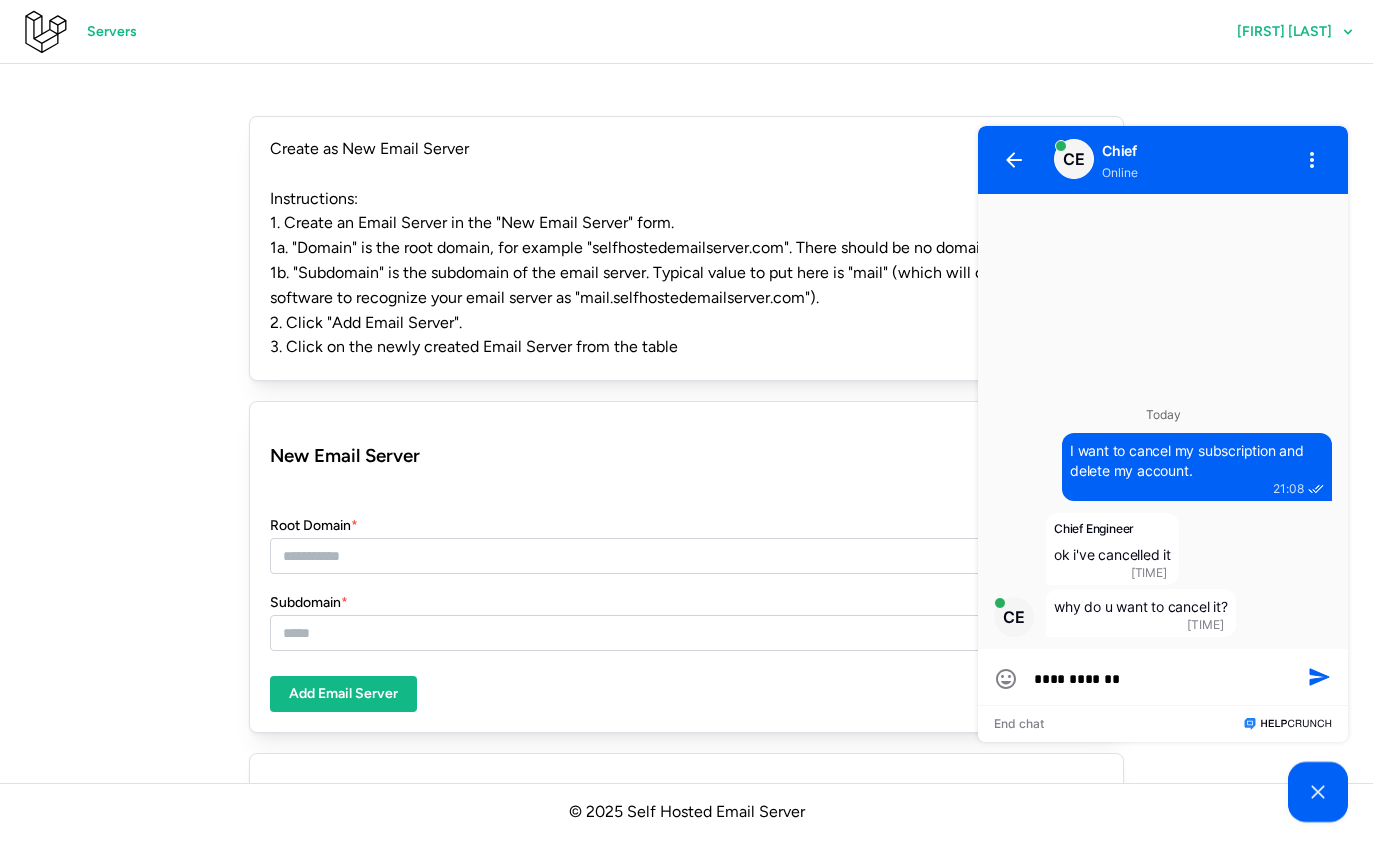 type on "**********" 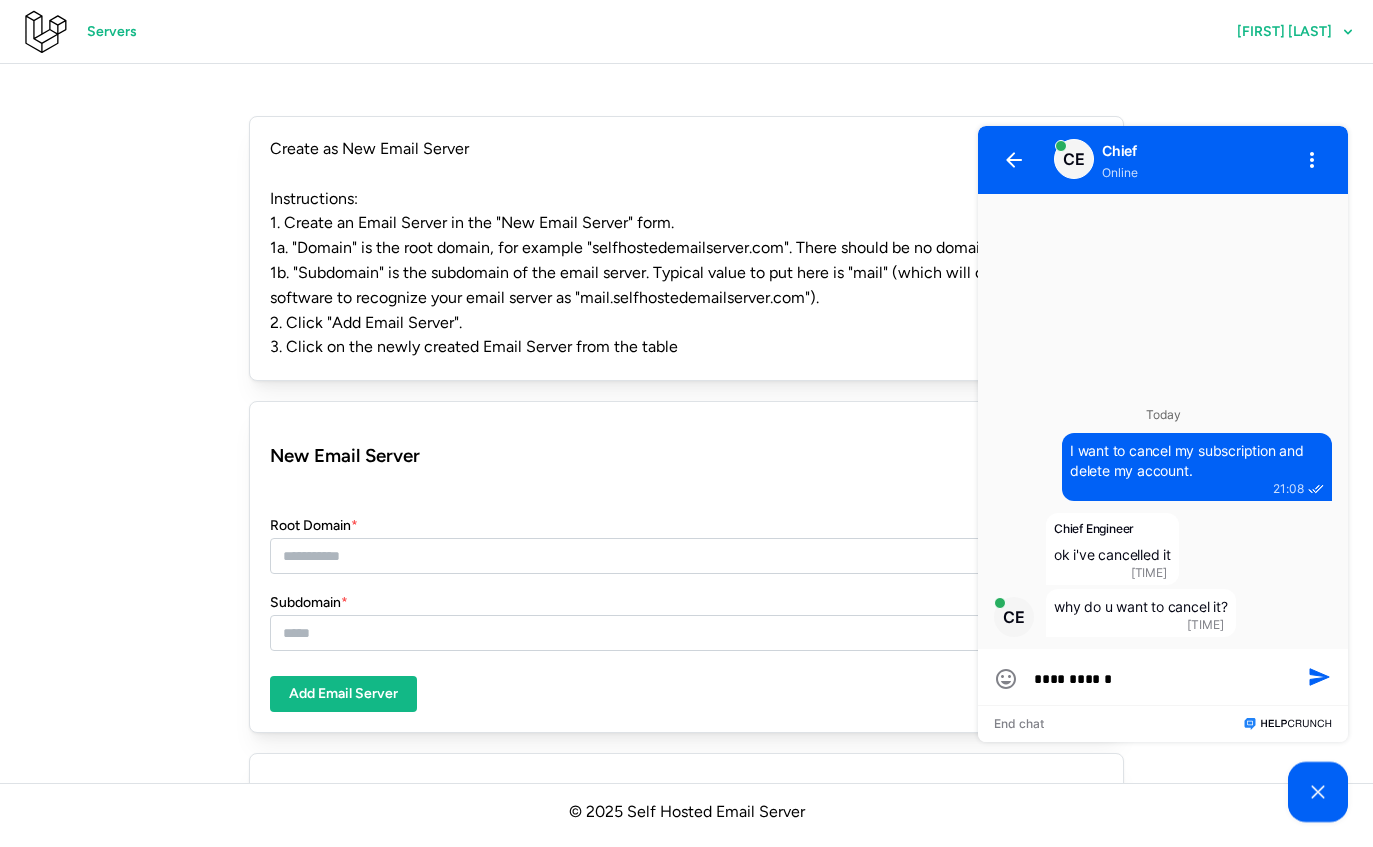 type on "**********" 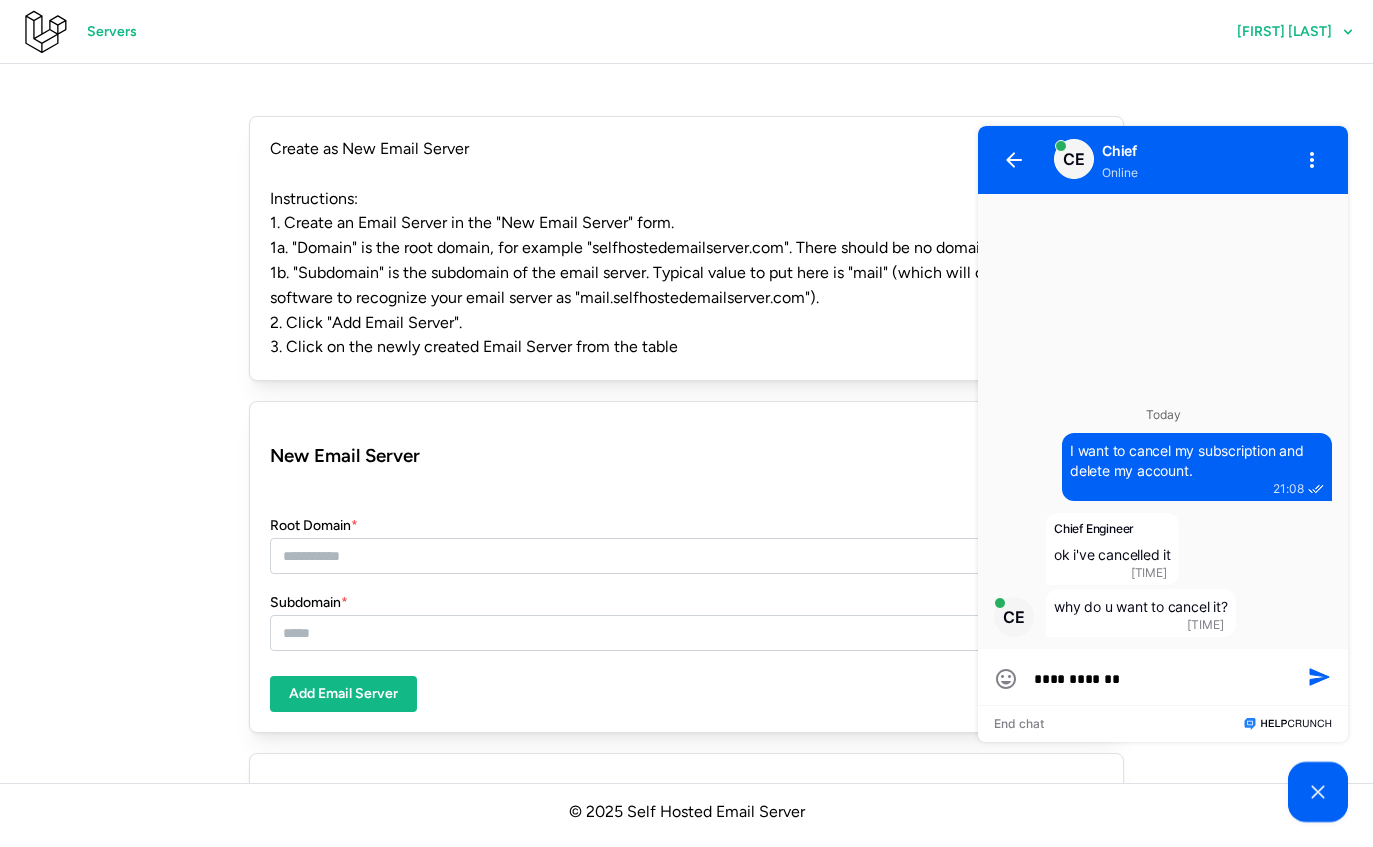 type on "**********" 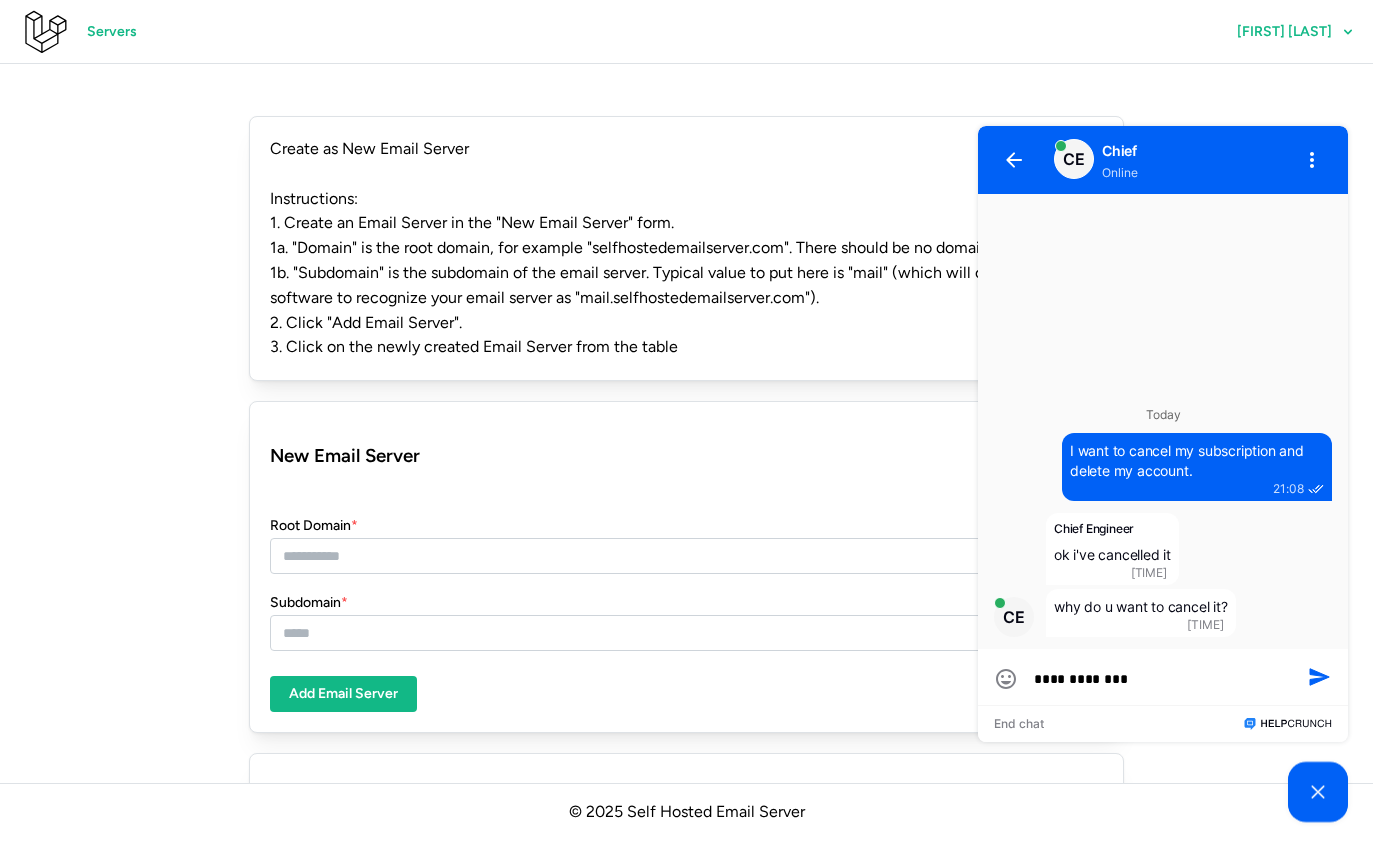 type on "**********" 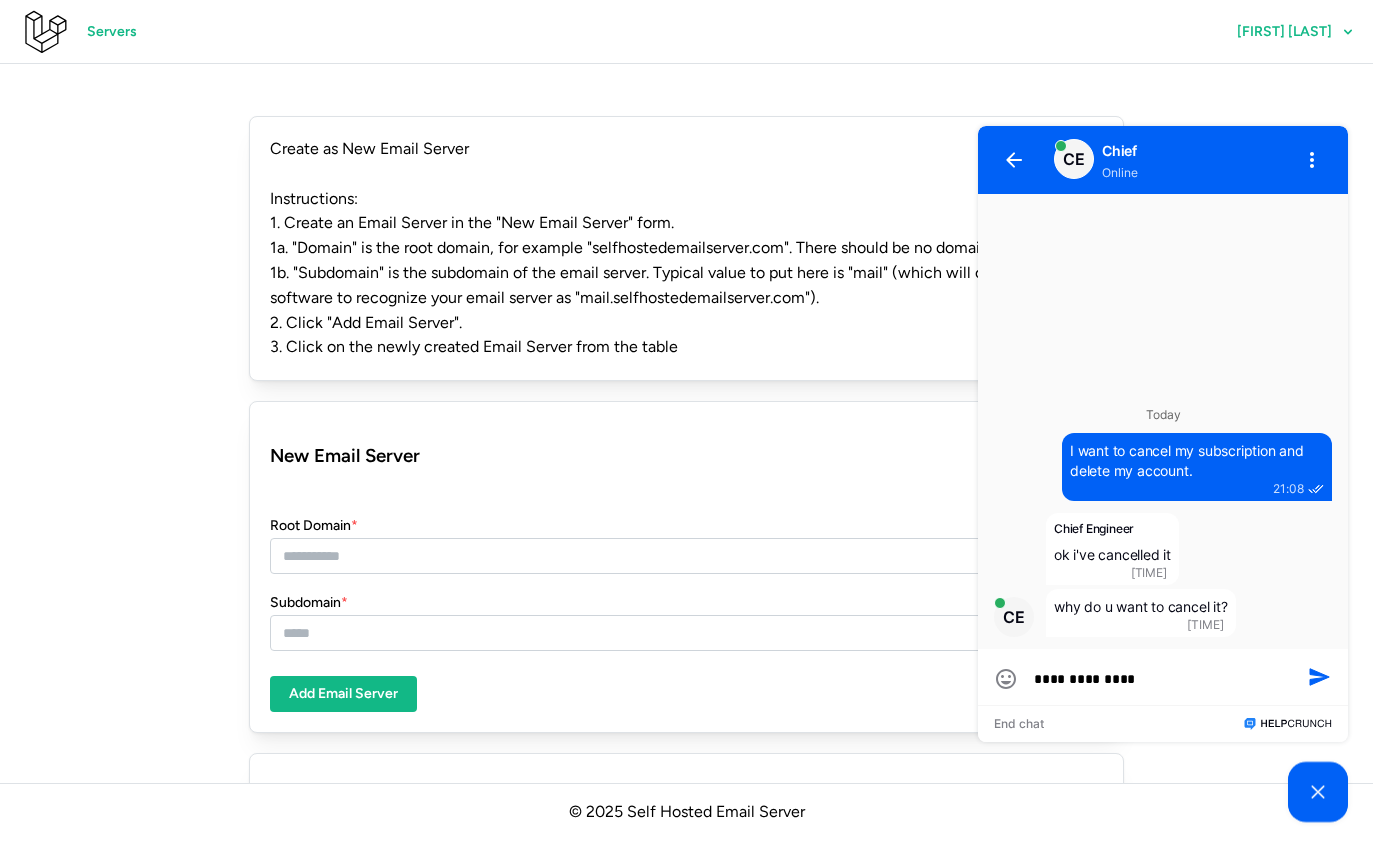 type on "**********" 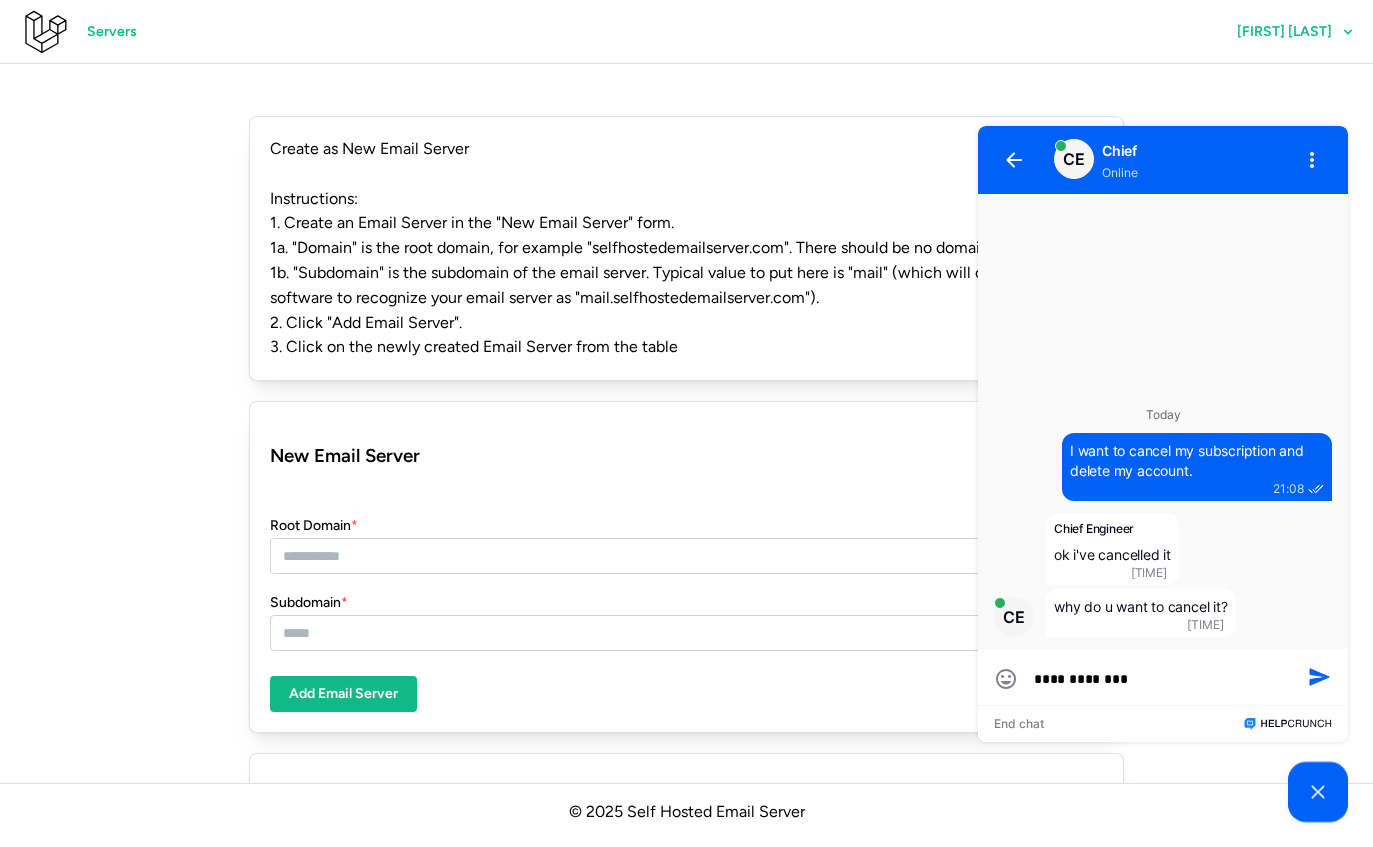 type on "**********" 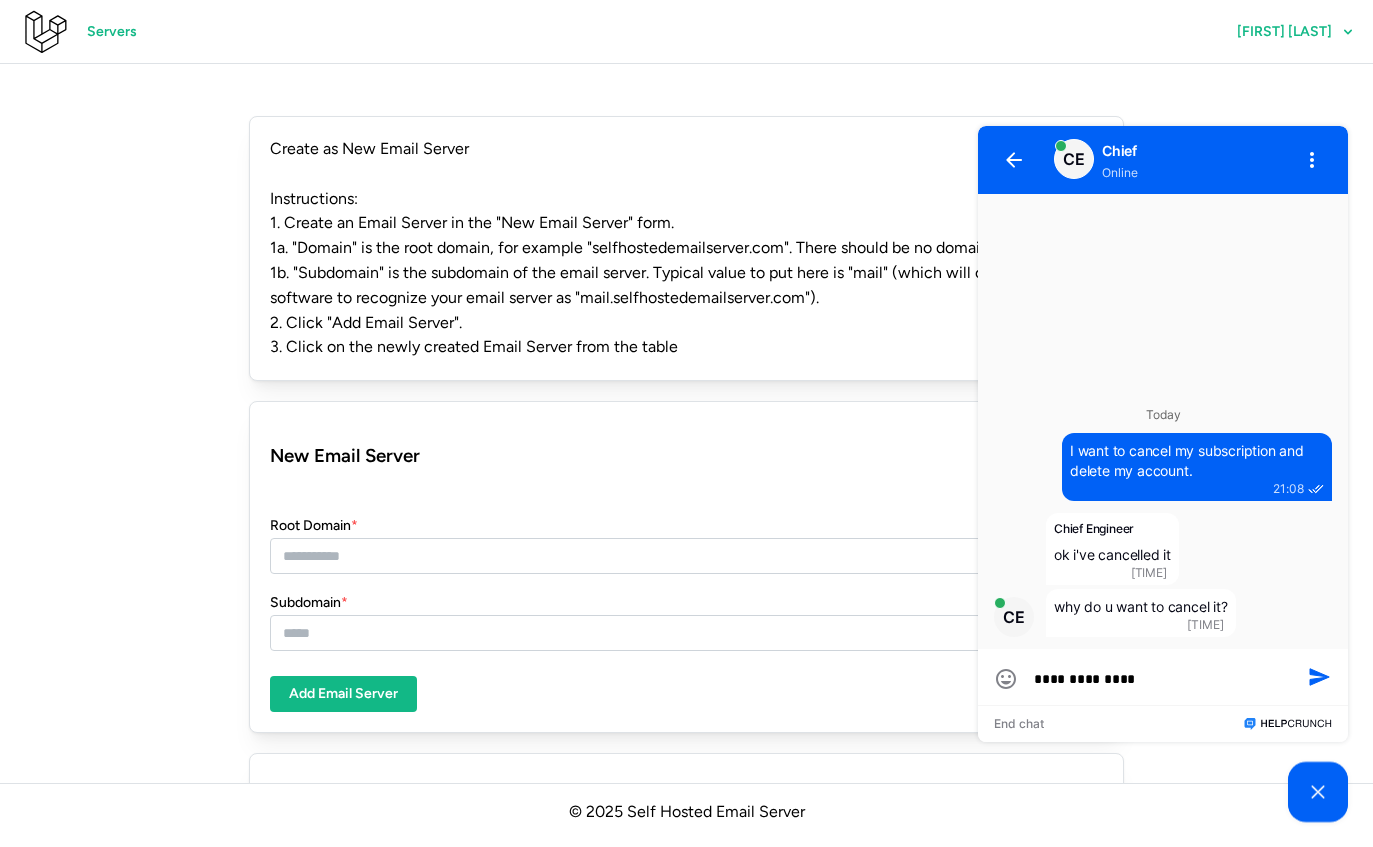 type on "**********" 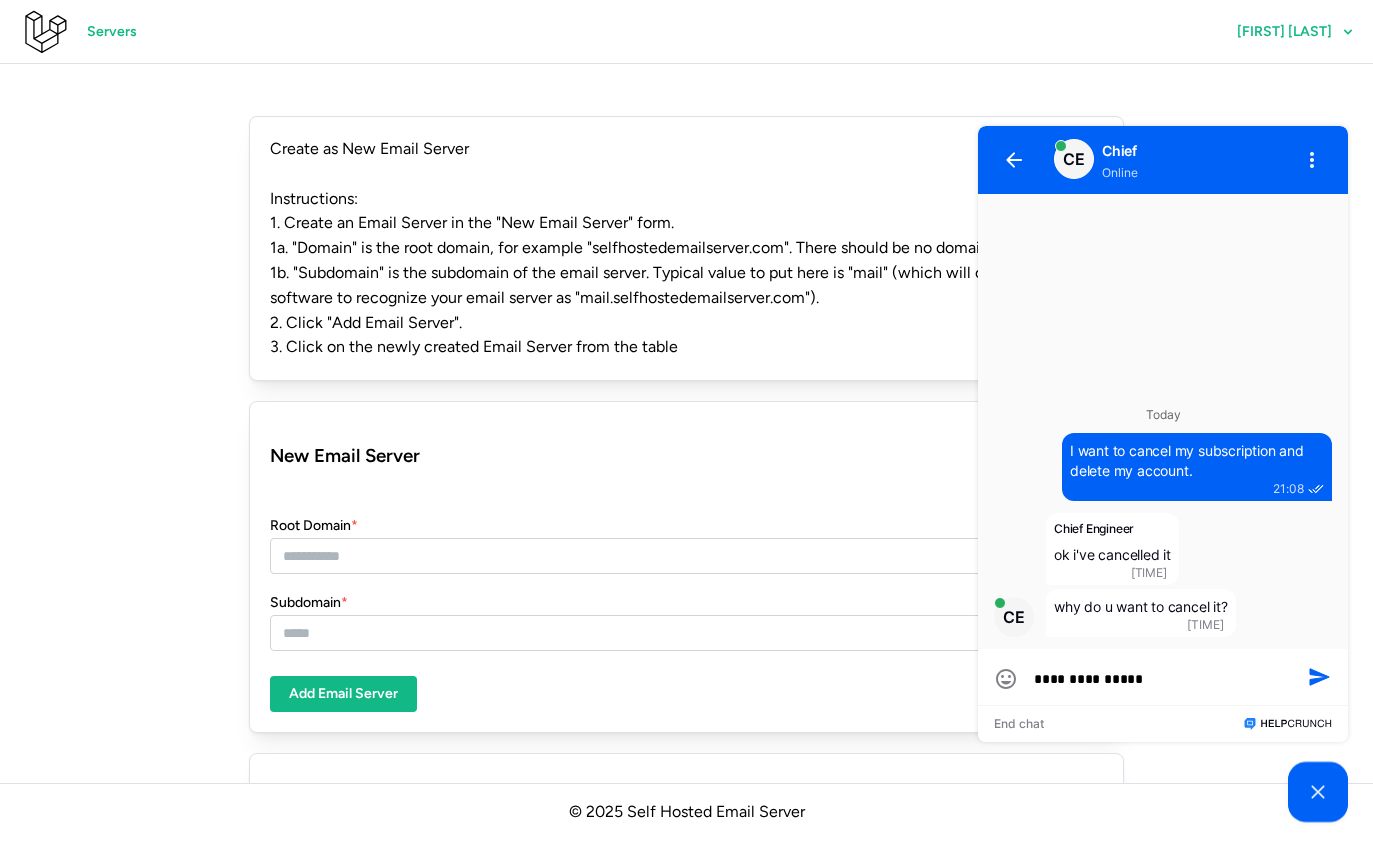 type on "**********" 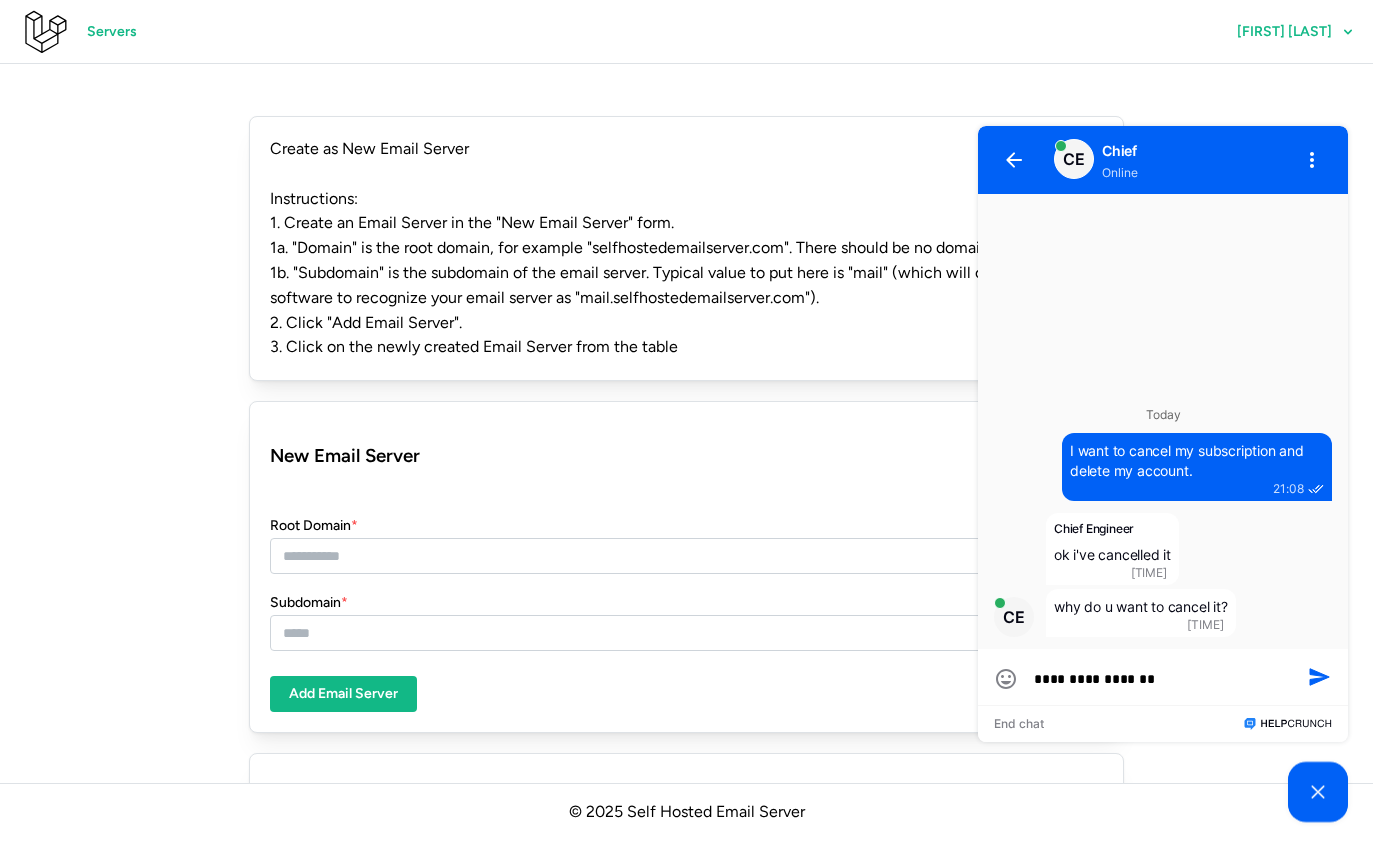 type on "**********" 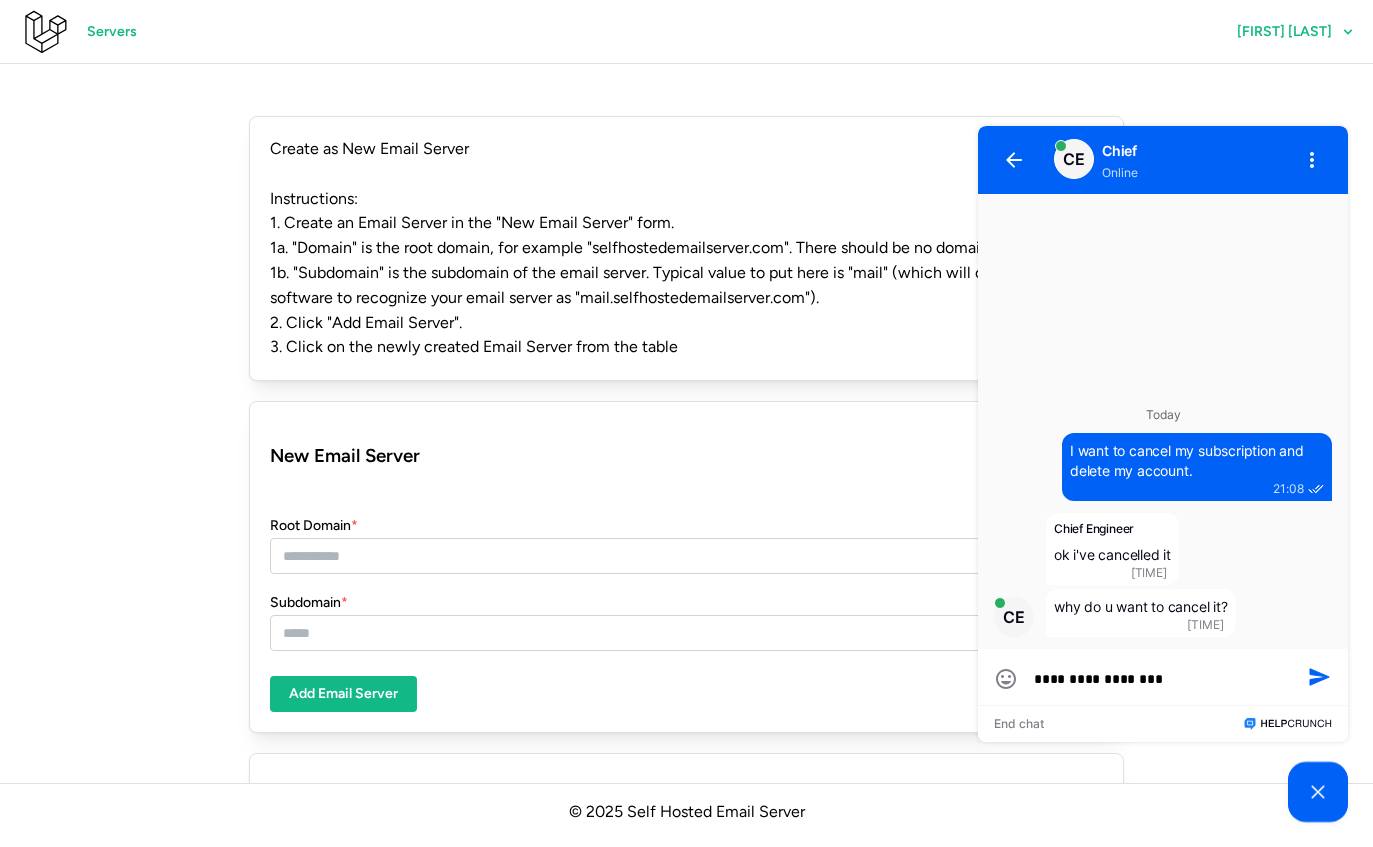 type on "**********" 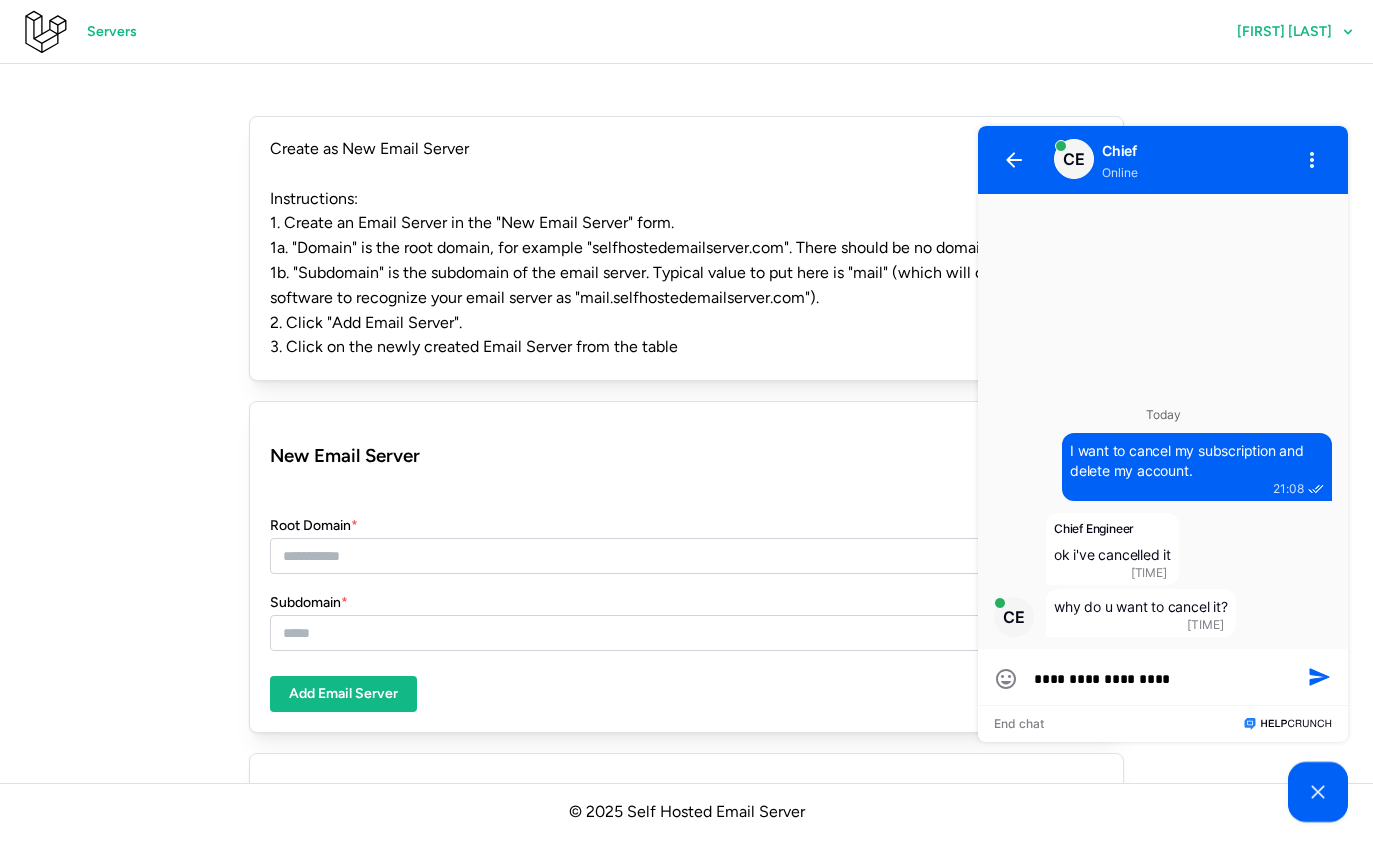 type on "**********" 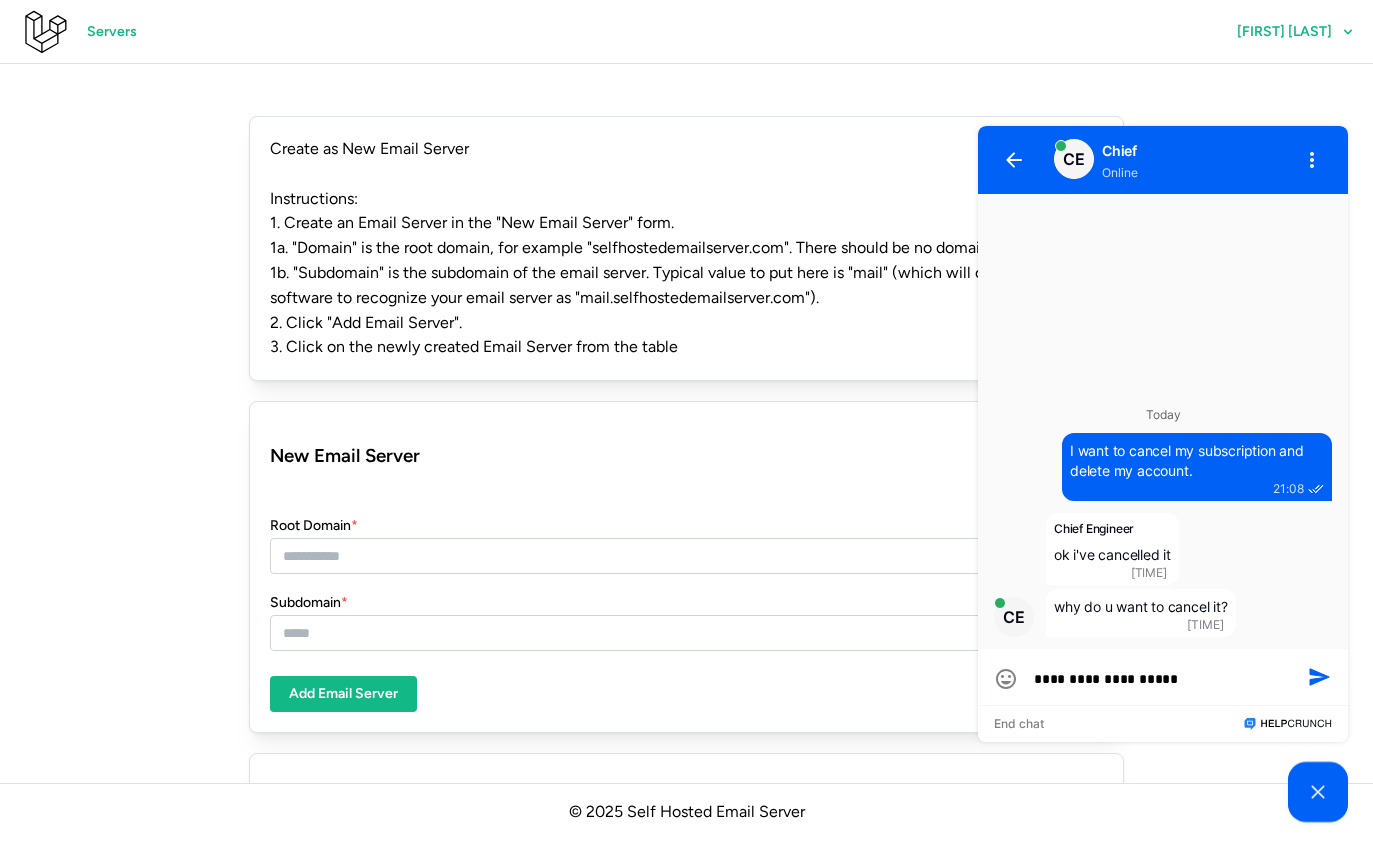 type on "**********" 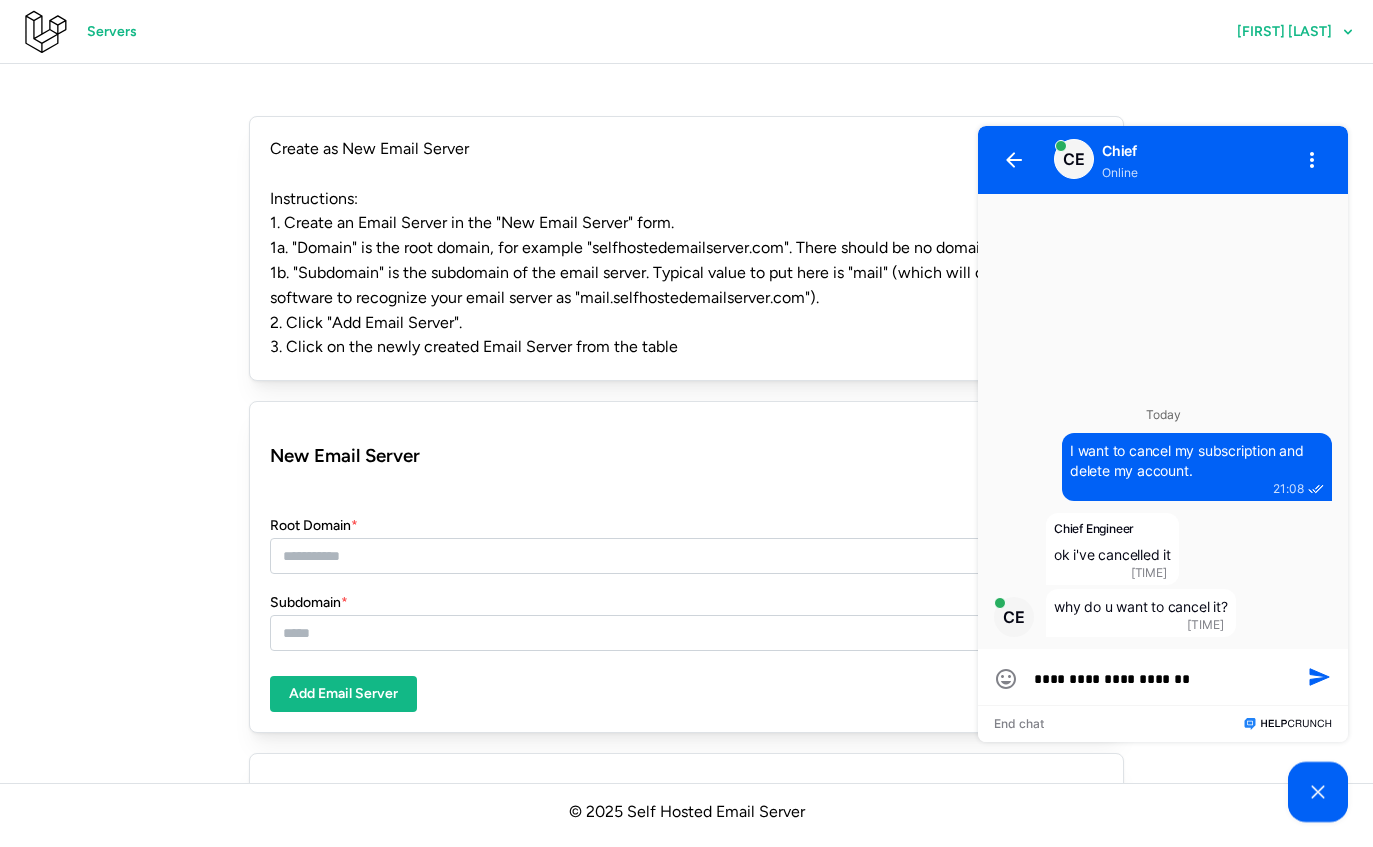 type on "**********" 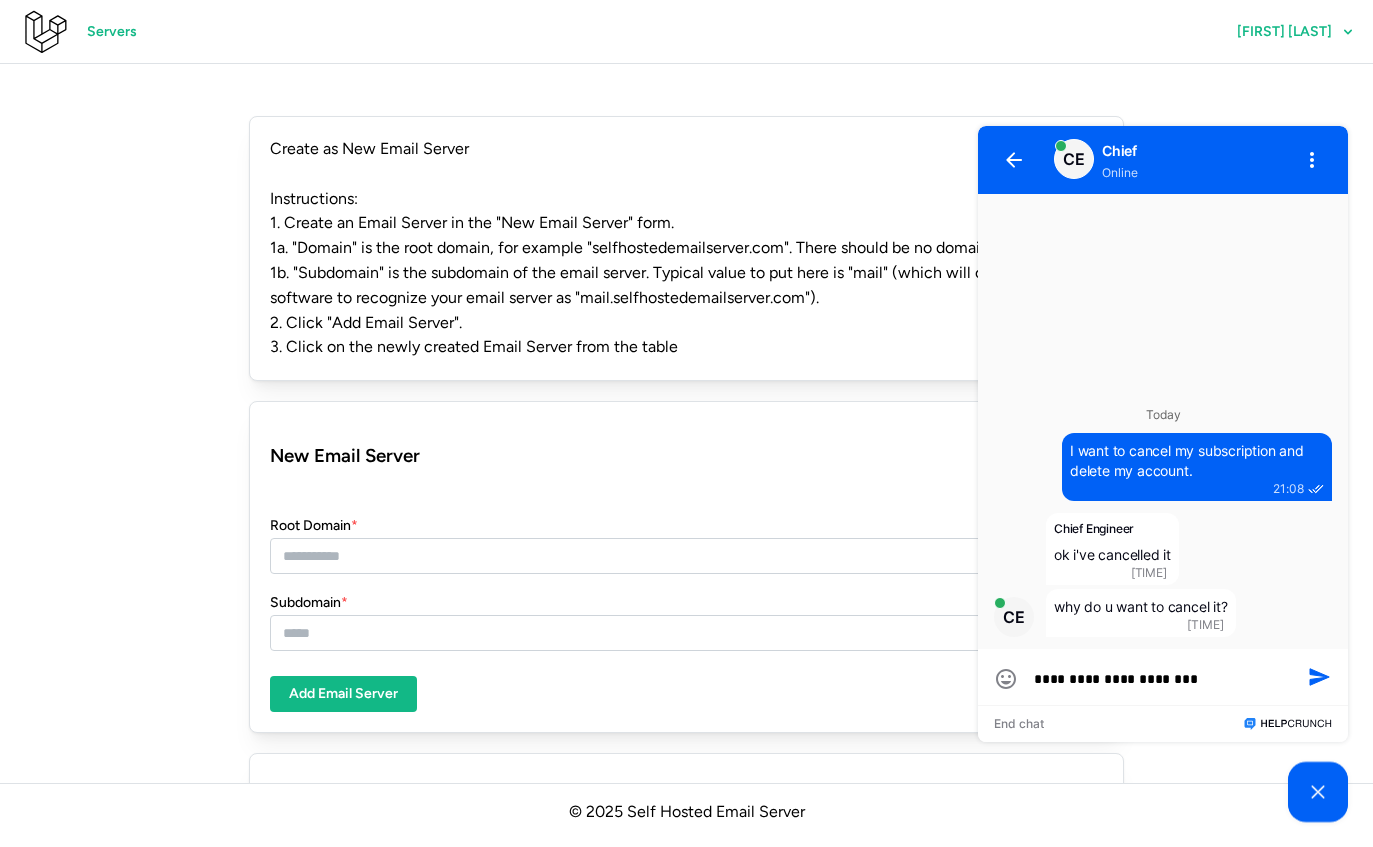 type on "**********" 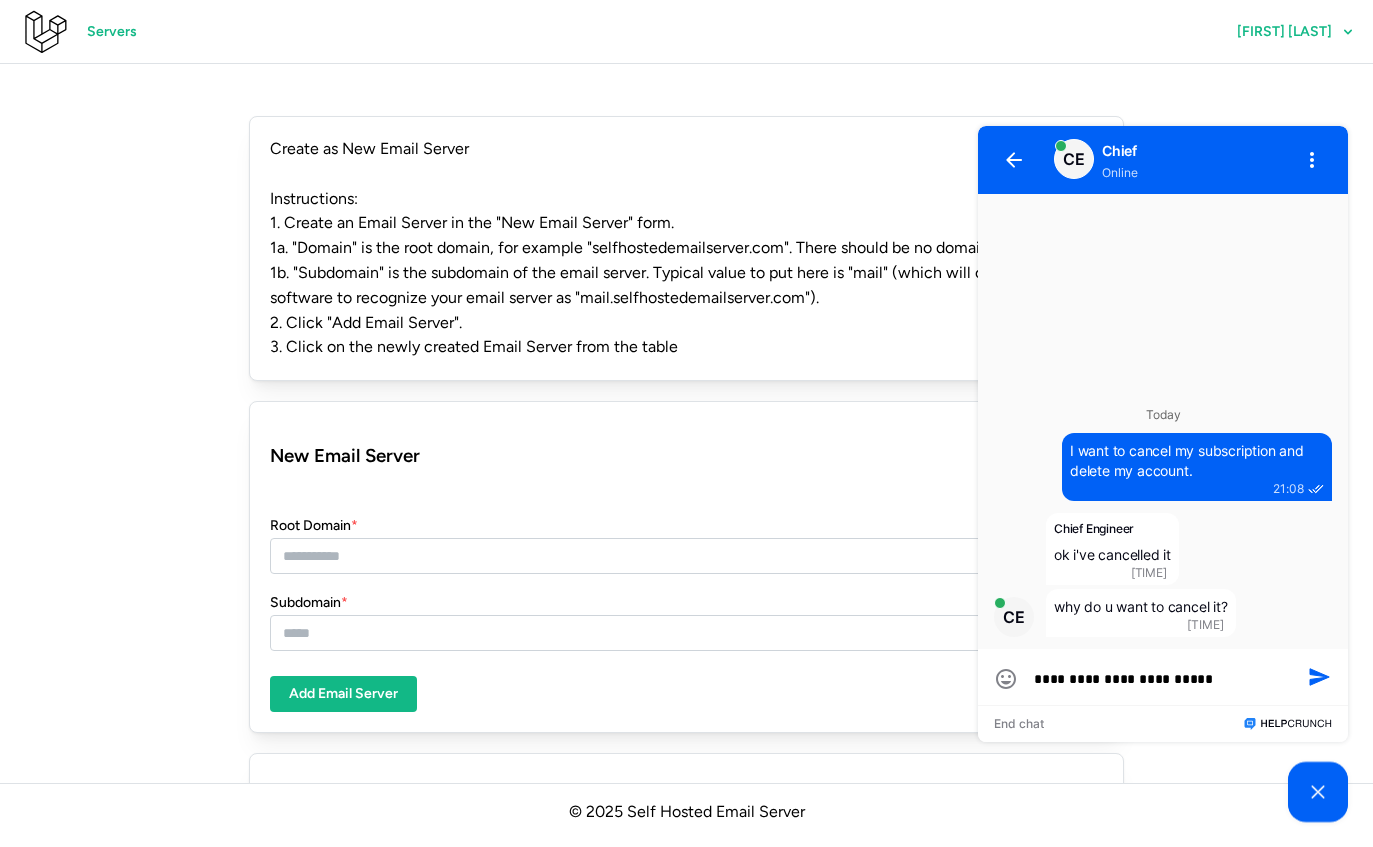 type on "**********" 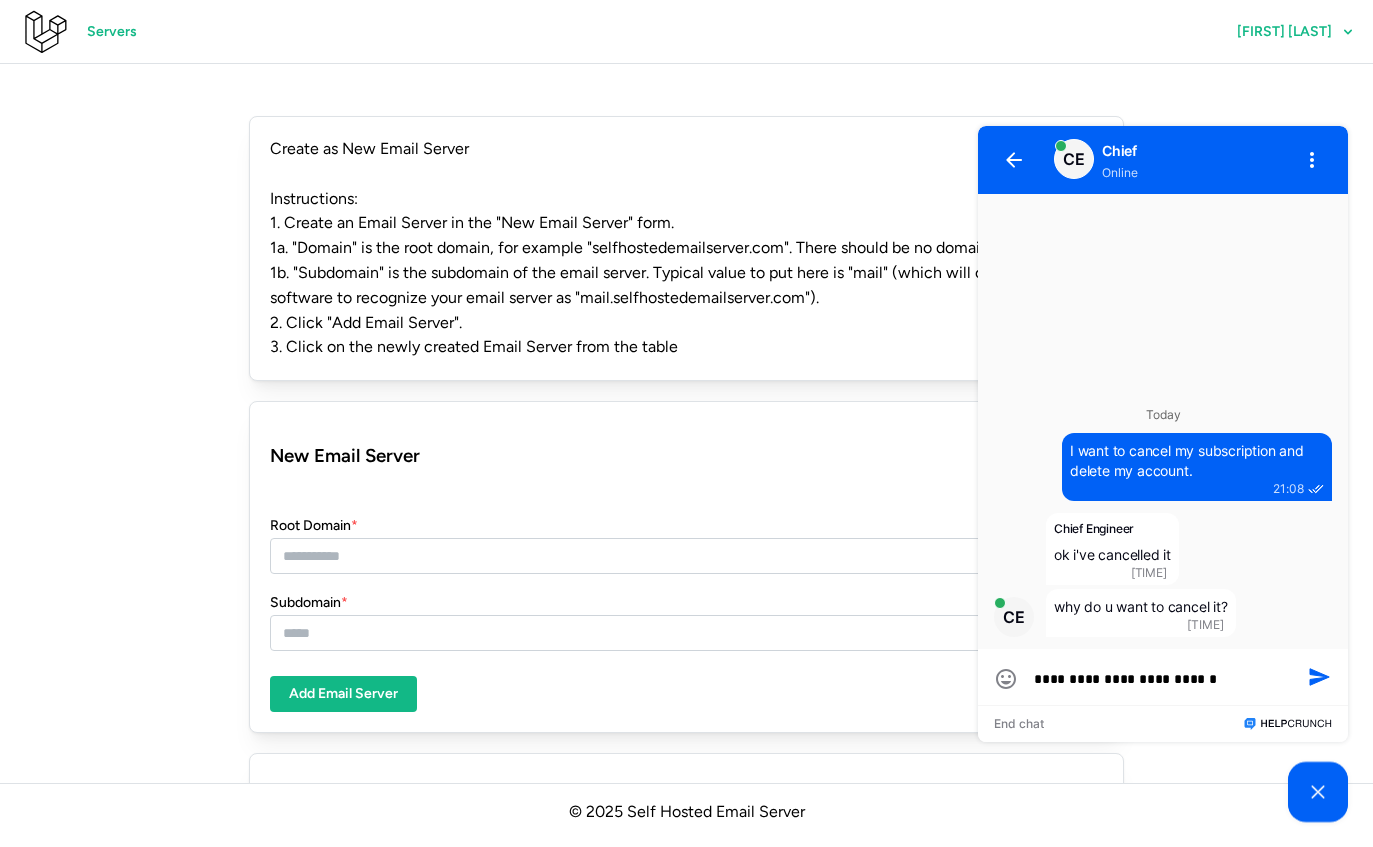 type on "**********" 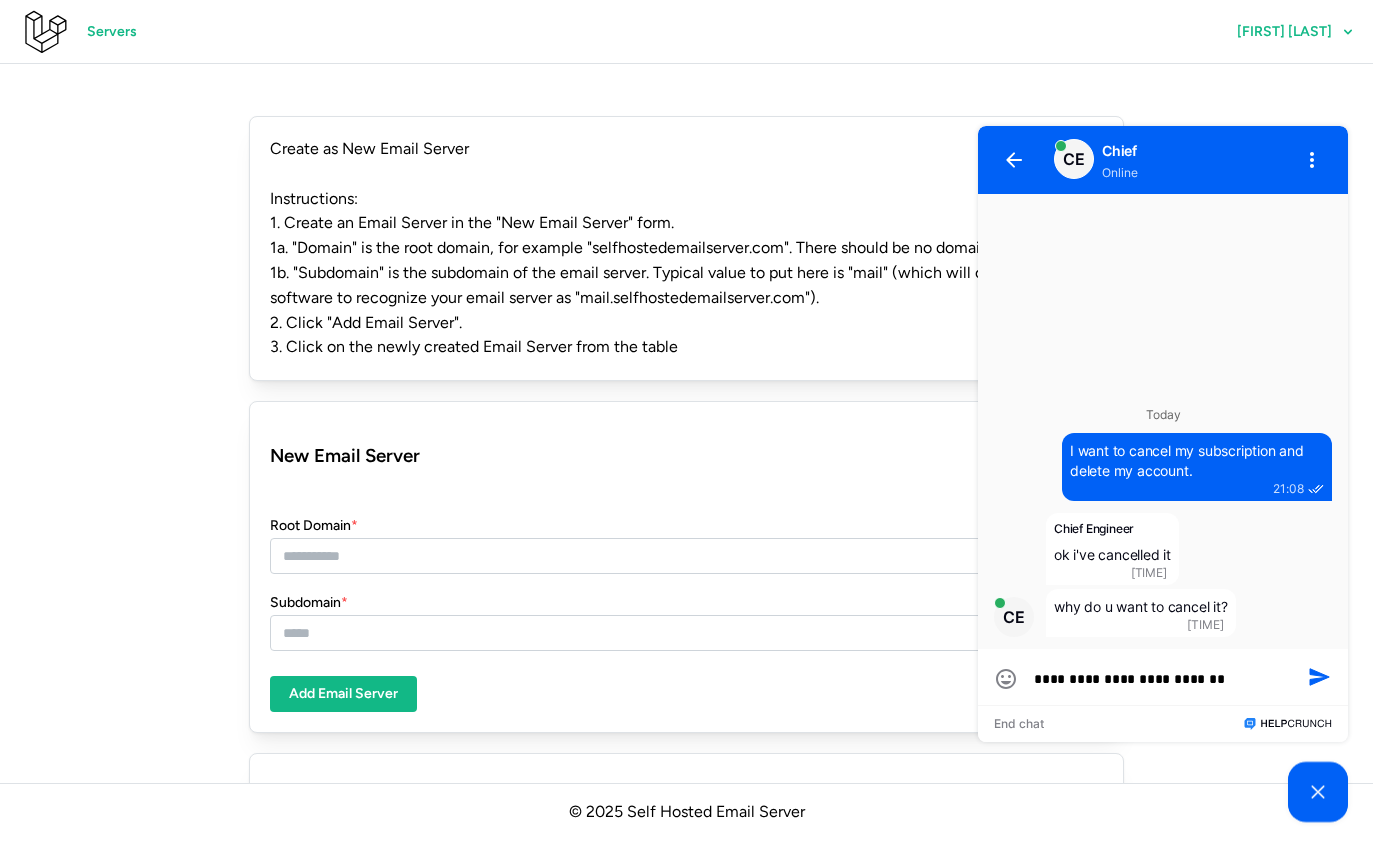 type on "**********" 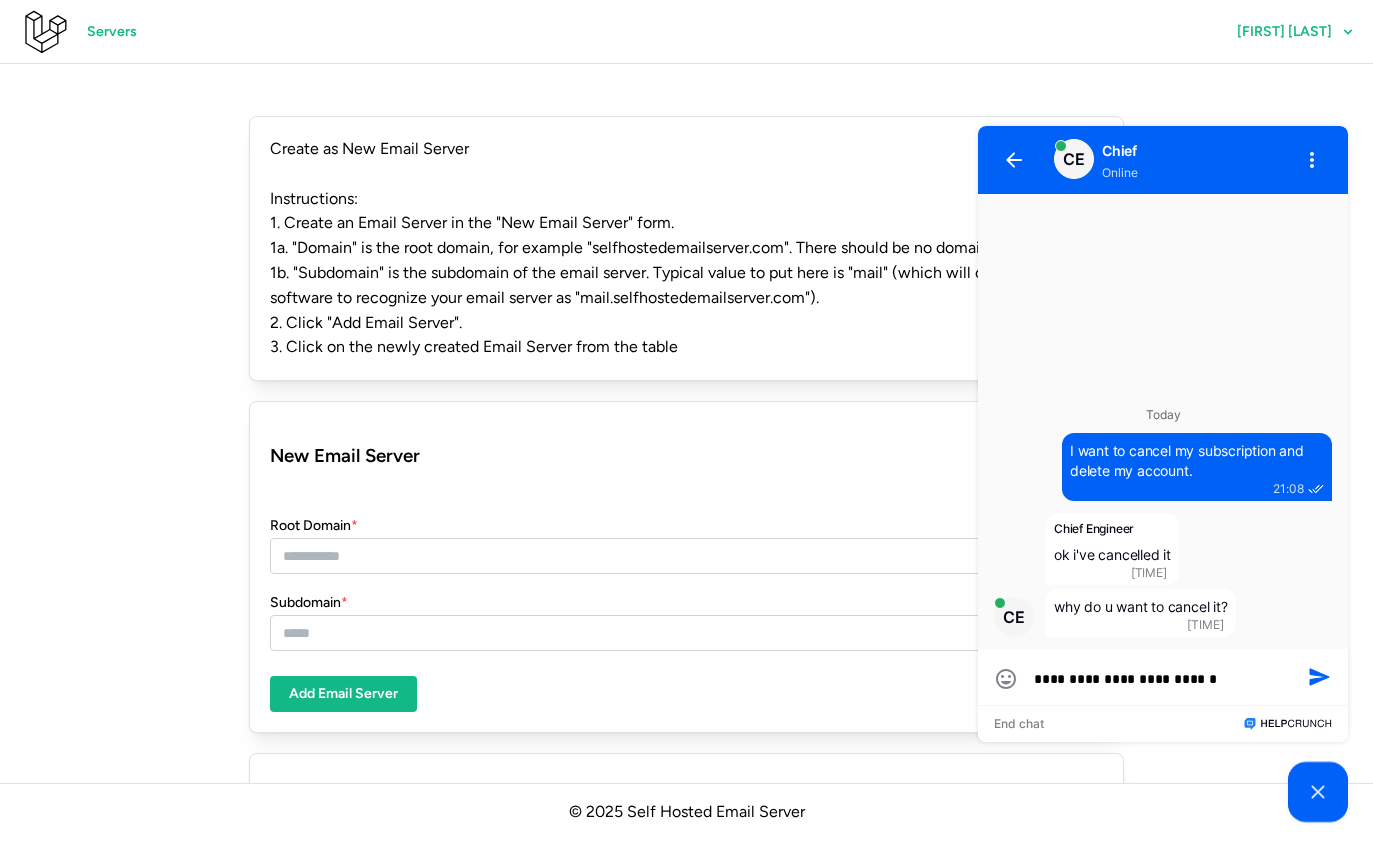 type on "**********" 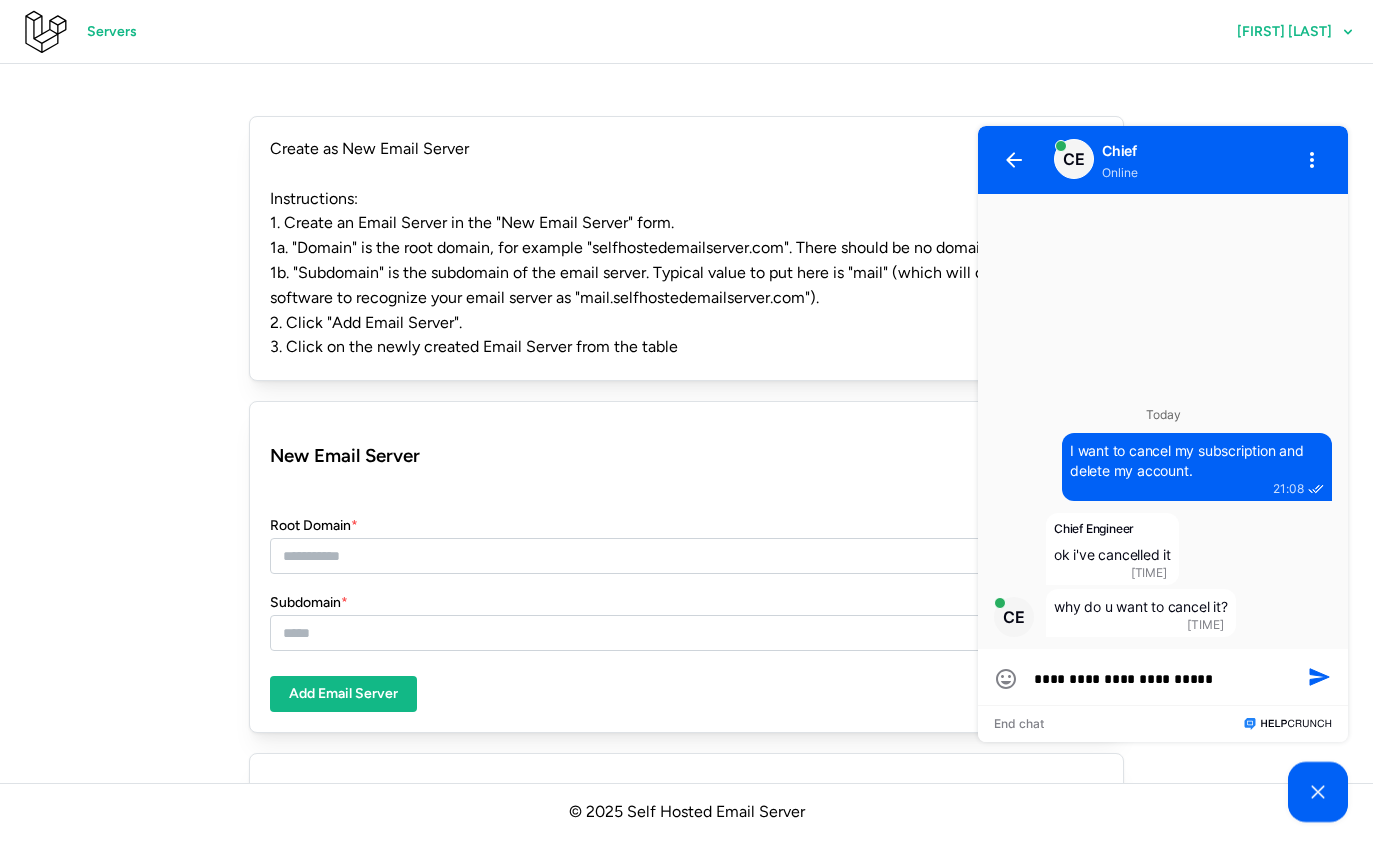 type on "**********" 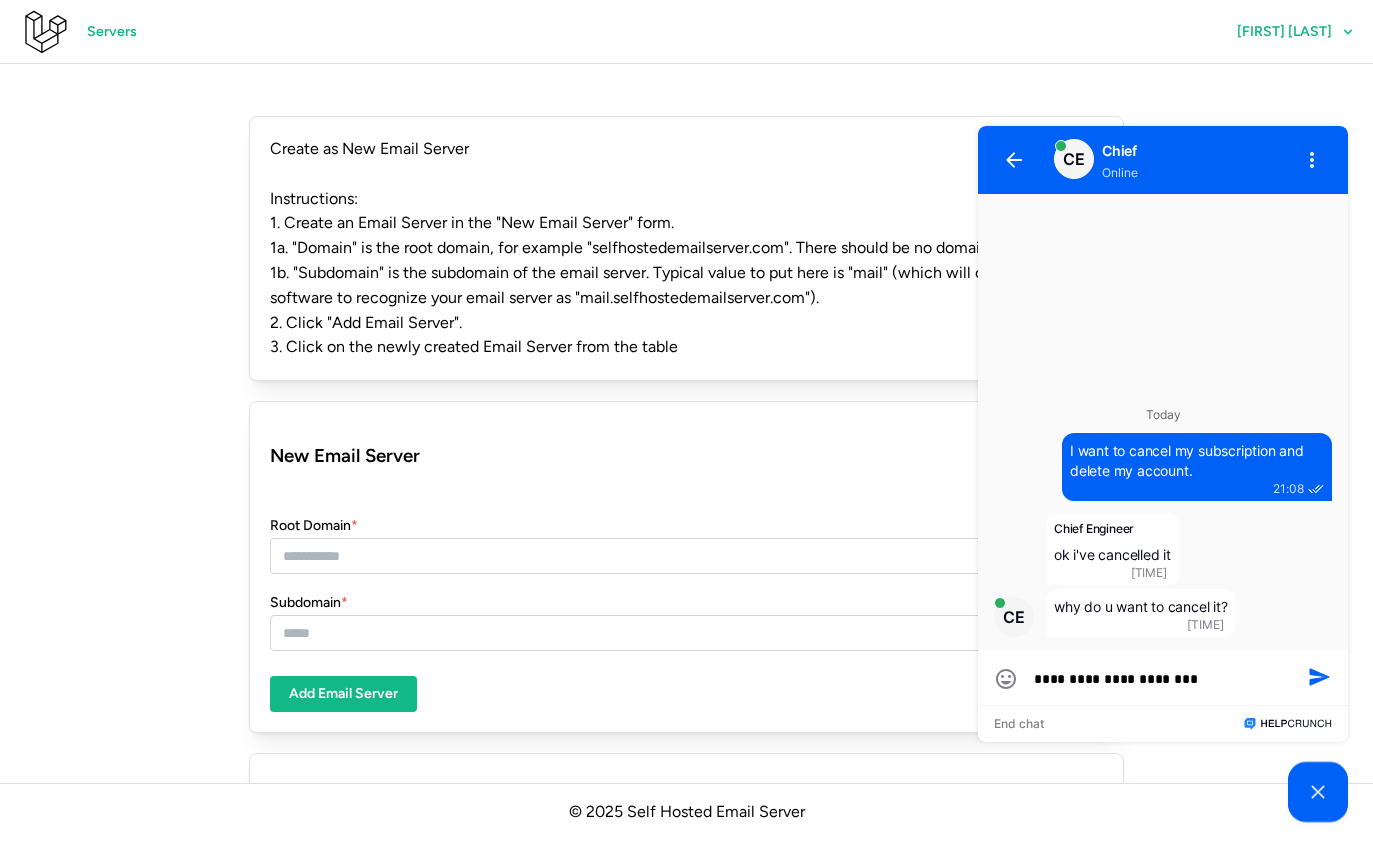 type on "**********" 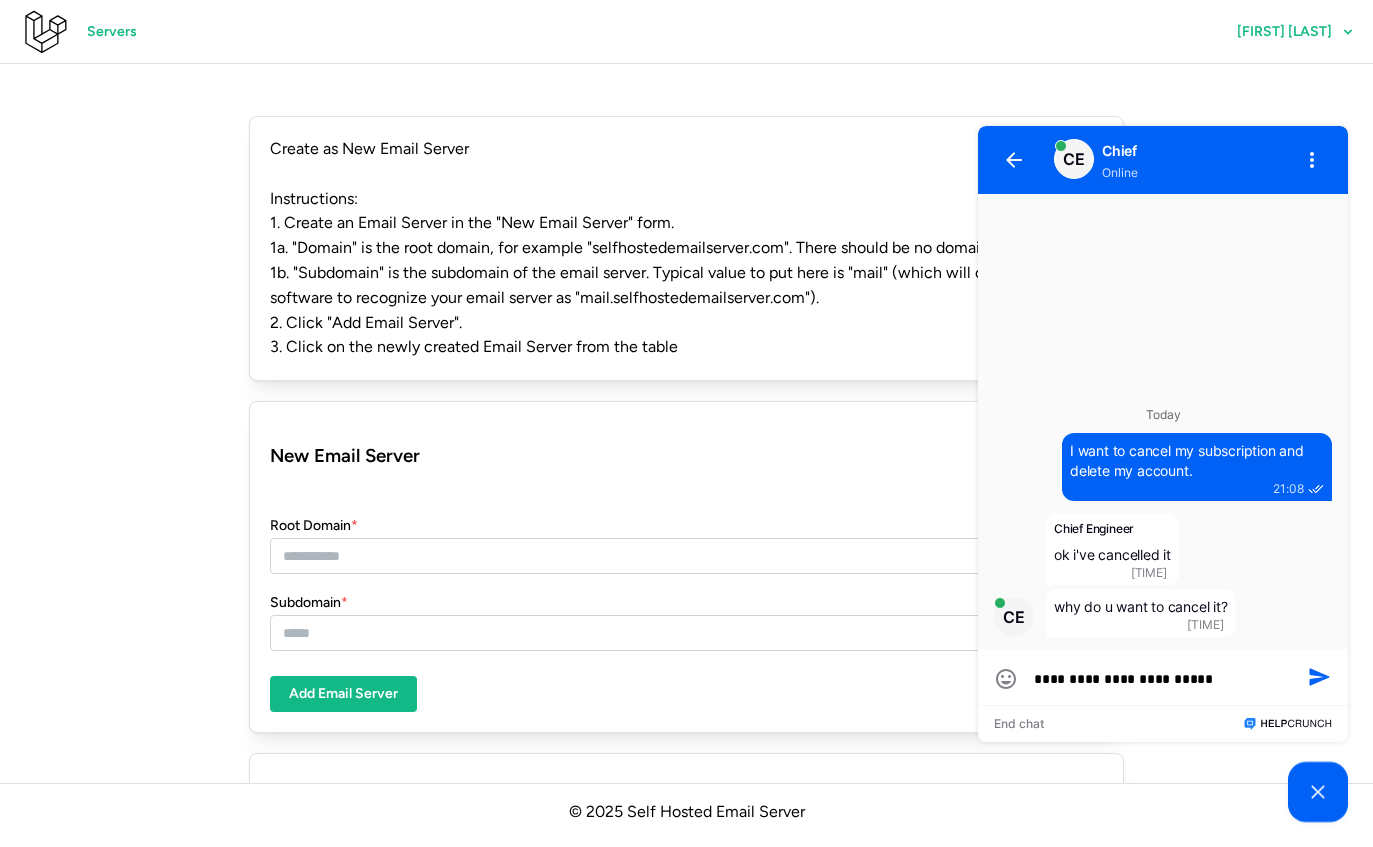 type on "**********" 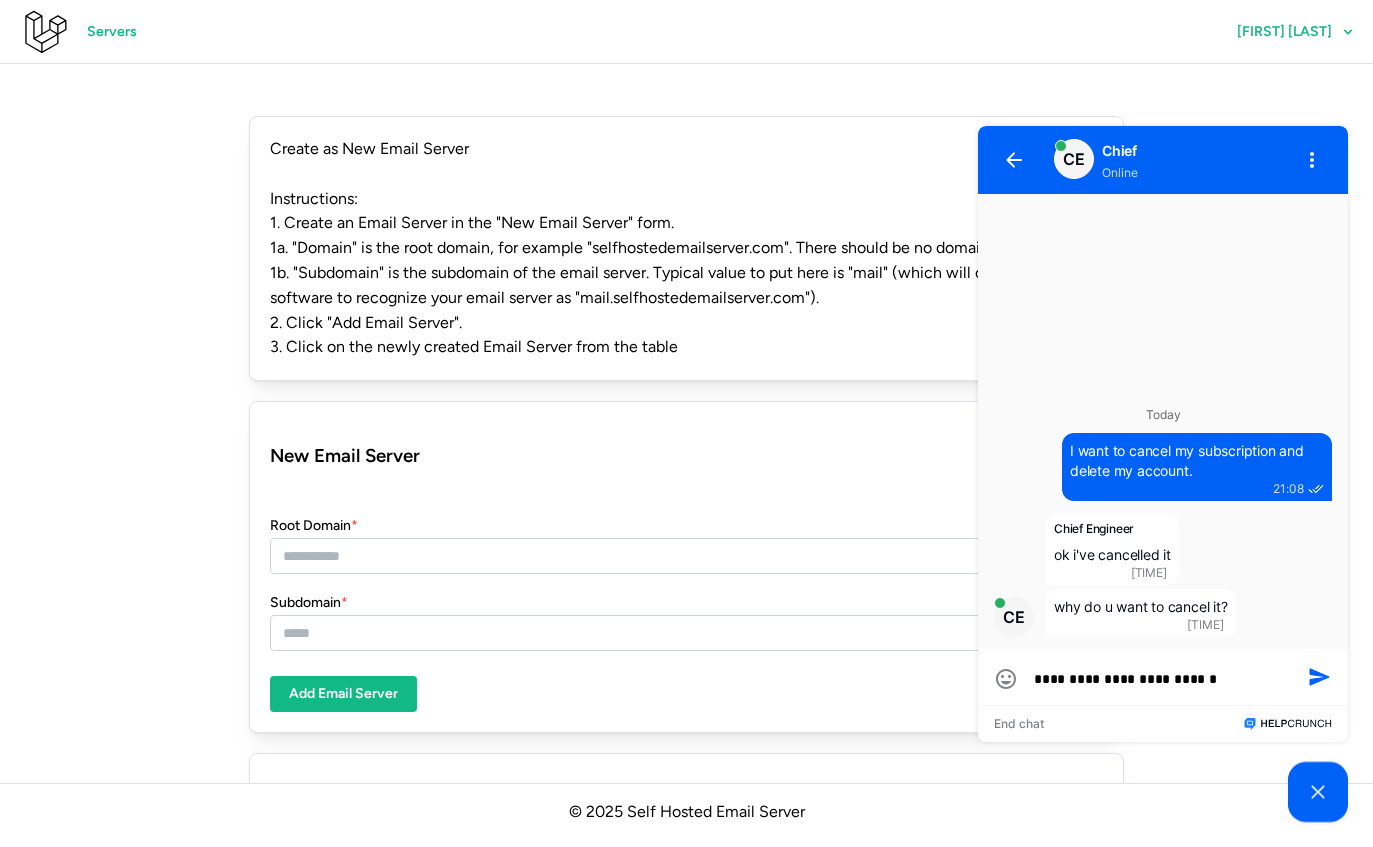 type on "**********" 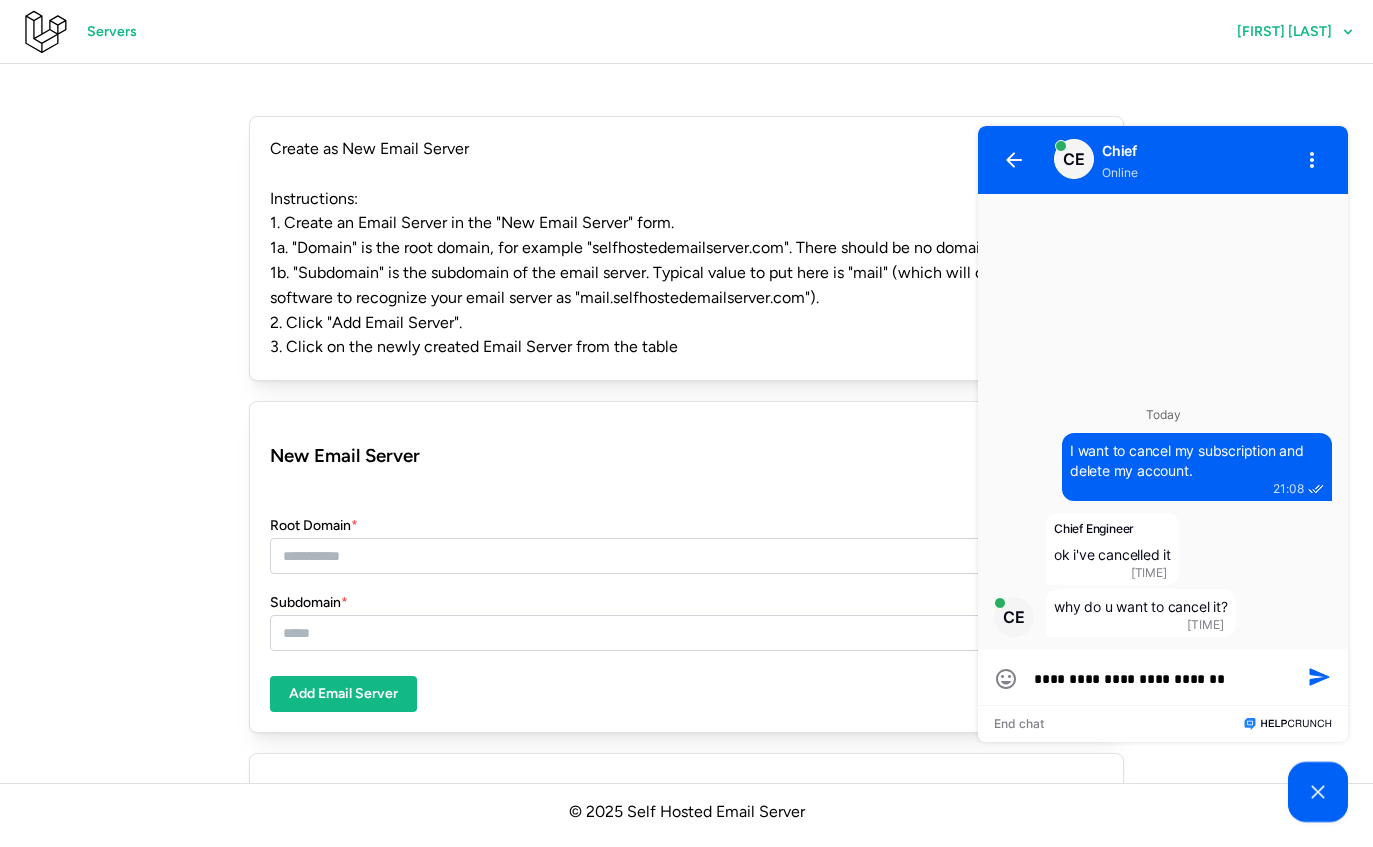 type on "**********" 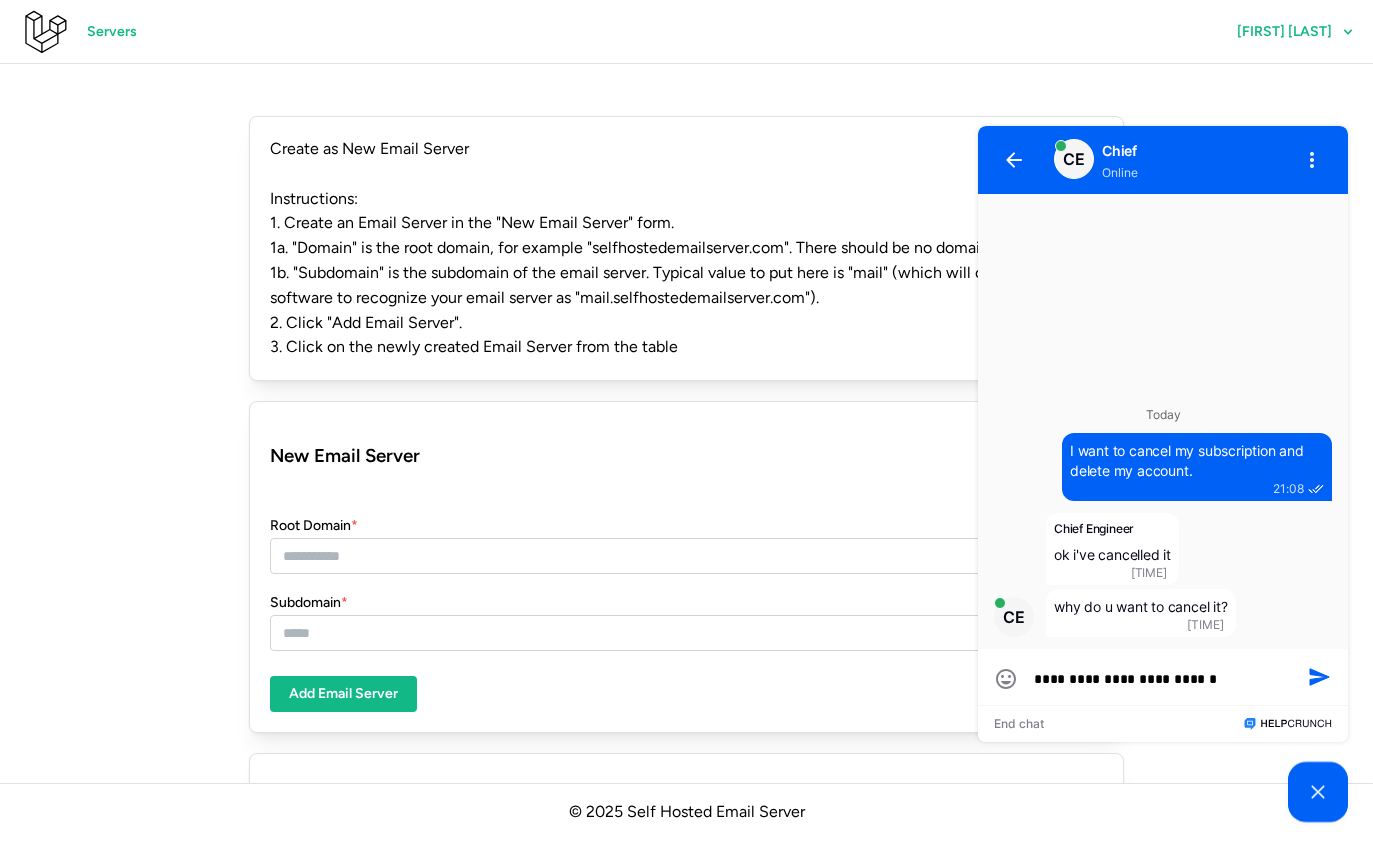 type on "**********" 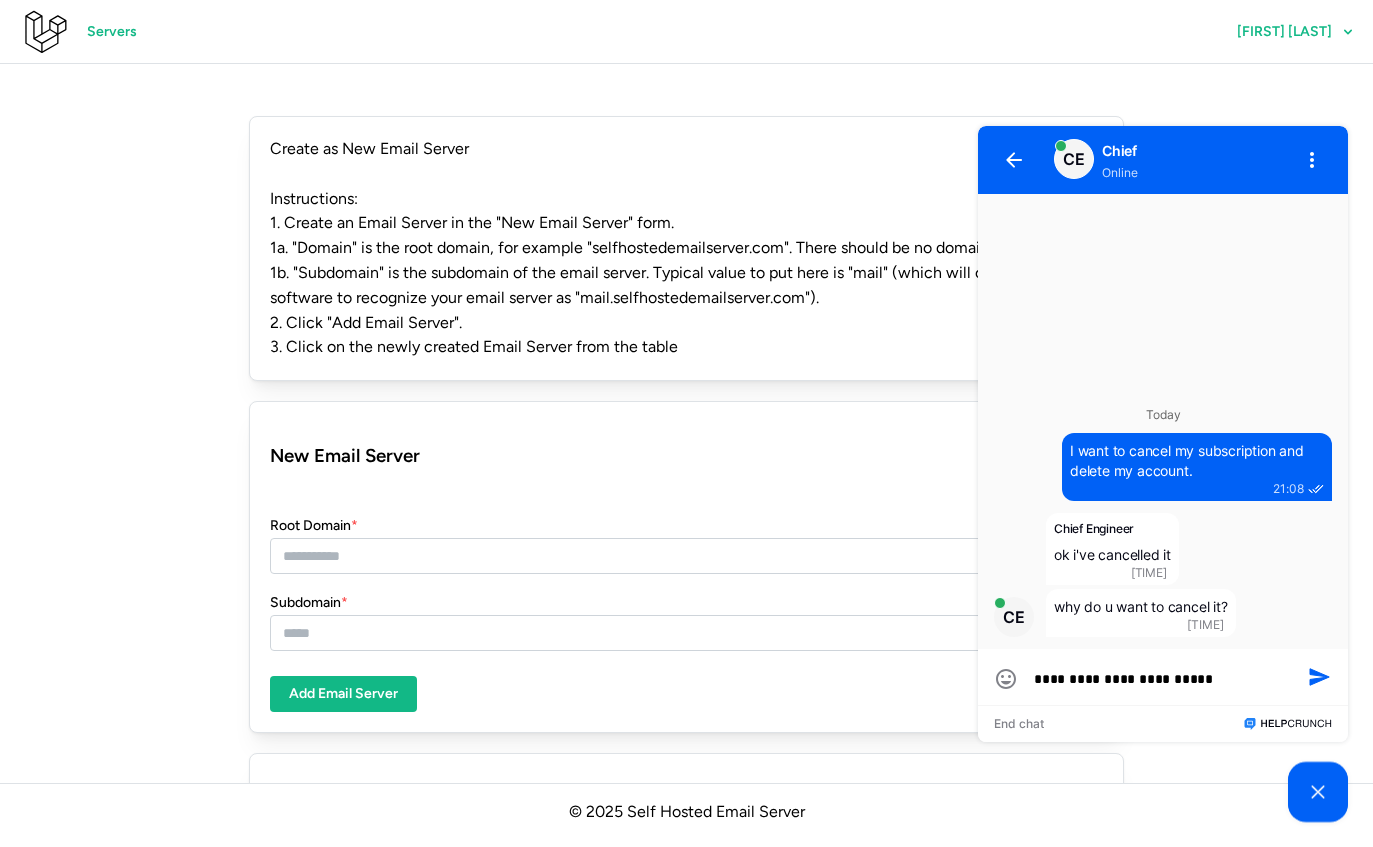 type on "**********" 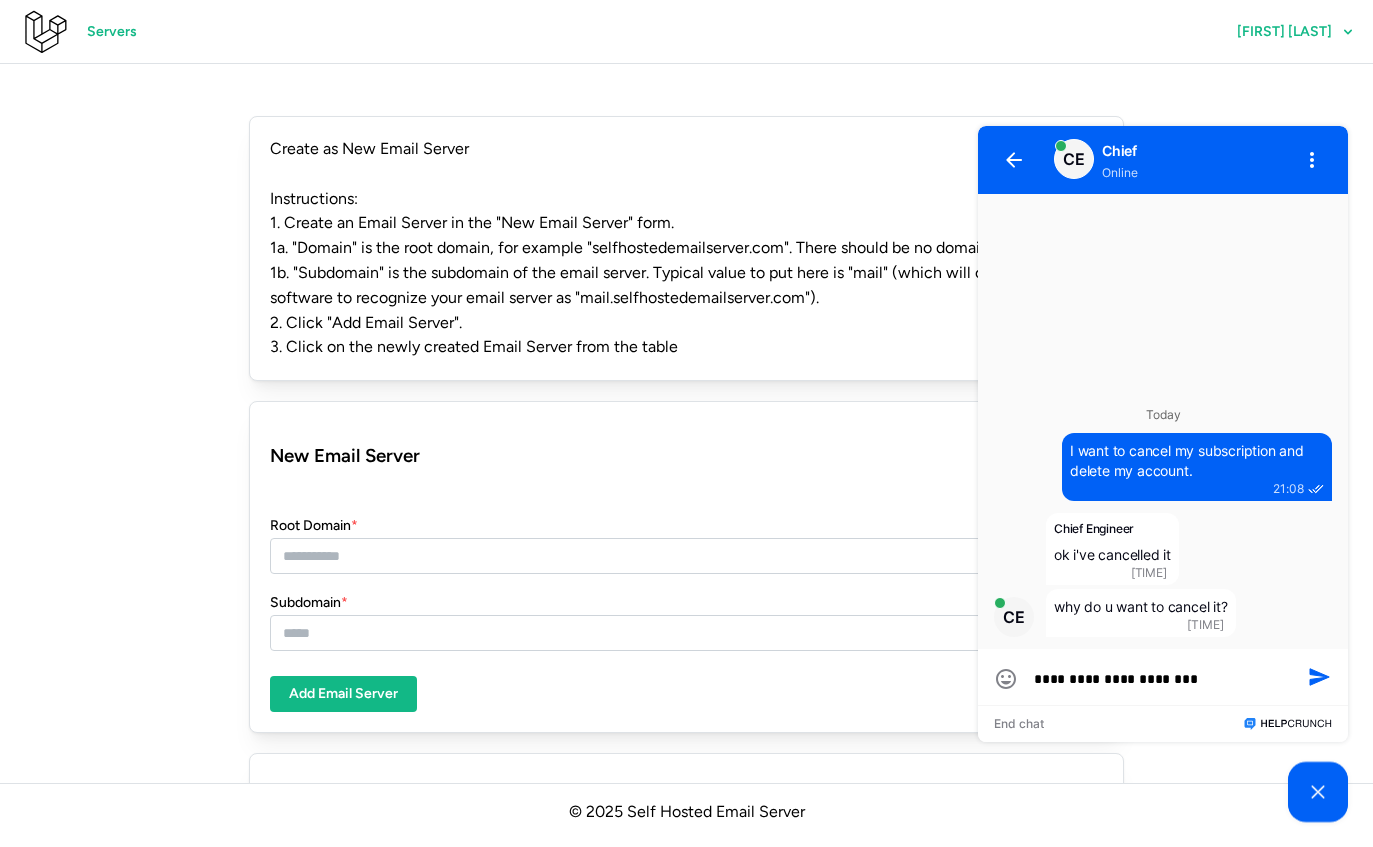 type on "**********" 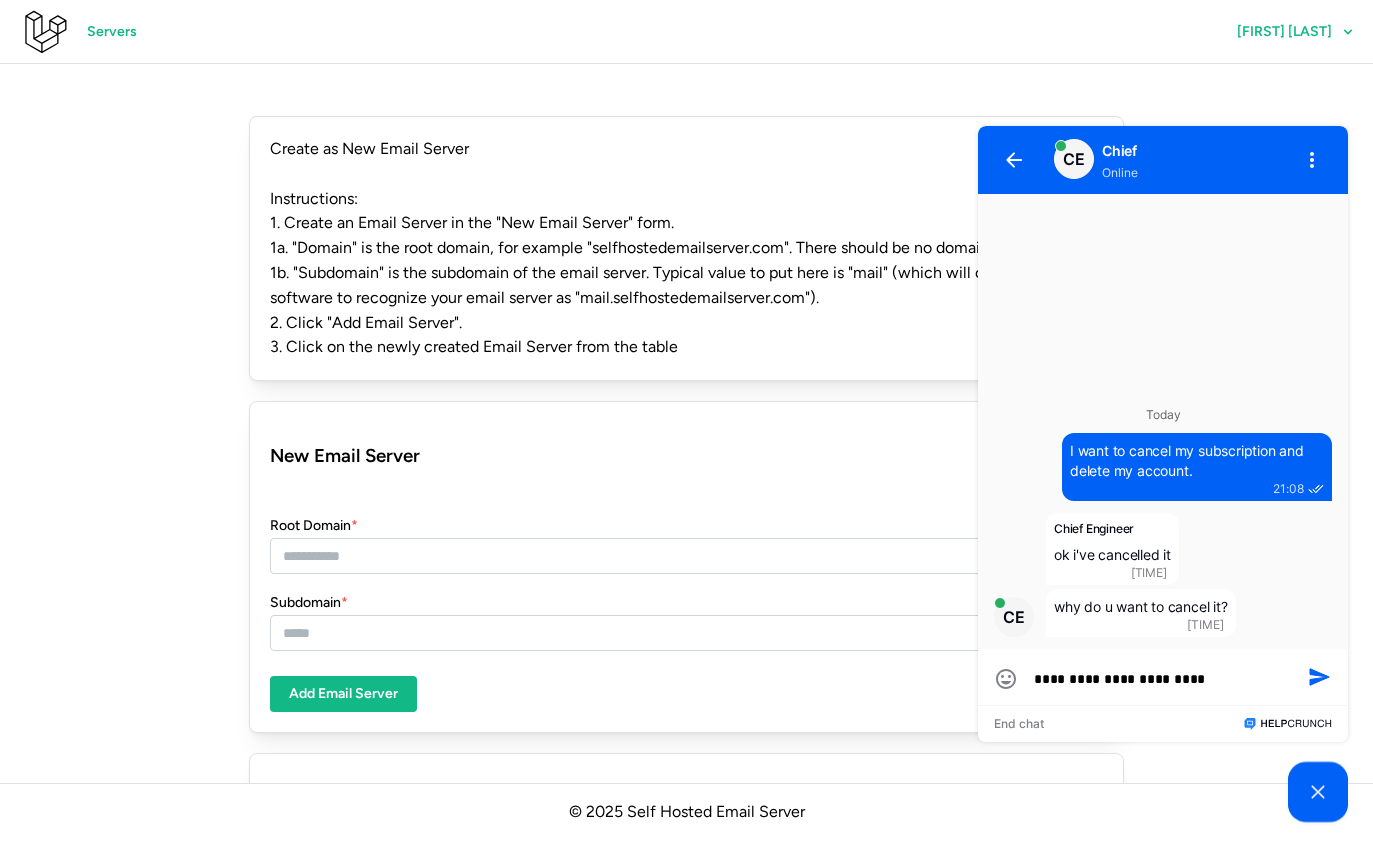 type on "**********" 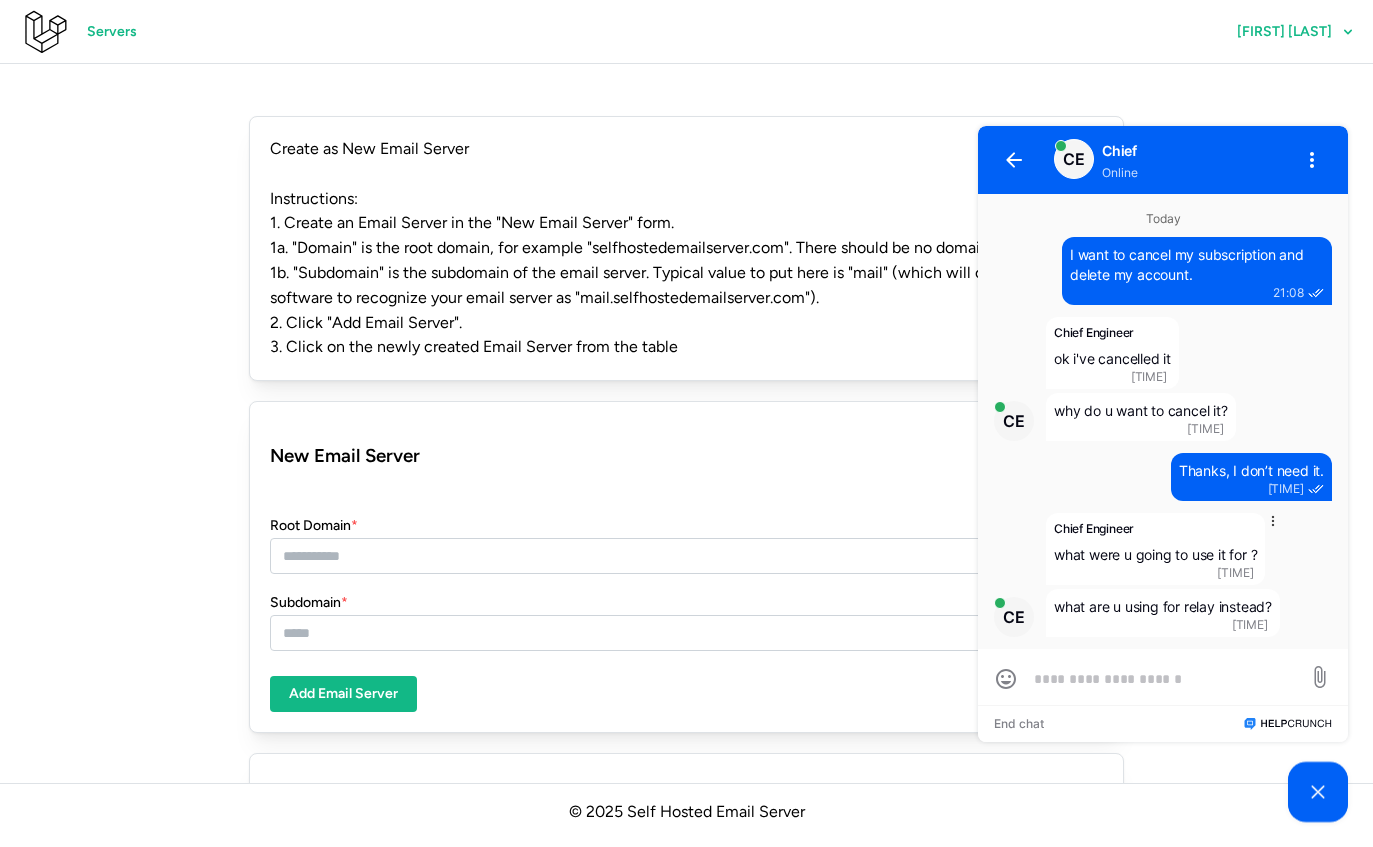 type on "*" 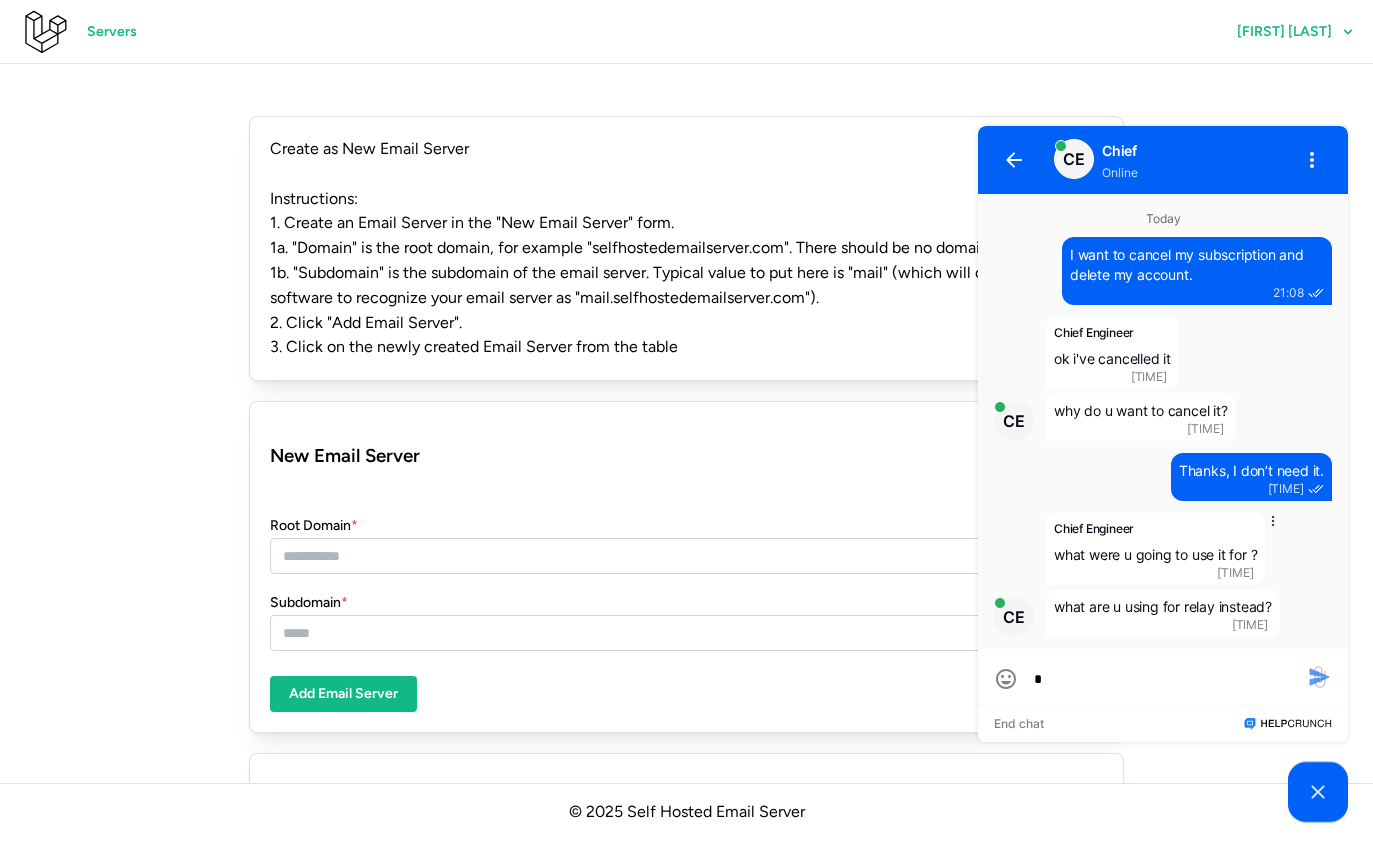 type on "*" 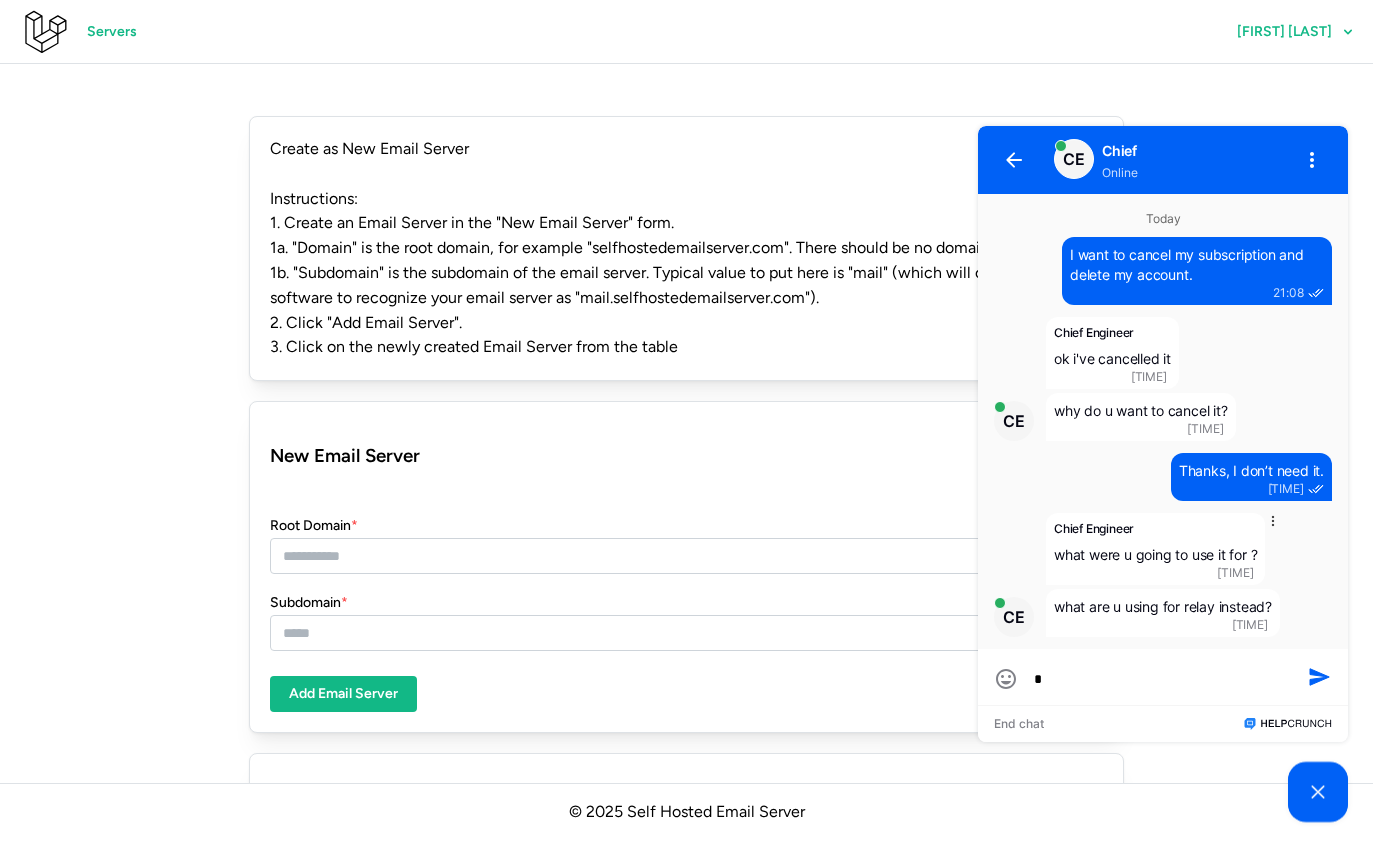 type on "***" 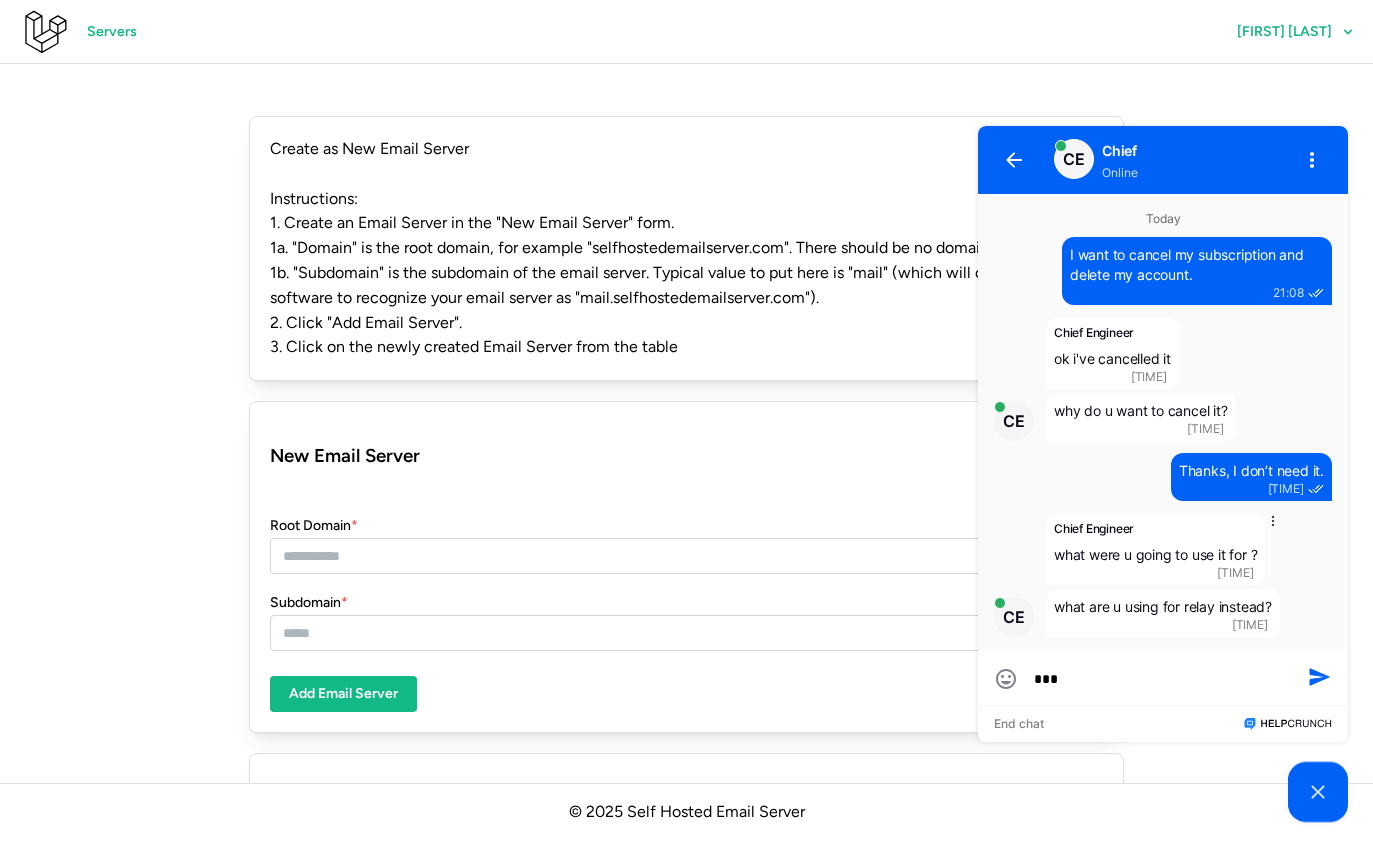 type on "*" 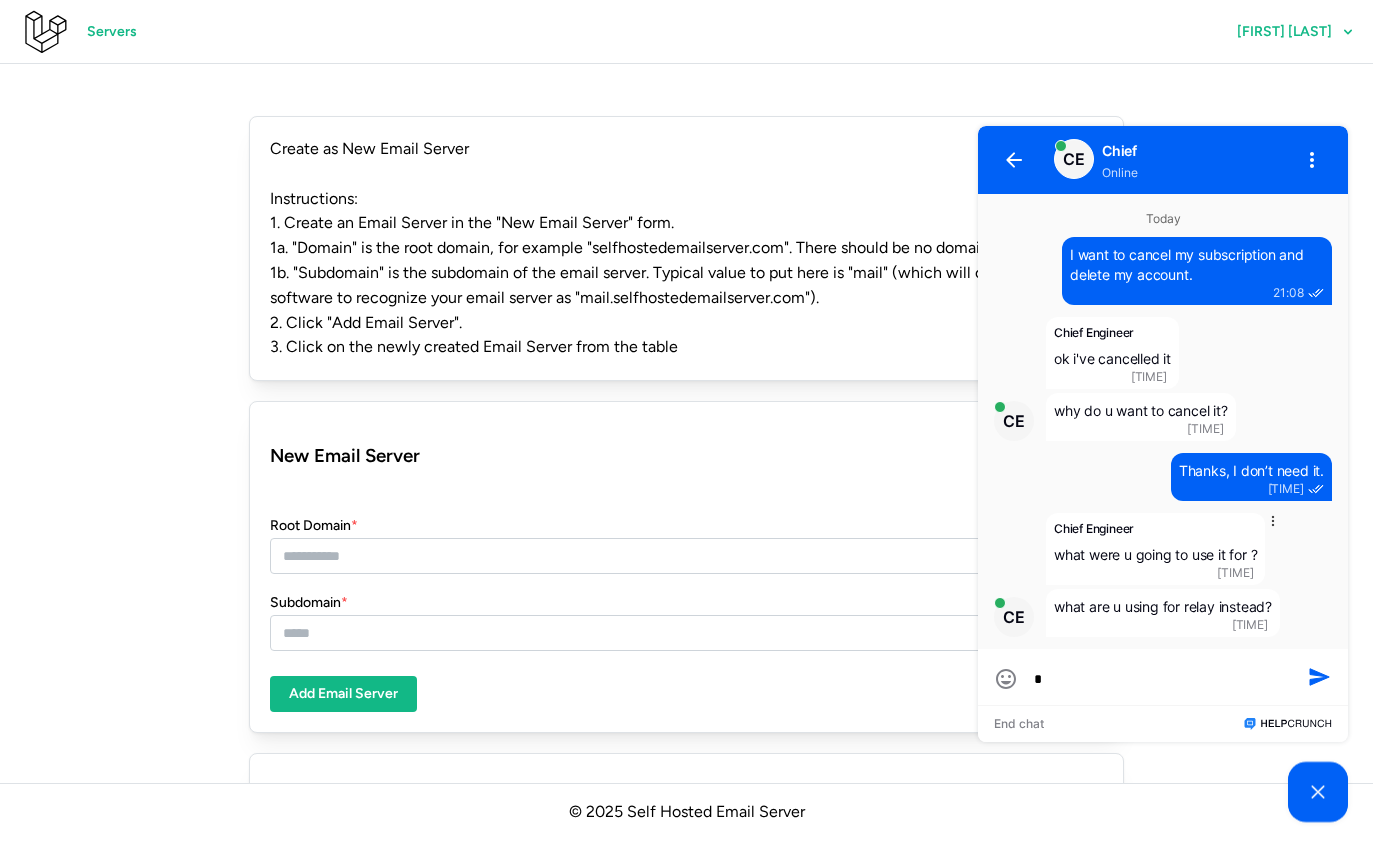 type on "*" 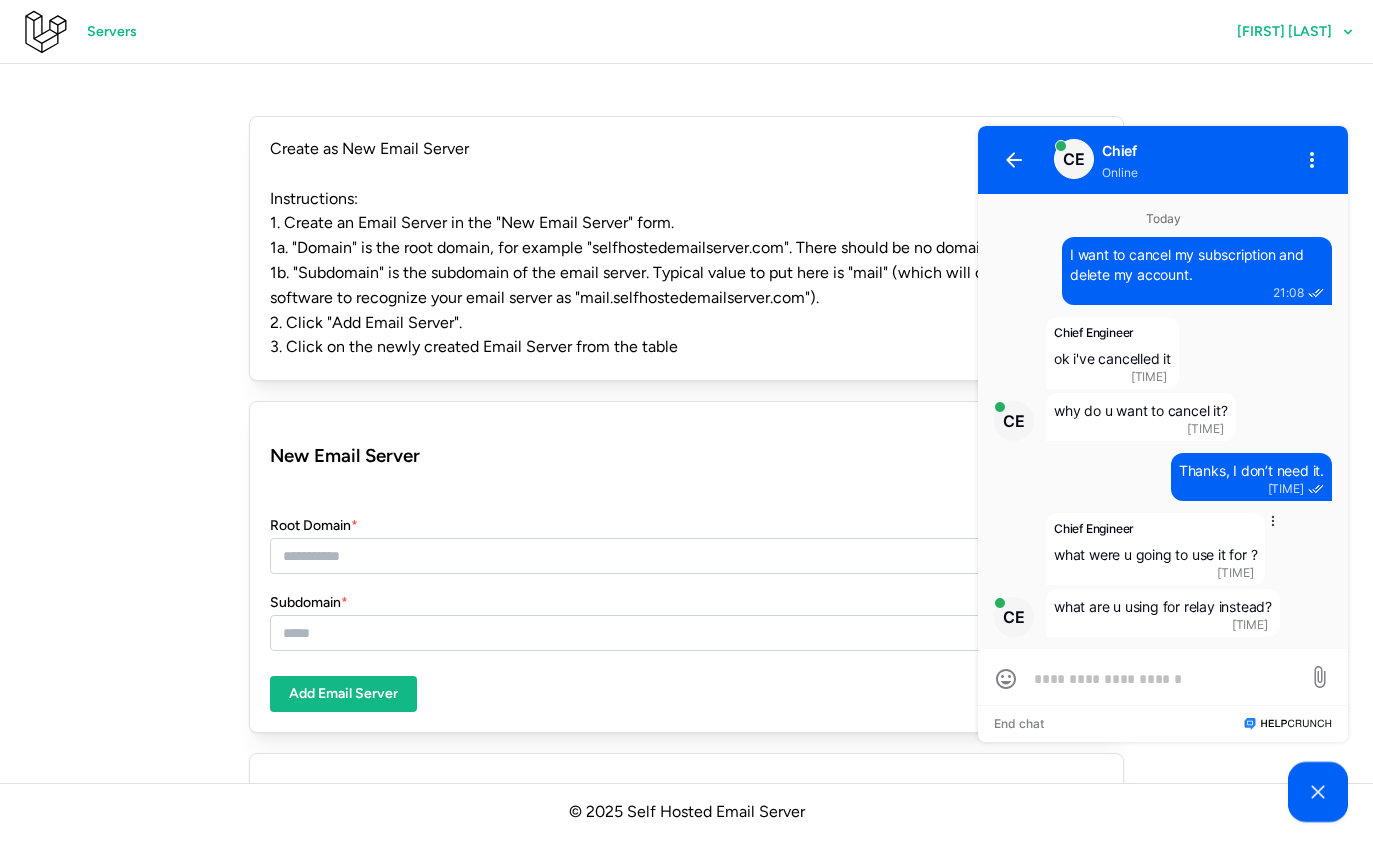 type on "*" 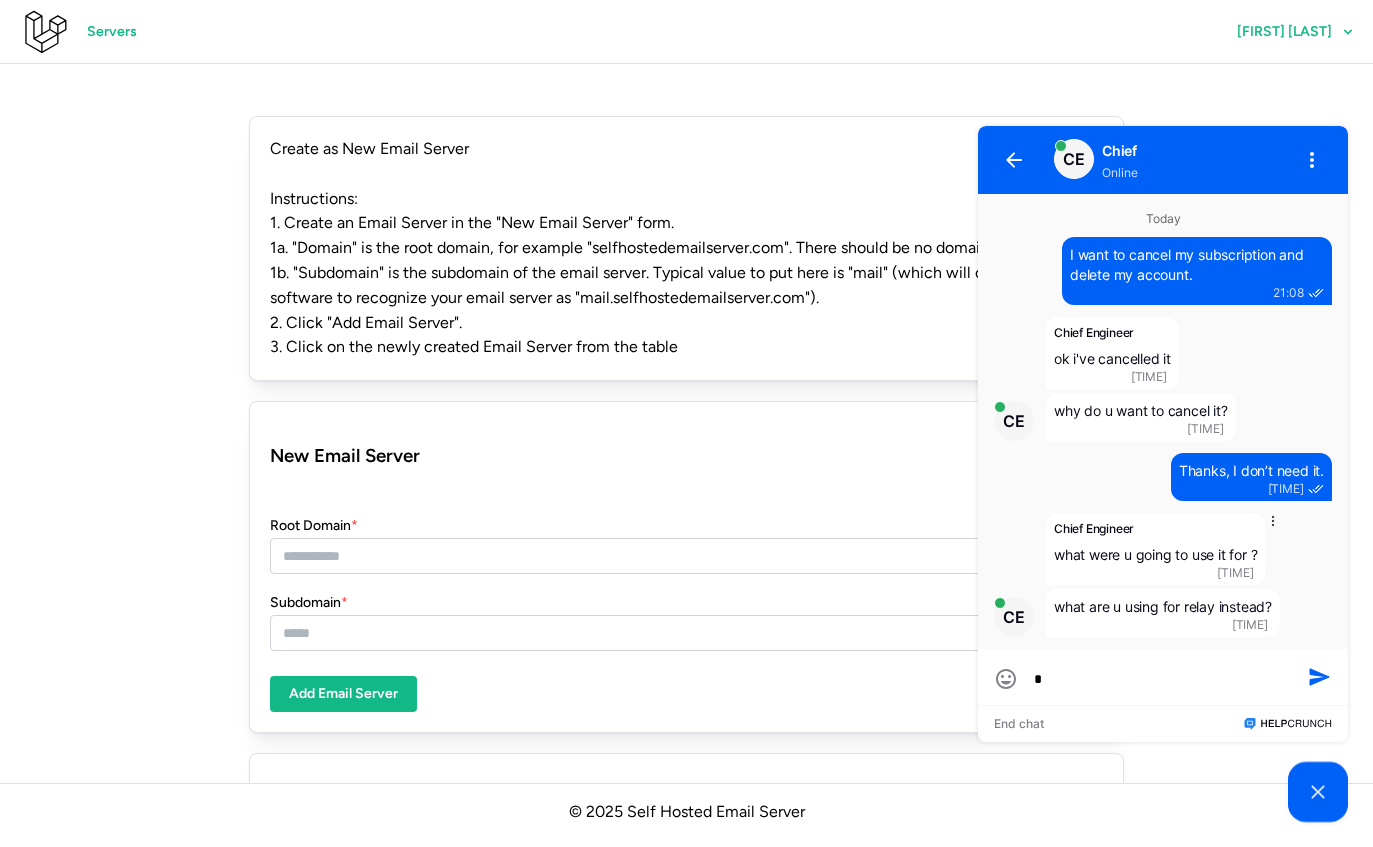 type on "*" 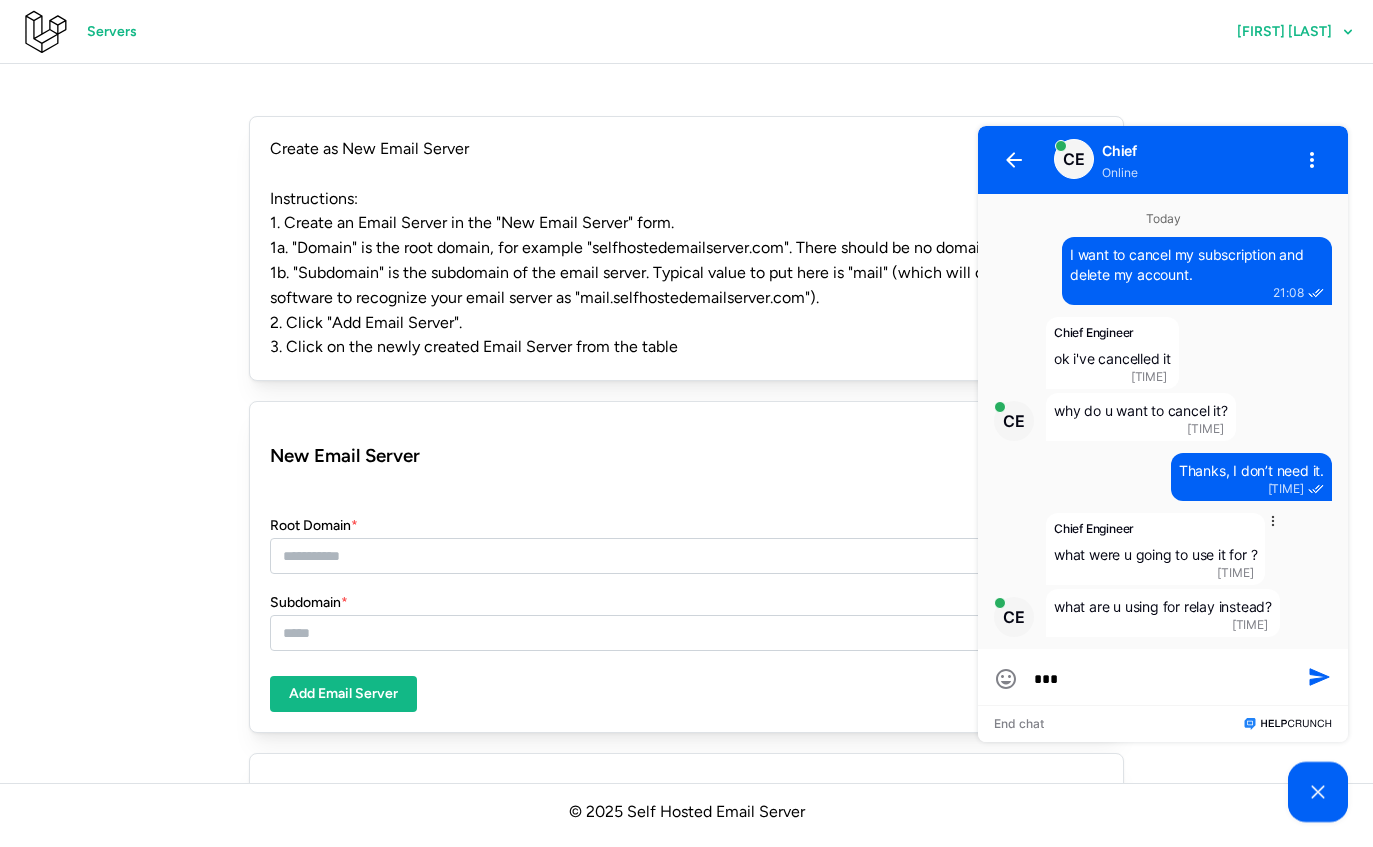 type on "***" 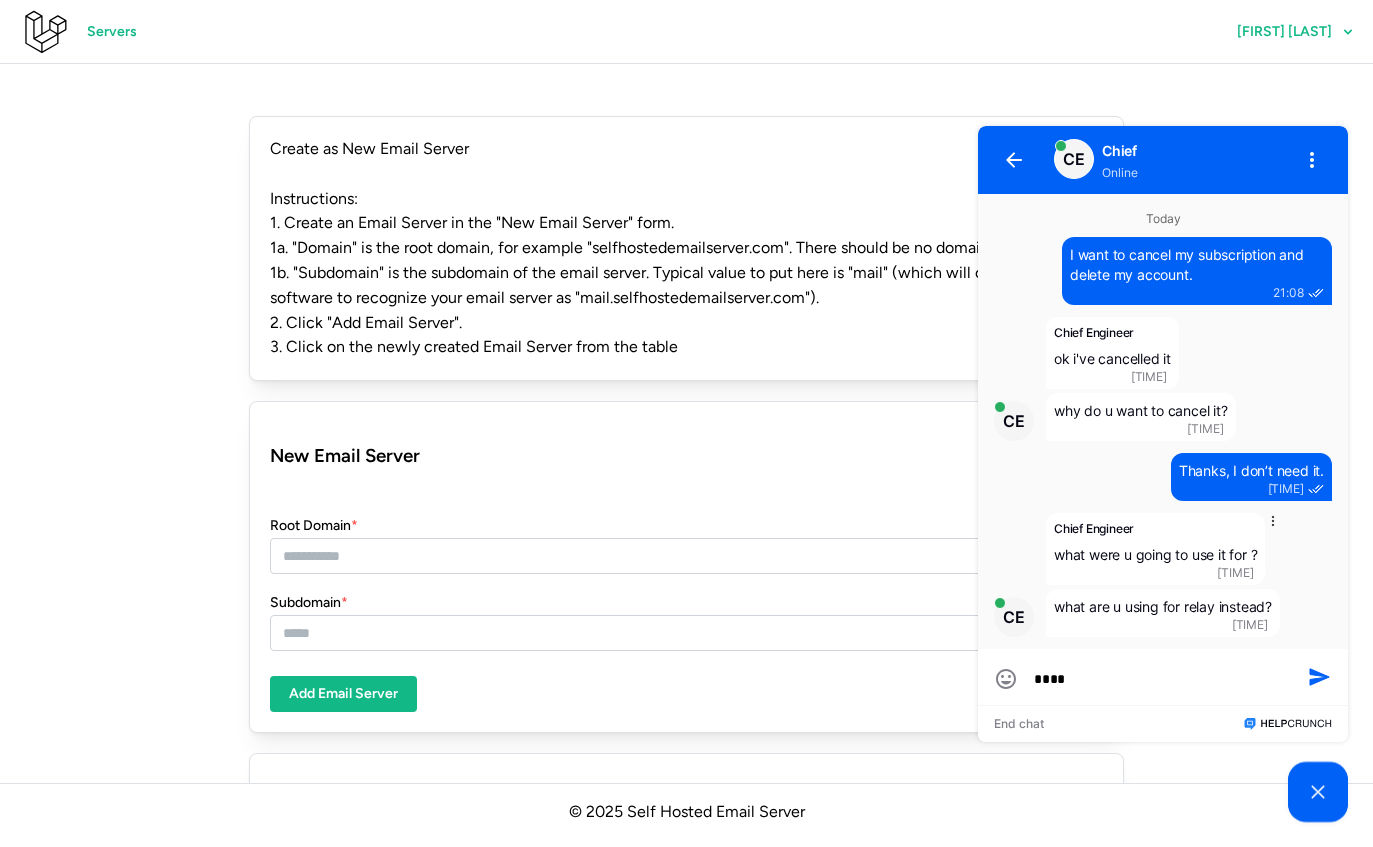 type on "*****" 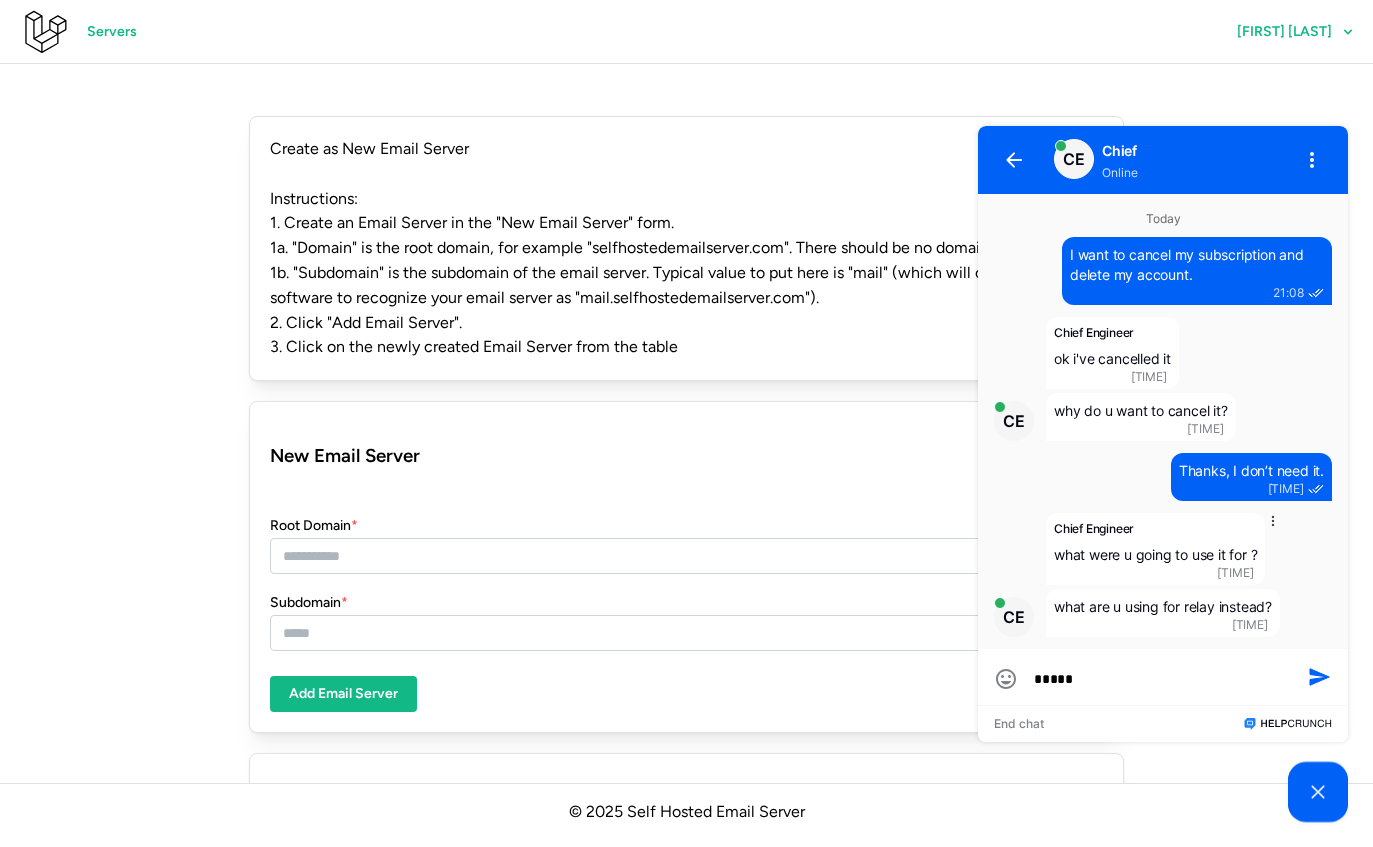 type on "******" 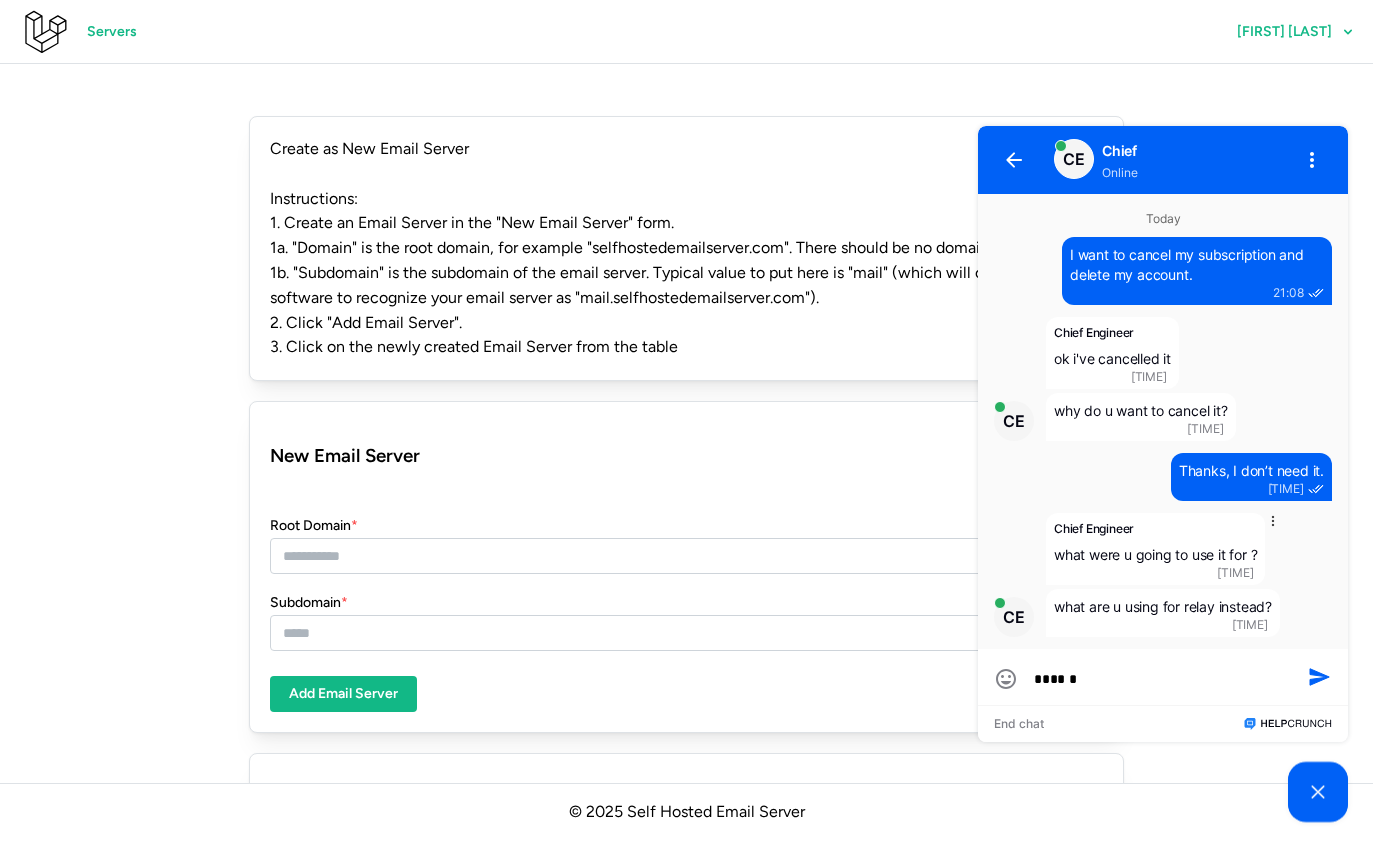 type on "******" 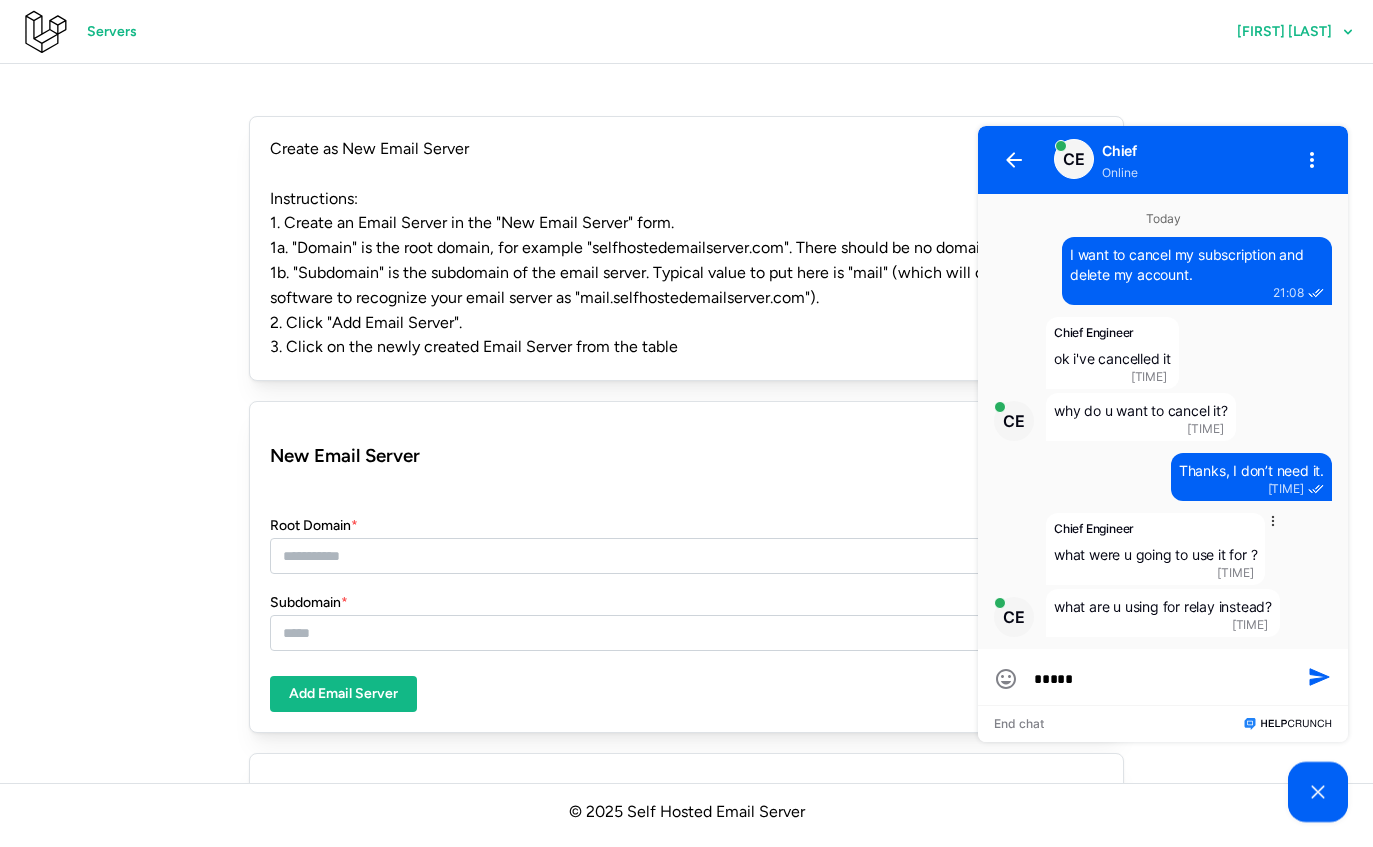 type on "****" 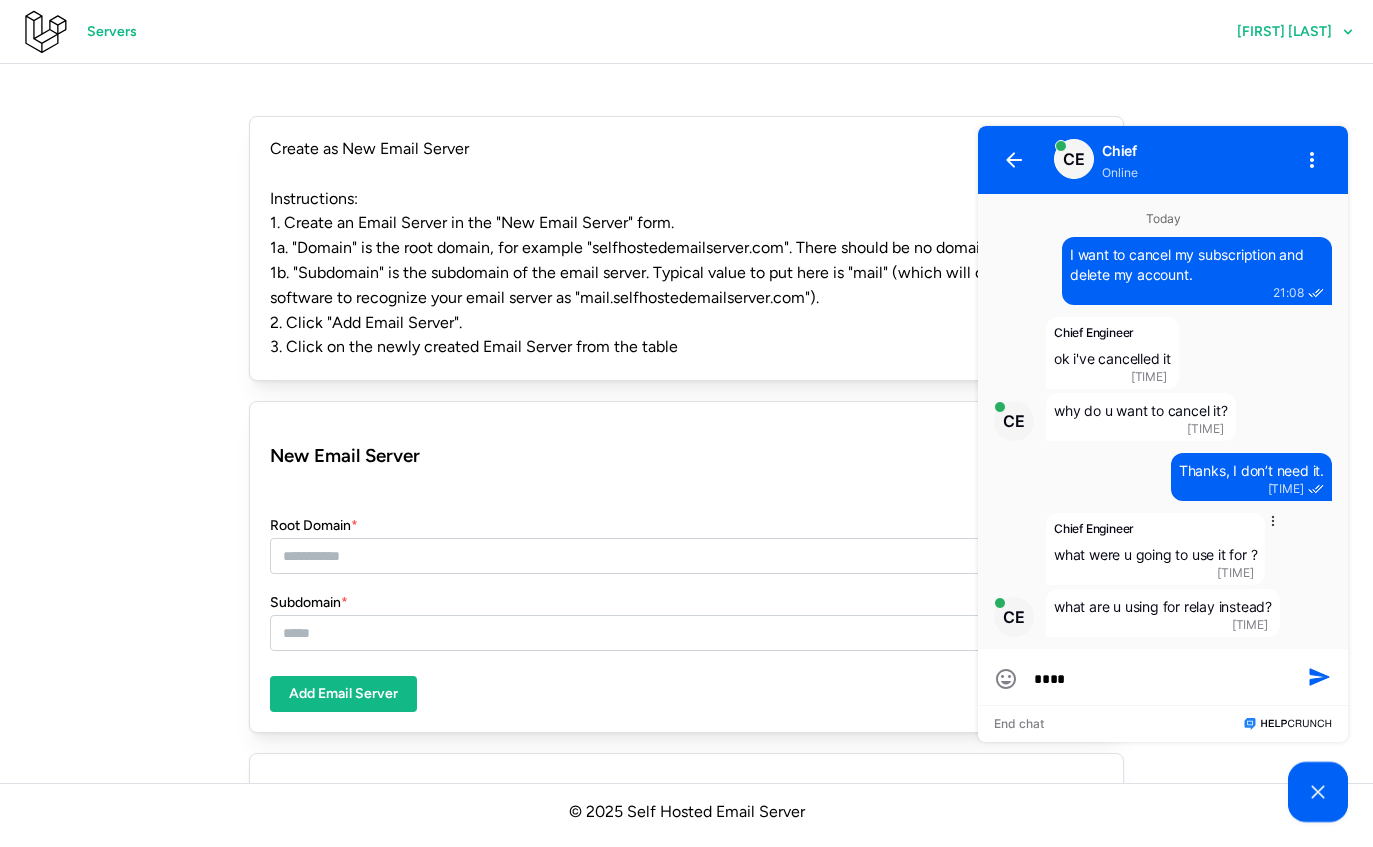 type on "***" 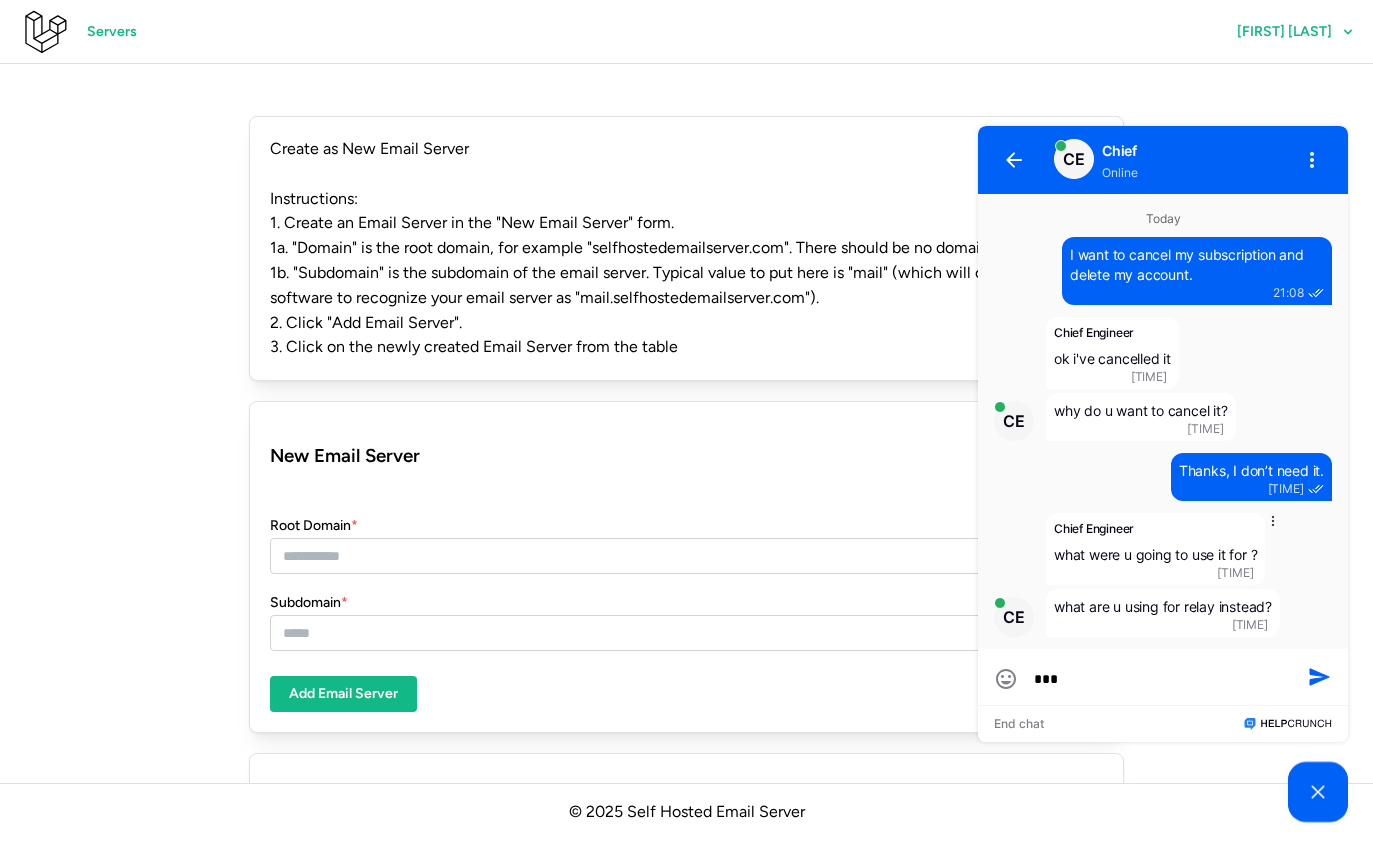 type on "*" 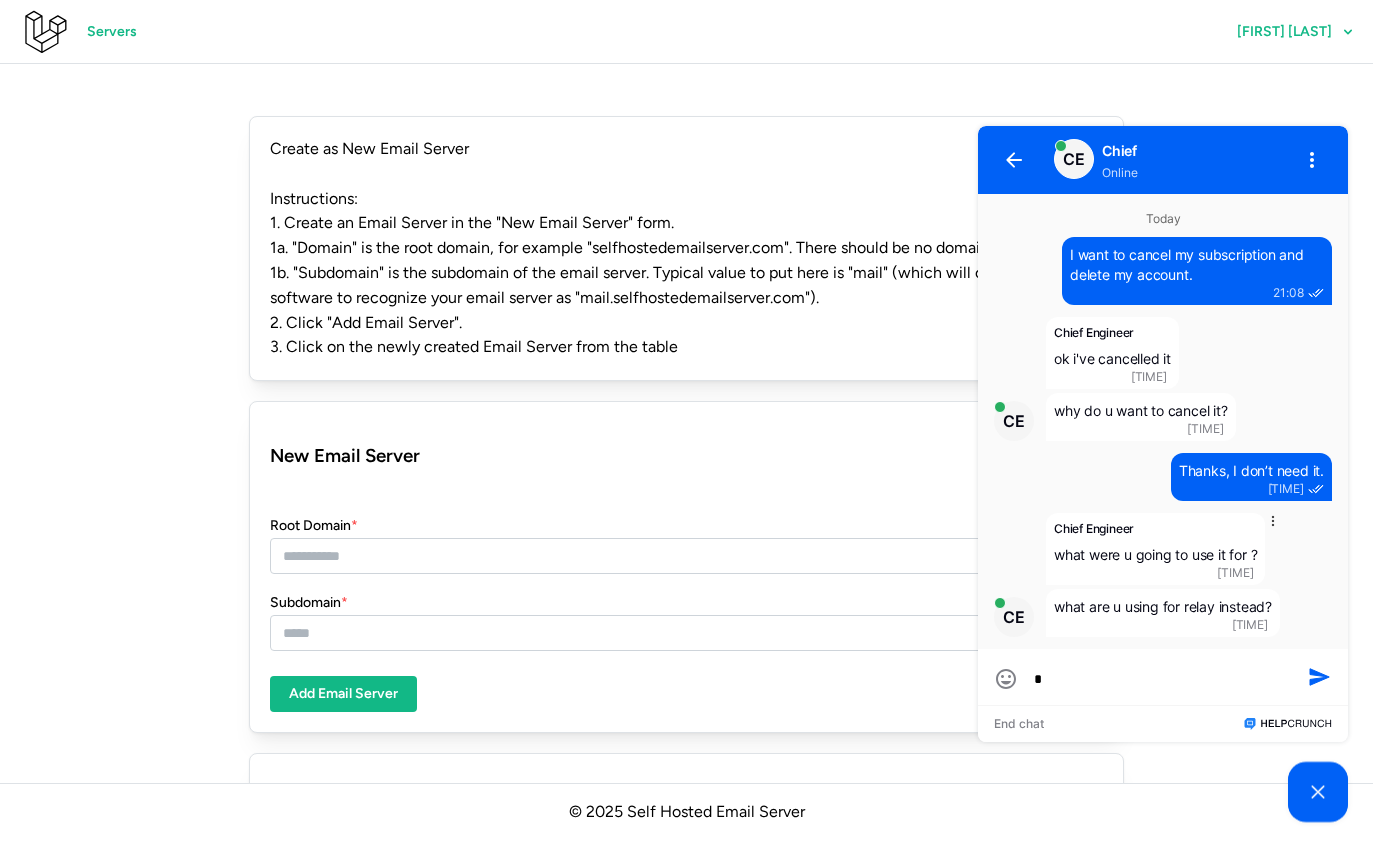 type on "*" 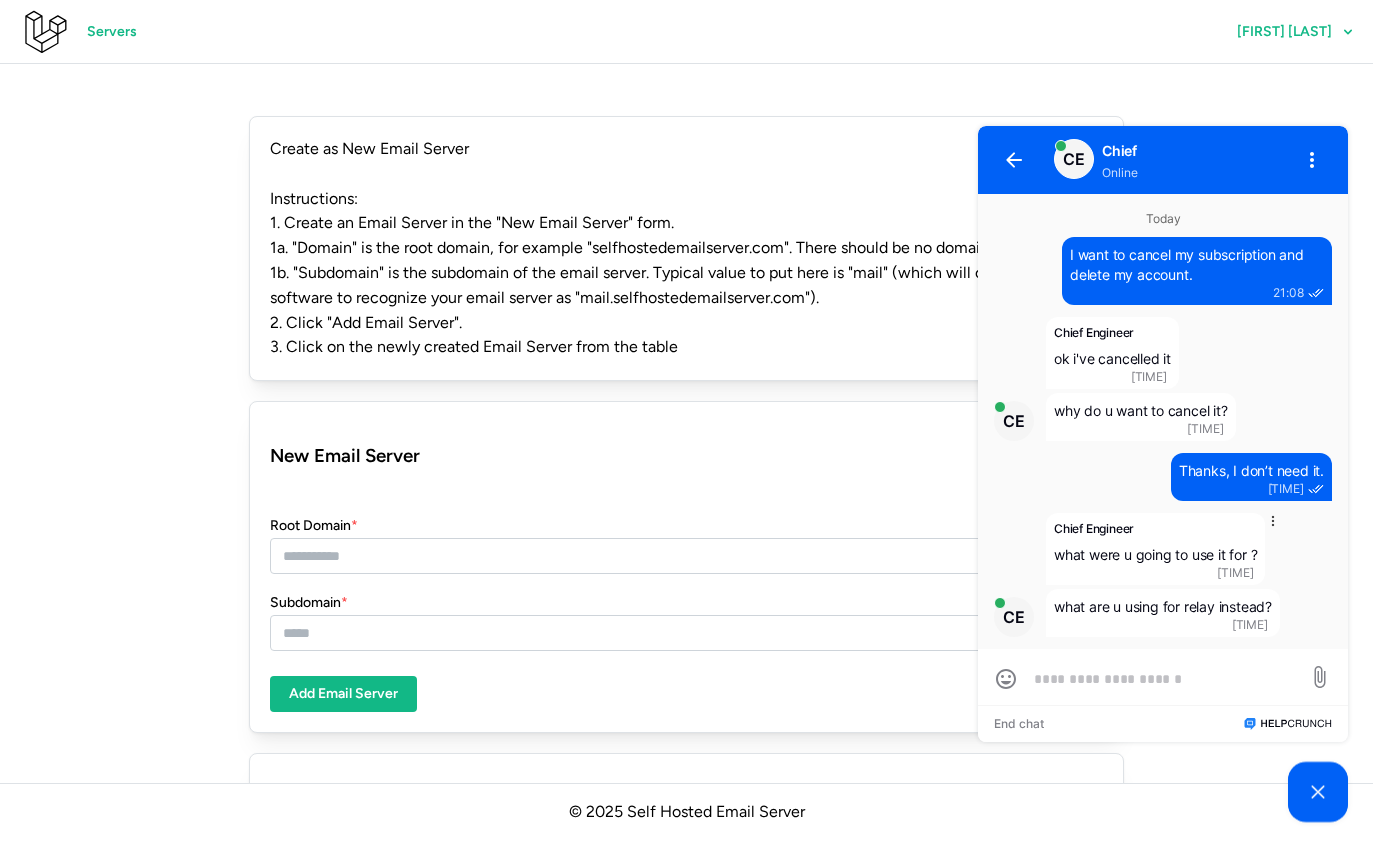 type on "*" 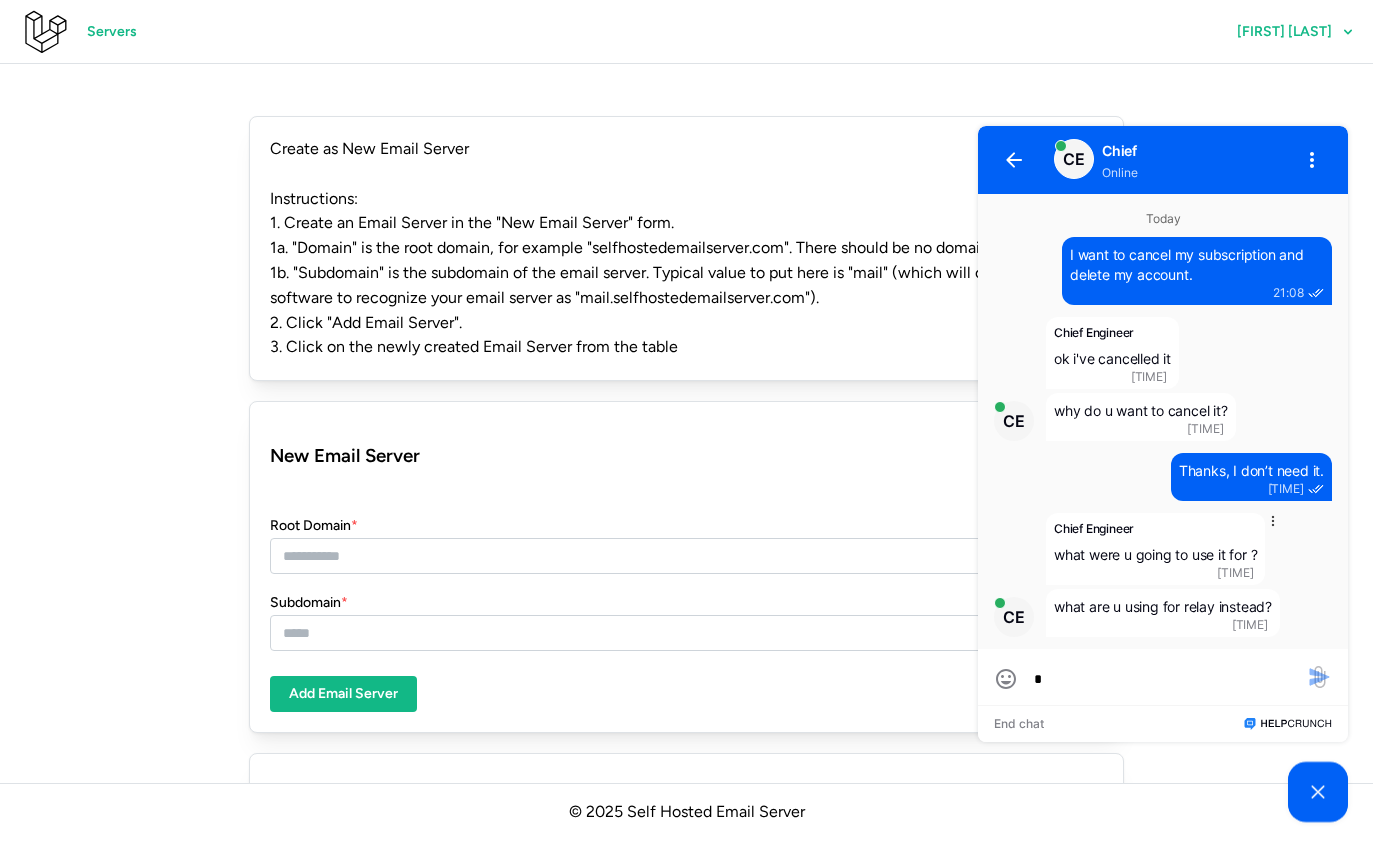 type 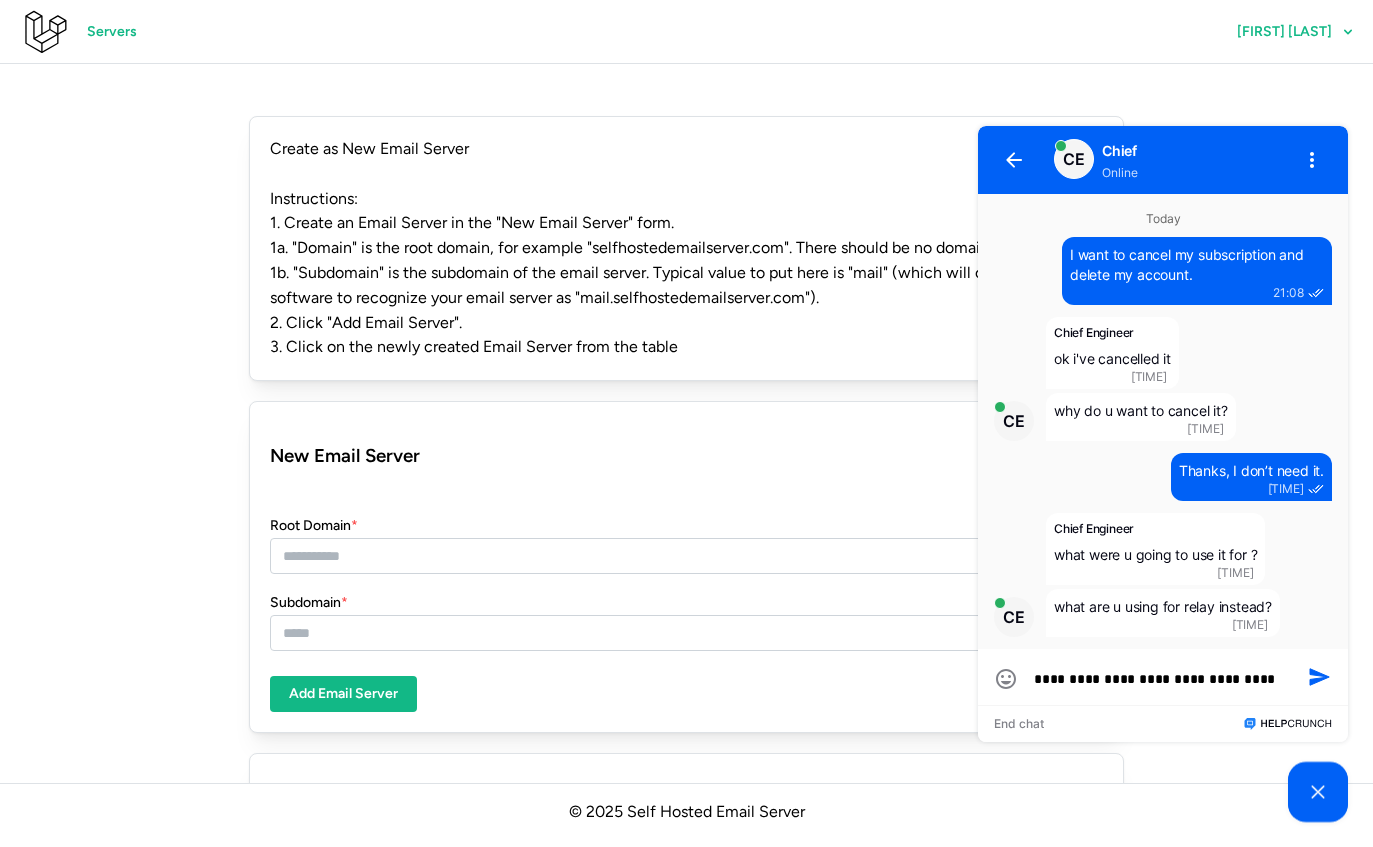 scroll, scrollTop: 0, scrollLeft: 0, axis: both 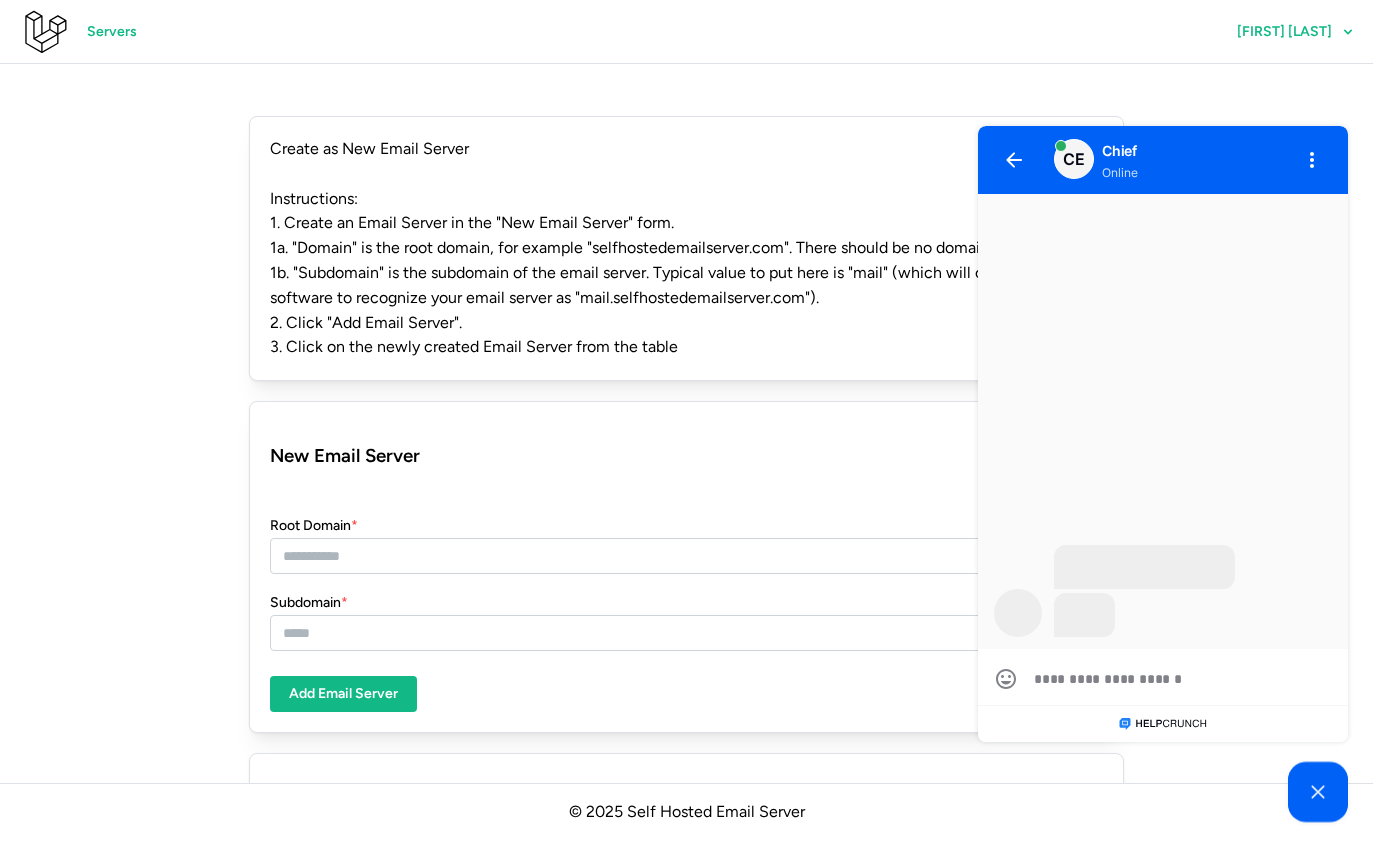 click on "Create as New Email Server" 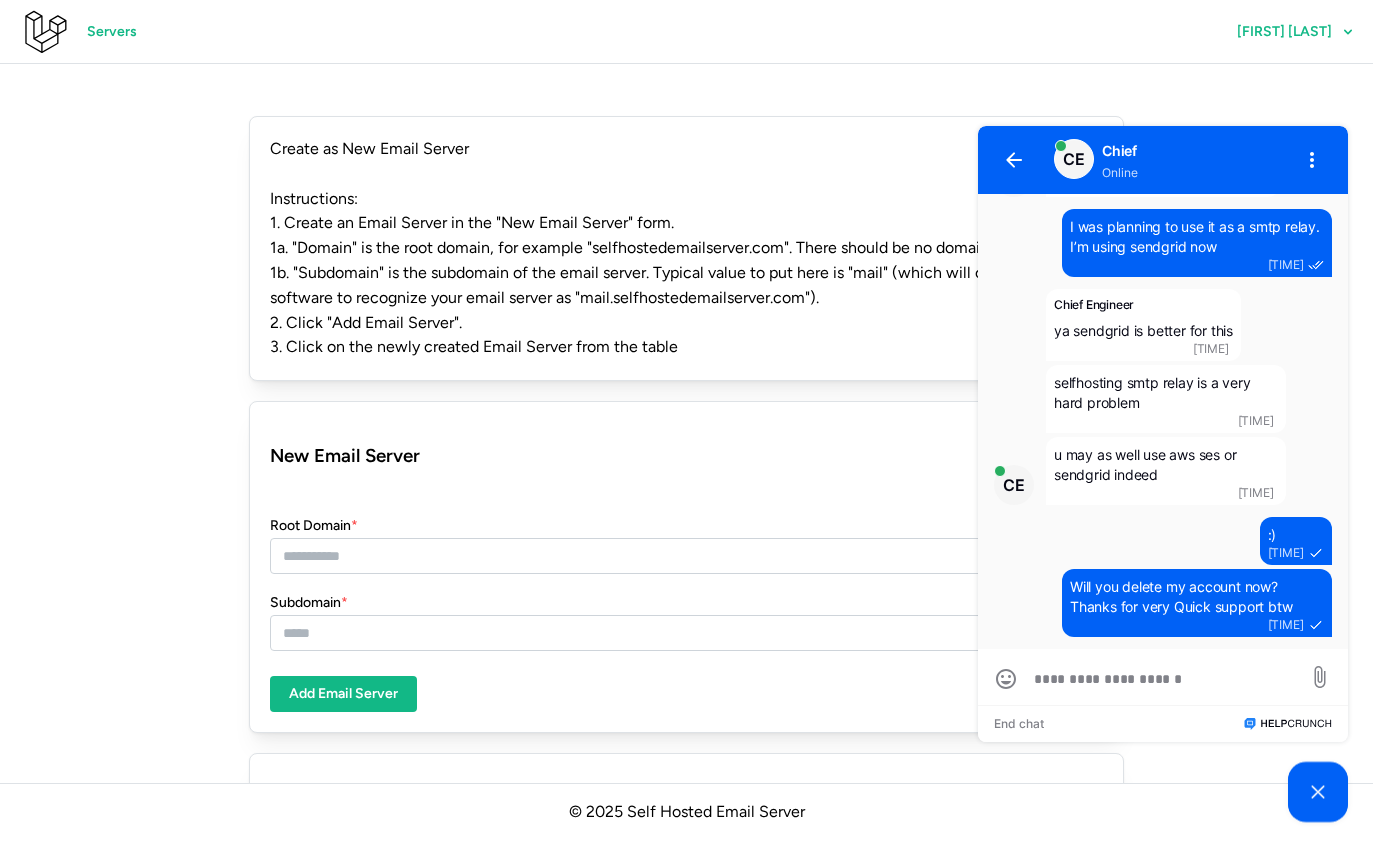 click on "Create as New Email Server Instructions: 1. Create an Email Server in the "New Email Server" form. 1a. "Domain" is the root domain, for example "selfhostedemailserver.com". There should be no domains. 1b. "Subdomain" is the subdomain of the email server. Typical value to put here is "mail" (which will cause our software to recognize your email server as "mail.selfhostedemailserver.com"). 2. Click "Add Email Server". 3. Click on the newly created Email Server from the table New Email Server Root Domain  * Subdomain  * Add Email Server Email Server Subdomain Created At Wadsten.org martin 01/08/2025, 07:57:39" 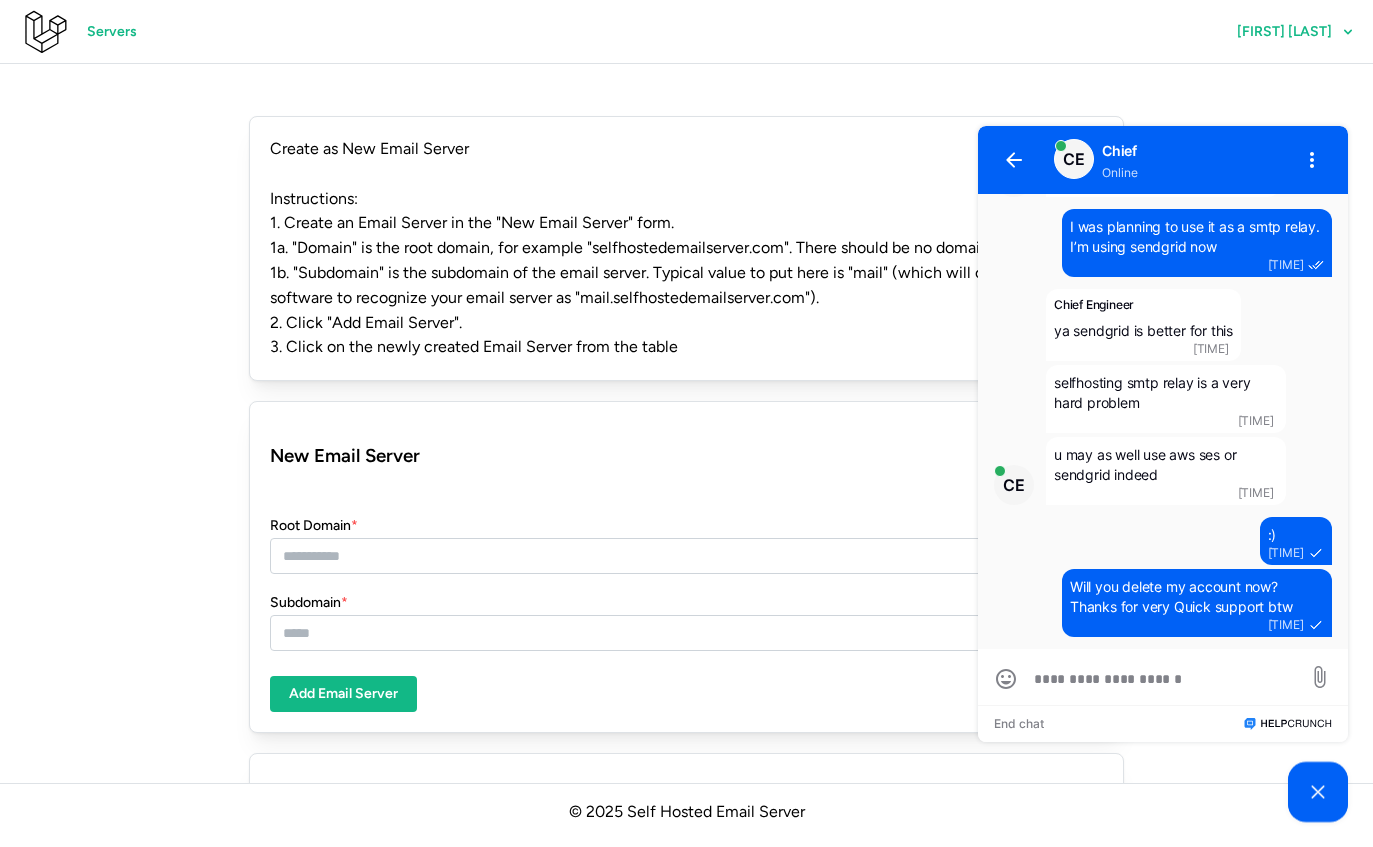 click on "Create as New Email Server Instructions: 1. Create an Email Server in the "New Email Server" form. 1a. "Domain" is the root domain, for example "selfhostedemailserver.com". There should be no domains. 1b. "Subdomain" is the subdomain of the email server. Typical value to put here is "mail" (which will cause our software to recognize your email server as "mail.selfhostedemailserver.com"). 2. Click "Add Email Server". 3. Click on the newly created Email Server from the table New Email Server Root Domain  * Subdomain  * Add Email Server Email Server Subdomain Created At Wadsten.org martin 01/08/2025, 07:57:39" 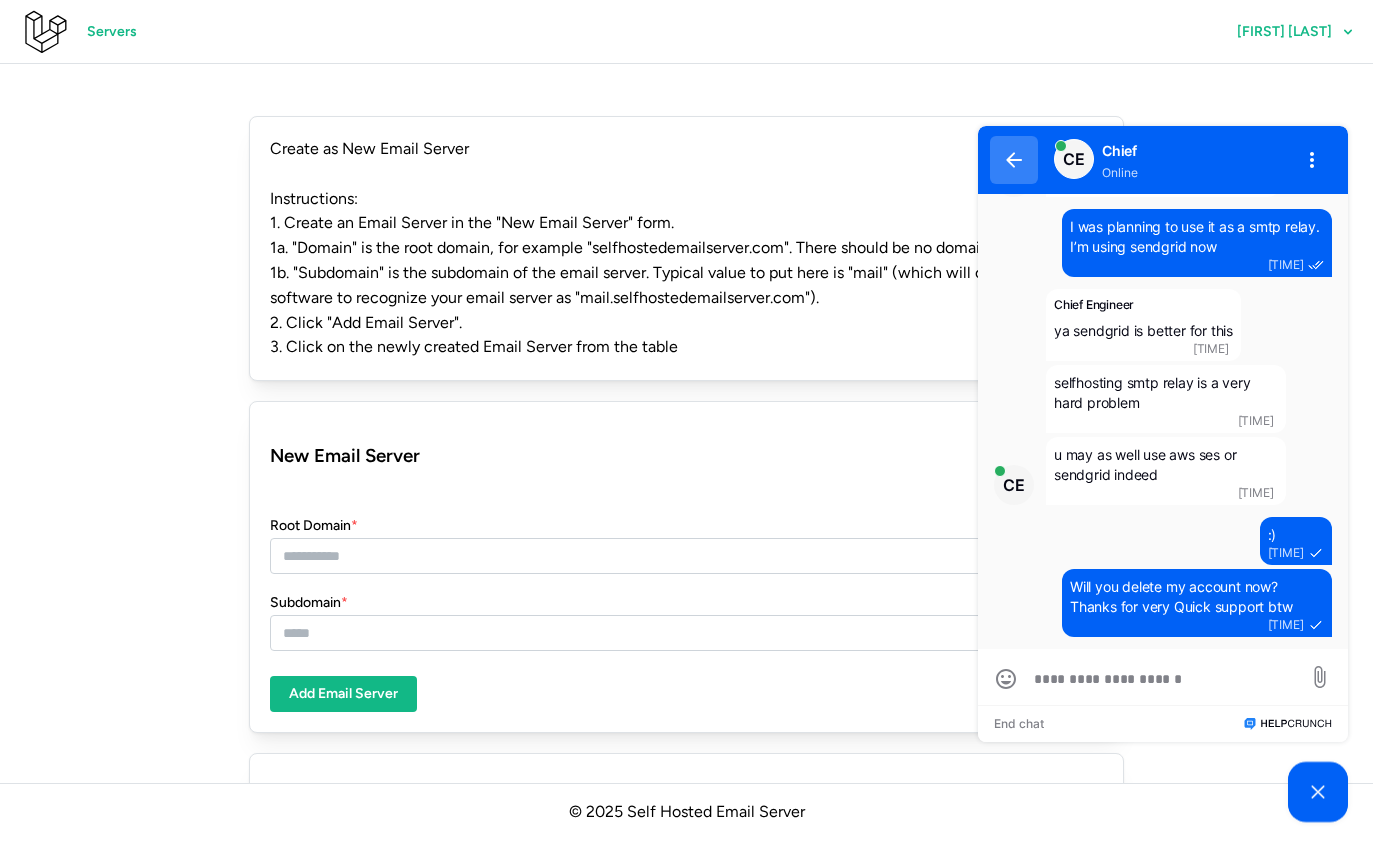 click 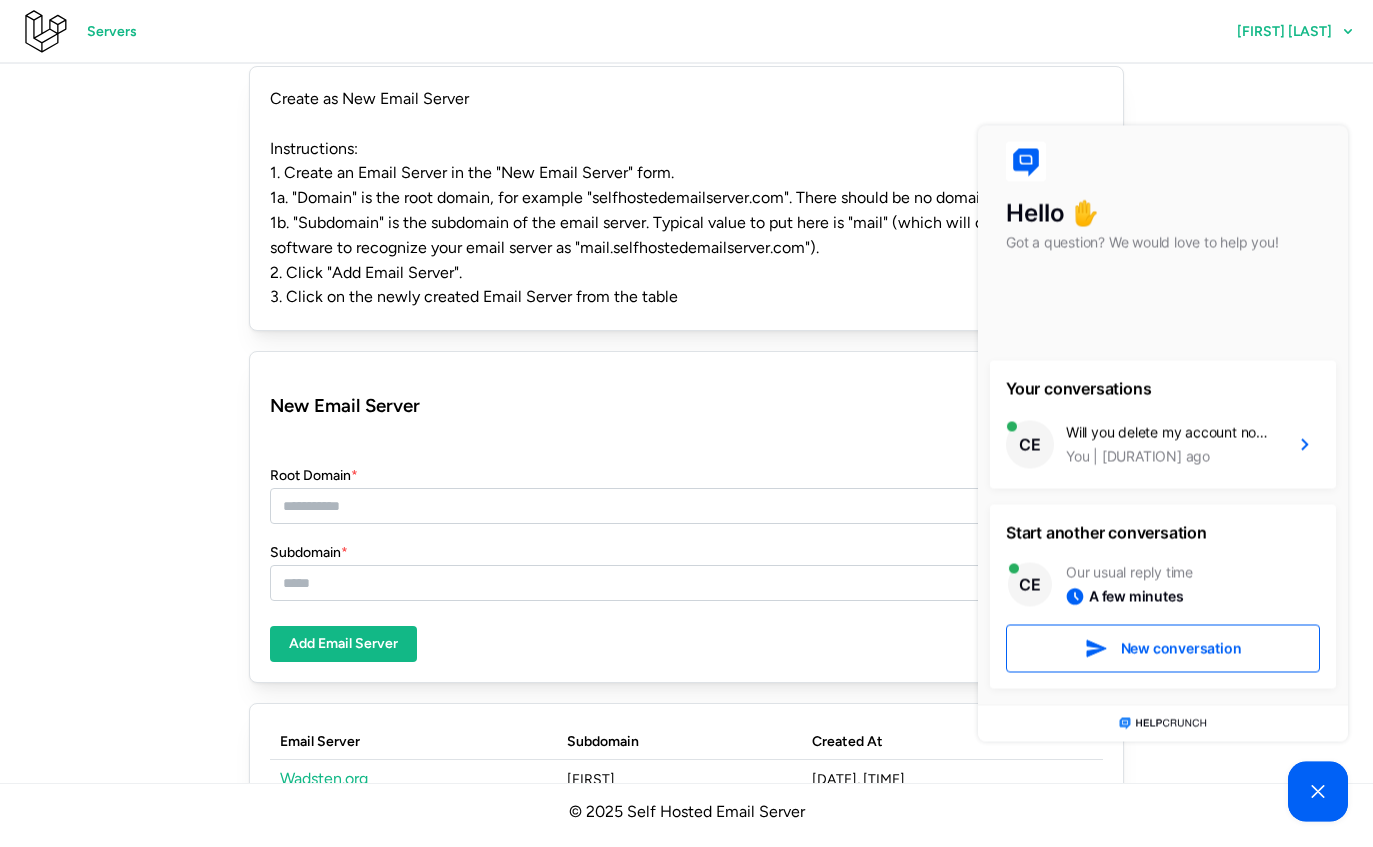 scroll, scrollTop: 49, scrollLeft: 0, axis: vertical 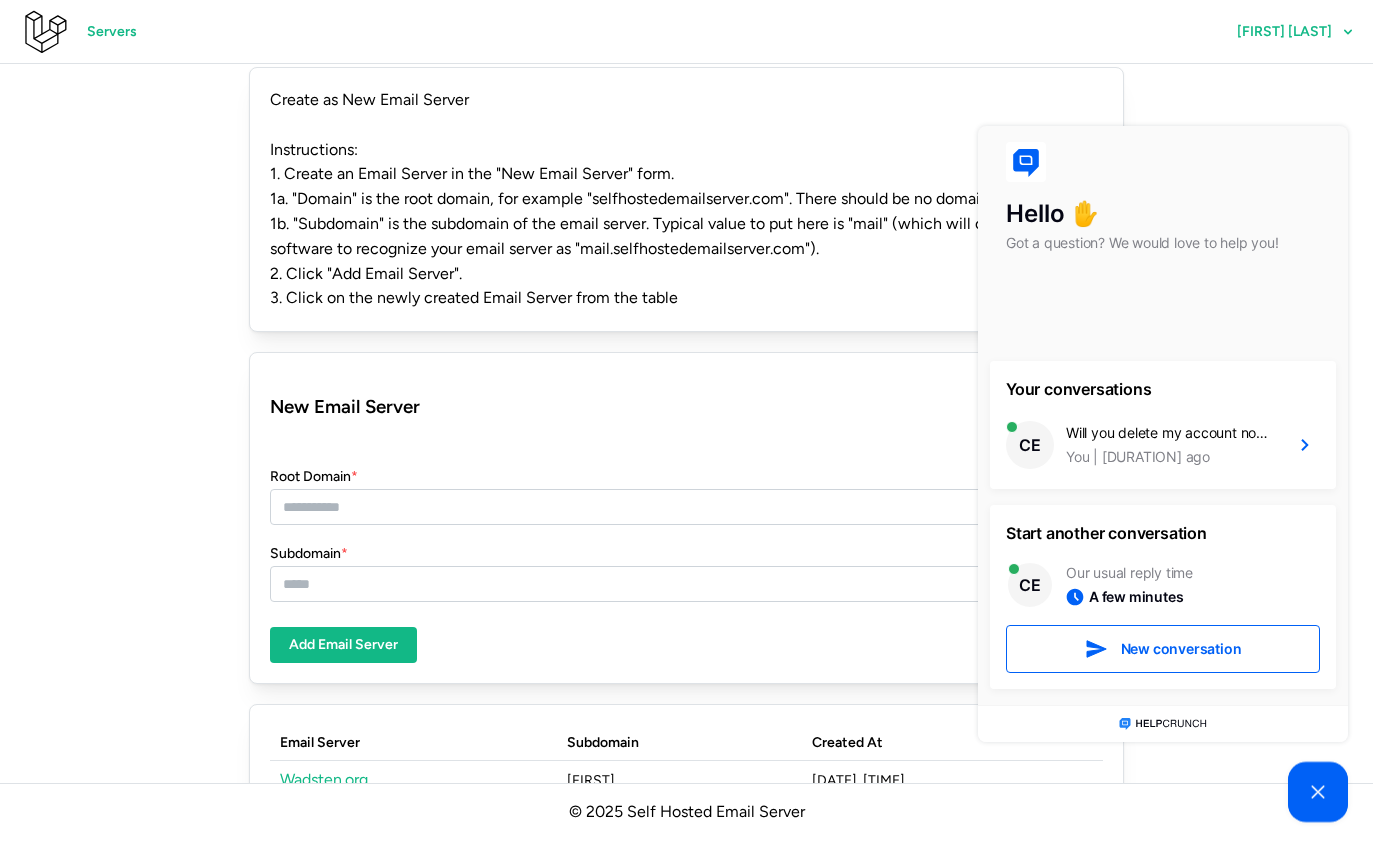 click on "Our usual reply time" at bounding box center [1129, 573] 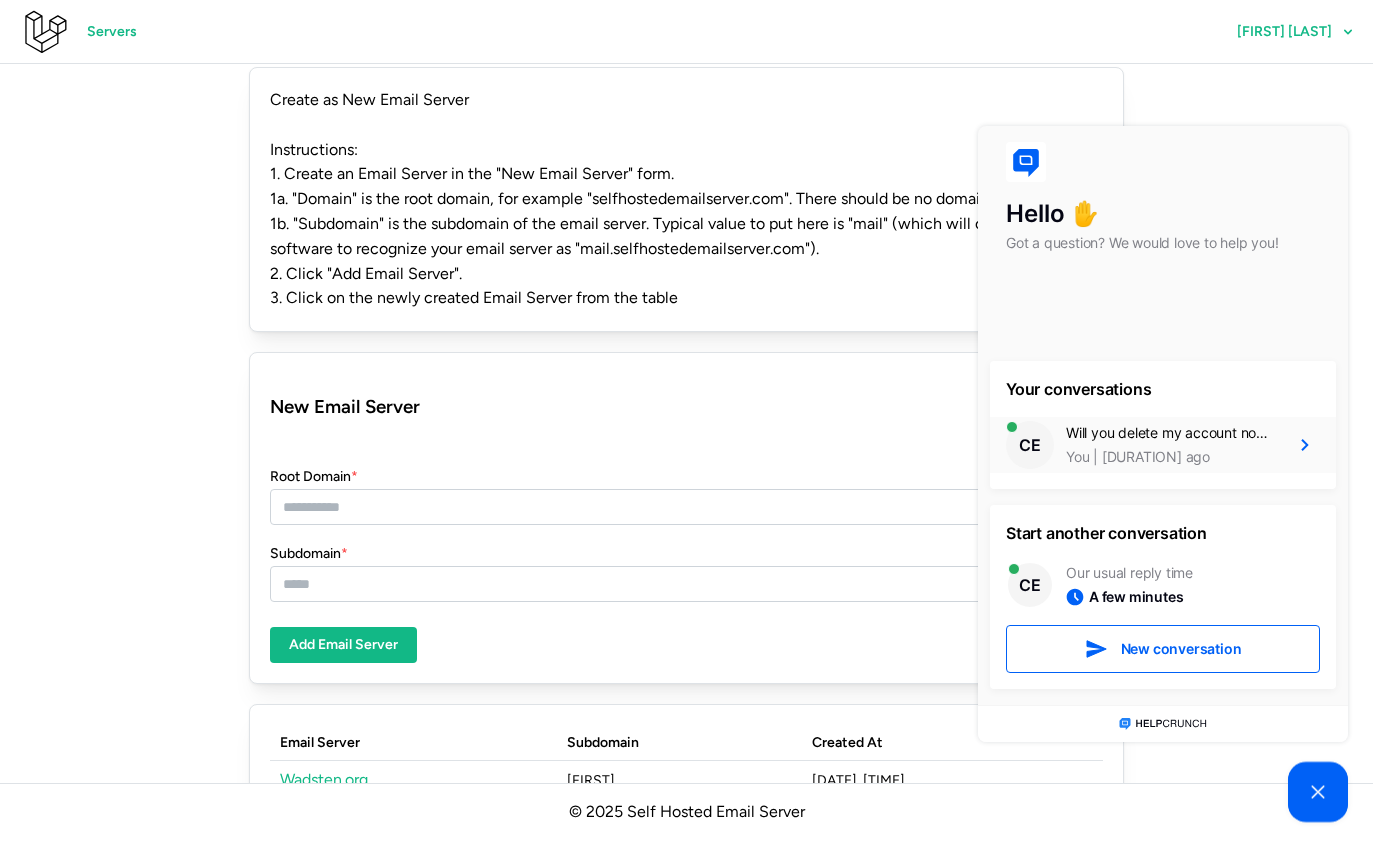 click on "Will you delete my account now? Thanks for very Quick support btw" at bounding box center [1172, 433] 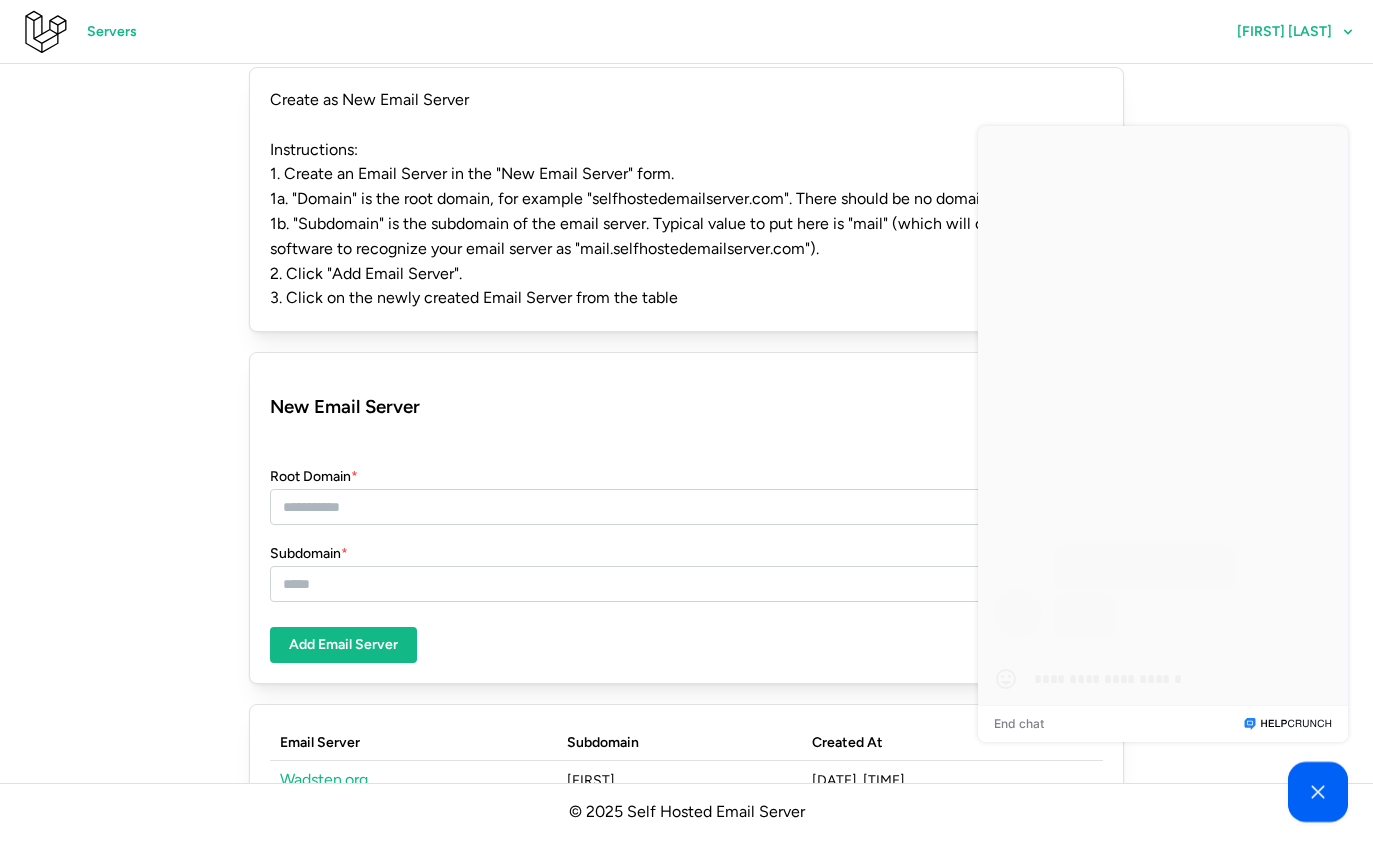 scroll, scrollTop: 421, scrollLeft: 0, axis: vertical 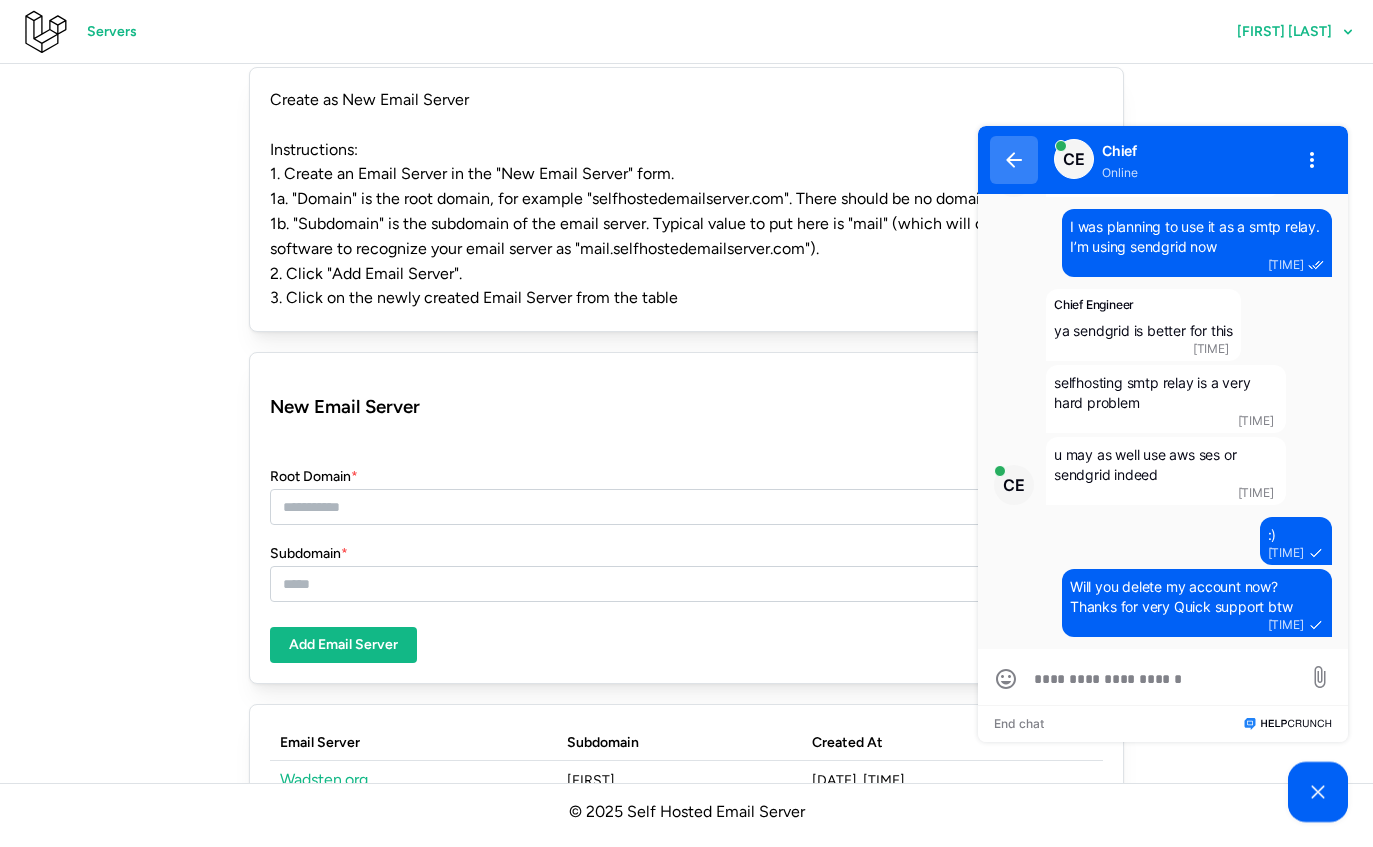 click at bounding box center (1014, 160) 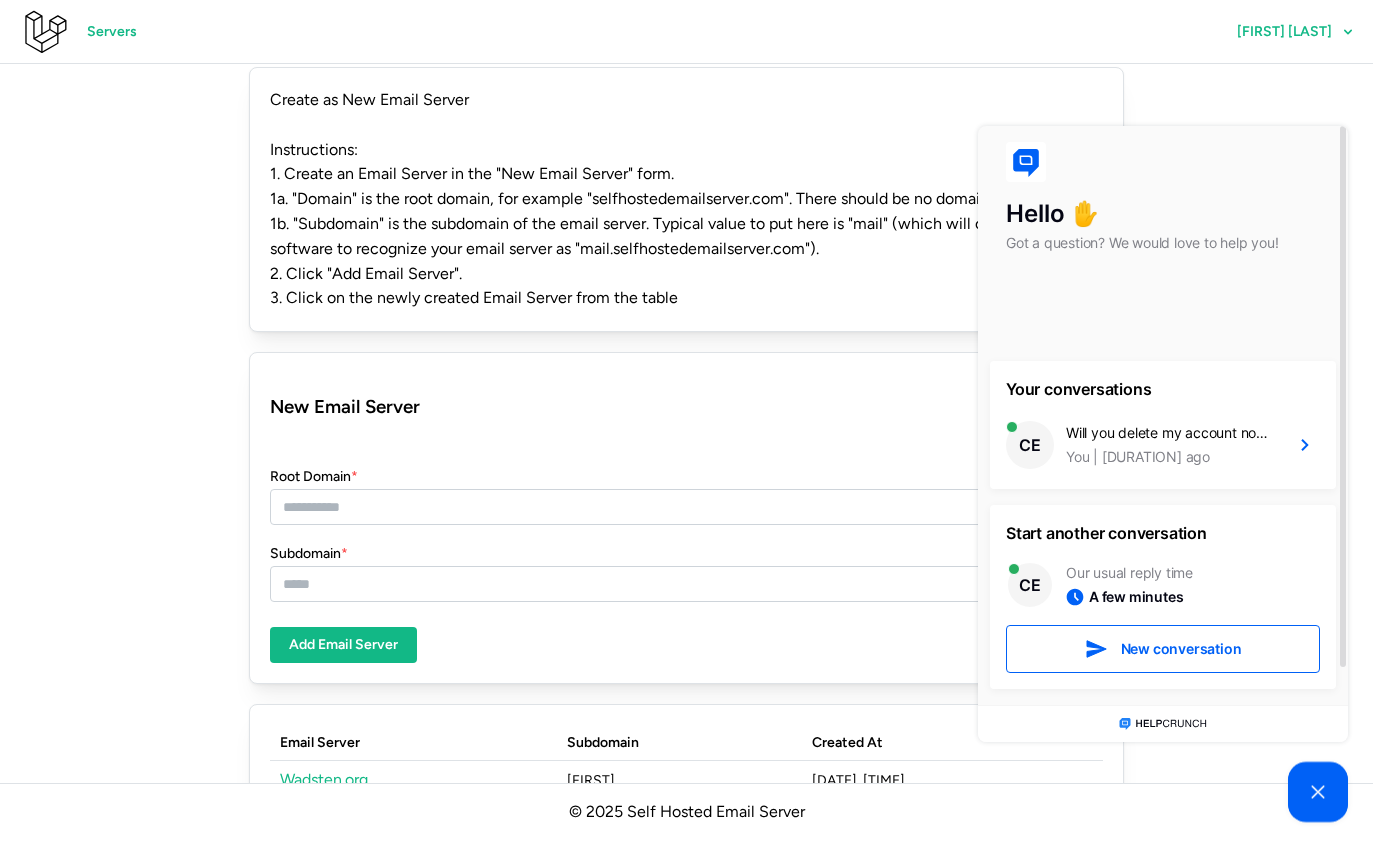 click on "Our usual reply time" at bounding box center [1129, 573] 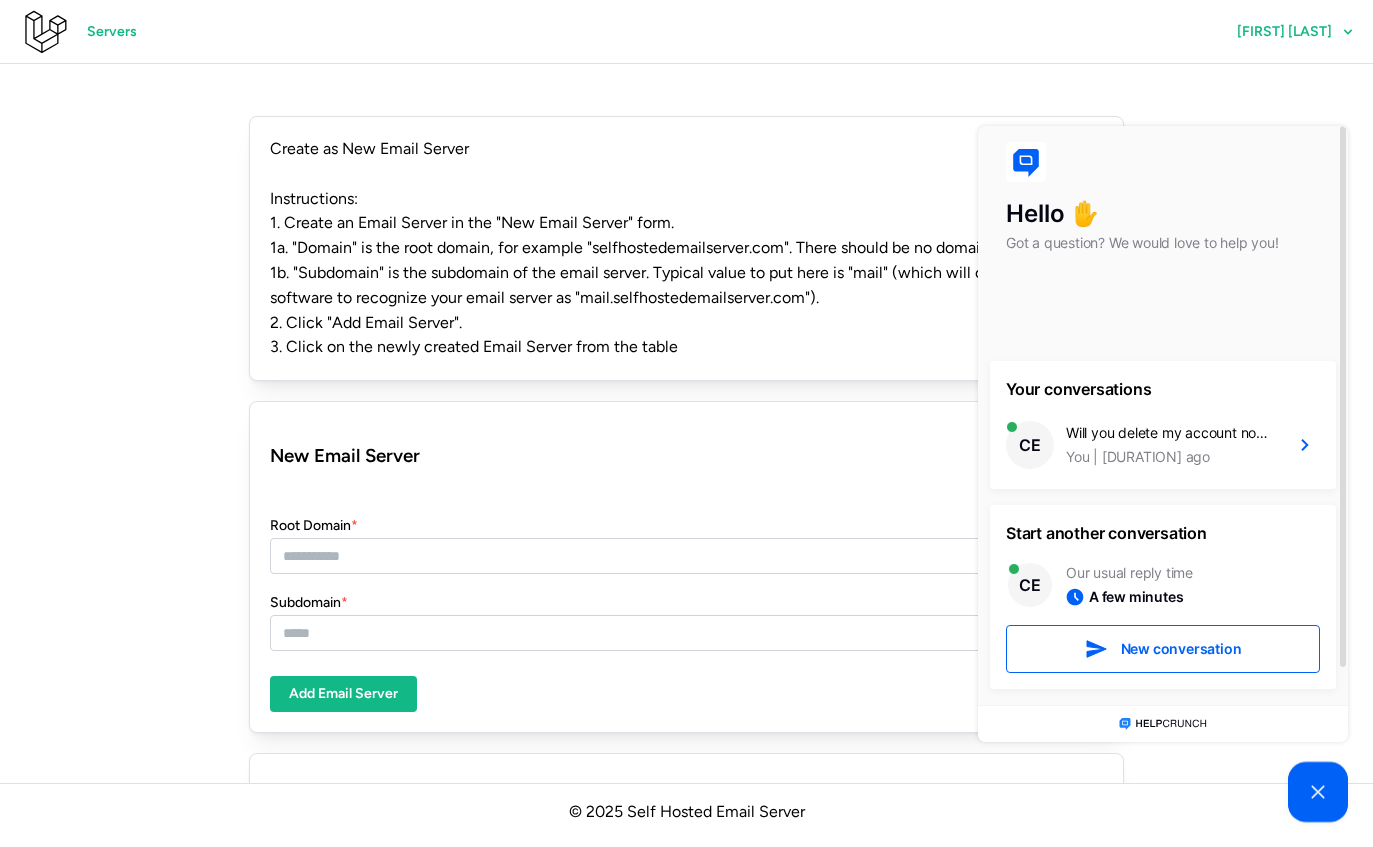 click on "Servers" 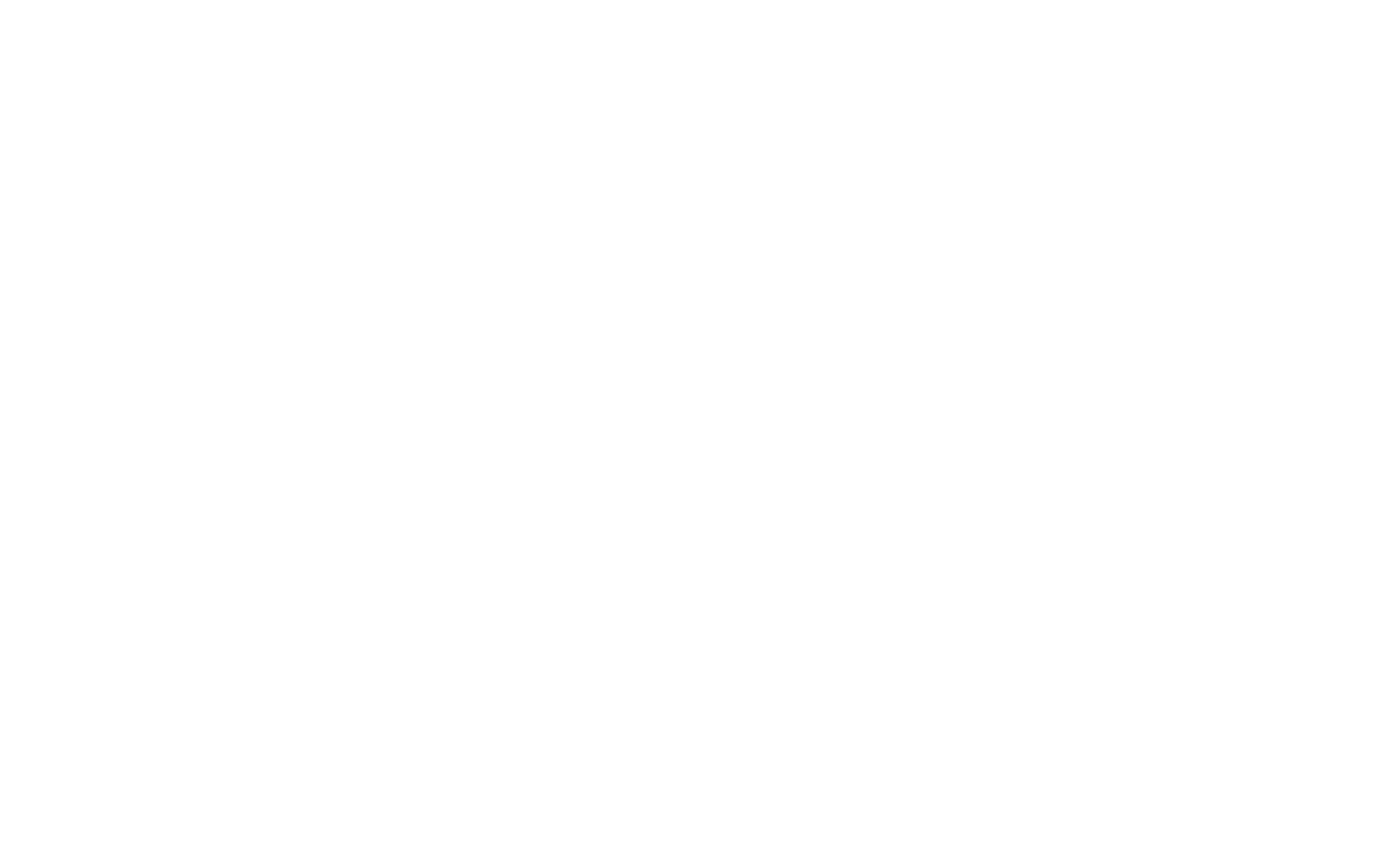 scroll, scrollTop: 0, scrollLeft: 0, axis: both 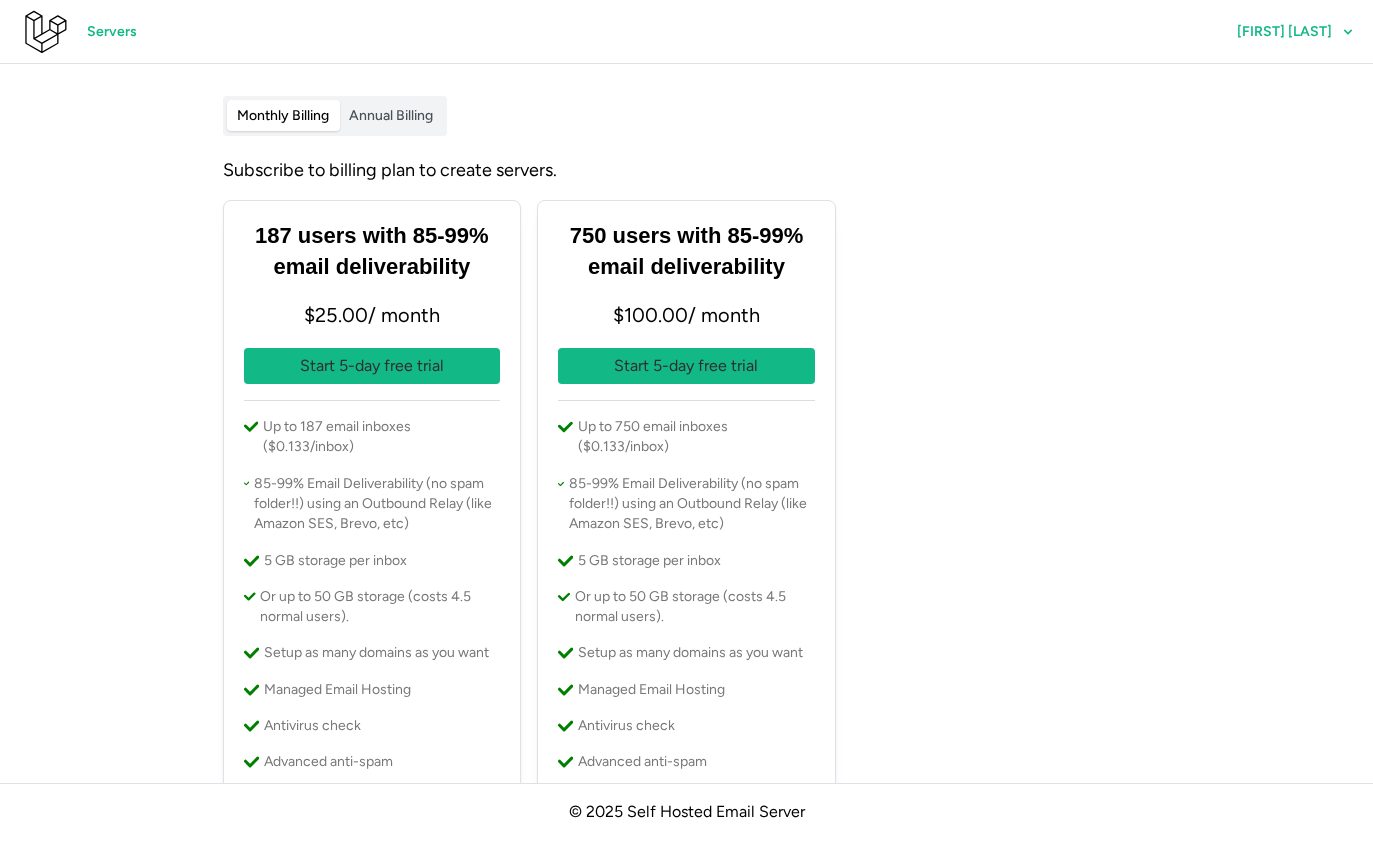 click on "Servers" 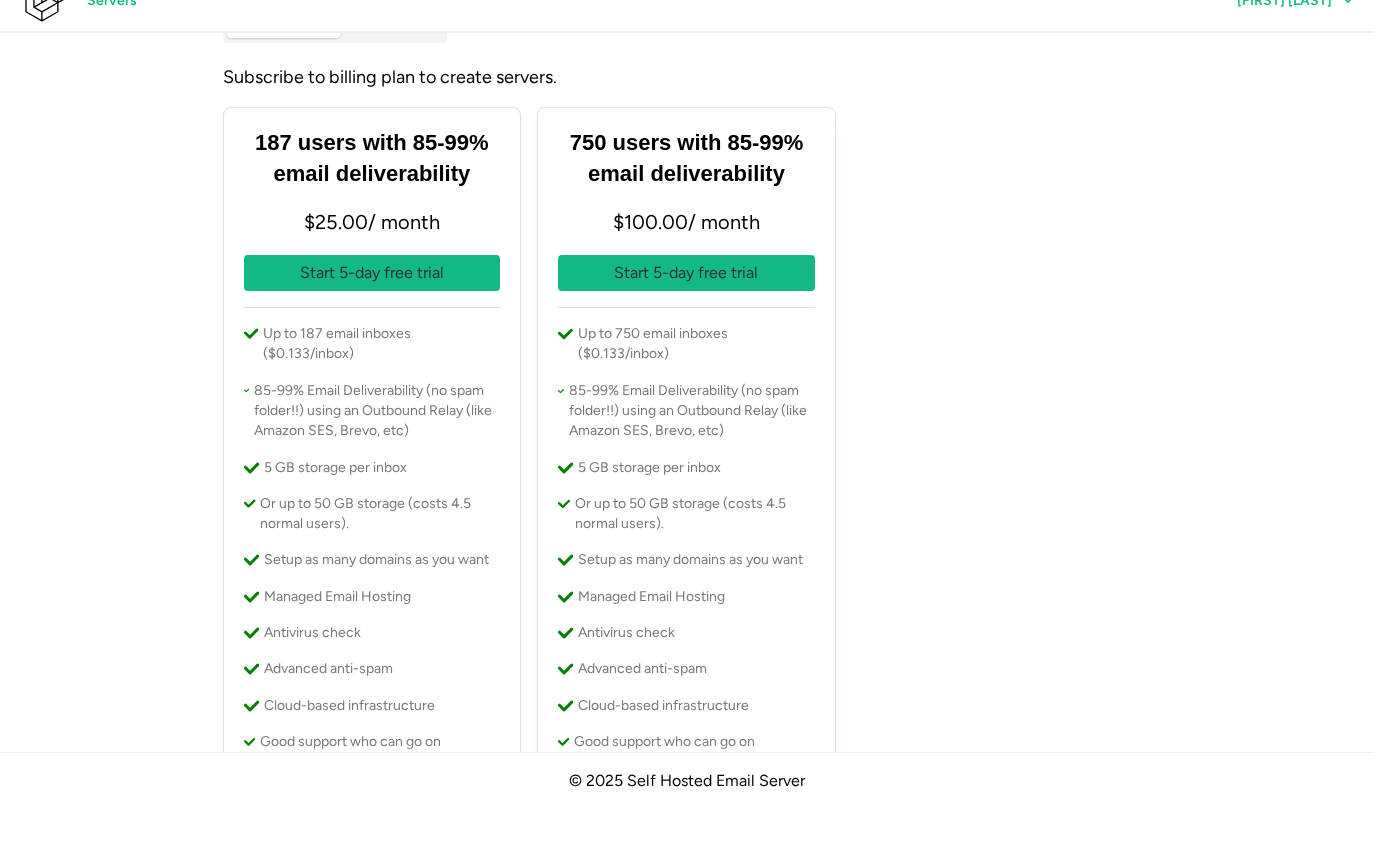 scroll, scrollTop: 0, scrollLeft: 0, axis: both 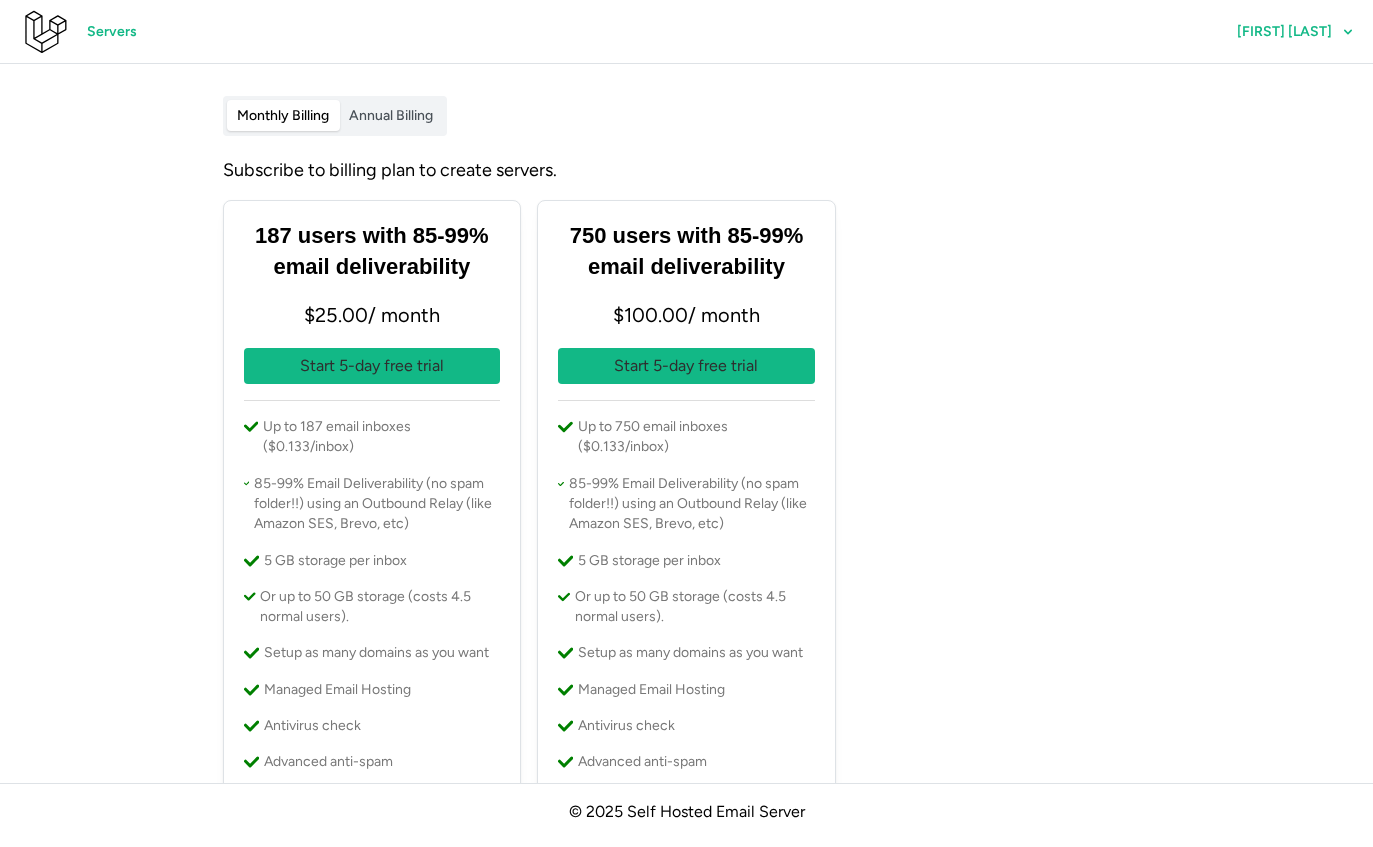 click on "[FIRST] [LAST]" 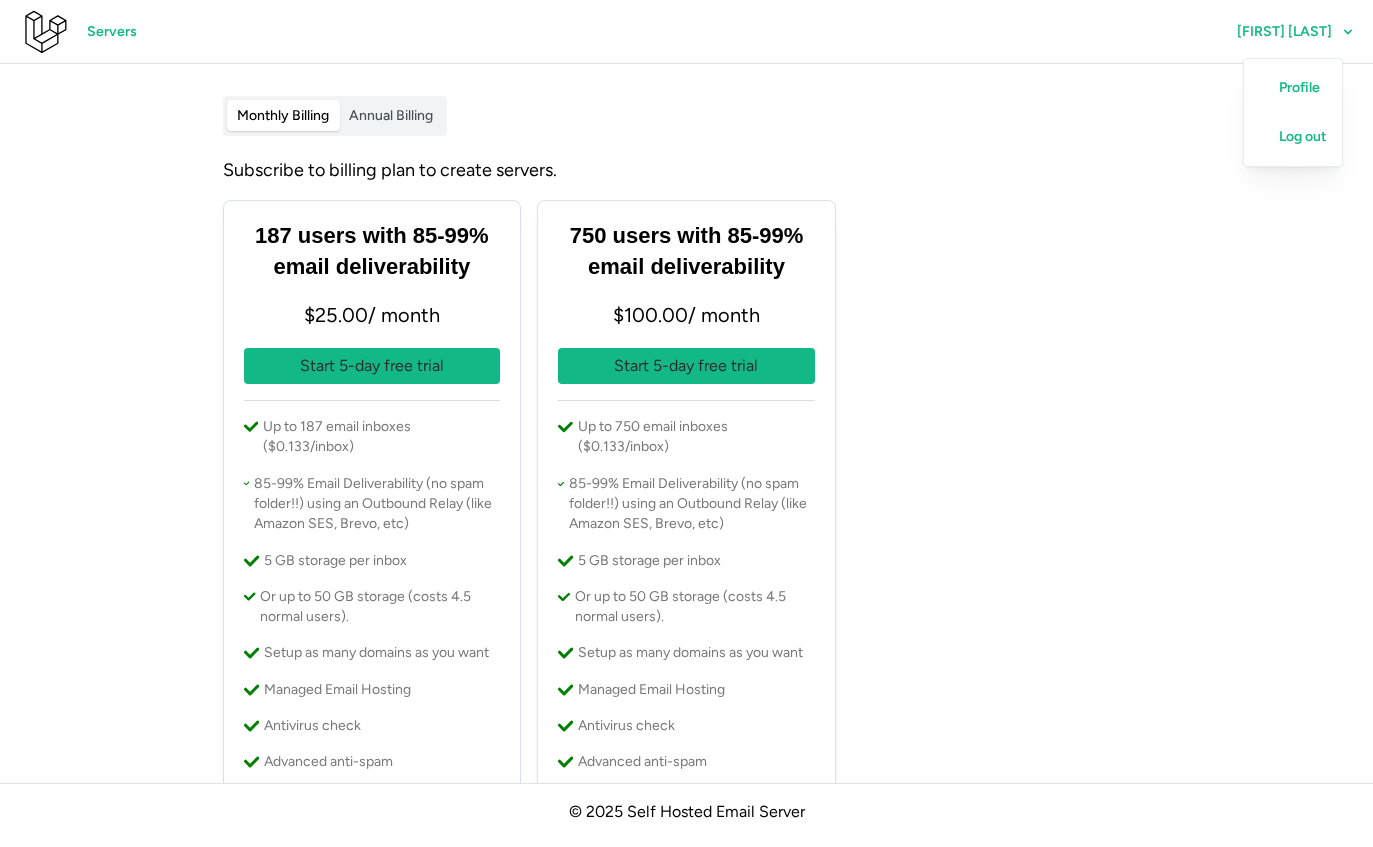 scroll, scrollTop: 0, scrollLeft: 0, axis: both 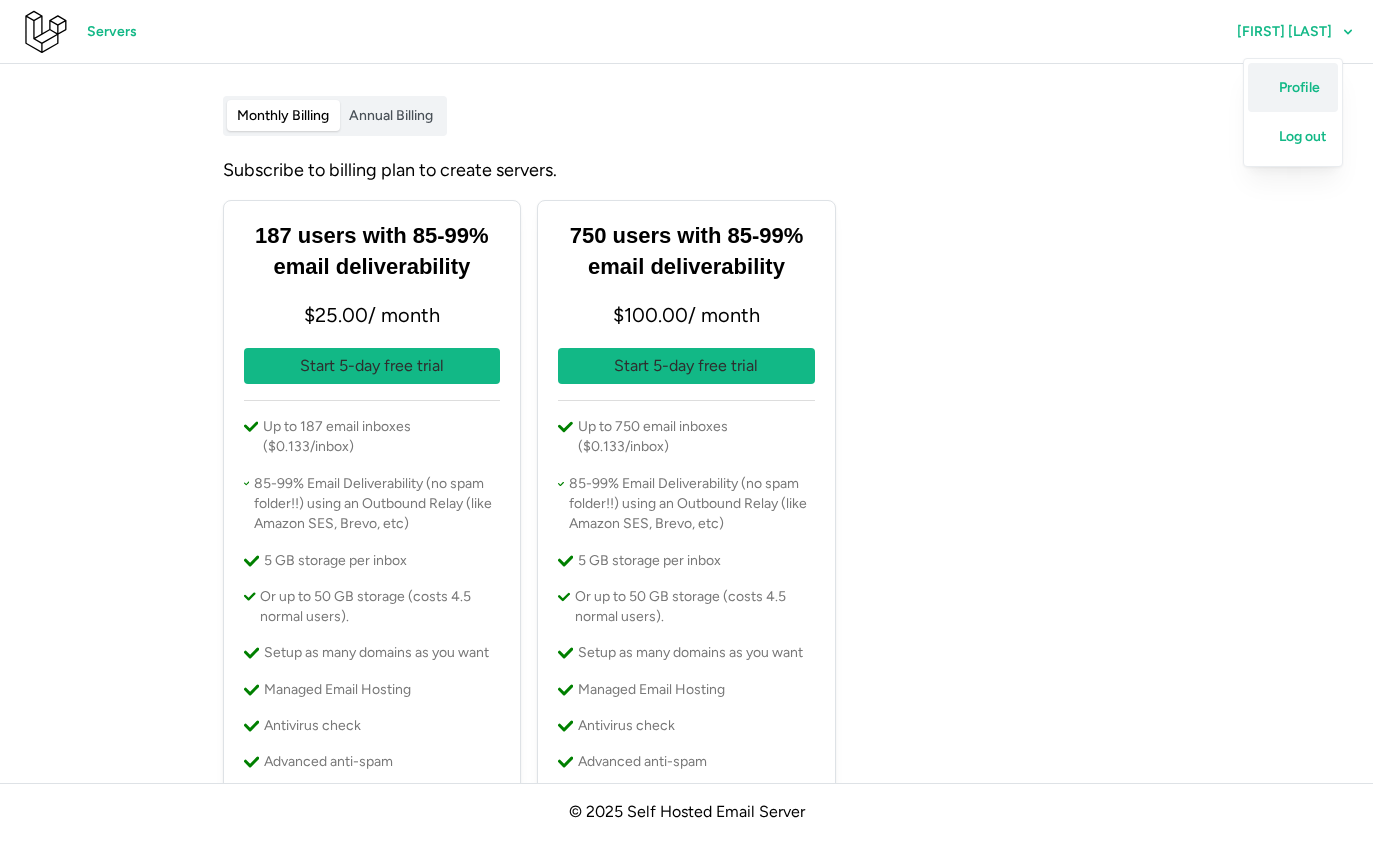 click on "Profile" at bounding box center (1299, 88) 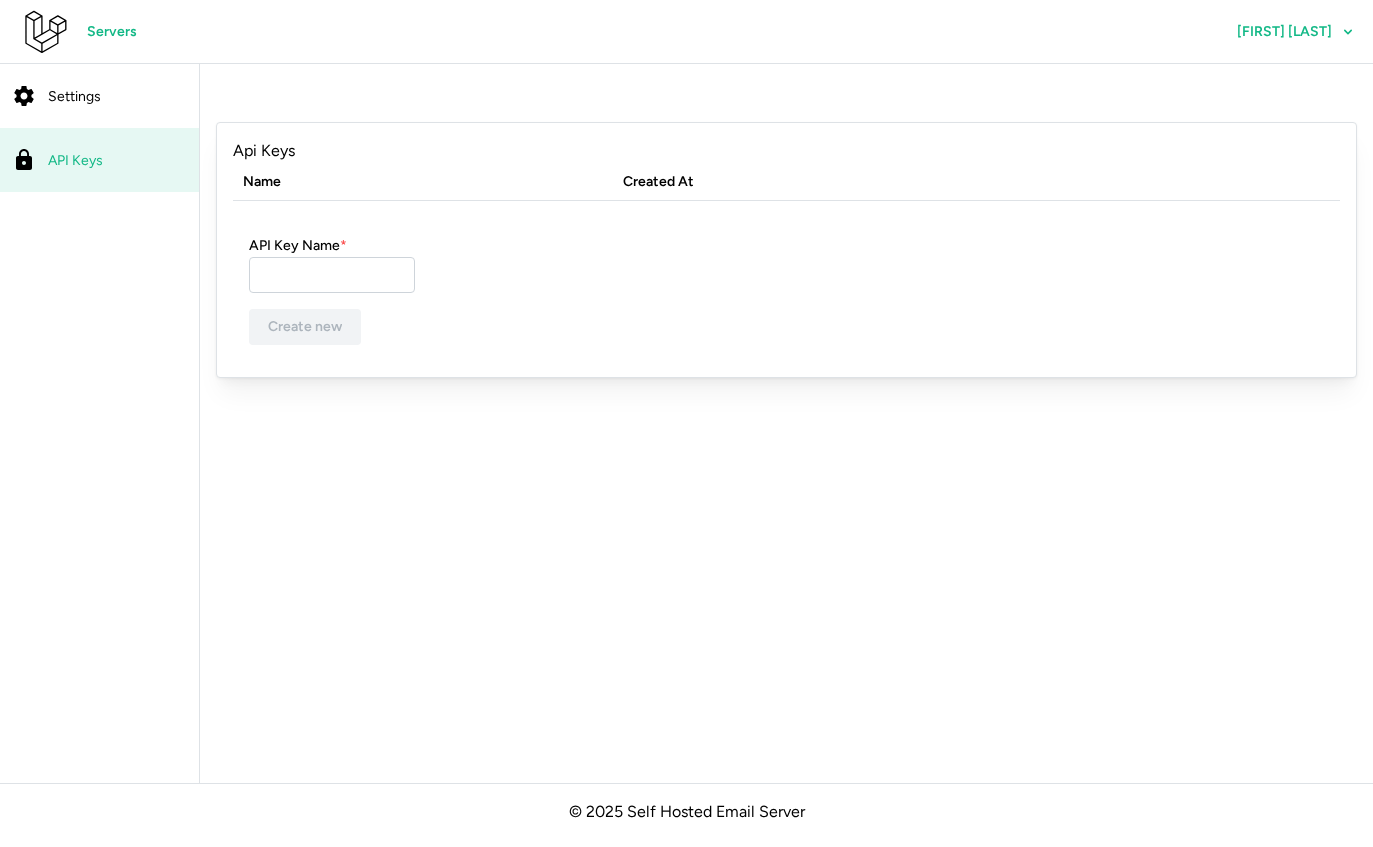 scroll, scrollTop: 0, scrollLeft: 0, axis: both 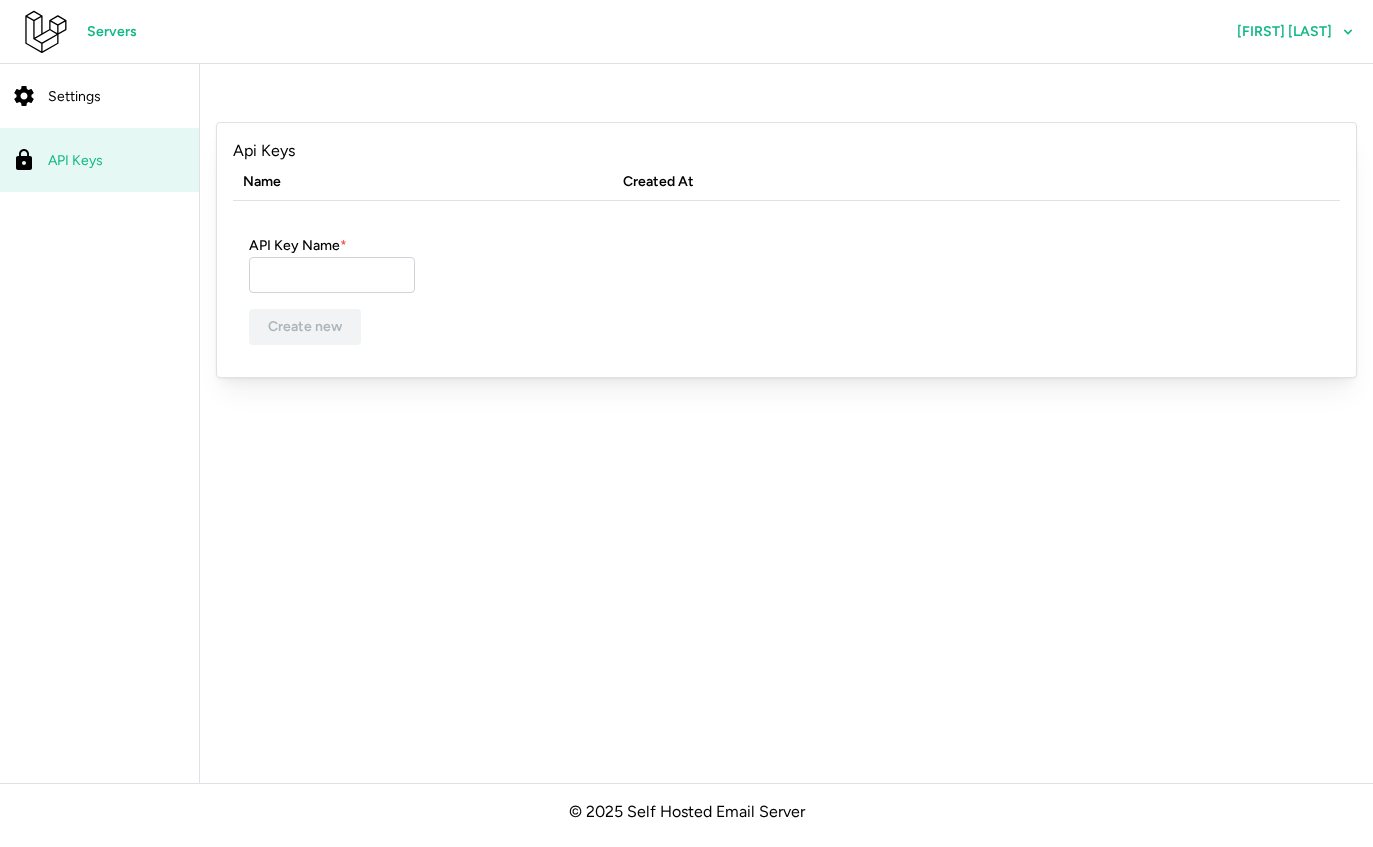 click on "Settings" 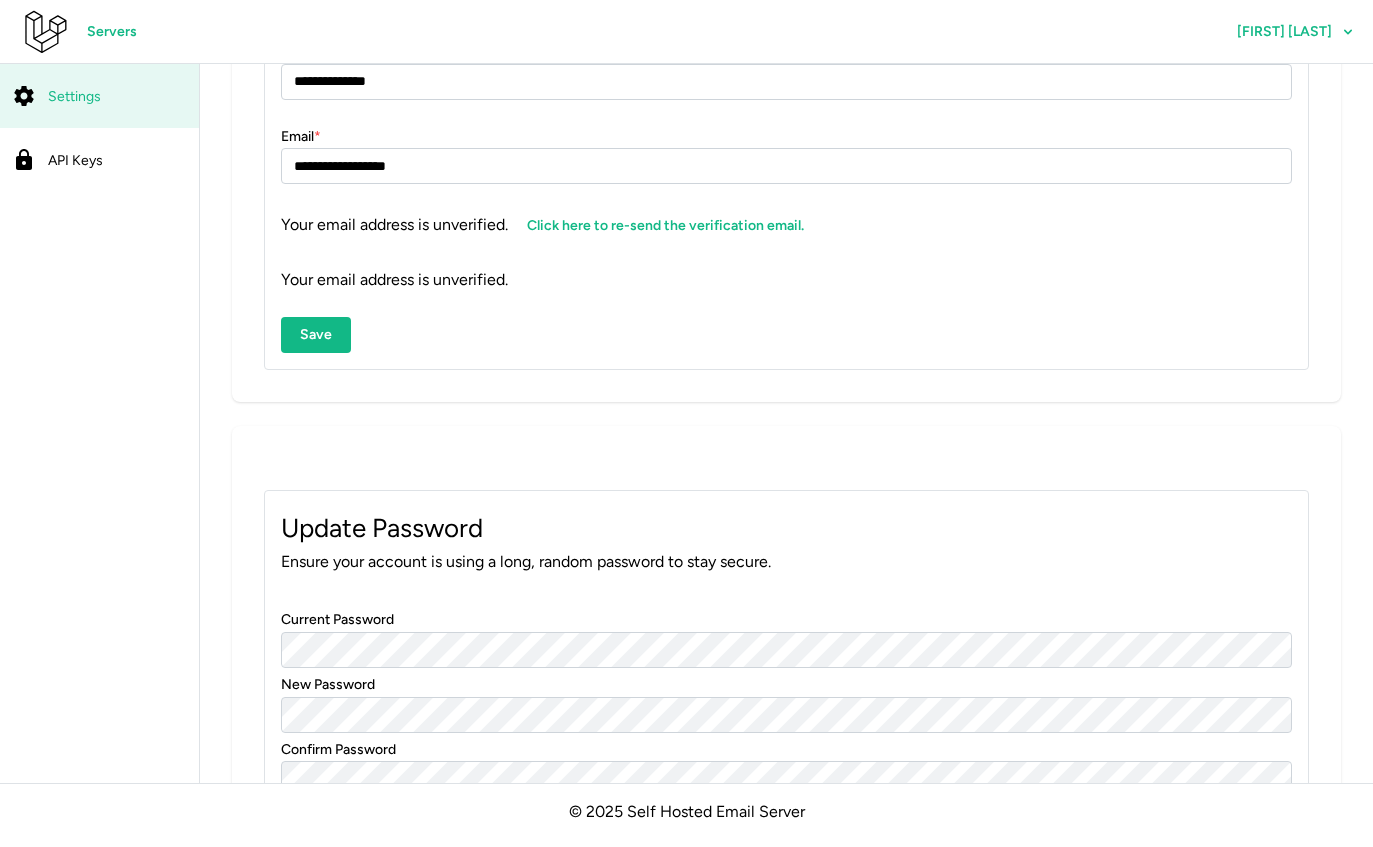 scroll, scrollTop: 0, scrollLeft: 0, axis: both 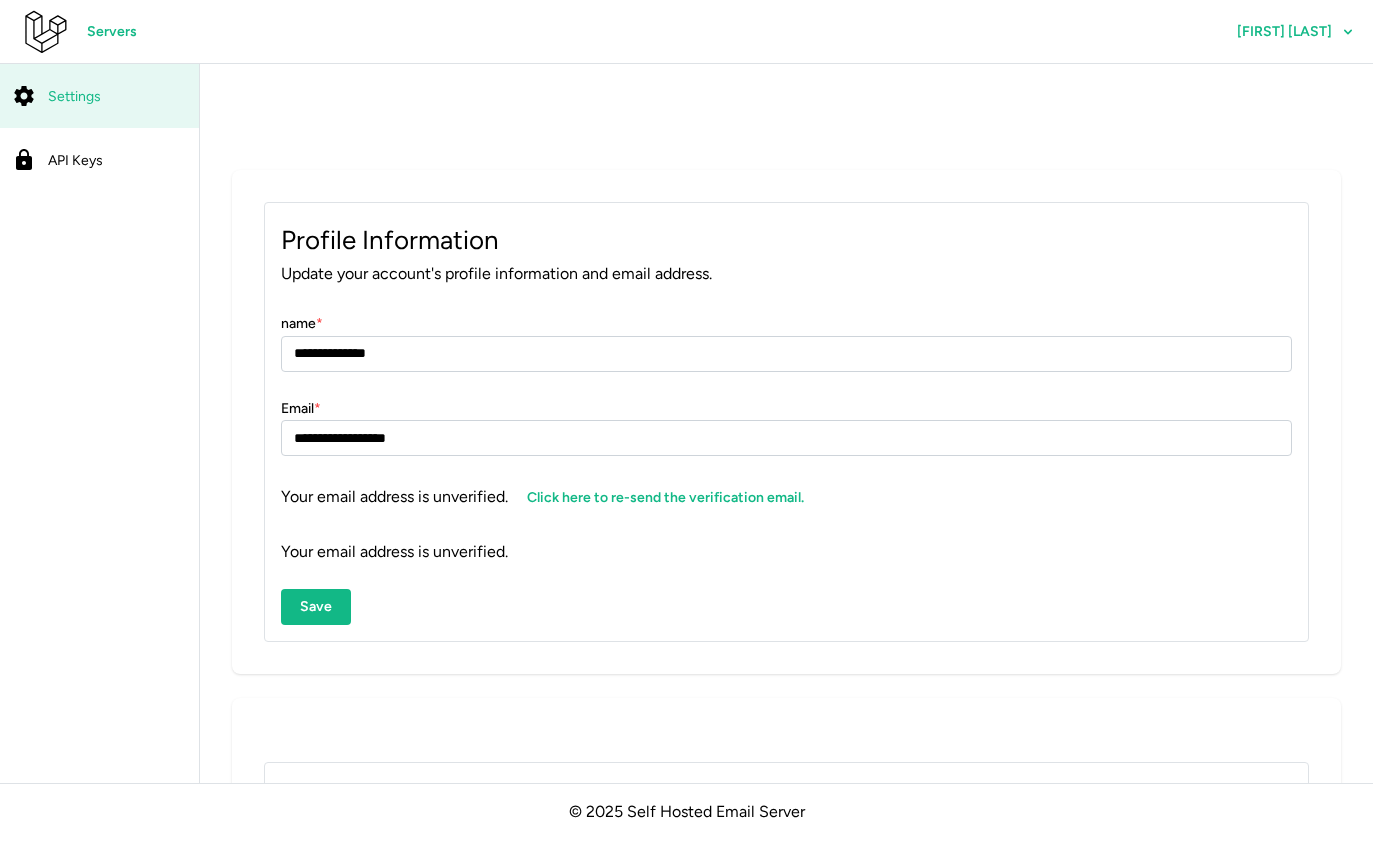 click on "Servers" 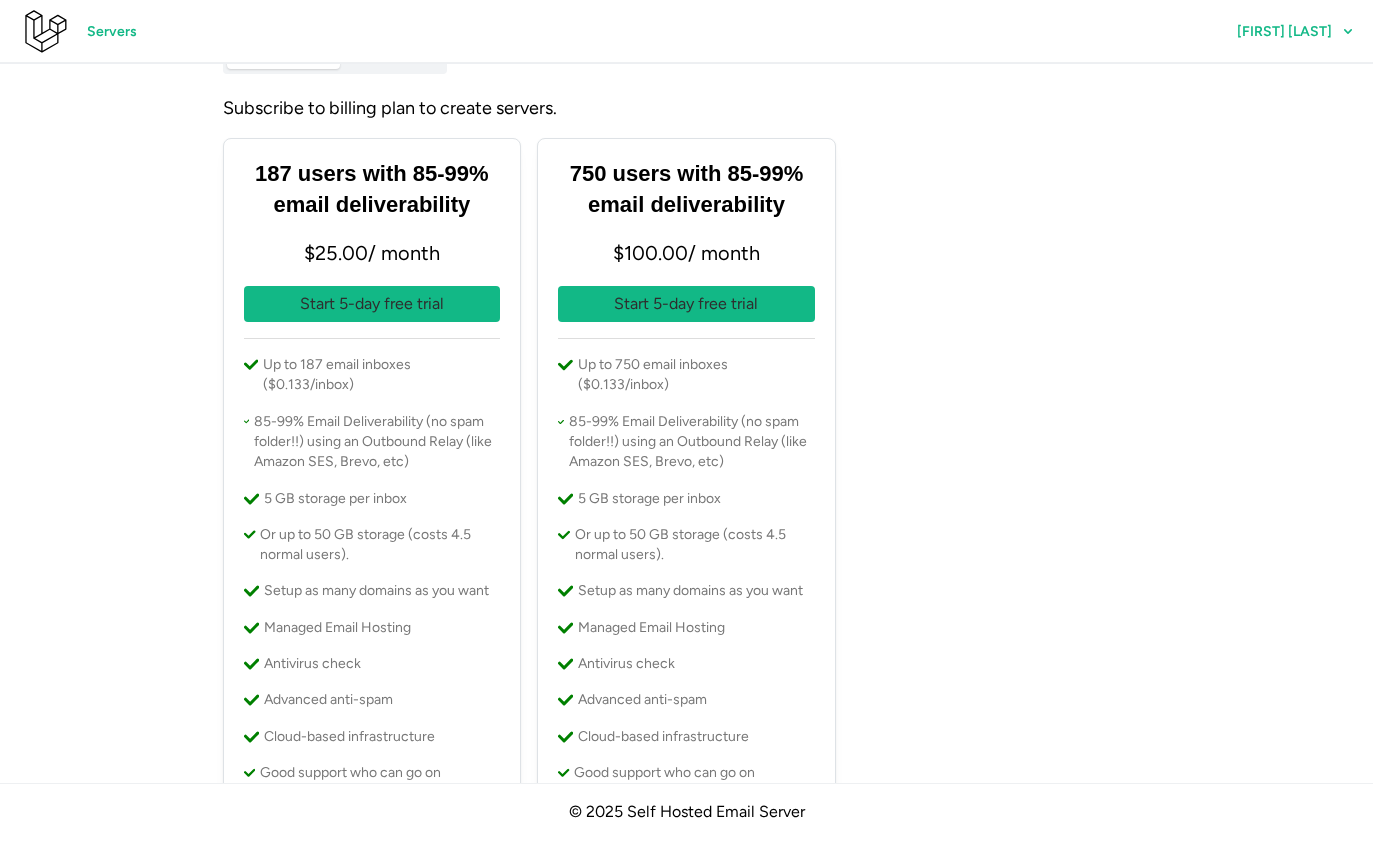 scroll, scrollTop: 0, scrollLeft: 0, axis: both 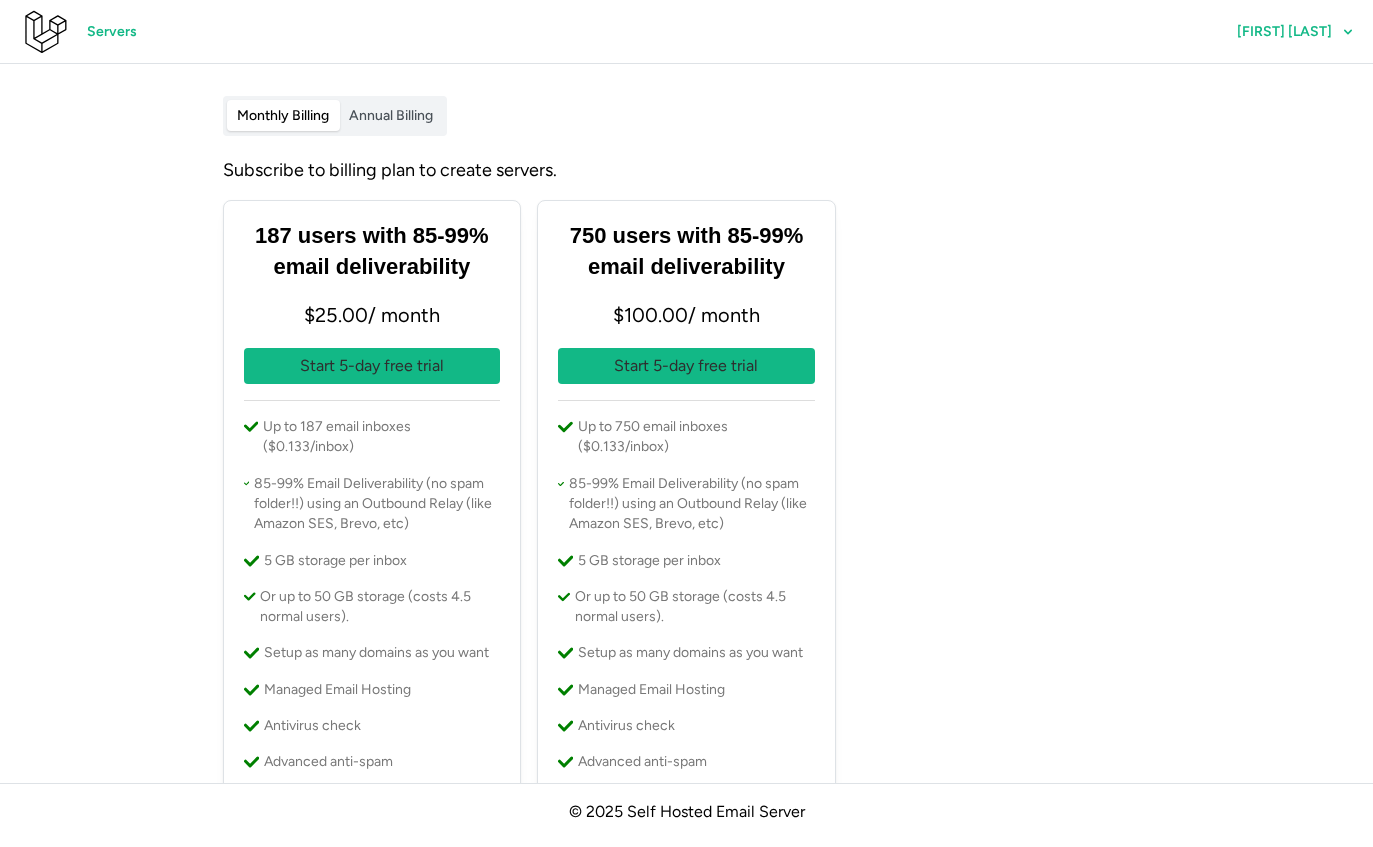 click on "Annual Billing" 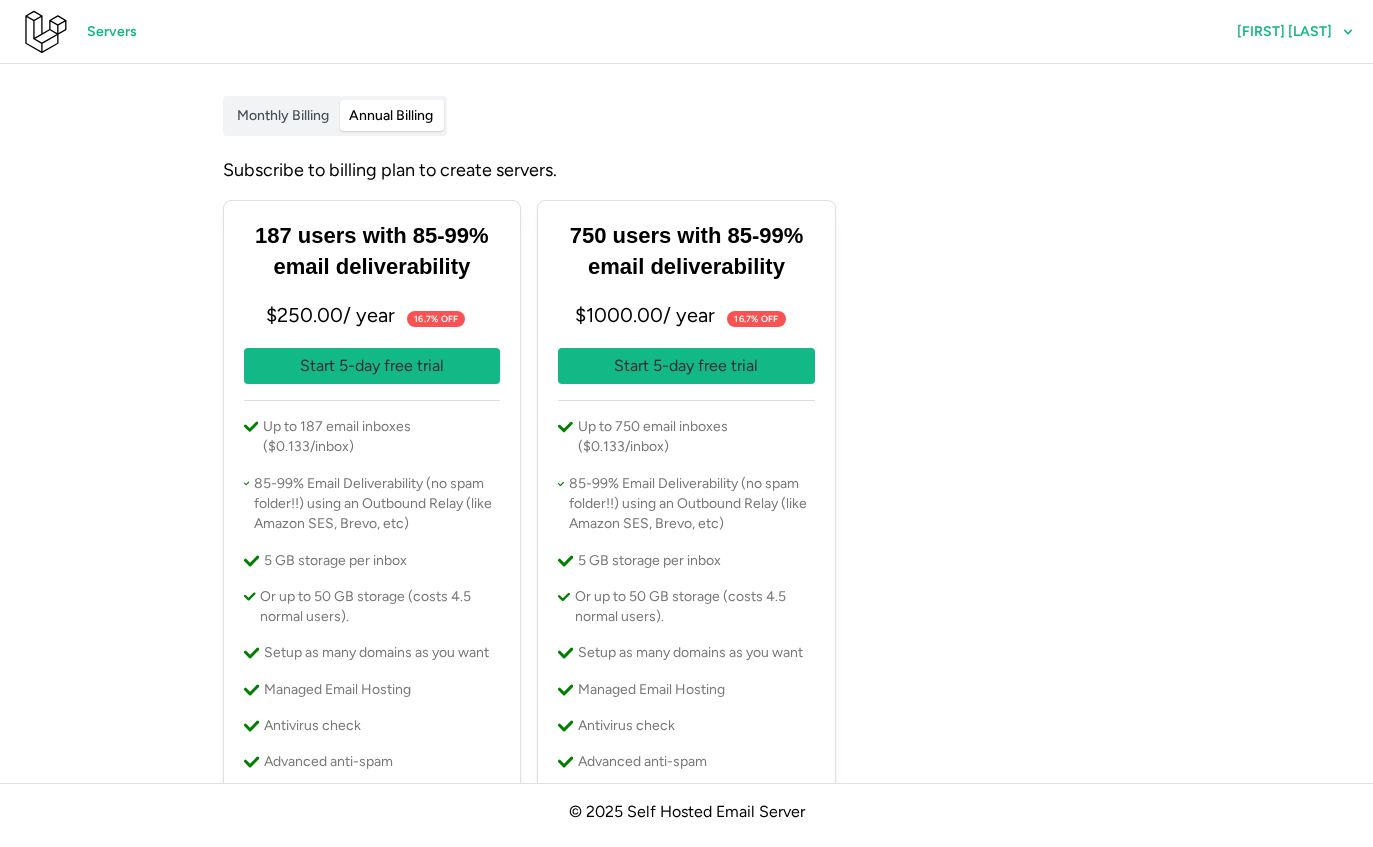 click on "Monthly Billing" 